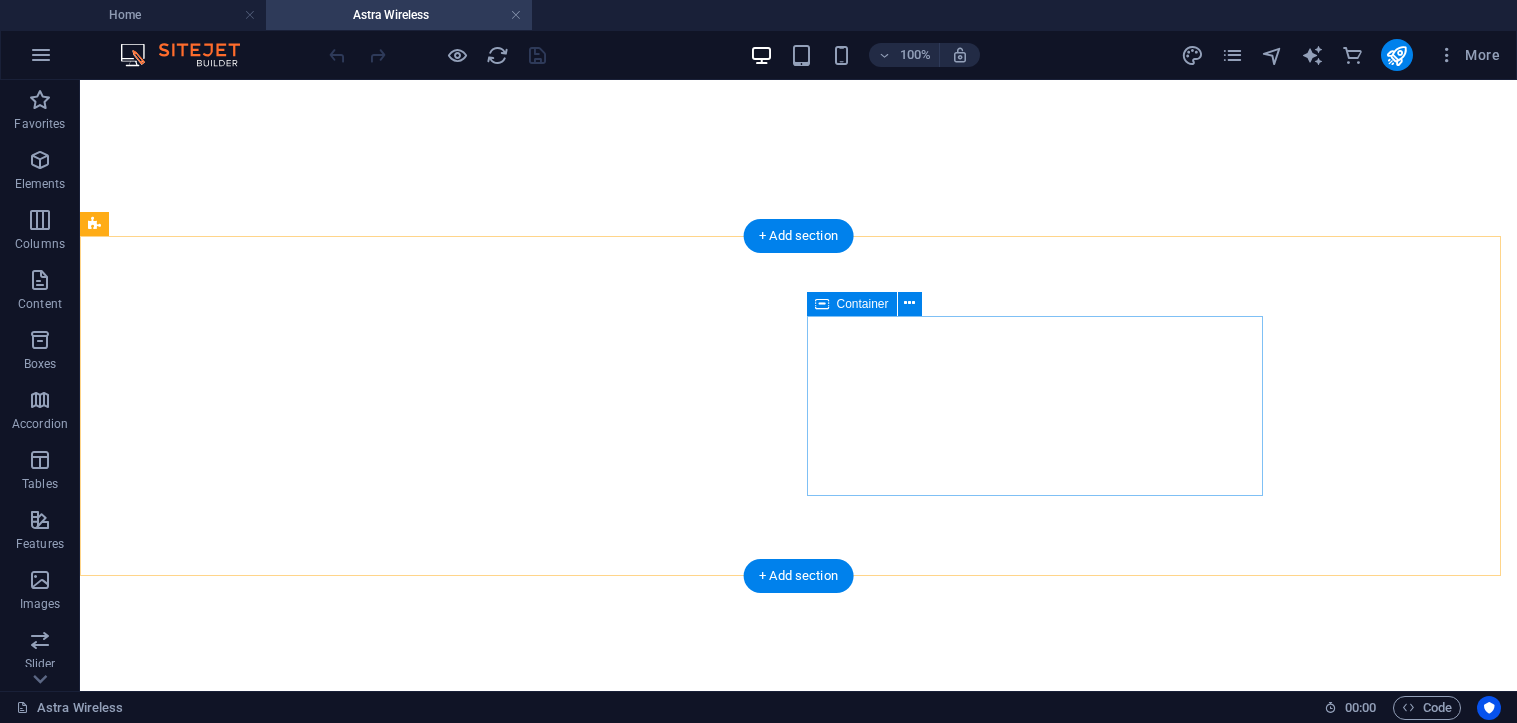scroll, scrollTop: 0, scrollLeft: 0, axis: both 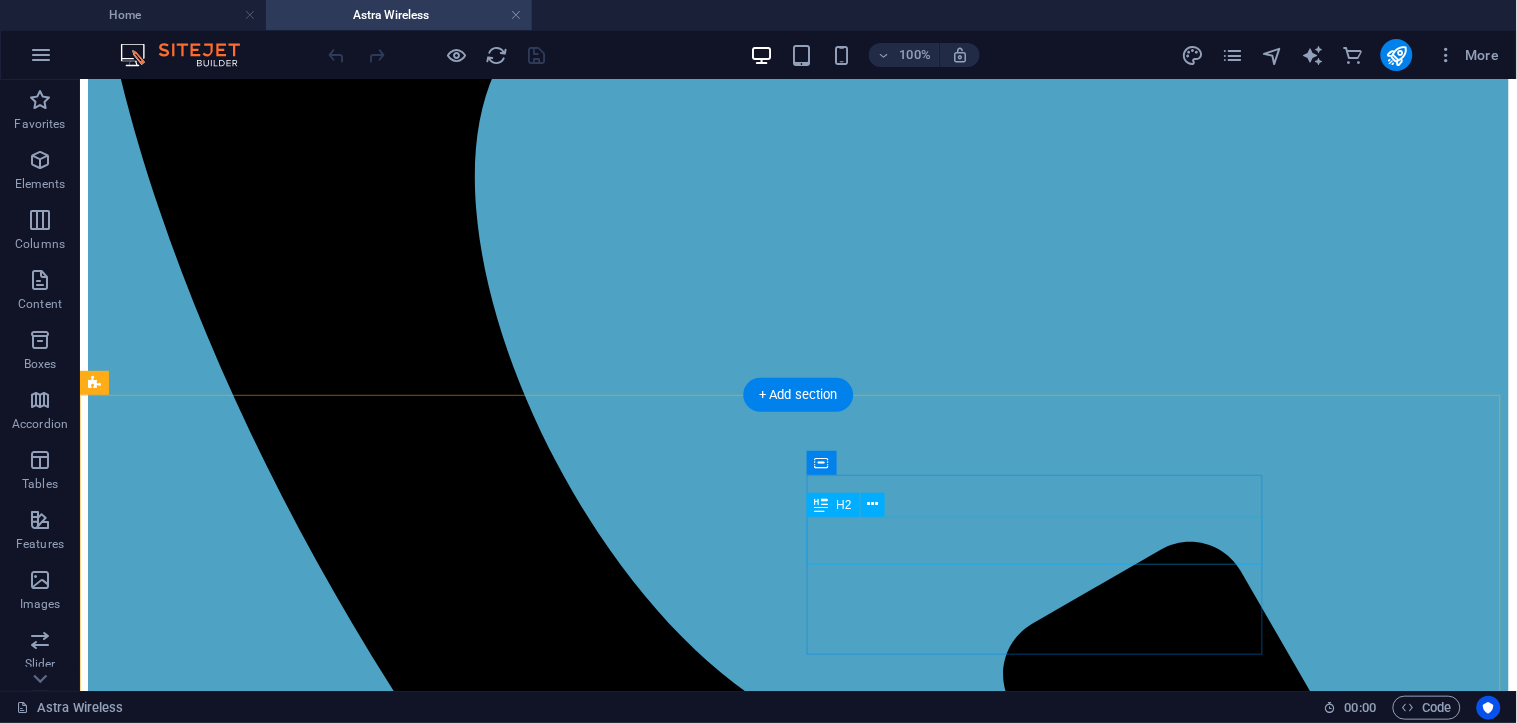 click on "Q5-26" at bounding box center (797, 2407) 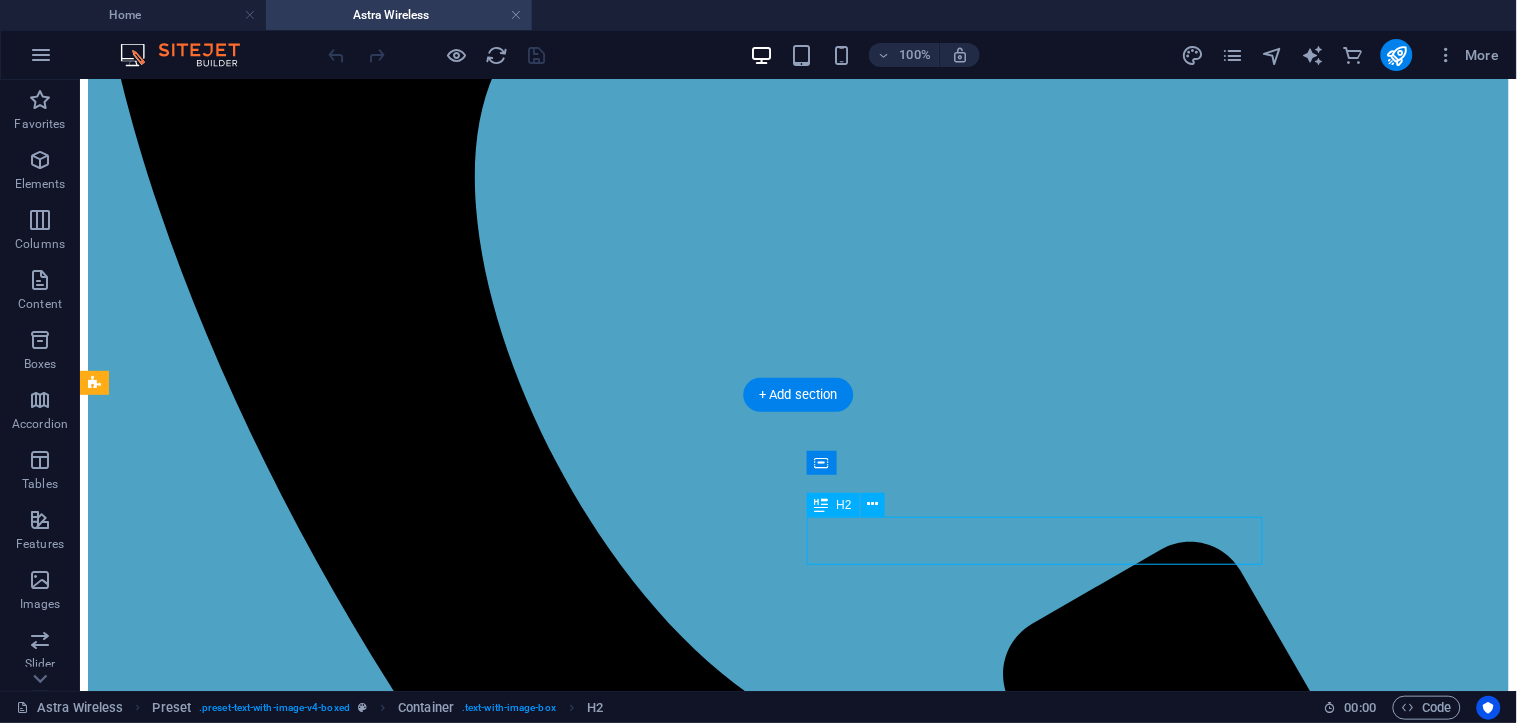 click on "Q5-26" at bounding box center (797, 2407) 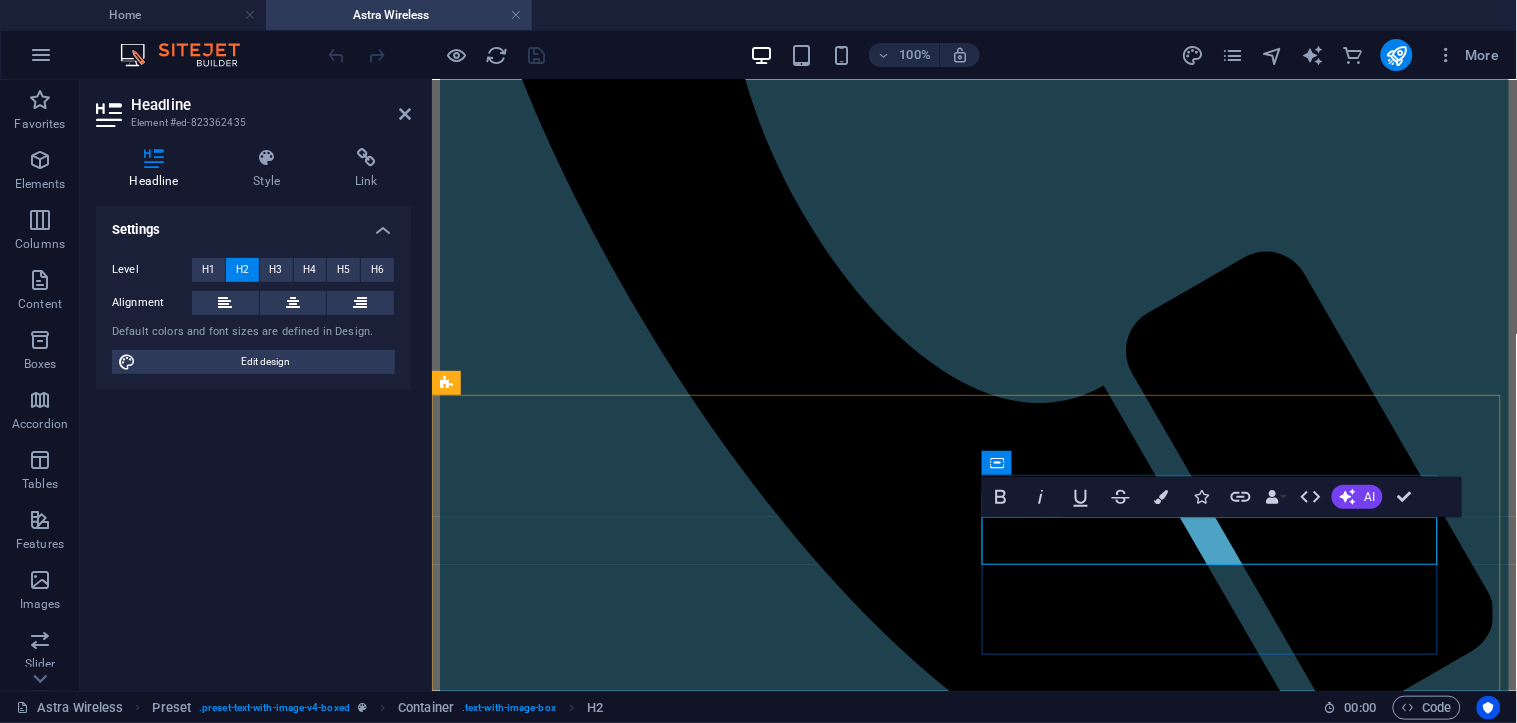 click on "Q5-26" at bounding box center [973, 1940] 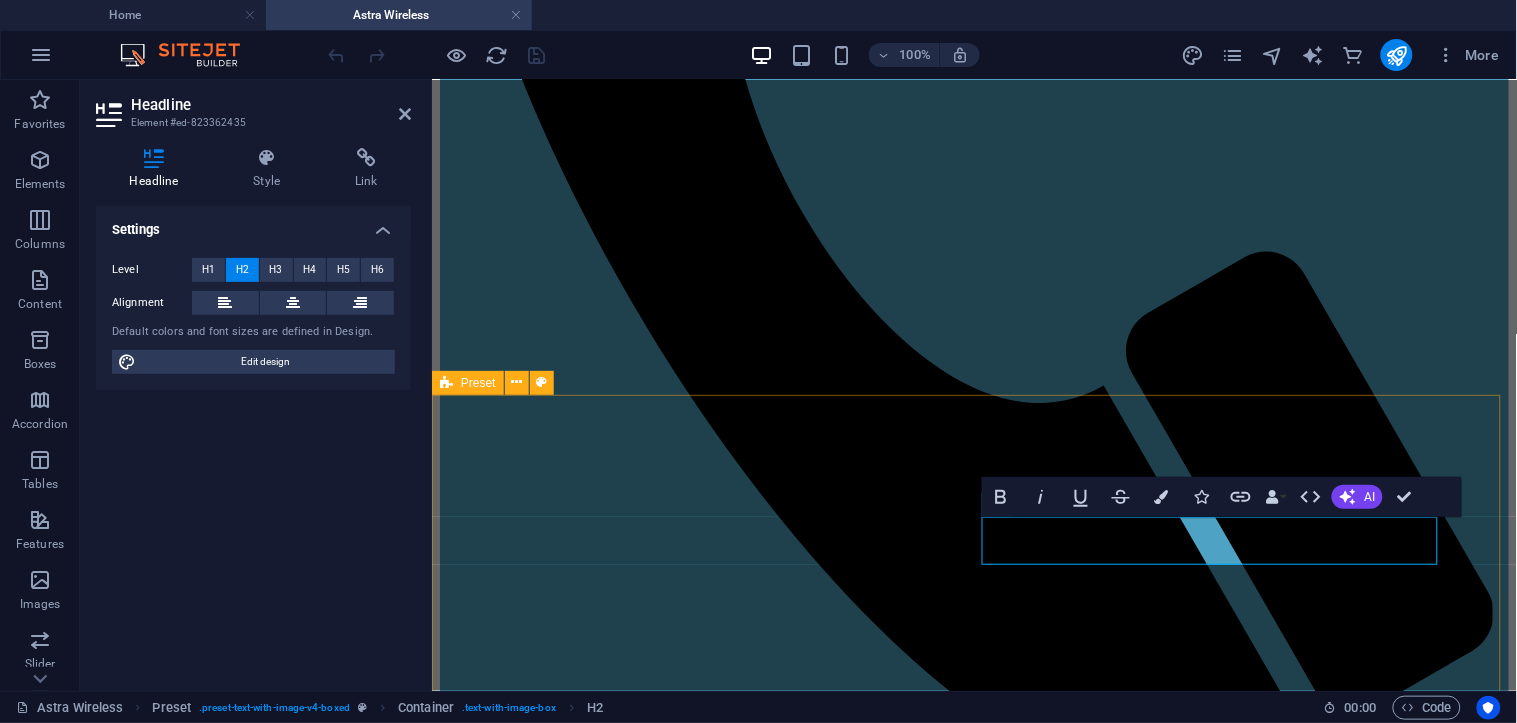 click on "Astra Quanta 5GHz Models" at bounding box center (973, 1693) 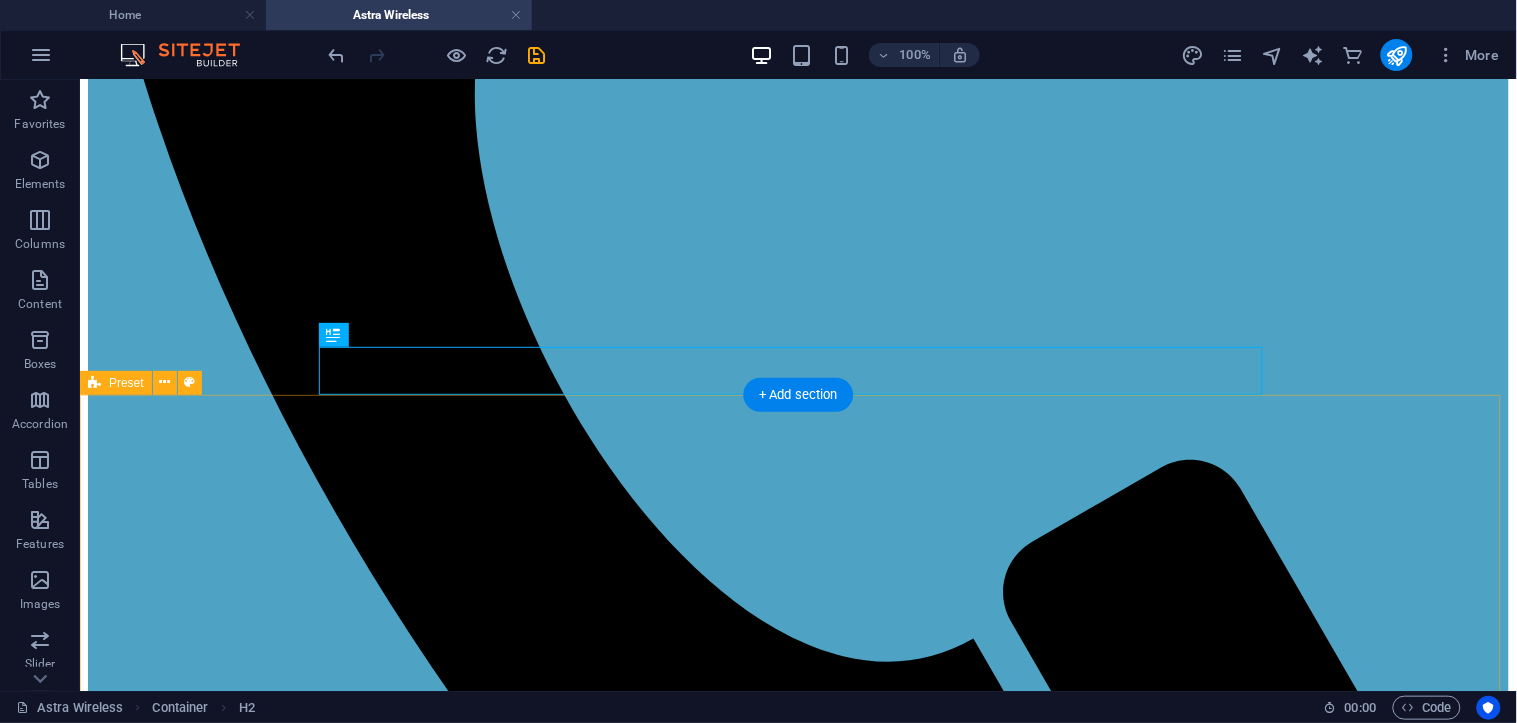 scroll, scrollTop: 1000, scrollLeft: 0, axis: vertical 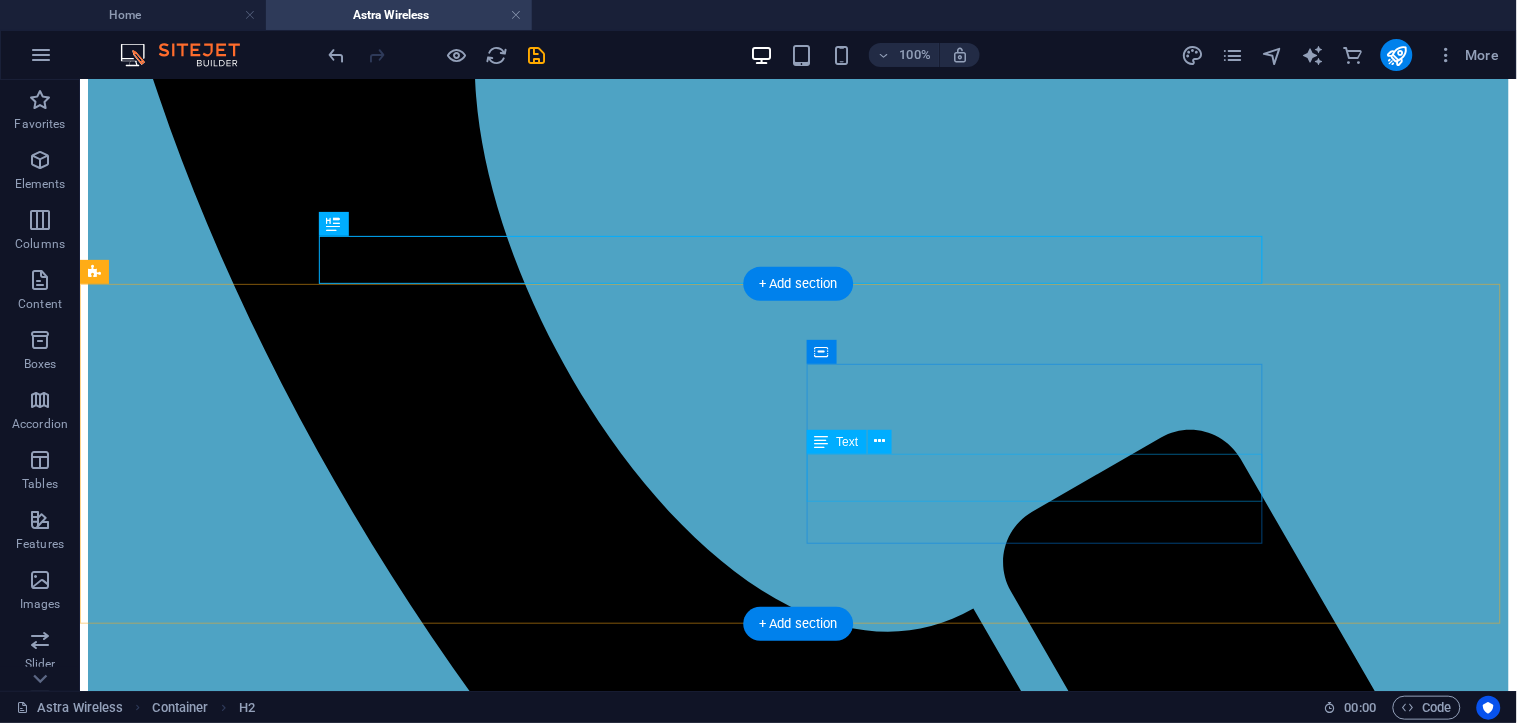 click on "26 dBi dual-pol integrated antenna 8×8 deg Combo: 1x Gigabit Ethernet port (RJ45), 1x SFP" at bounding box center (797, 2355) 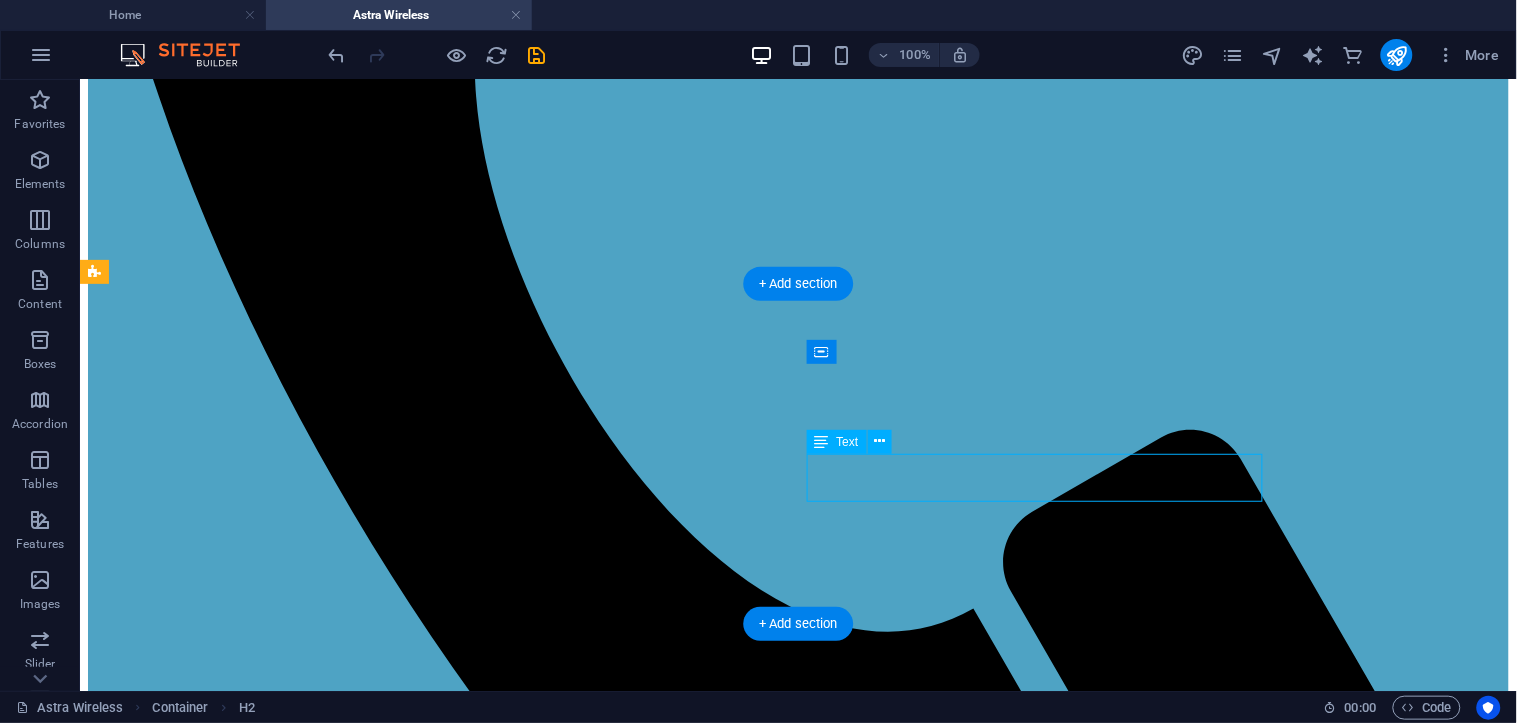 click on "26 dBi dual-pol integrated antenna 8×8 deg Combo: 1x Gigabit Ethernet port (RJ45), 1x SFP" at bounding box center [797, 2355] 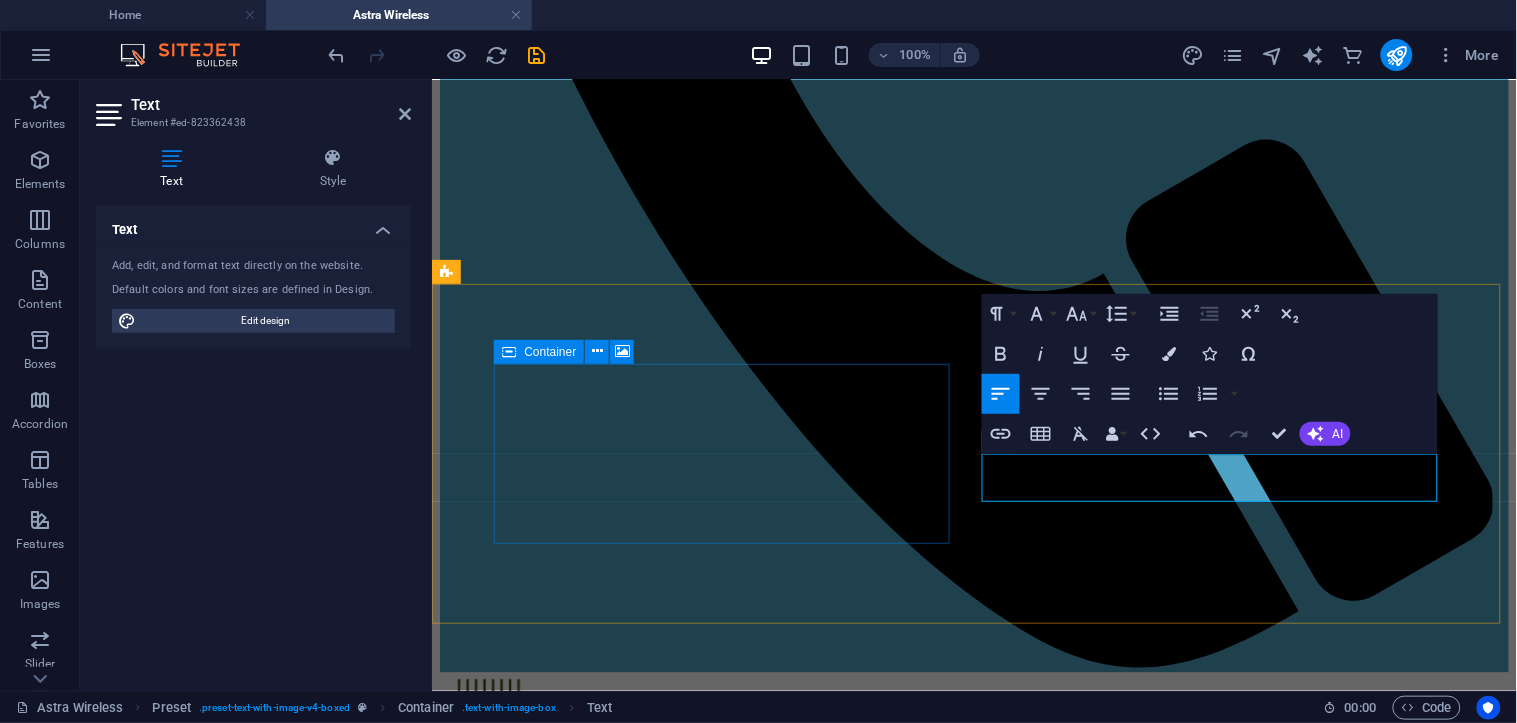 scroll, scrollTop: 1067, scrollLeft: 8, axis: both 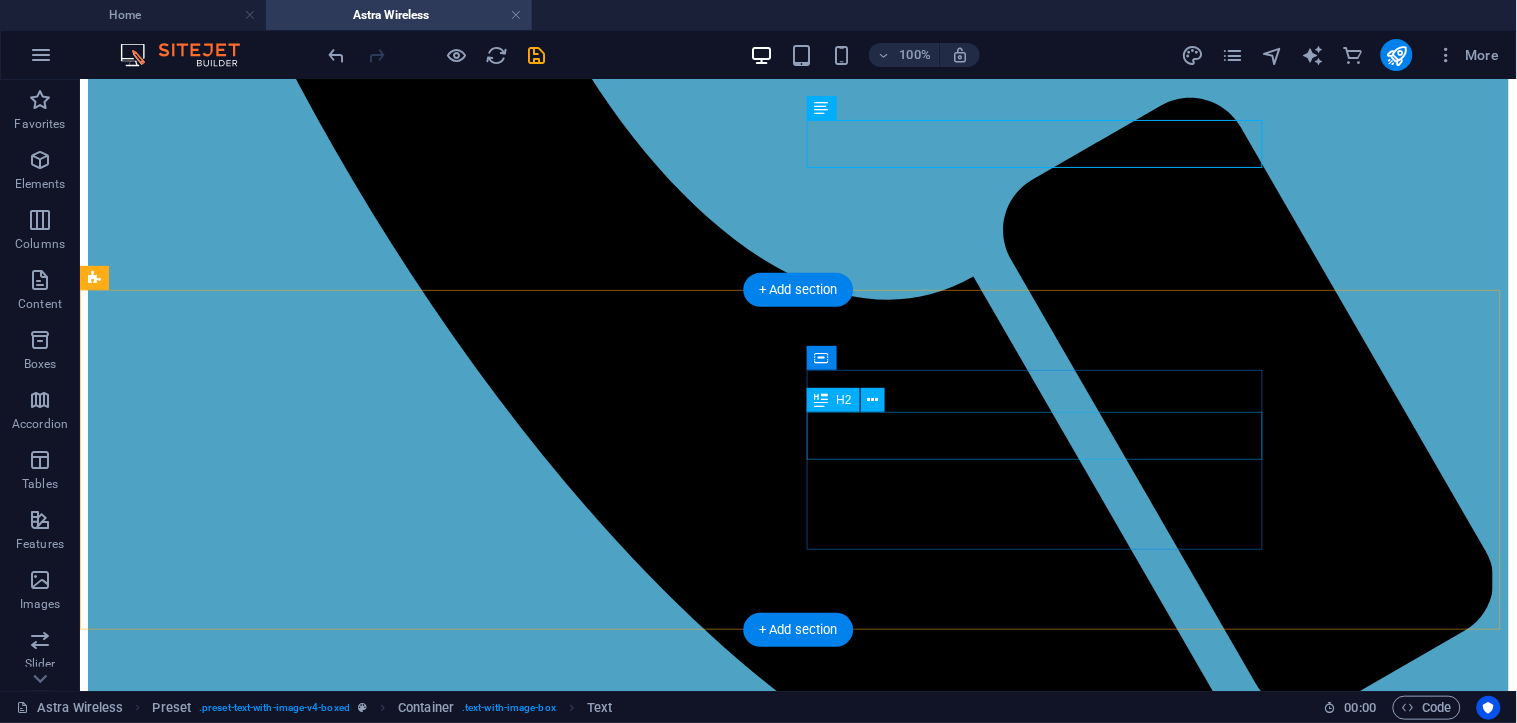 click on "Q5-26" at bounding box center (797, 2277) 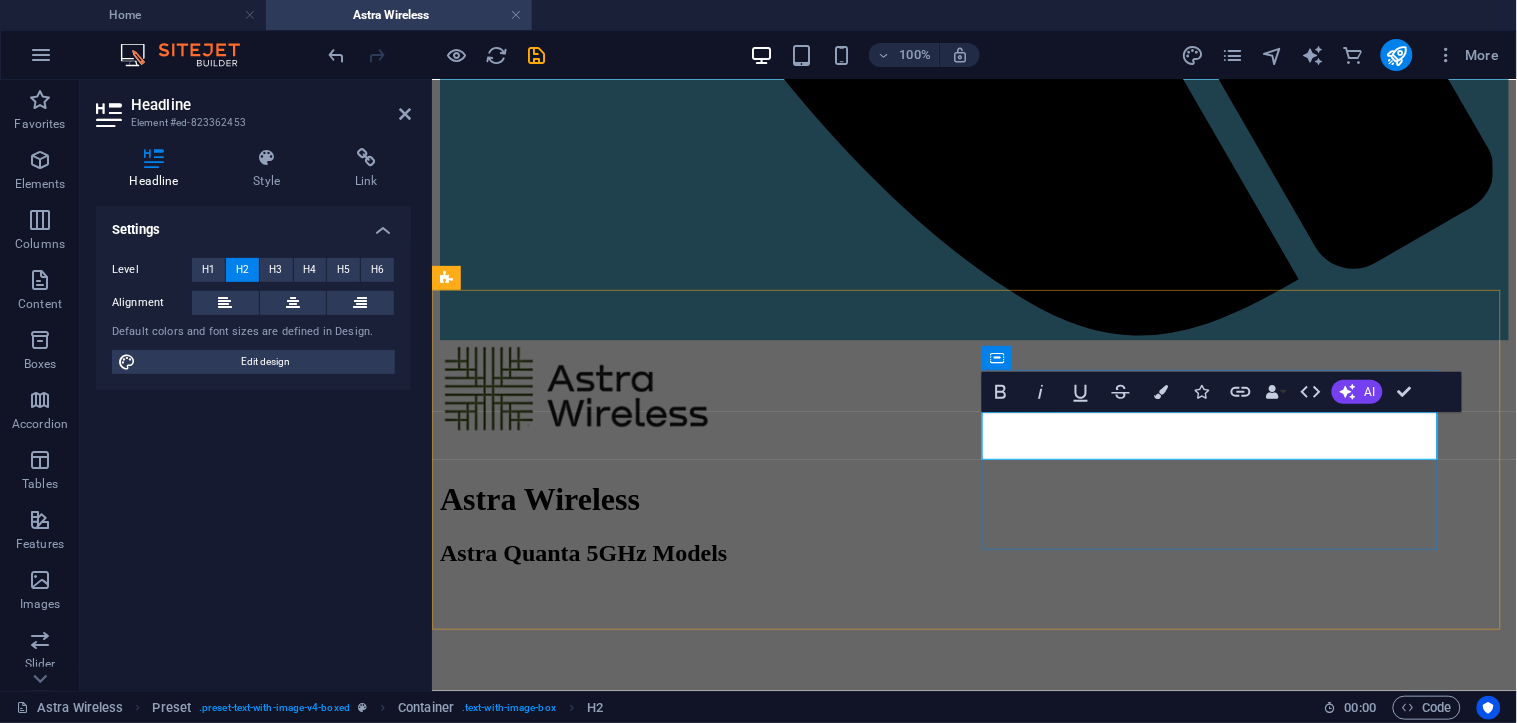 drag, startPoint x: 1083, startPoint y: 434, endPoint x: 1015, endPoint y: 427, distance: 68.359344 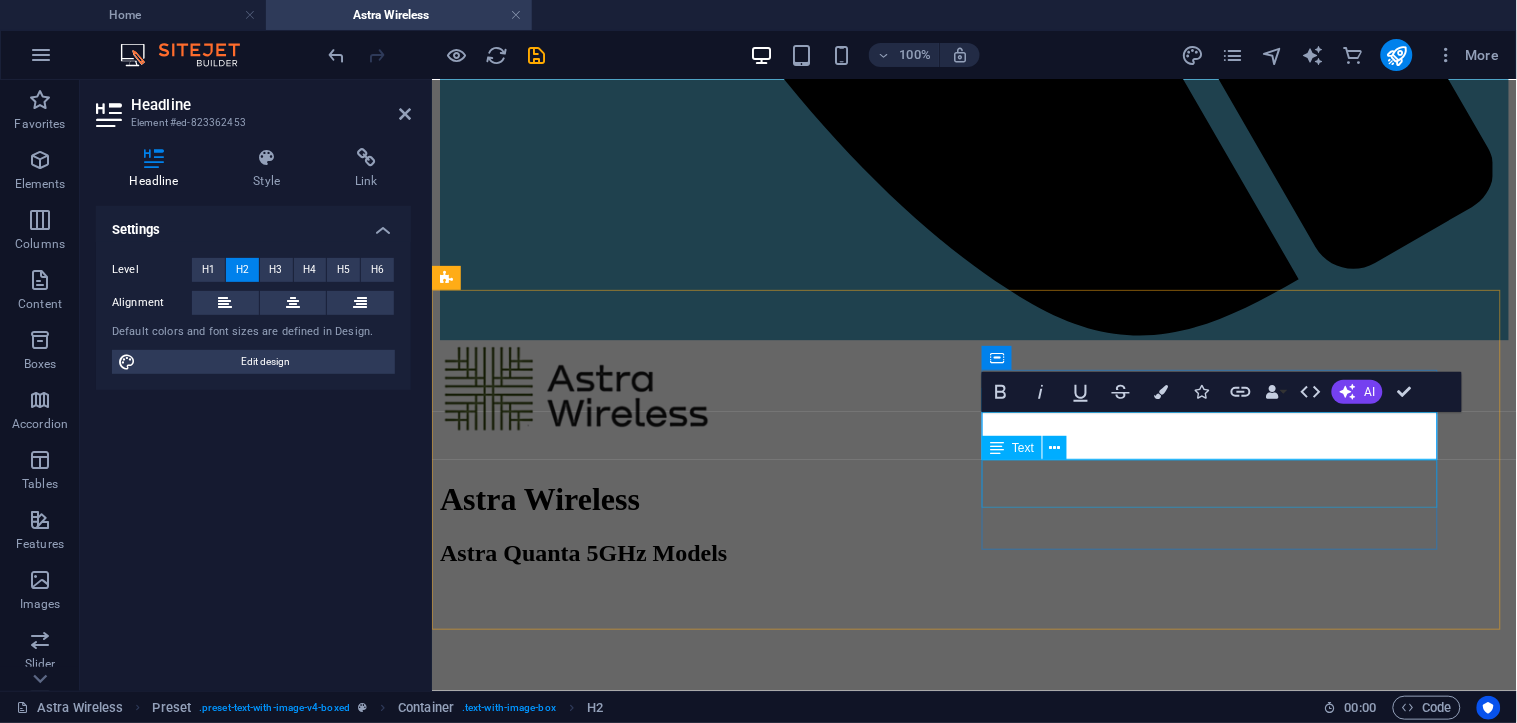 click on "26 dBi dual-pol integrated antenna 8×8 deg Combo: 1x Gigabit Ethernet port (RJ45), 1x SFP" at bounding box center [973, 1870] 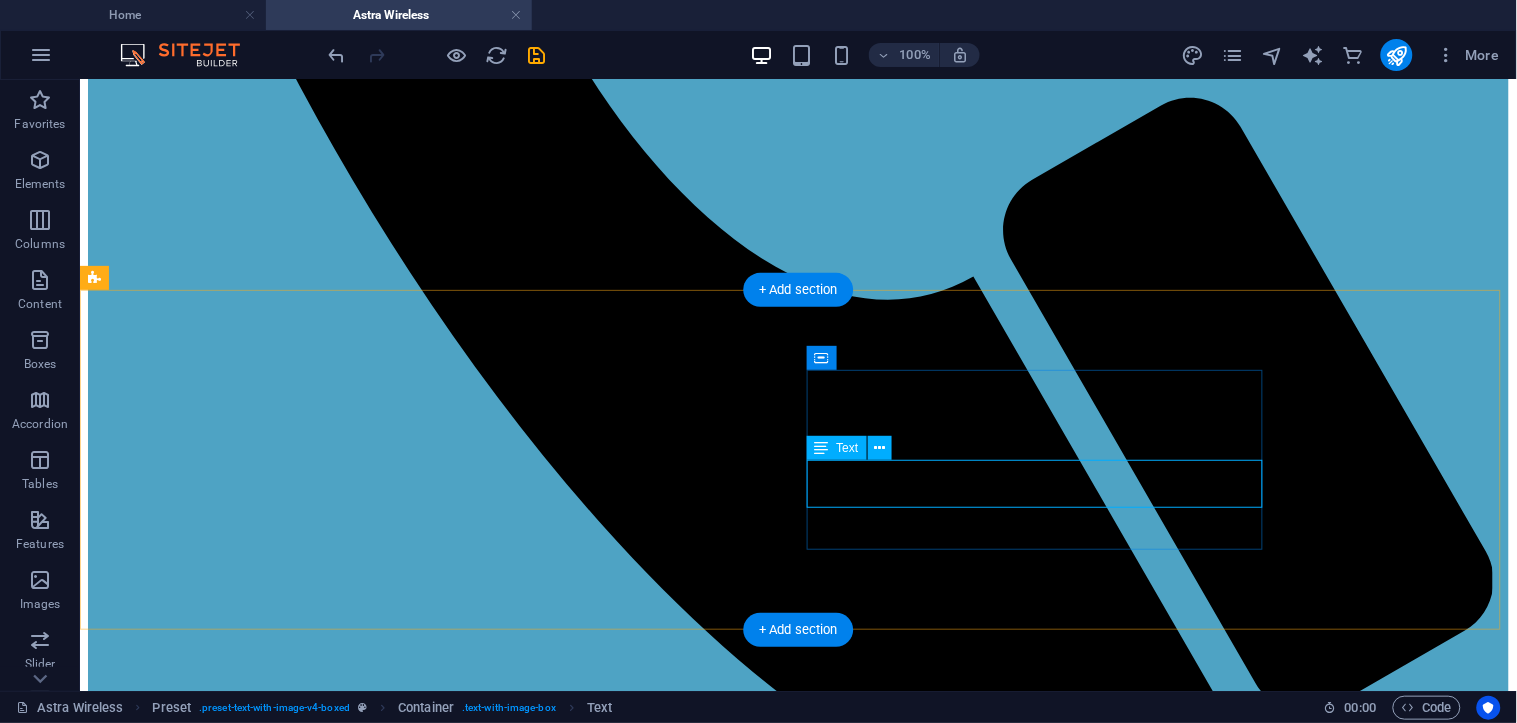 click on "26 dBi dual-pol integrated antenna 8×8 deg Combo: 1x Gigabit Ethernet port (RJ45), 1x SFP" at bounding box center [797, 2337] 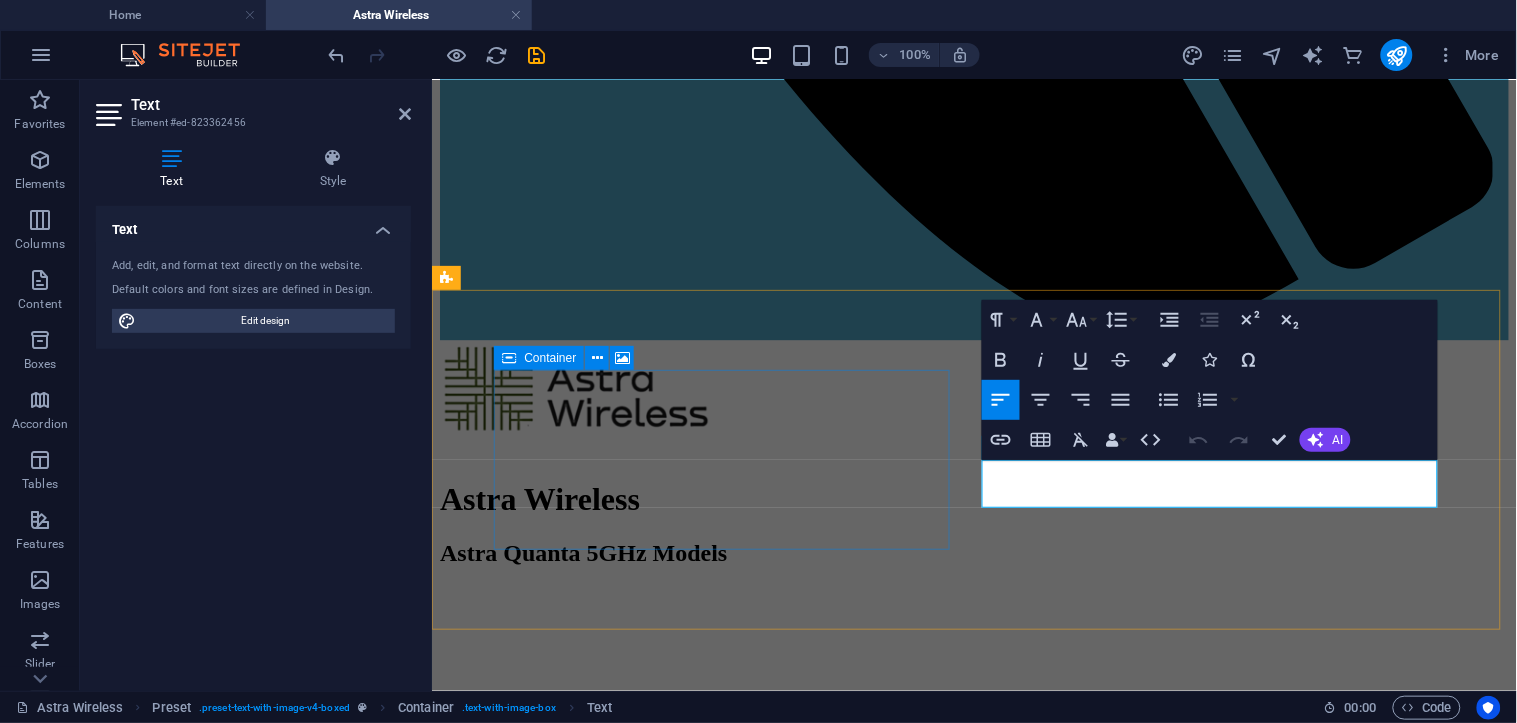 scroll, scrollTop: 1157, scrollLeft: 8, axis: both 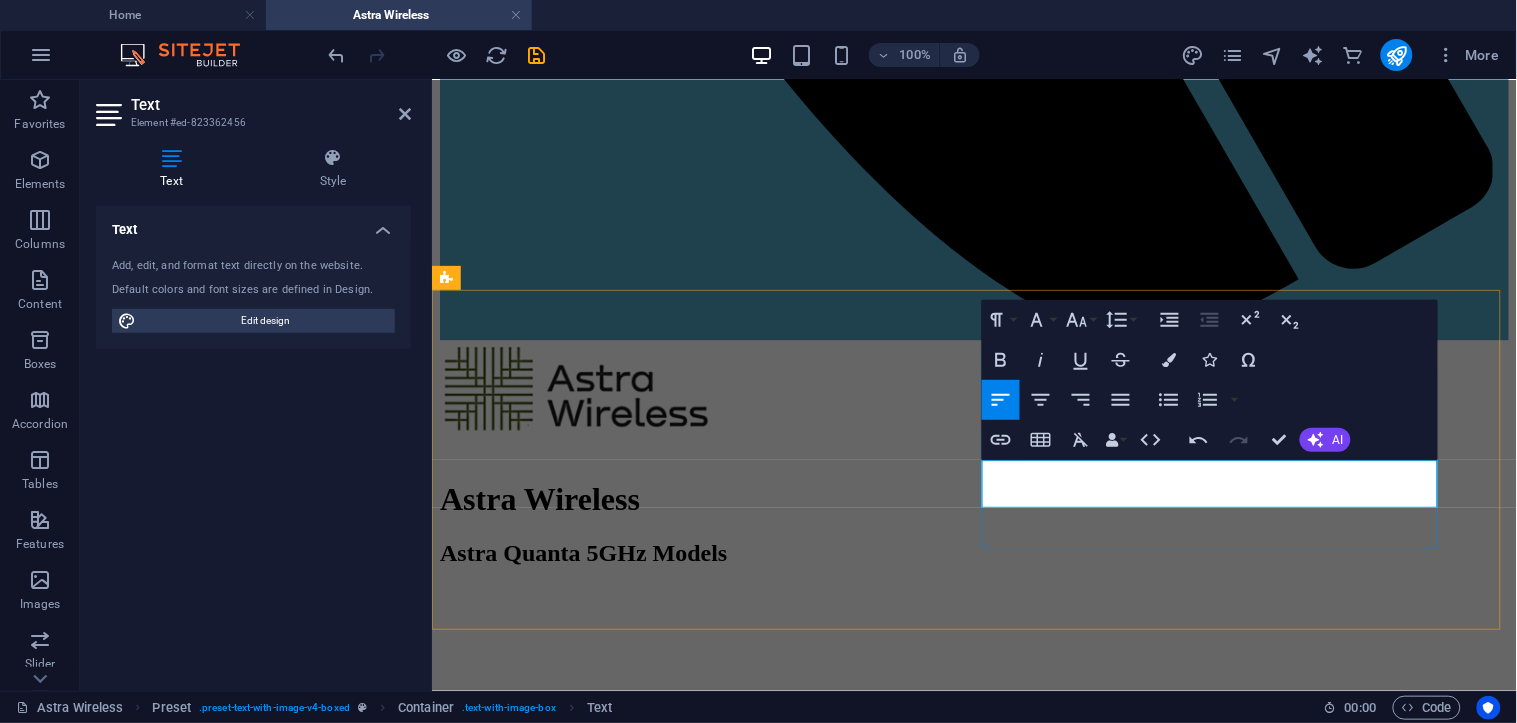 click on "Q6-E Connectorized antenna (2 x N‑type connectors) Combo: 1x Gigabit Ethernet port (RJ45), 1x SFP Connectorized antenna (2 x N‑type connectors) Combo: 1x Gigabit Ethernet port (RJ45), 1x SFP" at bounding box center (973, 1844) 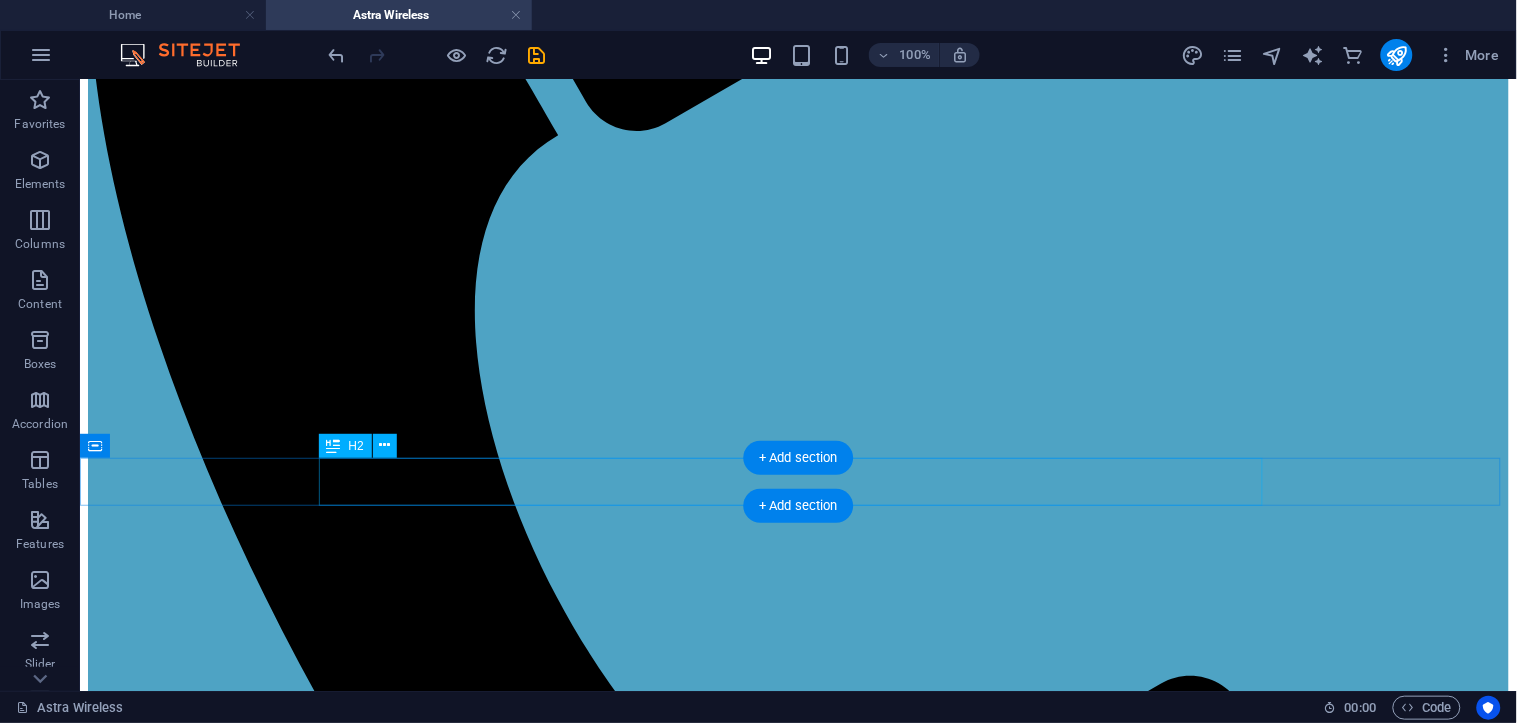 scroll, scrollTop: 777, scrollLeft: 0, axis: vertical 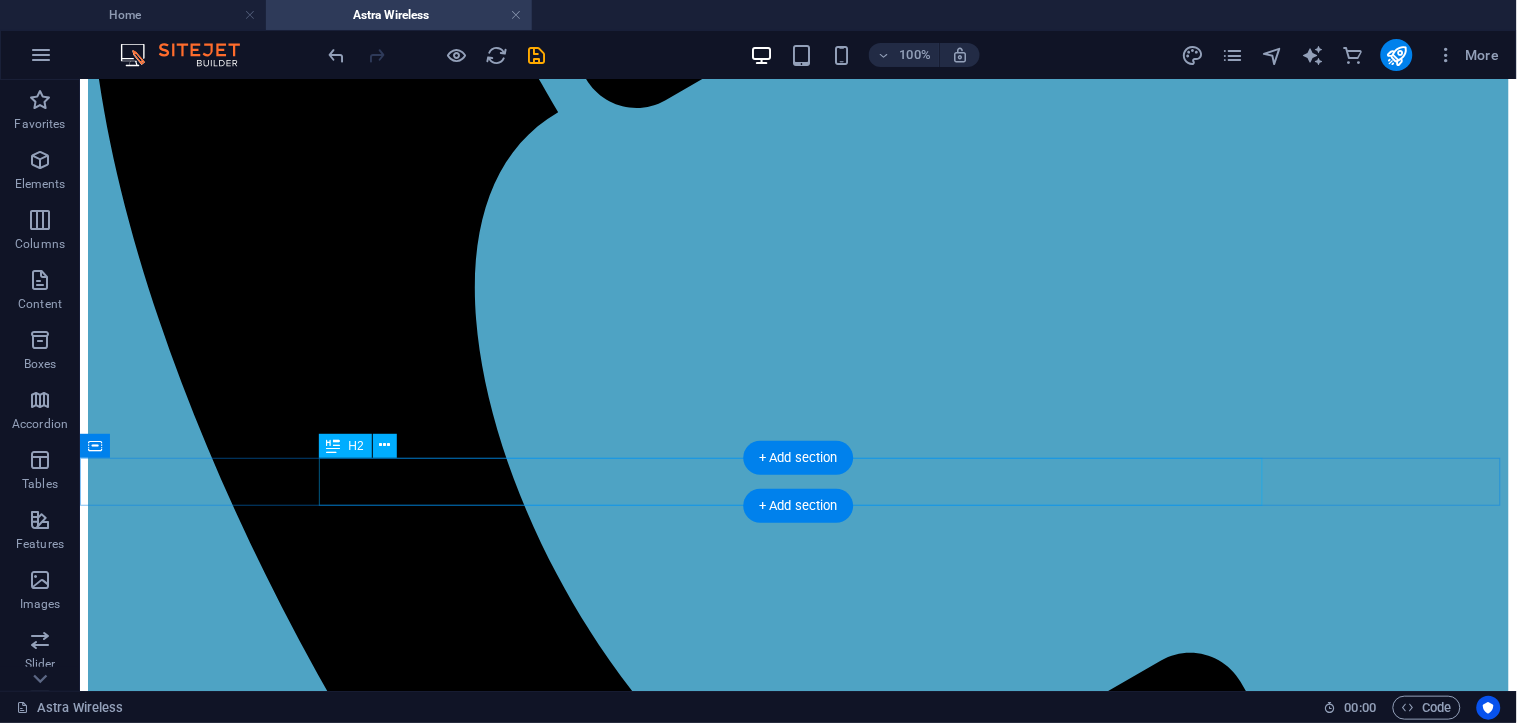 click on "Astra Quanta 5GHz Models" at bounding box center [797, 2271] 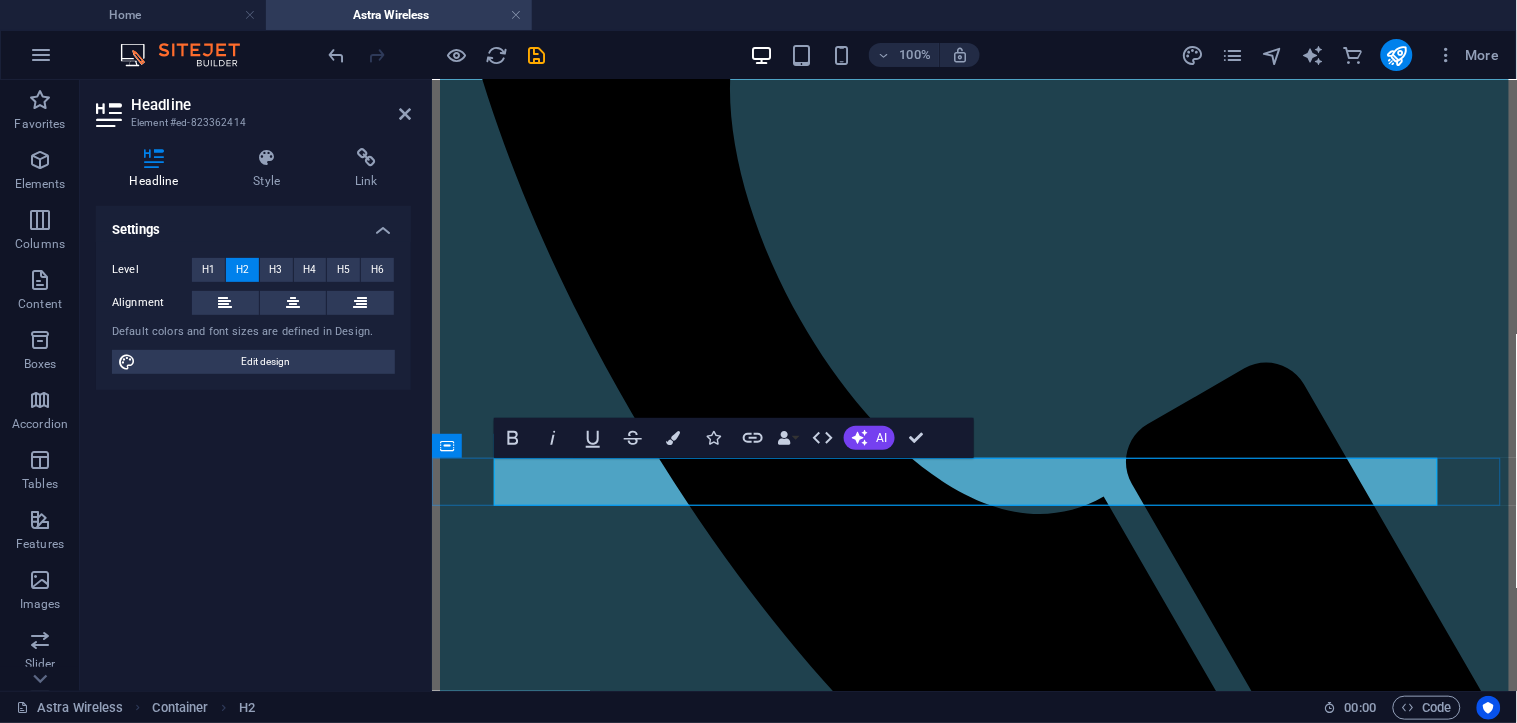 click on "Astra Quanta 5GHz Models" at bounding box center (973, 1804) 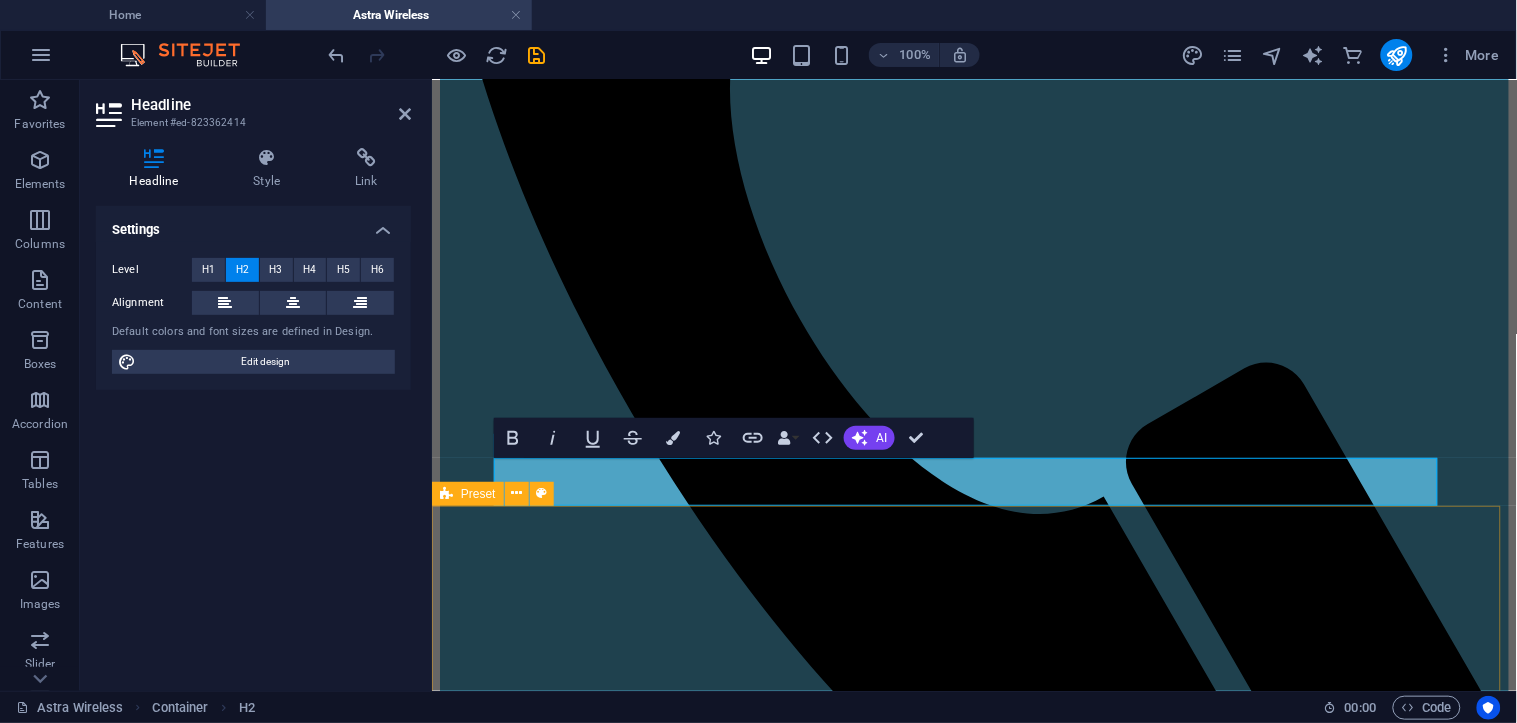 click on "Drop content here or  Add elements  Paste clipboard Q6-25 25 dBi dual-pol integrated antenna 8×8 deg Combo: 1x Gigabit Ethernet port (RJ45), 1x SFP" at bounding box center [973, 1995] 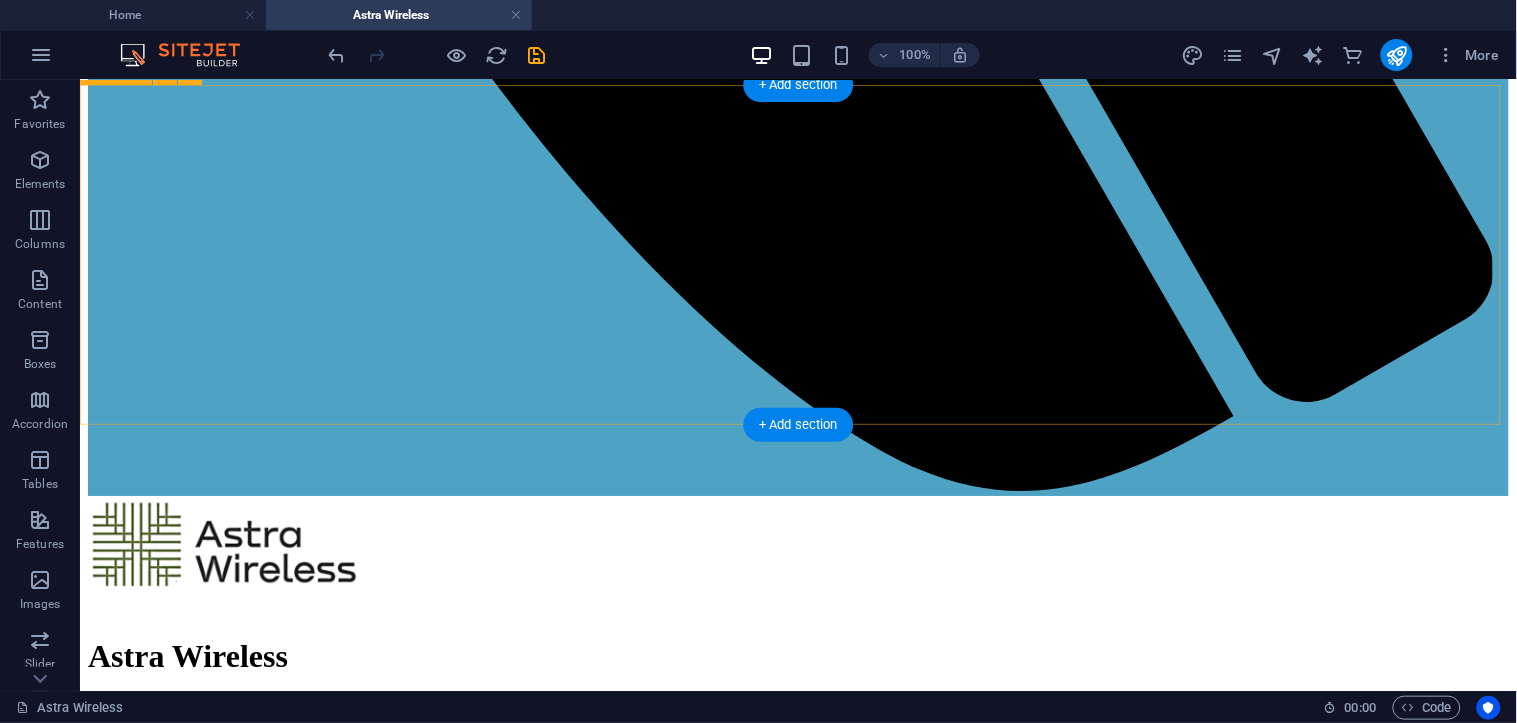 scroll, scrollTop: 1666, scrollLeft: 0, axis: vertical 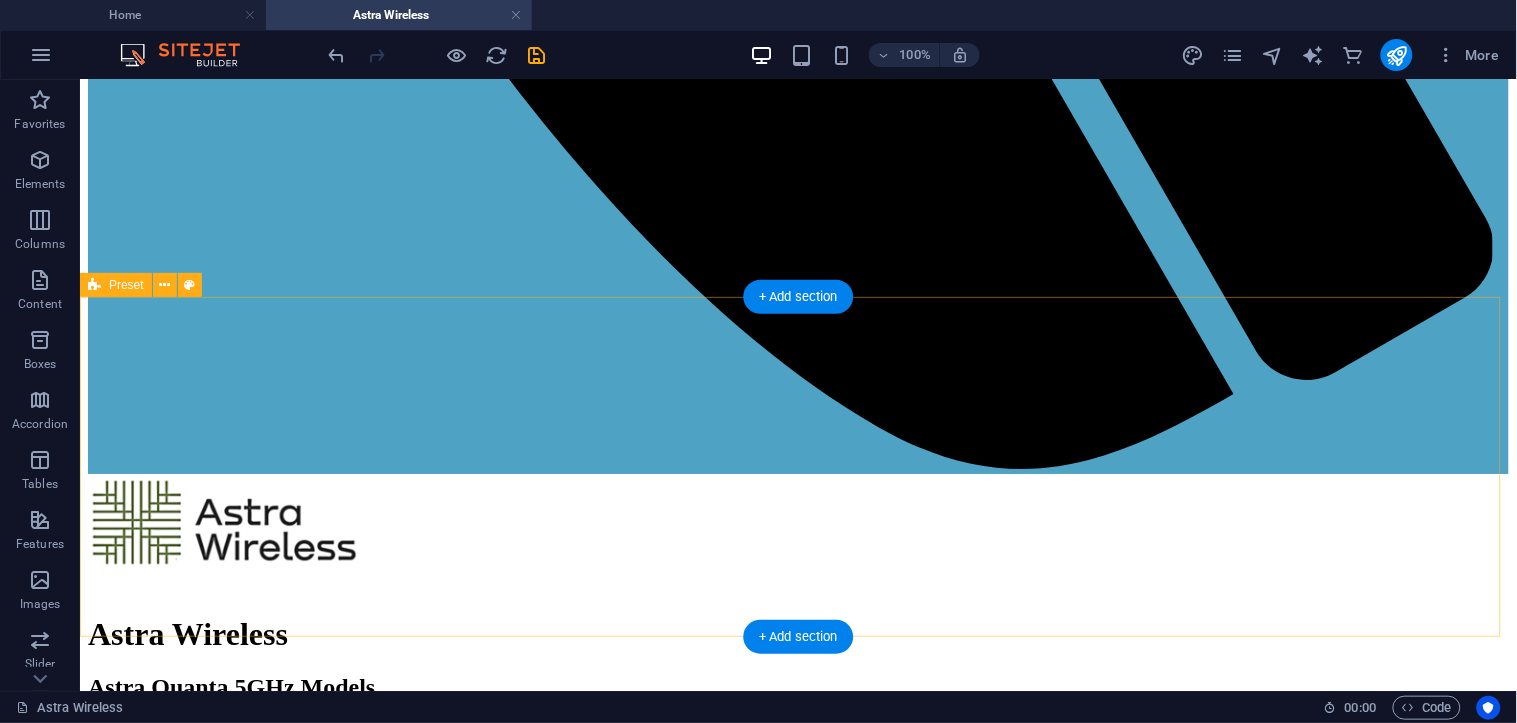 click on "Drop content here or  Add elements  Paste clipboard Q5-26 26 dBi dual-pol integrated antenna 8×8 deg Combo: 1x Gigabit Ethernet port (RJ45), 1x SFP" at bounding box center (797, 2203) 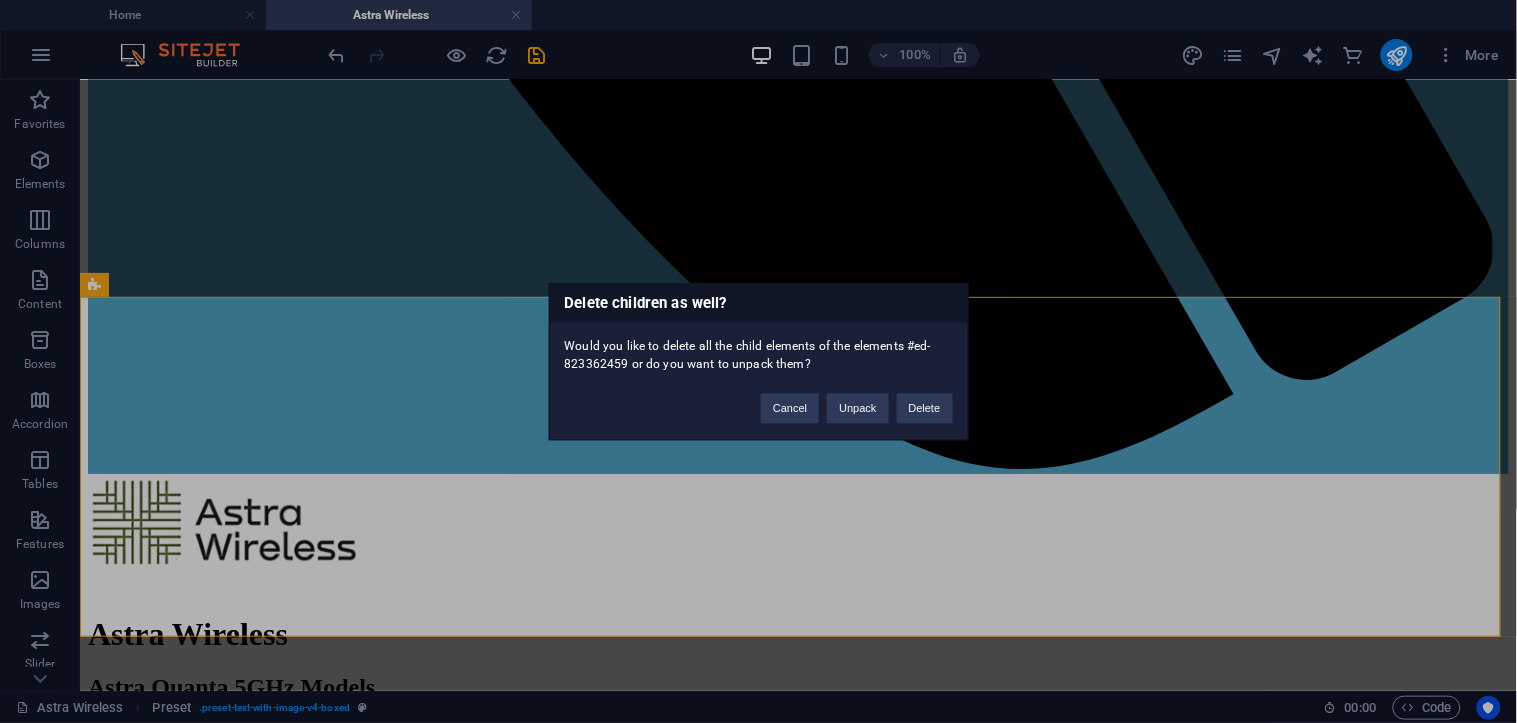 type 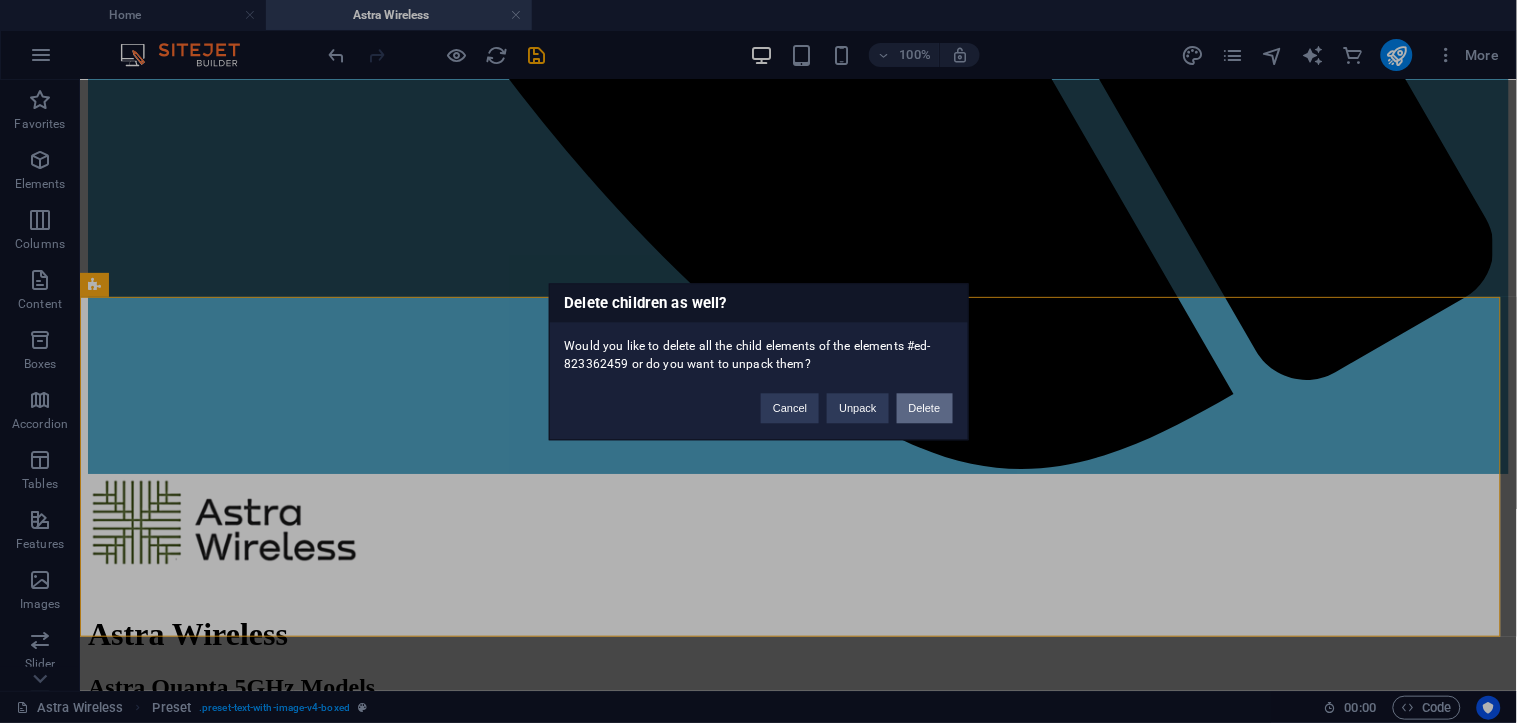click on "Delete" at bounding box center (925, 408) 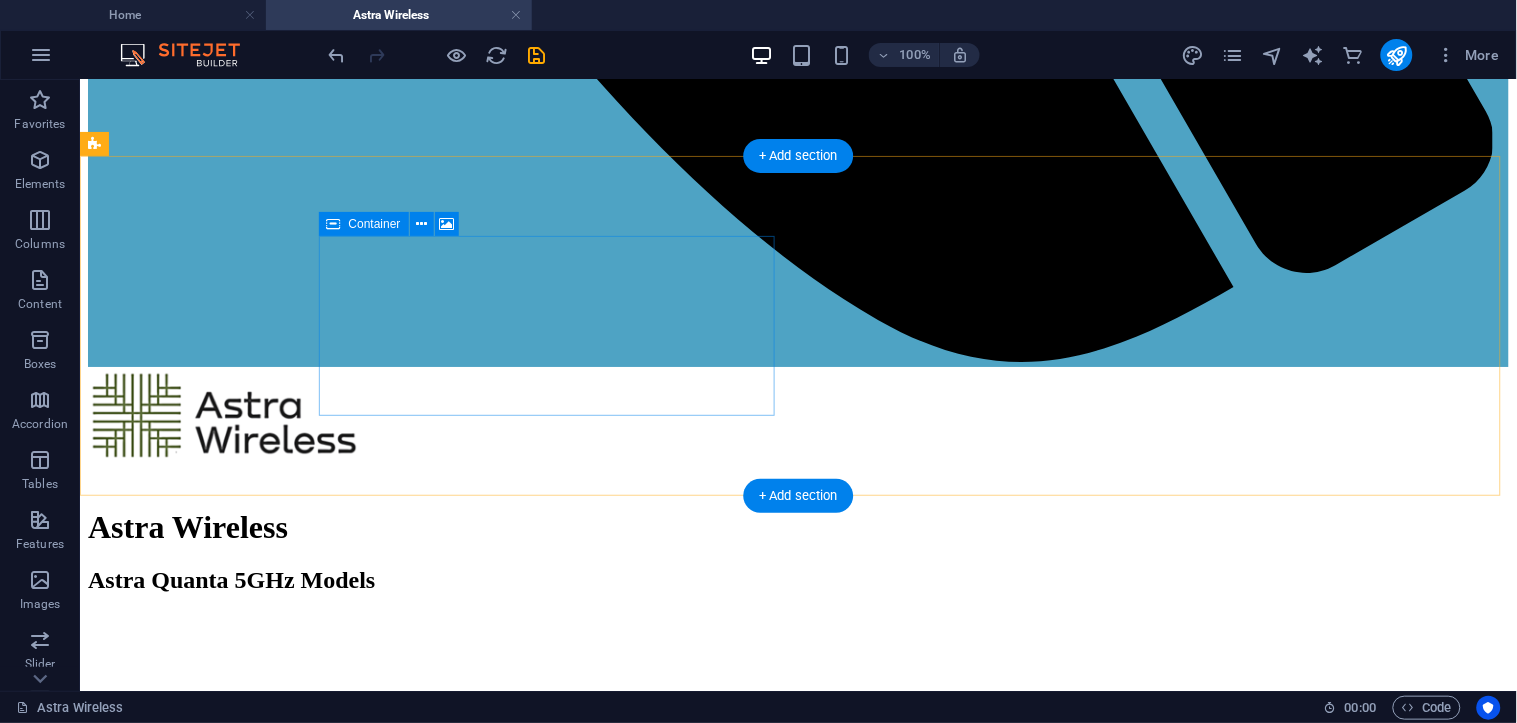 scroll, scrollTop: 1666, scrollLeft: 0, axis: vertical 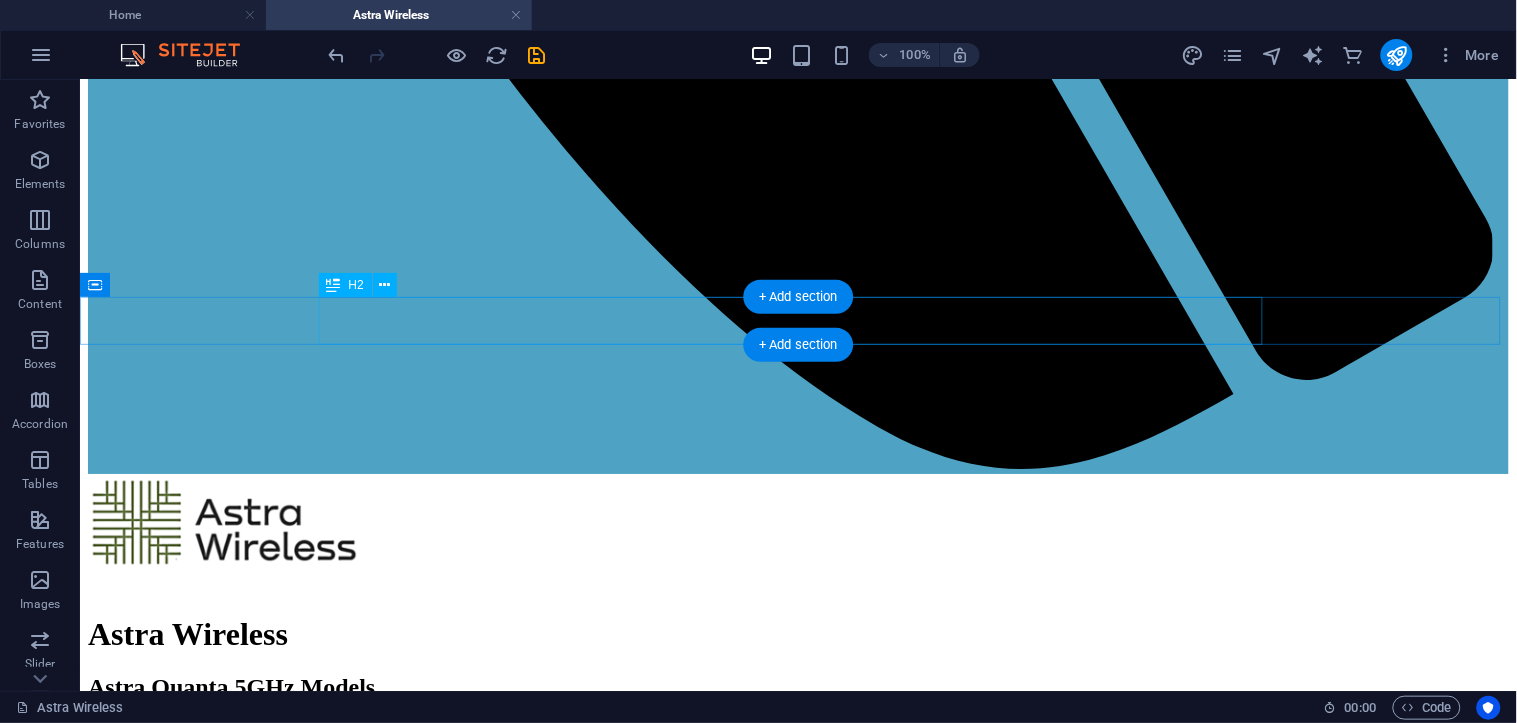 click on "Astra Quanta 5GHz Models" at bounding box center (797, 2079) 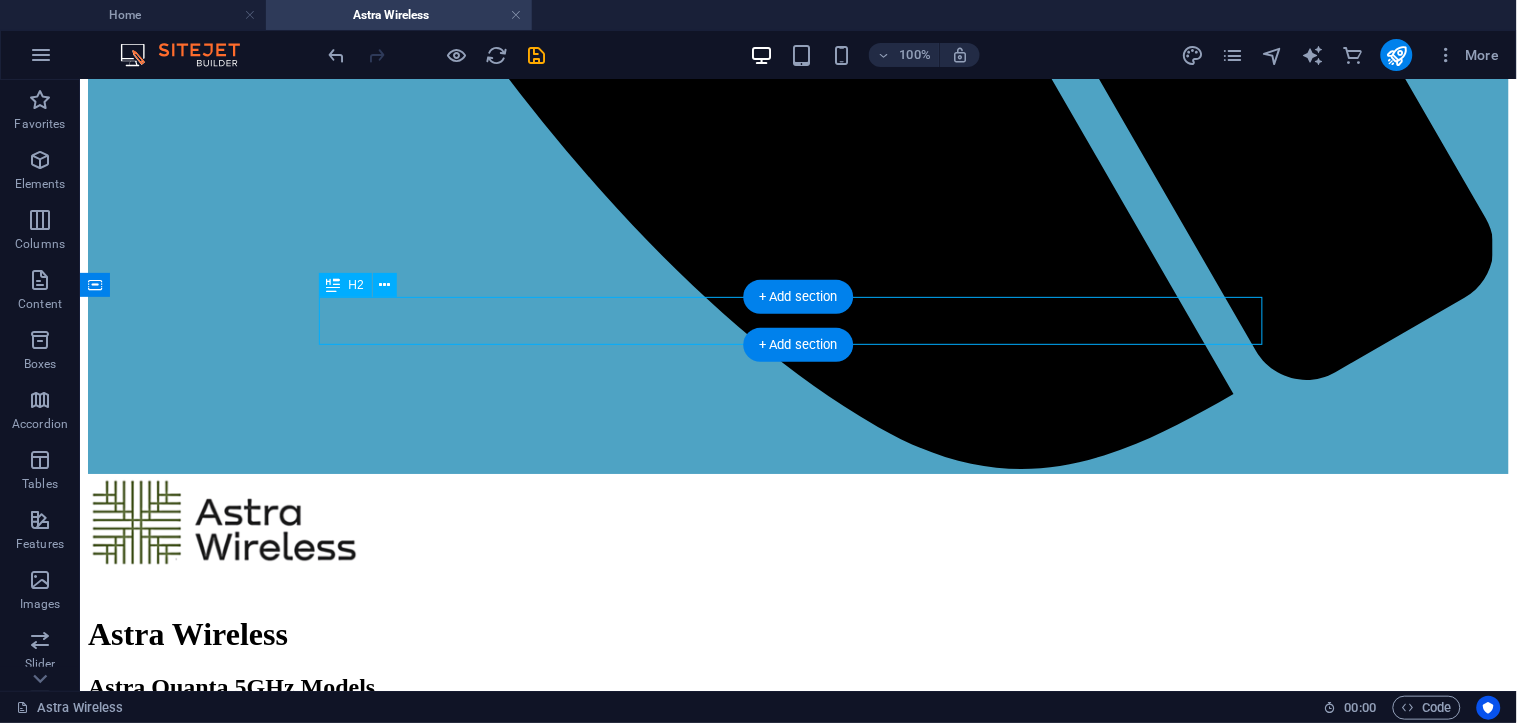 click on "Astra Quanta 5GHz Models" at bounding box center (797, 2079) 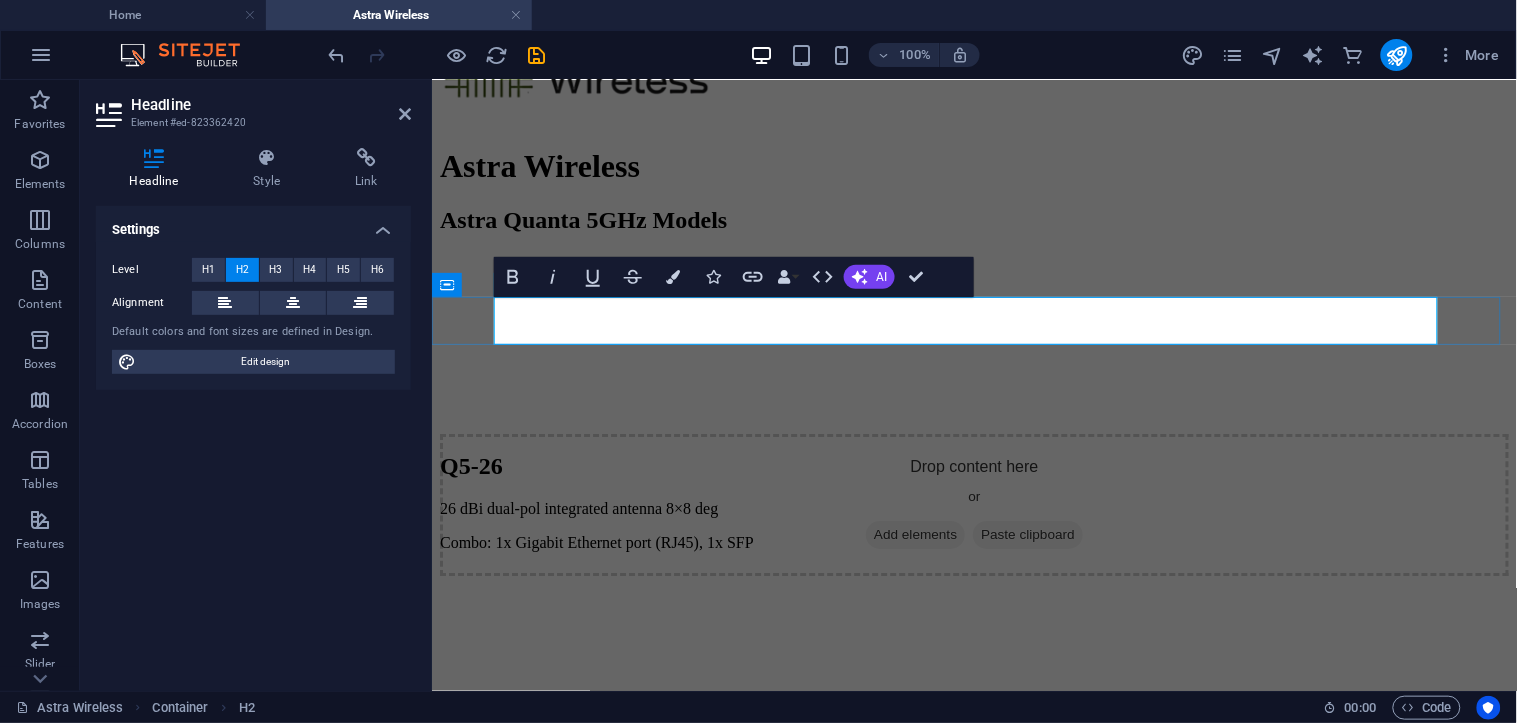 click on "Astra Quanta 5GHz Models" at bounding box center [973, 1611] 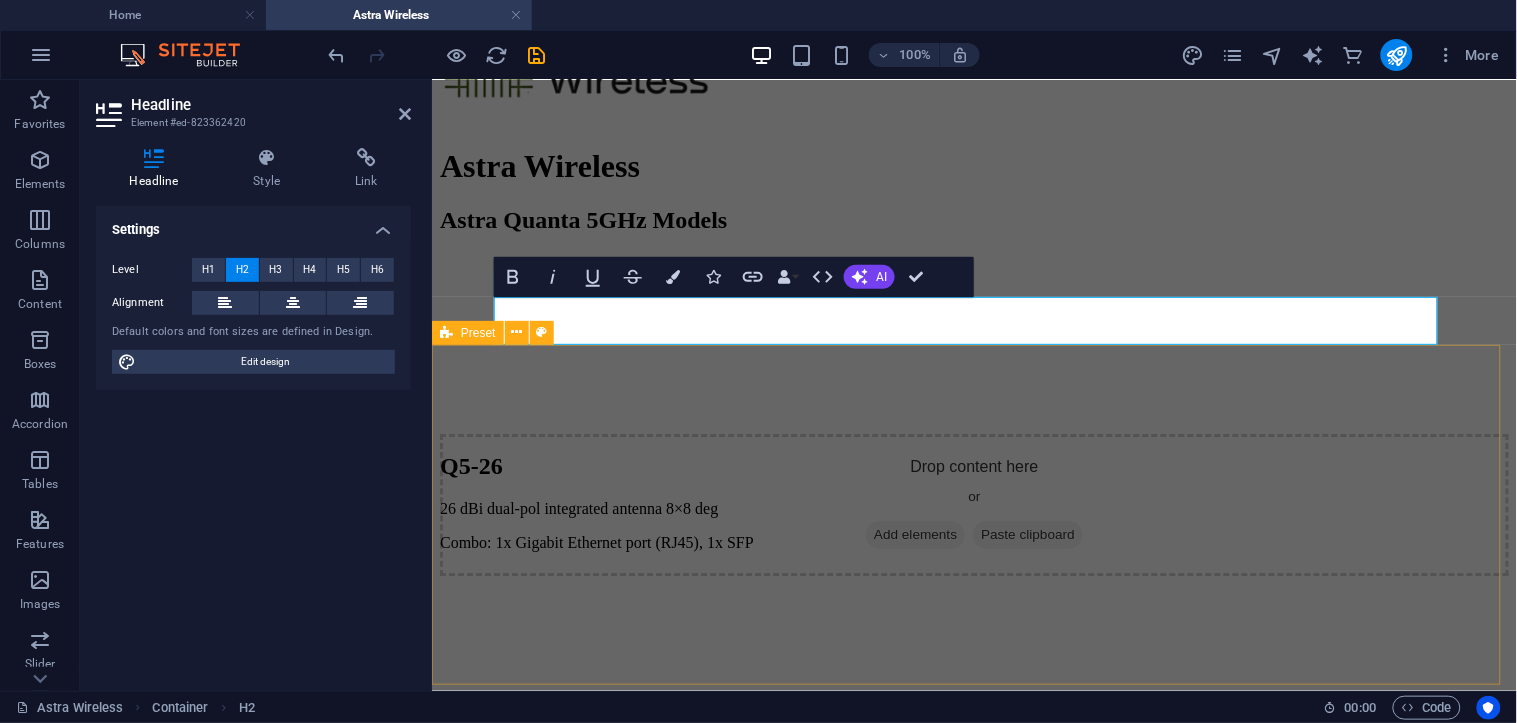 click on "Drop content here or  Add elements  Paste clipboard Q4-E 26 dBi dual-pol integrated antenna 8×8 deg Combo: 1x Gigabit Ethernet port (RJ45), 1x SFP" at bounding box center (973, 1802) 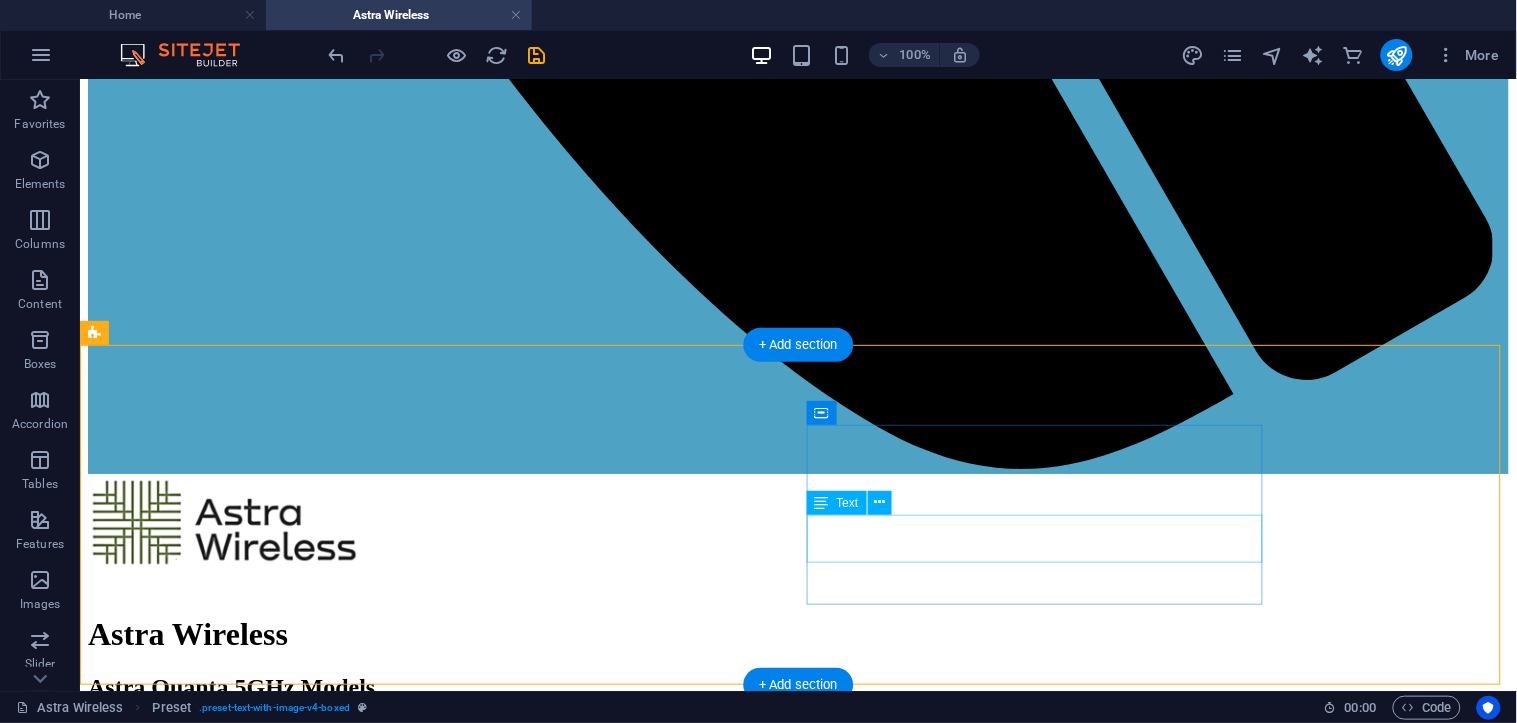 click on "26 dBi dual-pol integrated antenna 8×8 deg Combo: 1x Gigabit Ethernet port (RJ45), 1x SFP" at bounding box center [797, 2386] 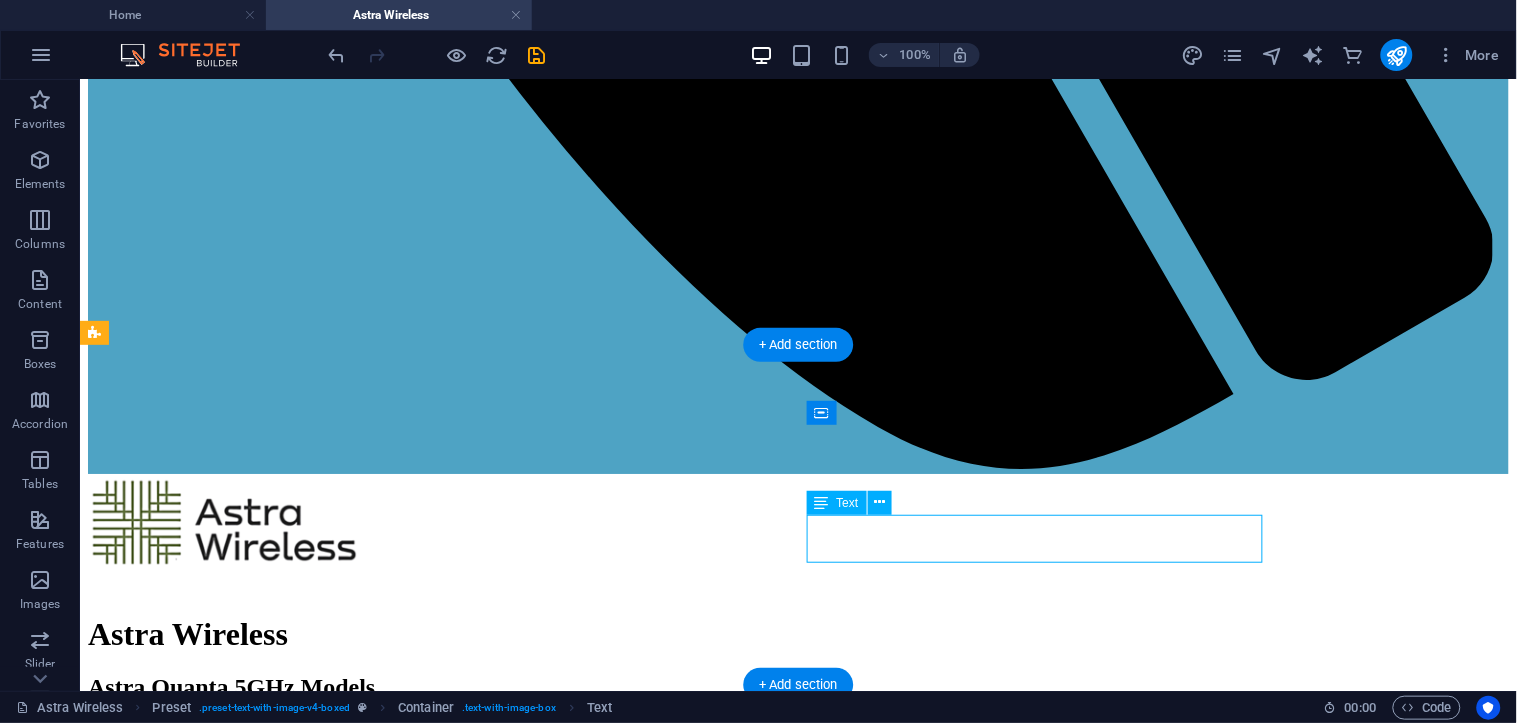 click on "26 dBi dual-pol integrated antenna 8×8 deg Combo: 1x Gigabit Ethernet port (RJ45), 1x SFP" at bounding box center (797, 2386) 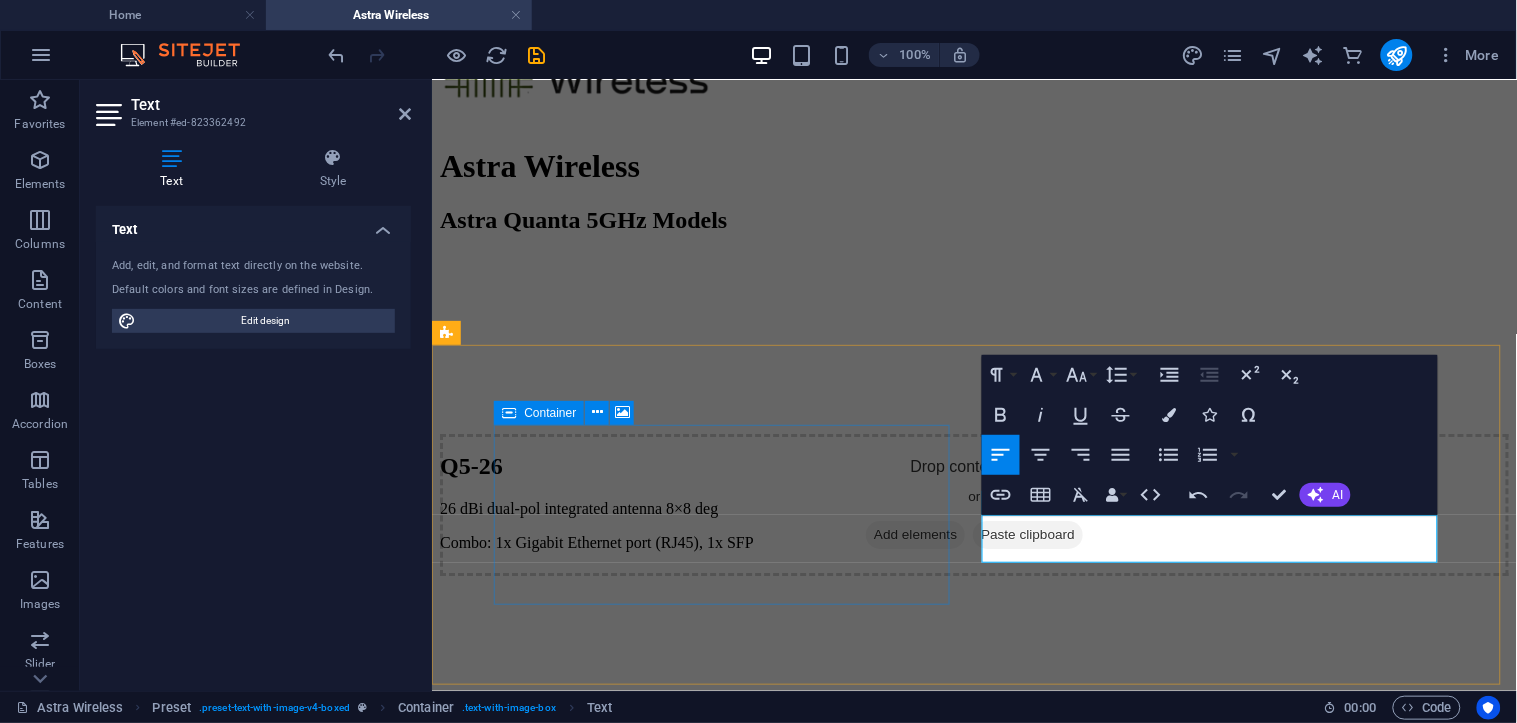 scroll, scrollTop: 1157, scrollLeft: 8, axis: both 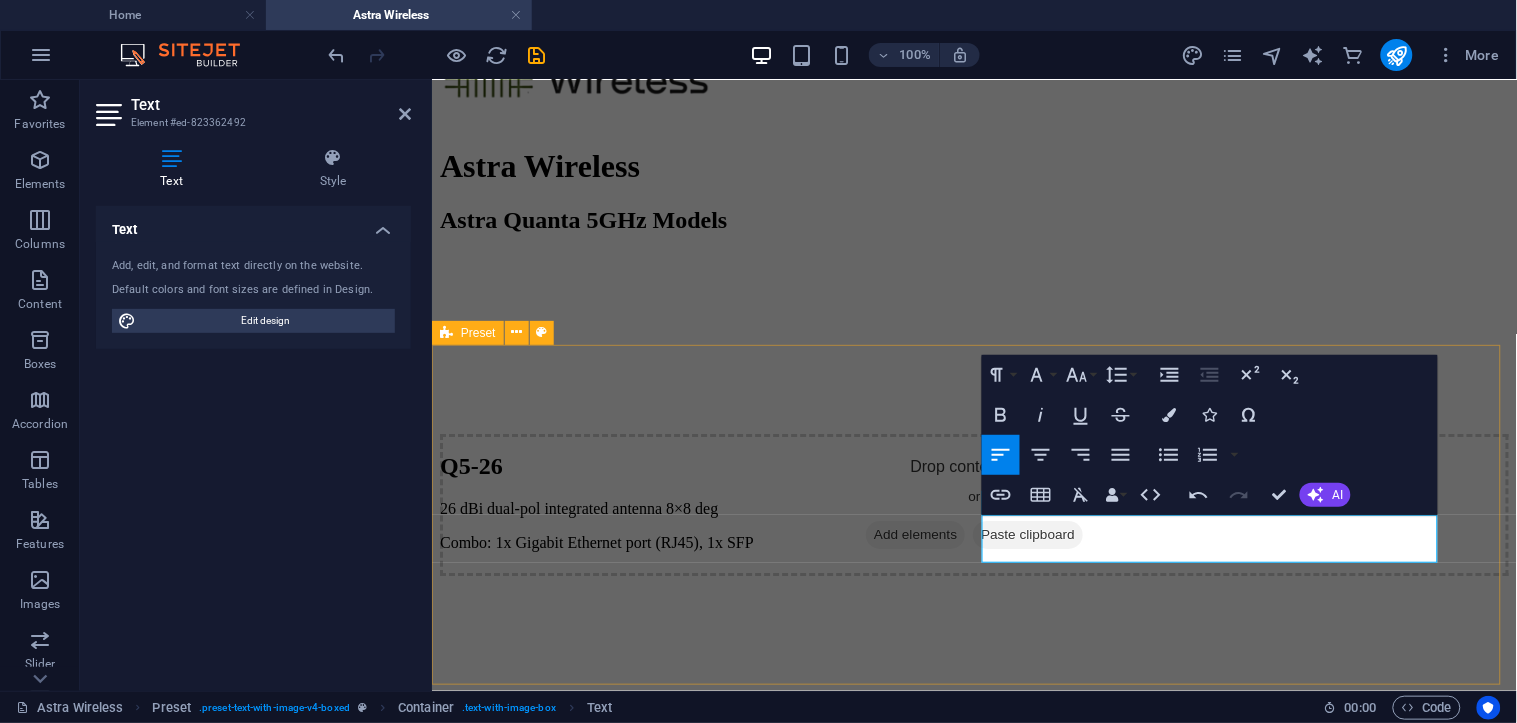 click on "Drop content here or  Add elements  Paste clipboard Q4-E Connectorized antenna (2 x N‑type connectors) Combo: 1x Gigabit Ethernet port (RJ45), 1x SFP Connectorized antenna (2 x N‑type connectors) Combo: 1x Gigabit Ethernet port (RJ45), 1x SFP" at bounding box center [973, 1802] 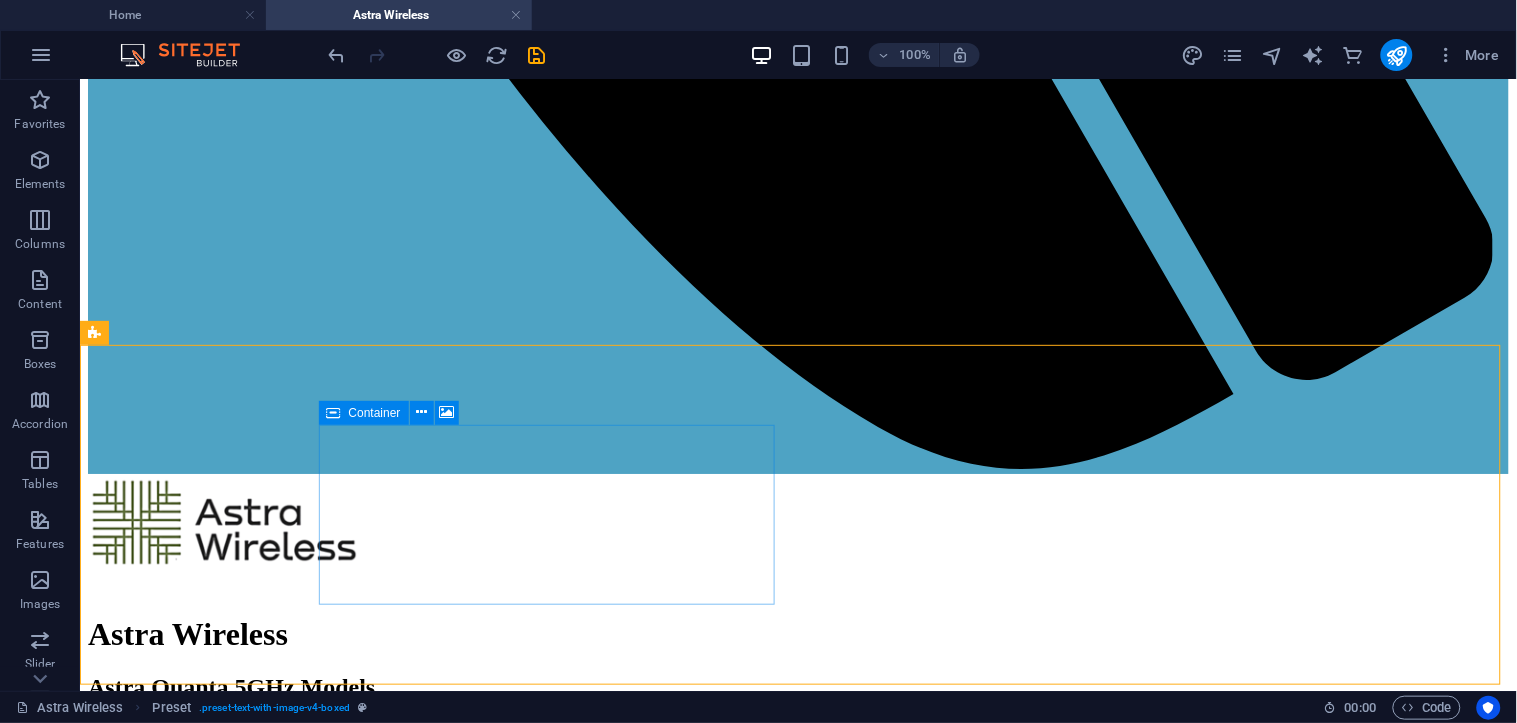 click on "Container" at bounding box center (375, 413) 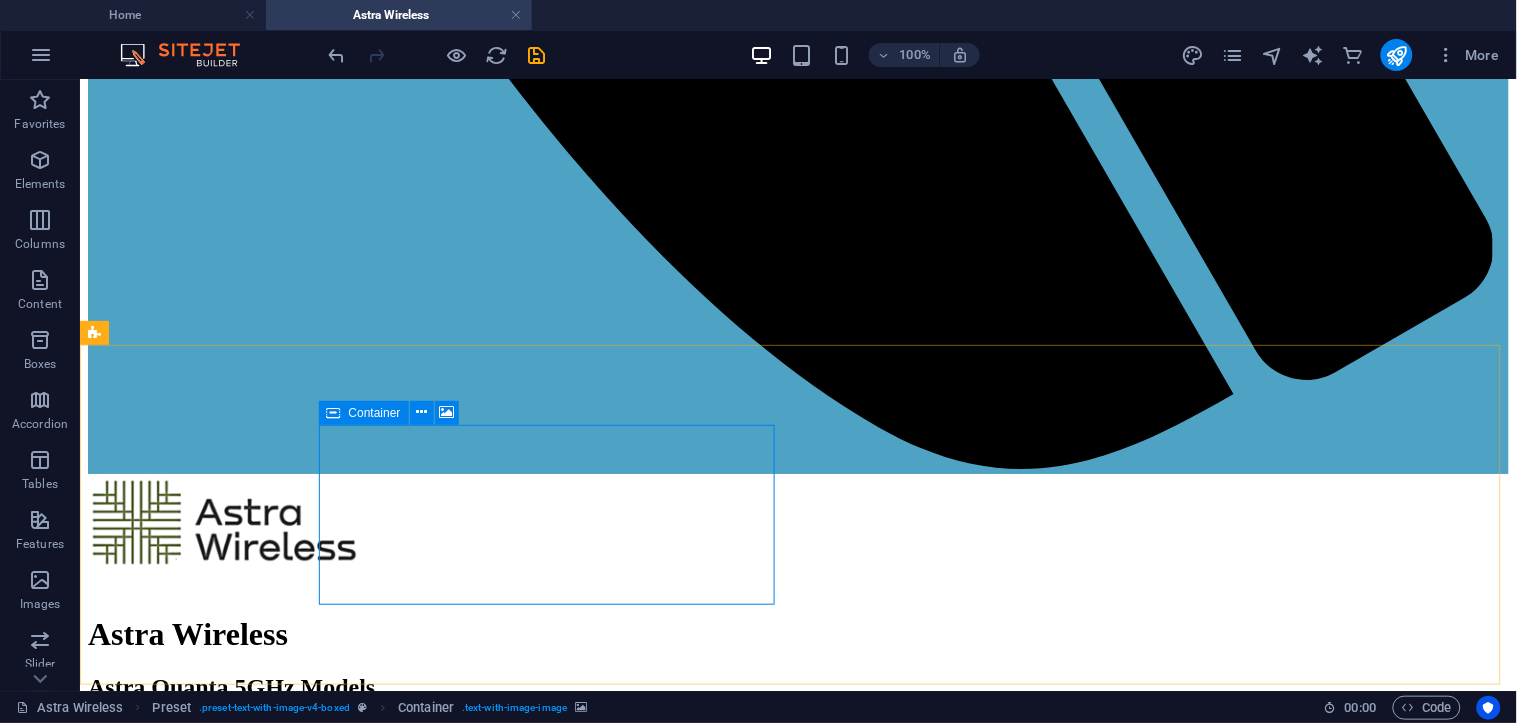click on "Container" at bounding box center [375, 413] 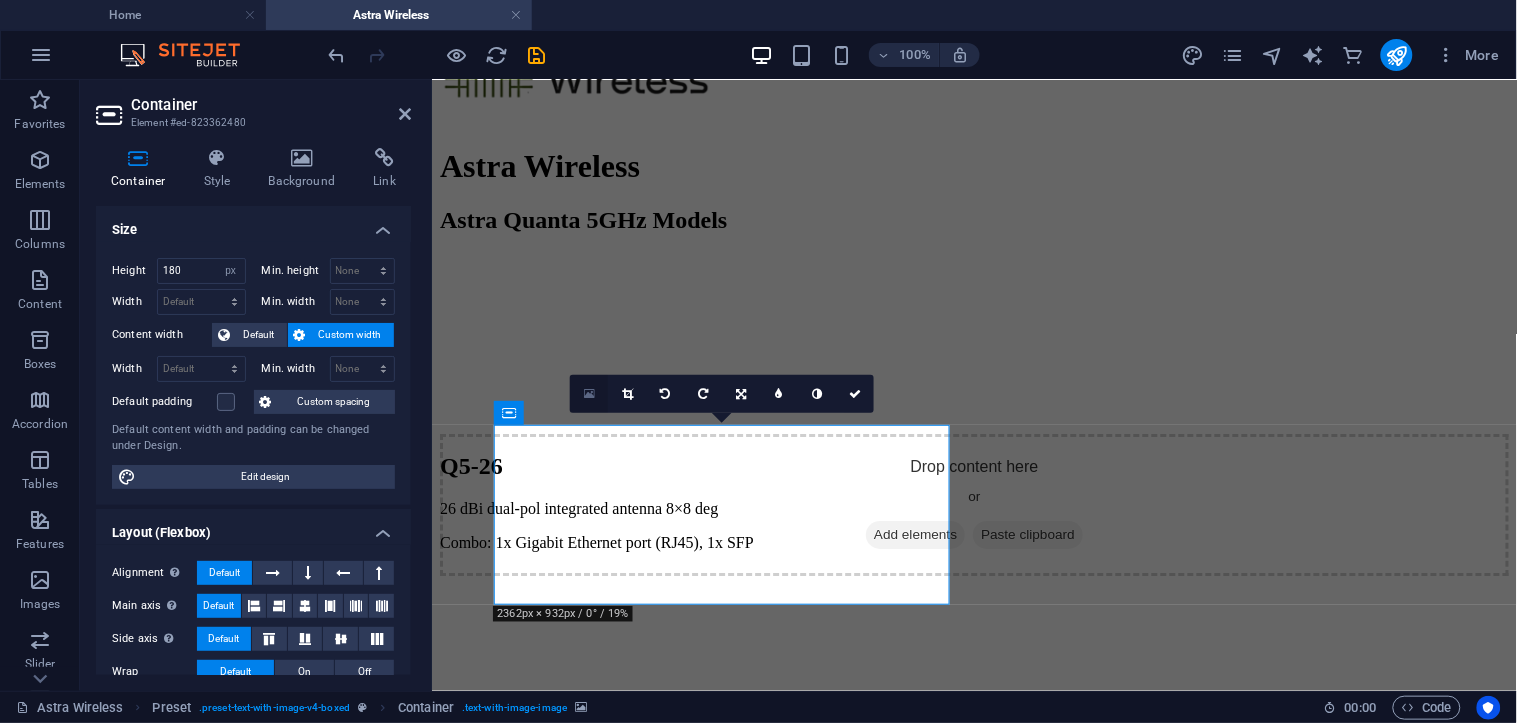 click at bounding box center (589, 394) 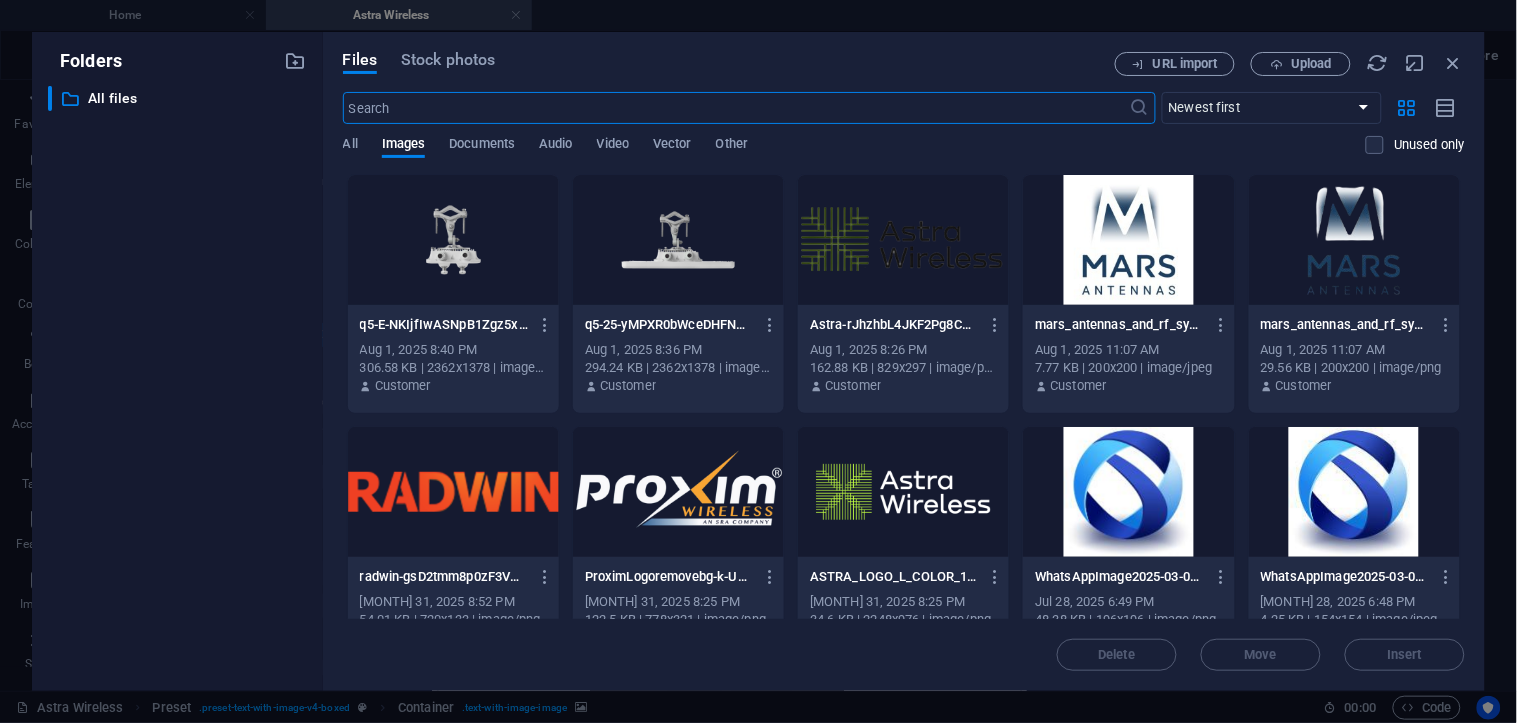 scroll, scrollTop: 1596, scrollLeft: 0, axis: vertical 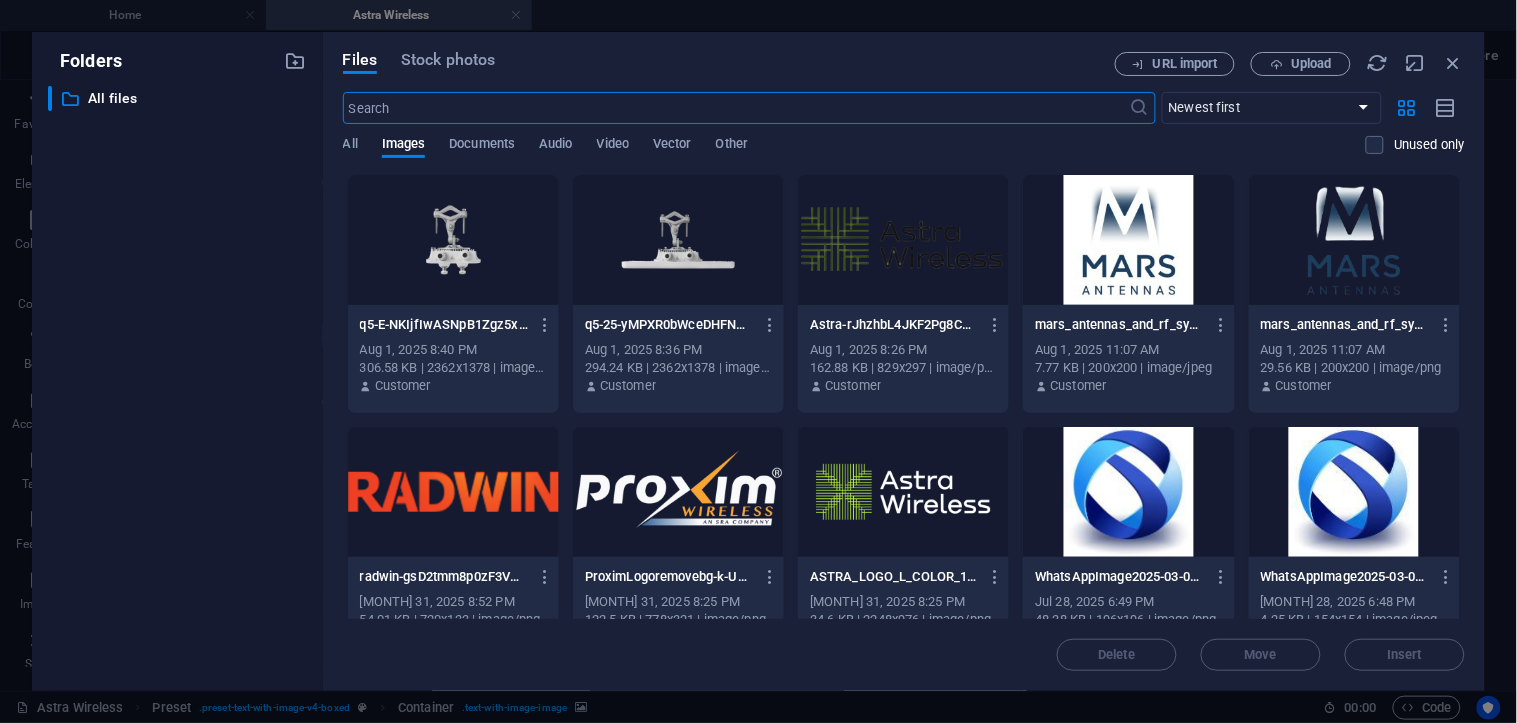 click at bounding box center (453, 240) 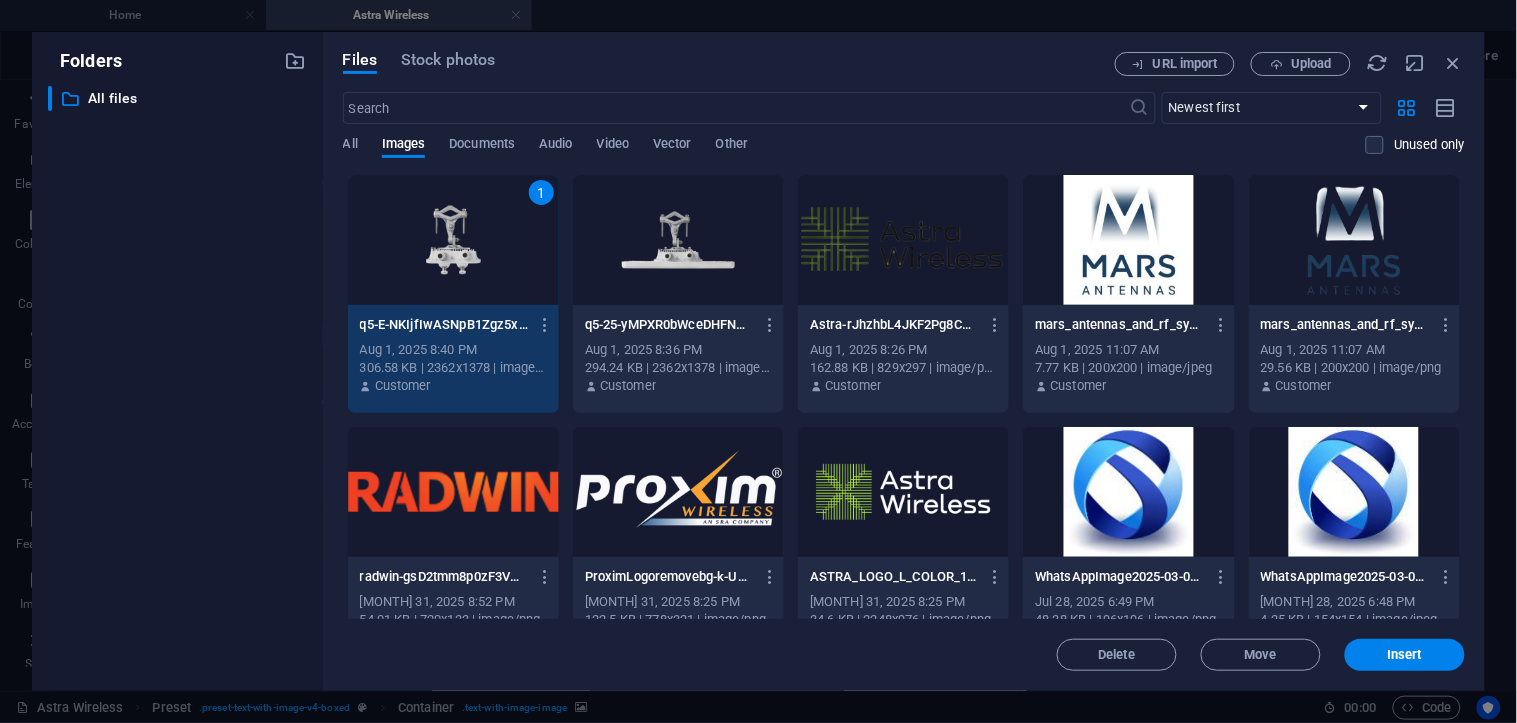 click on "1" at bounding box center [453, 240] 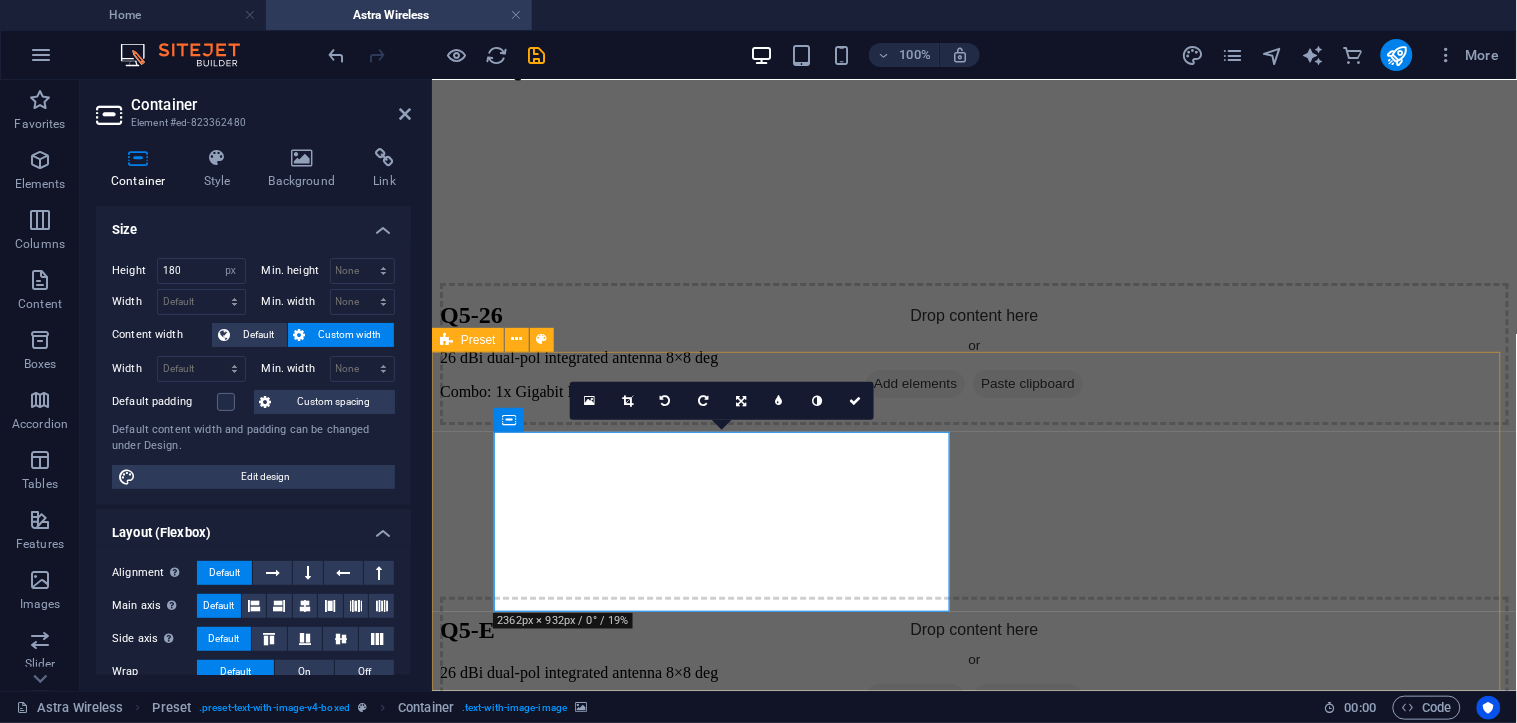 scroll, scrollTop: 1818, scrollLeft: 0, axis: vertical 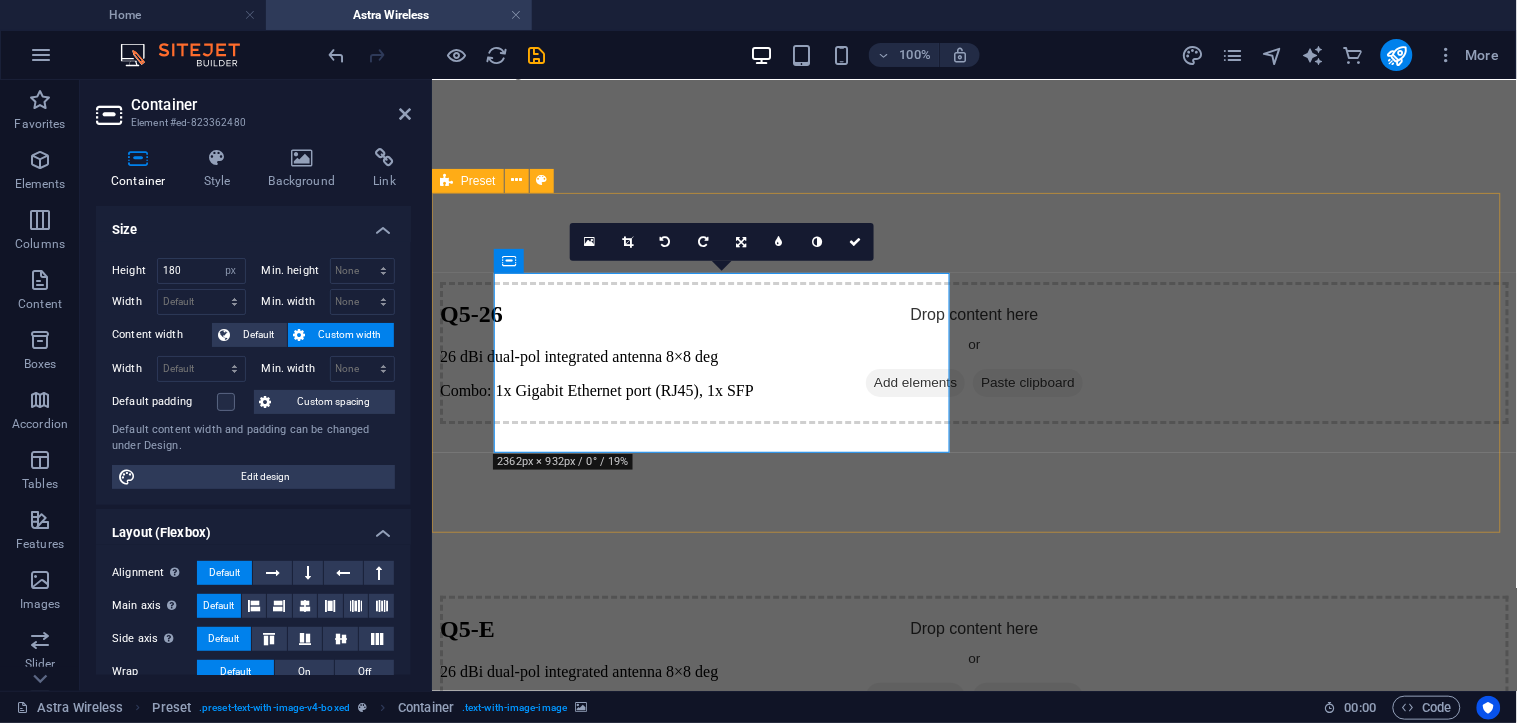 click on "Drop content here or  Add elements  Paste clipboard Q4-E Connectorized antenna (2 x N‑type connectors) Combo: 1x Gigabit Ethernet port (RJ45), 1x SFP" at bounding box center [973, 1650] 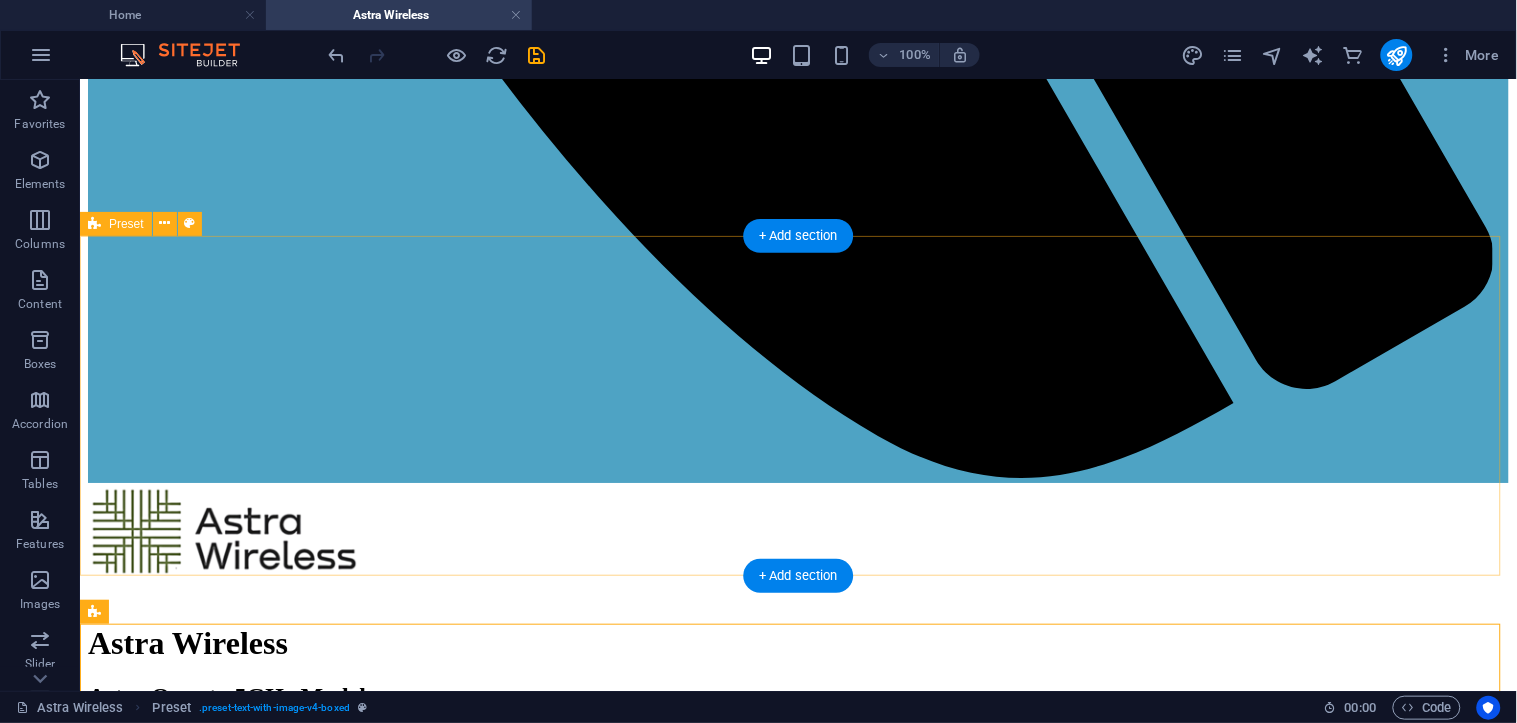 scroll, scrollTop: 1374, scrollLeft: 0, axis: vertical 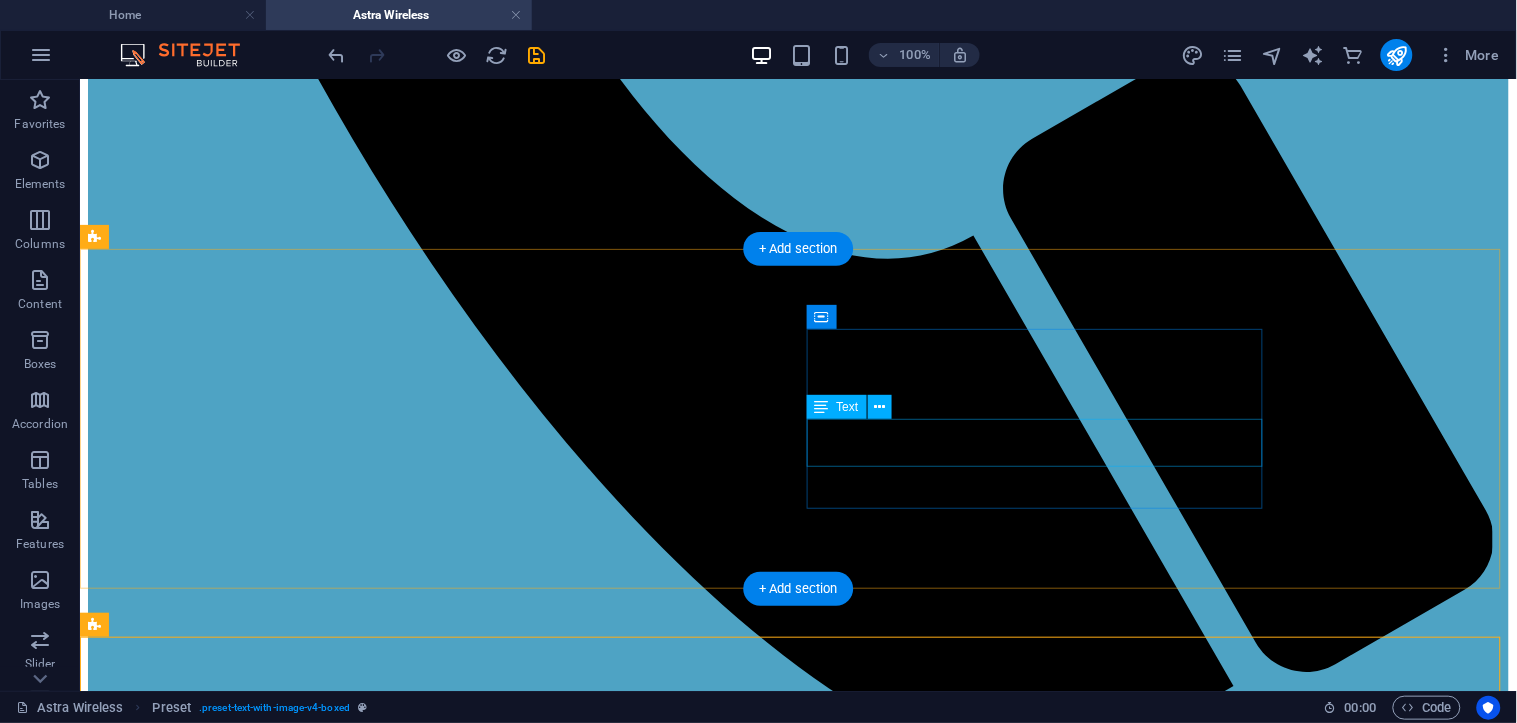 click on "Connectorized antenna (2 x N‑type connectors) Combo: 1x Gigabit Ethernet port (RJ45), 1x SFP" at bounding box center (797, 2296) 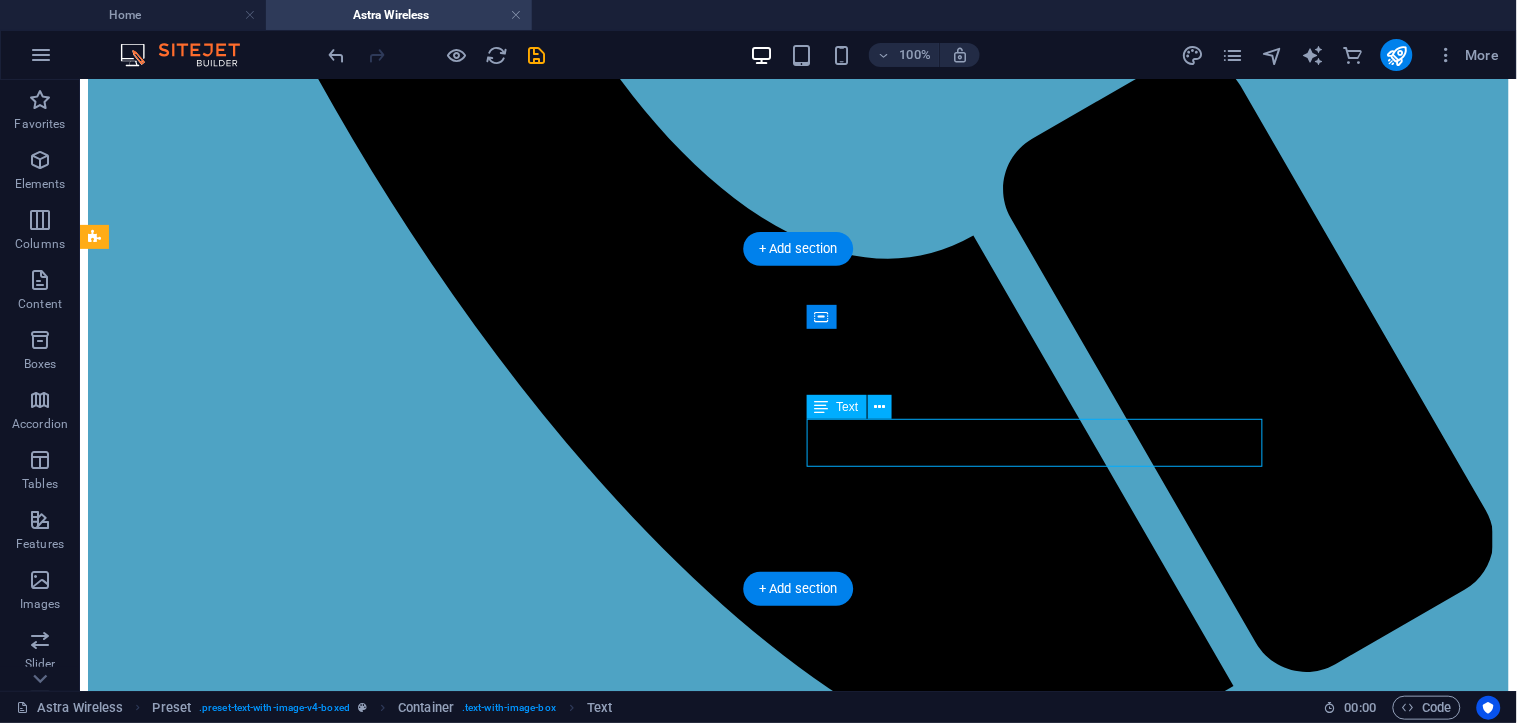 click on "Connectorized antenna (2 x N‑type connectors) Combo: 1x Gigabit Ethernet port (RJ45), 1x SFP" at bounding box center (797, 2296) 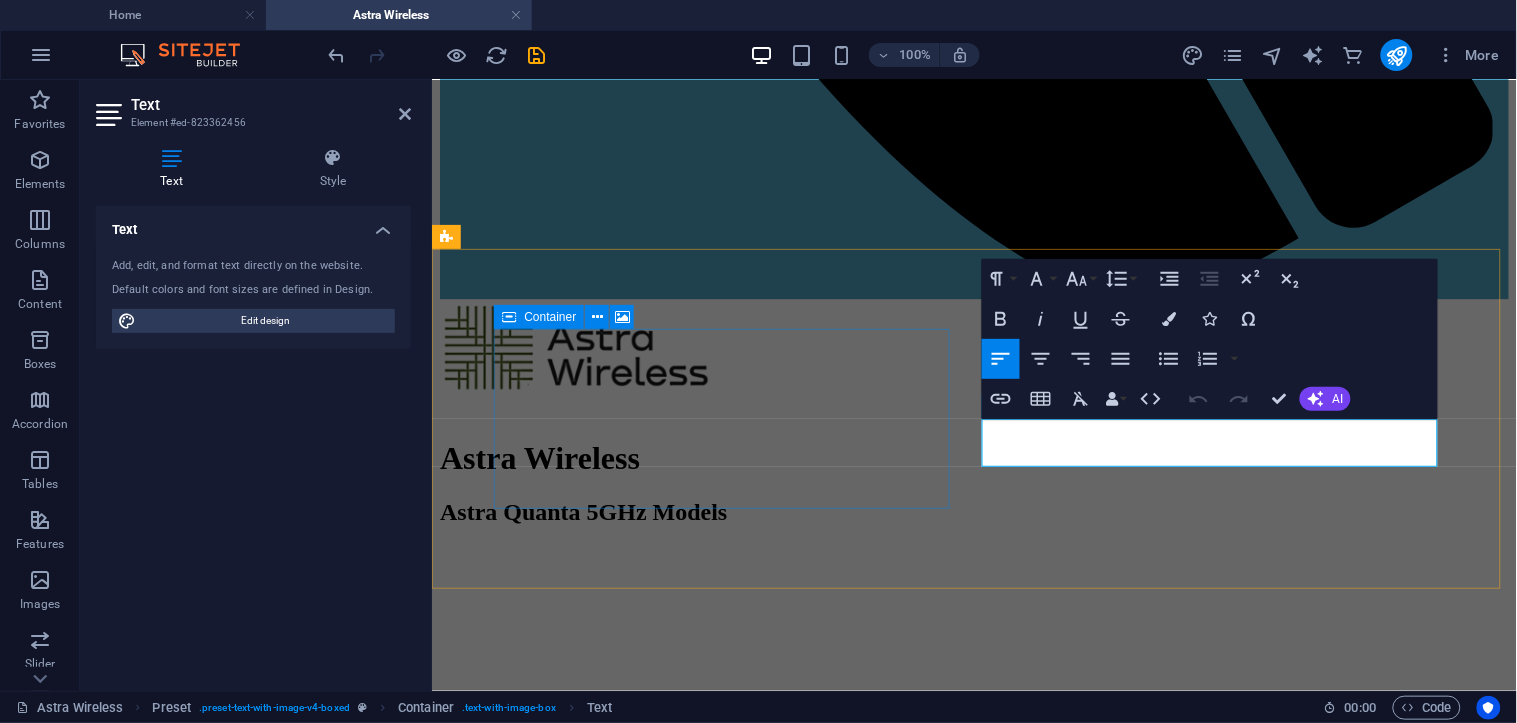 scroll, scrollTop: 1067, scrollLeft: 8, axis: both 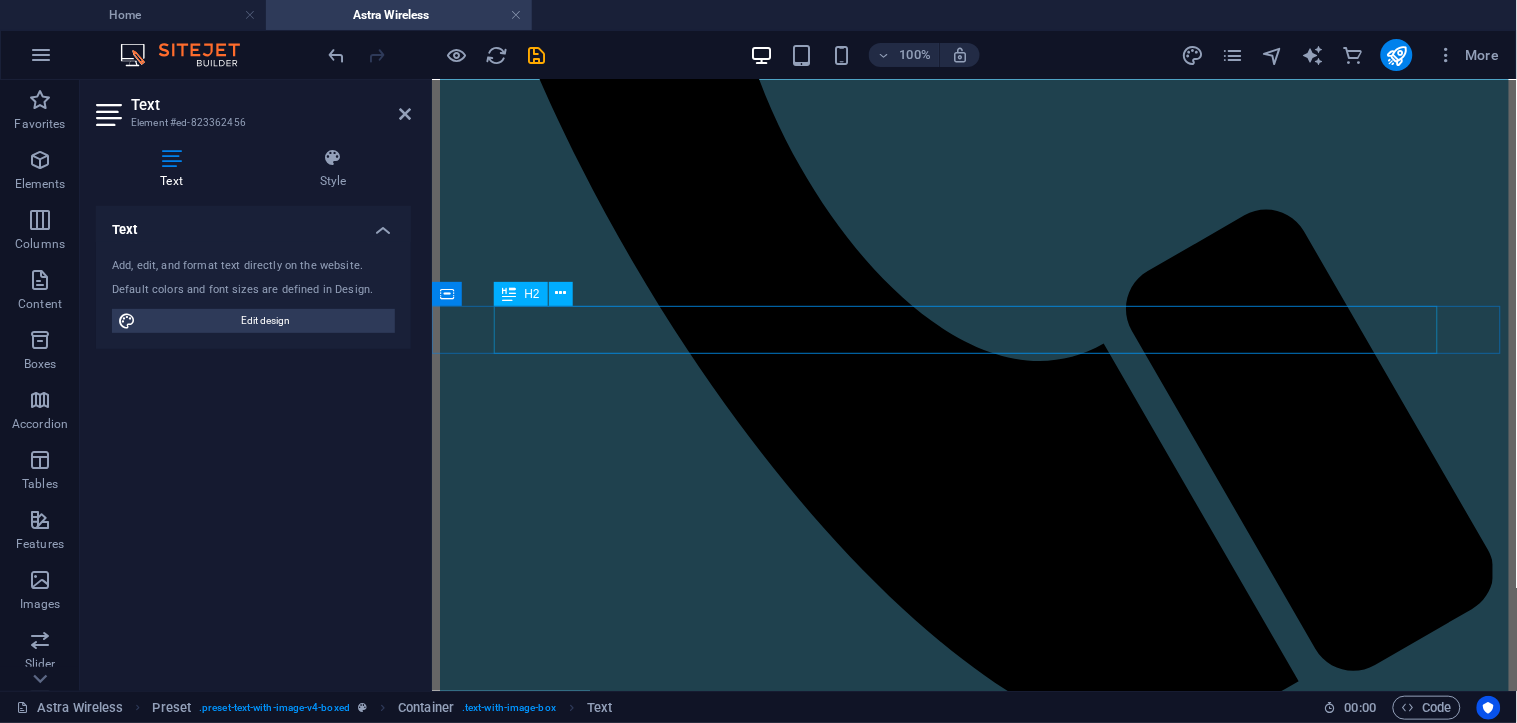 click on "Astra Quanta 6GHz Models" at bounding box center (973, 1651) 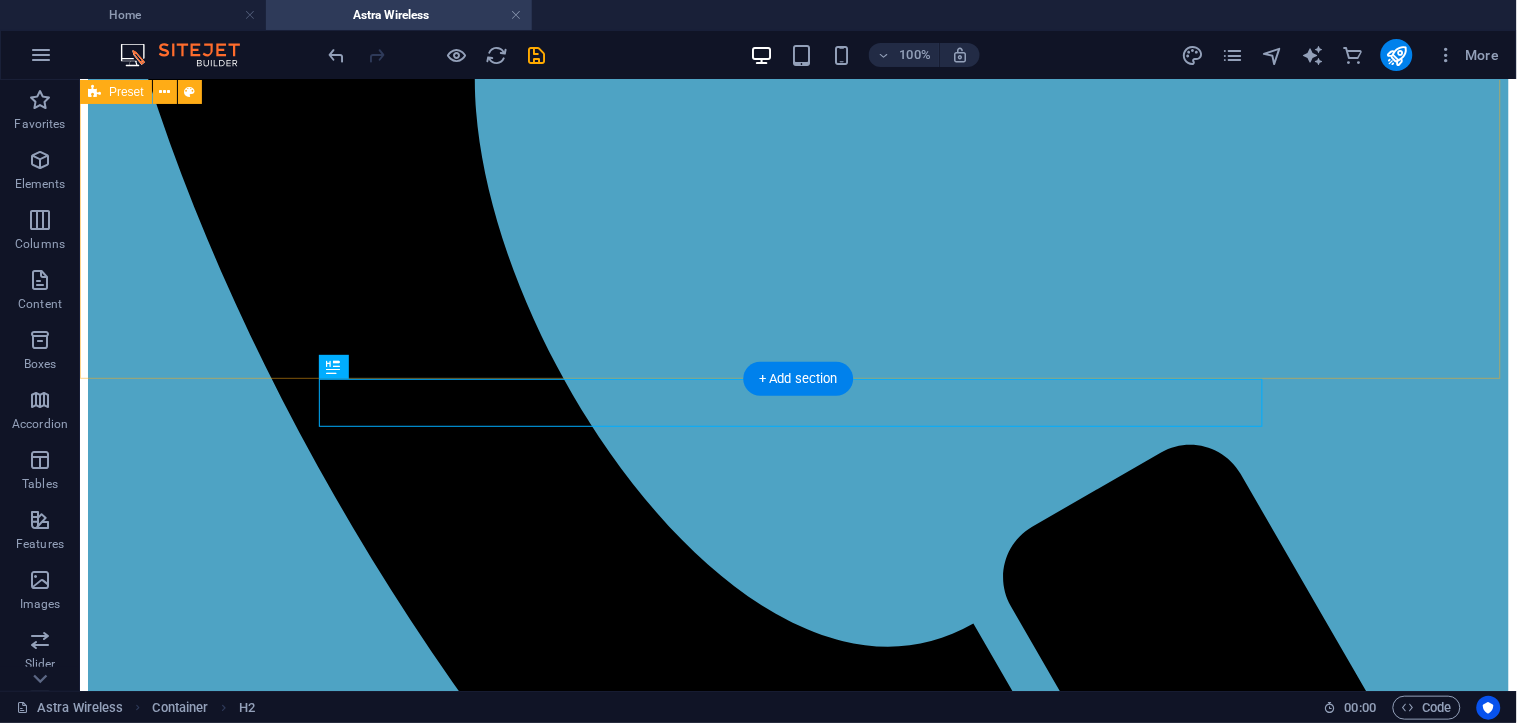scroll, scrollTop: 541, scrollLeft: 0, axis: vertical 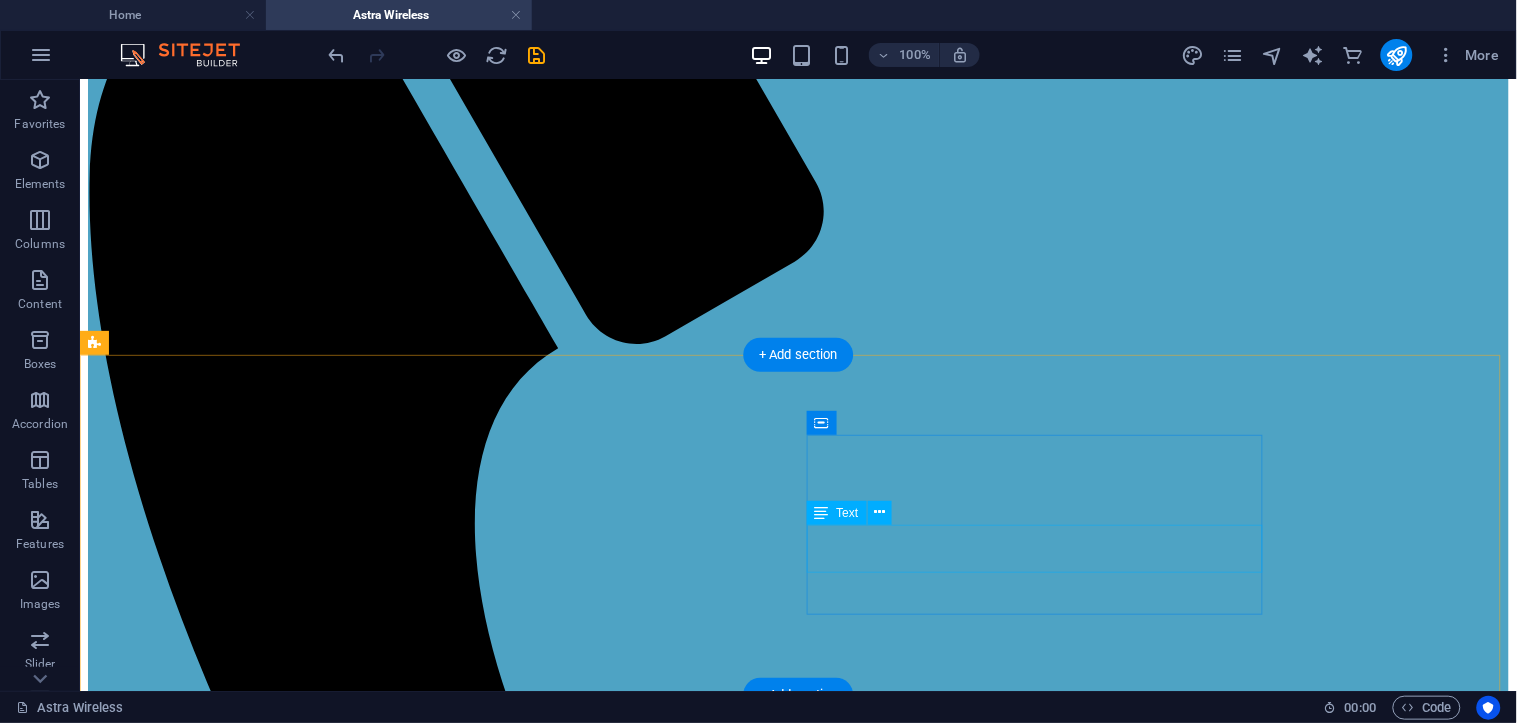 click on "26 dBi dual-pol integrated antenna 8×8 deg Combo: 1x Gigabit Ethernet port (RJ45), 1x SFP" at bounding box center (797, 2433) 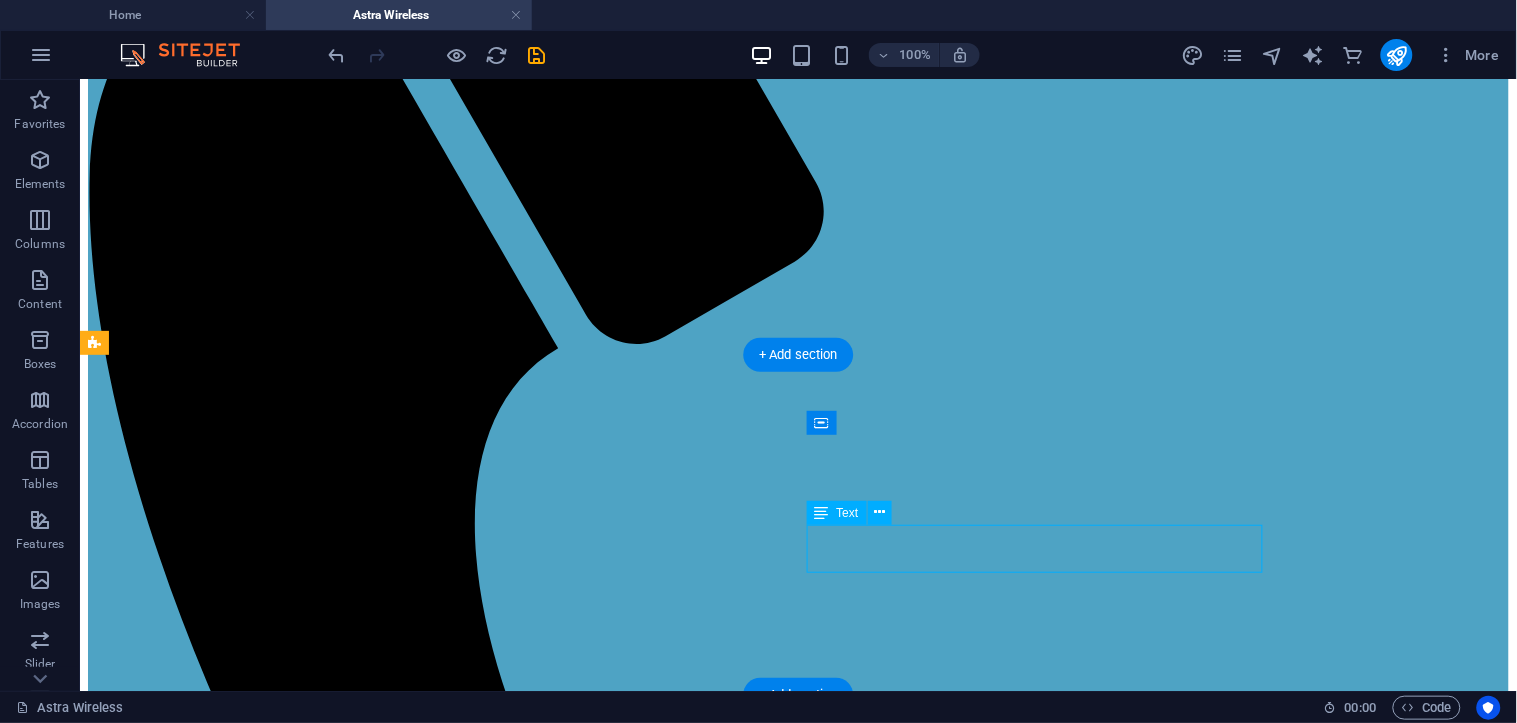 click on "26 dBi dual-pol integrated antenna 8×8 deg Combo: 1x Gigabit Ethernet port (RJ45), 1x SFP" at bounding box center (797, 2433) 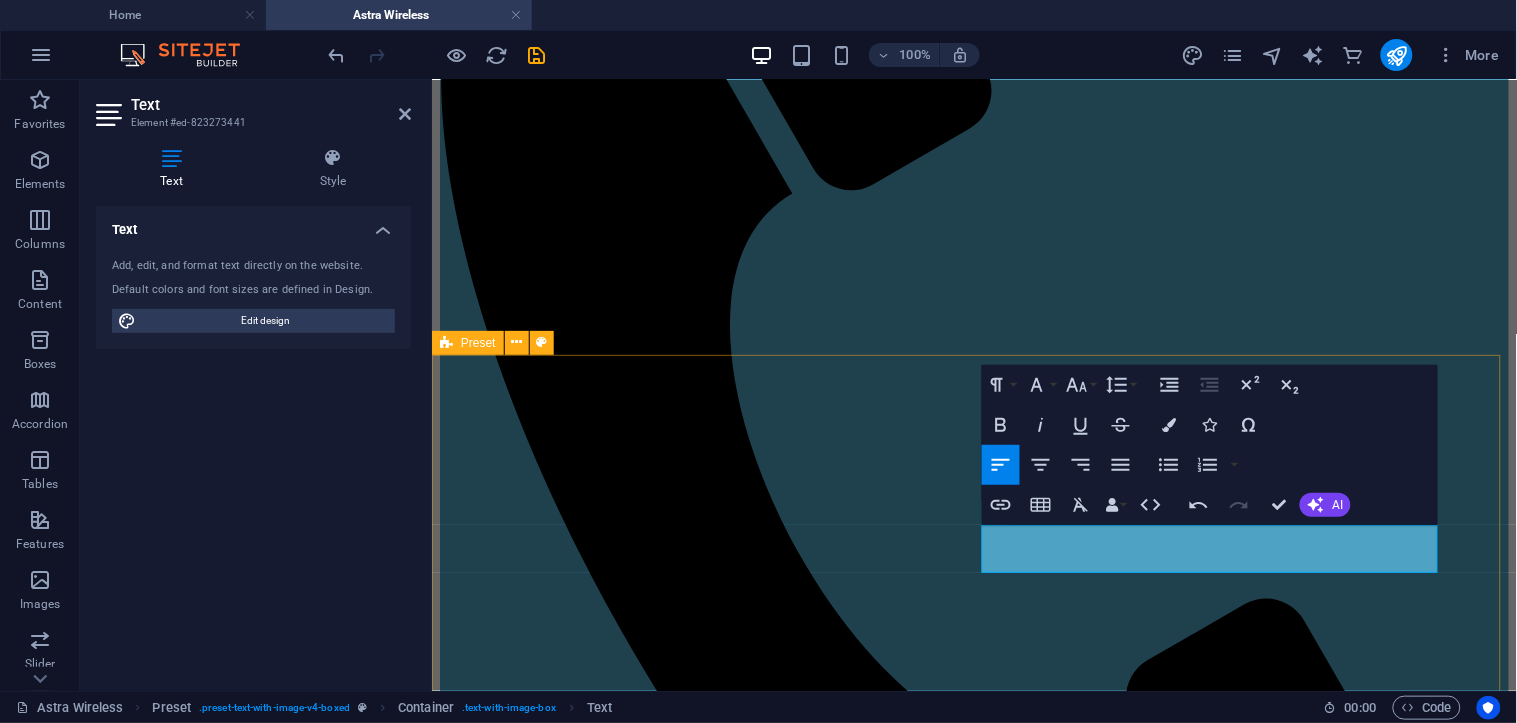 scroll, scrollTop: 1157, scrollLeft: 8, axis: both 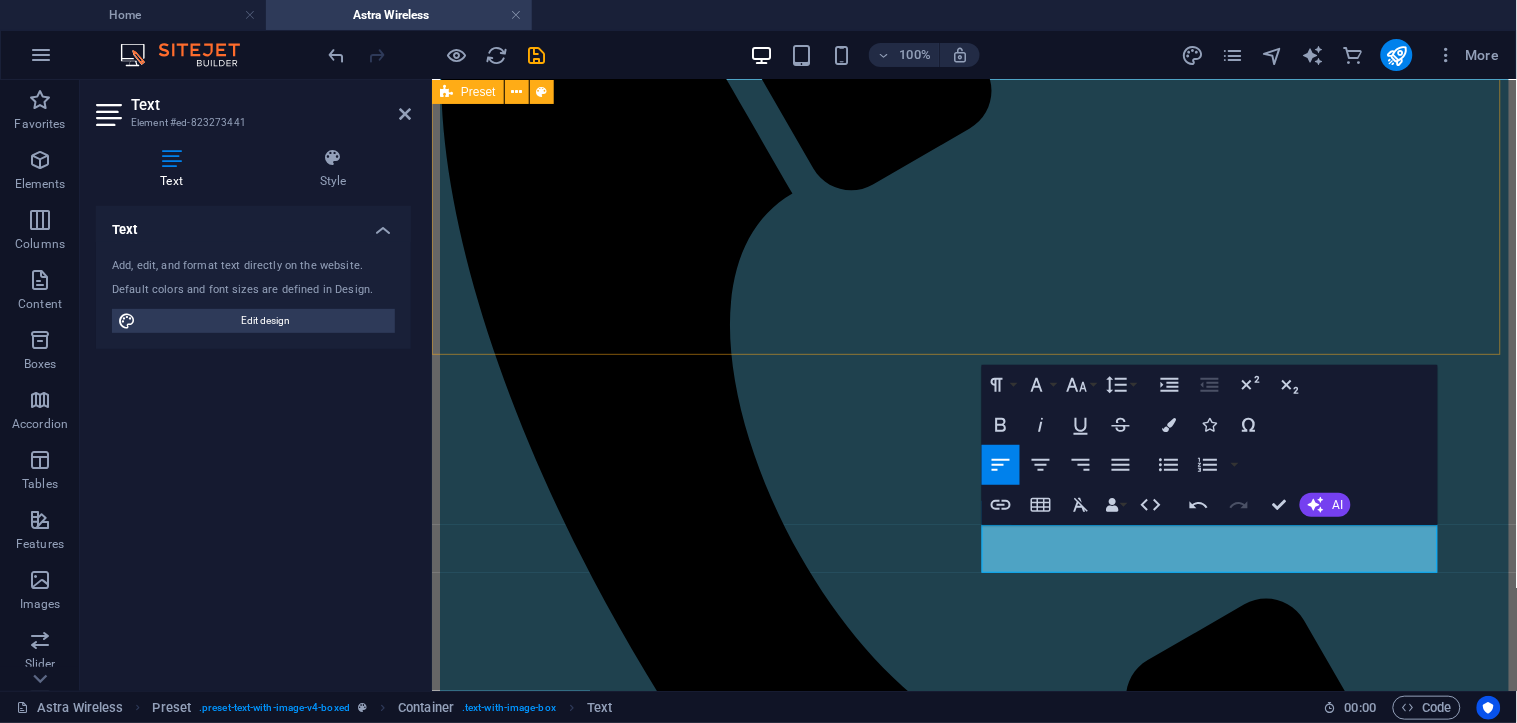 click on "Drop content here or  Add elements  Paste clipboard Q5-26 26 dBi dual-pol integrated antenna 8×8 deg Combo: 1x Gigabit Ethernet port (RJ45), 1x SFP" at bounding box center [973, 1535] 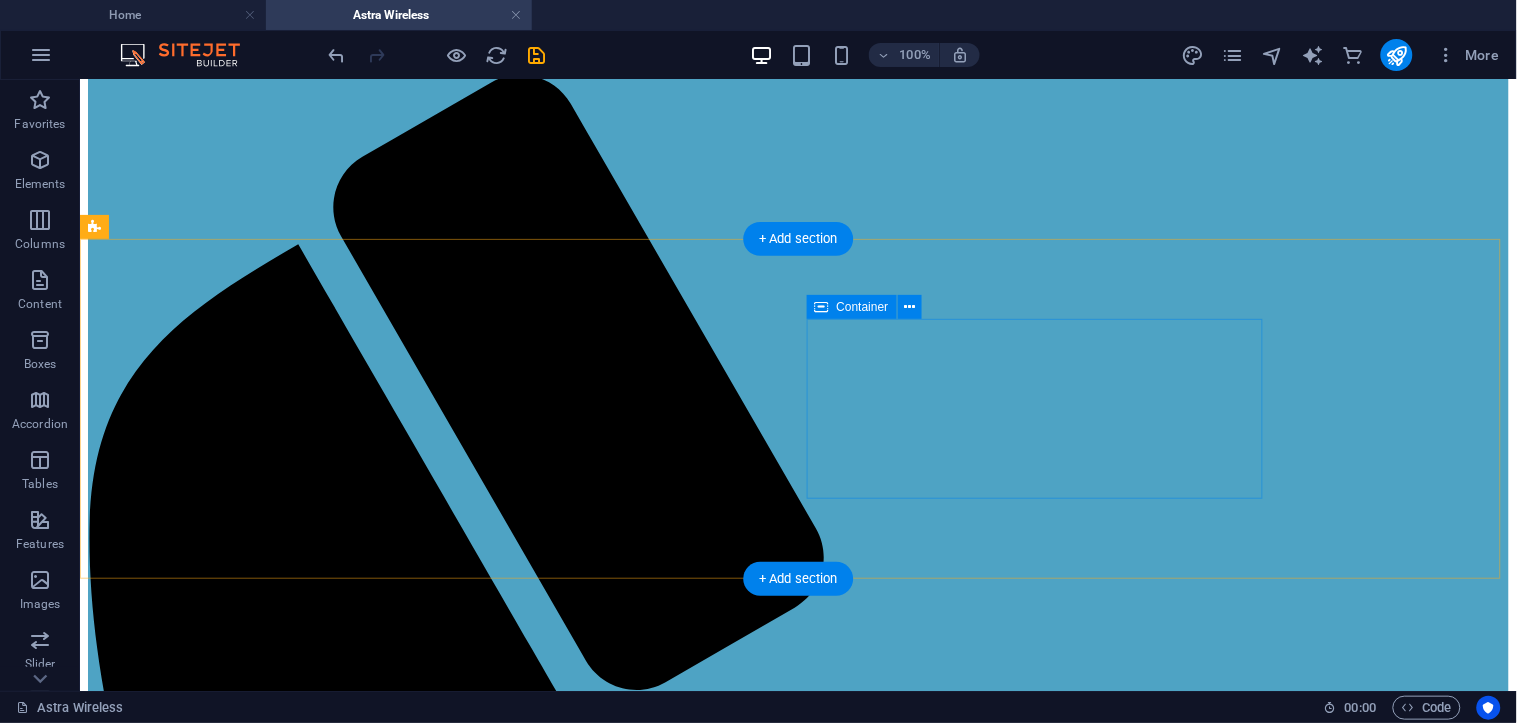 scroll, scrollTop: 318, scrollLeft: 0, axis: vertical 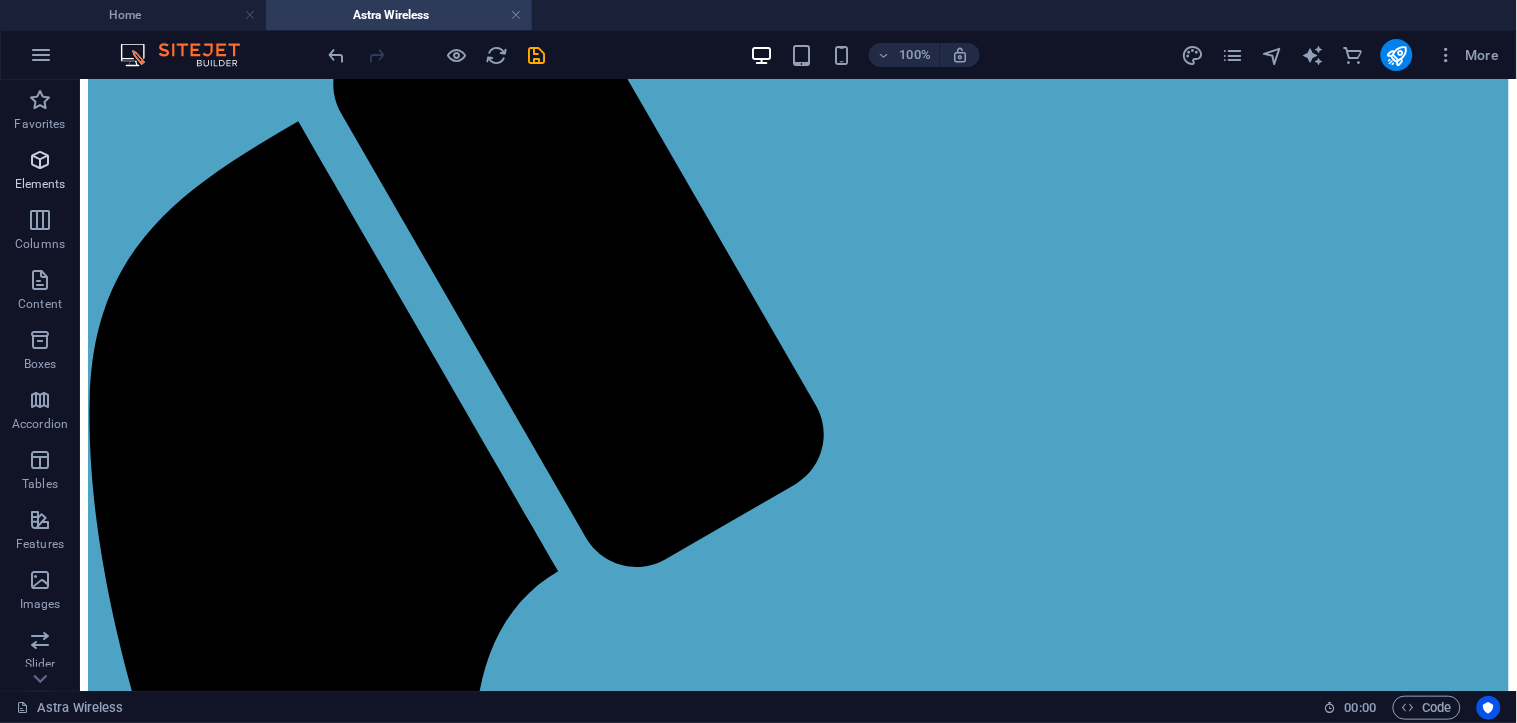 drag, startPoint x: 55, startPoint y: 176, endPoint x: 9, endPoint y: 177, distance: 46.010868 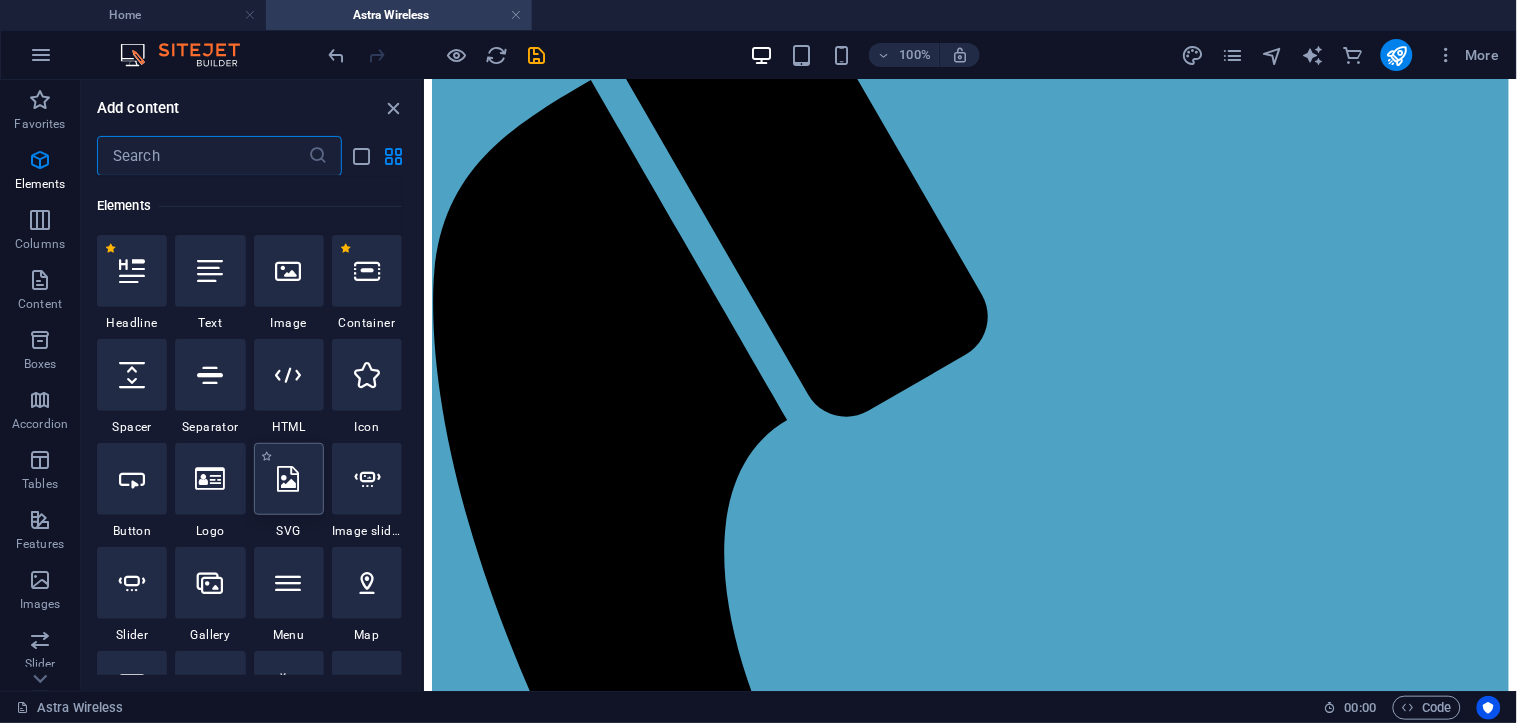 scroll, scrollTop: 213, scrollLeft: 0, axis: vertical 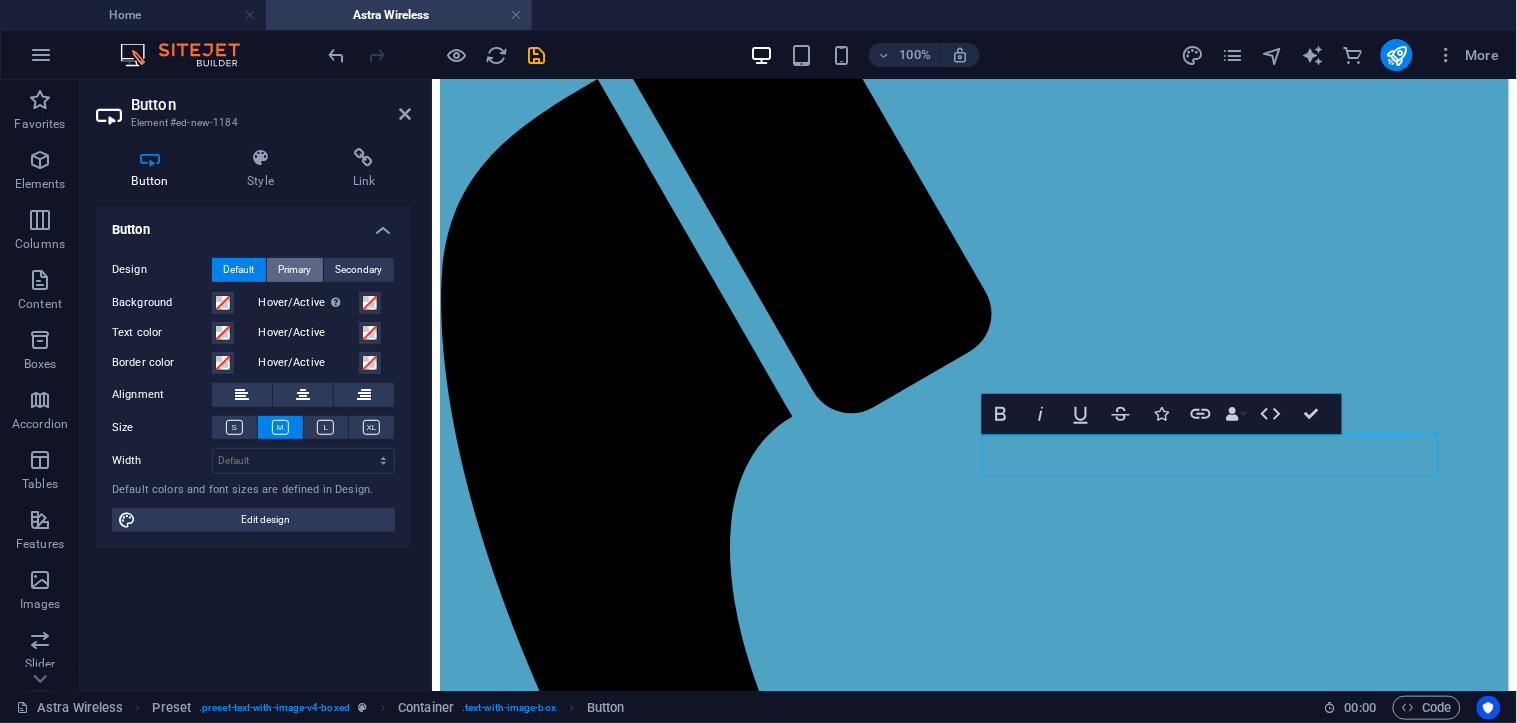 click on "Primary" at bounding box center (295, 270) 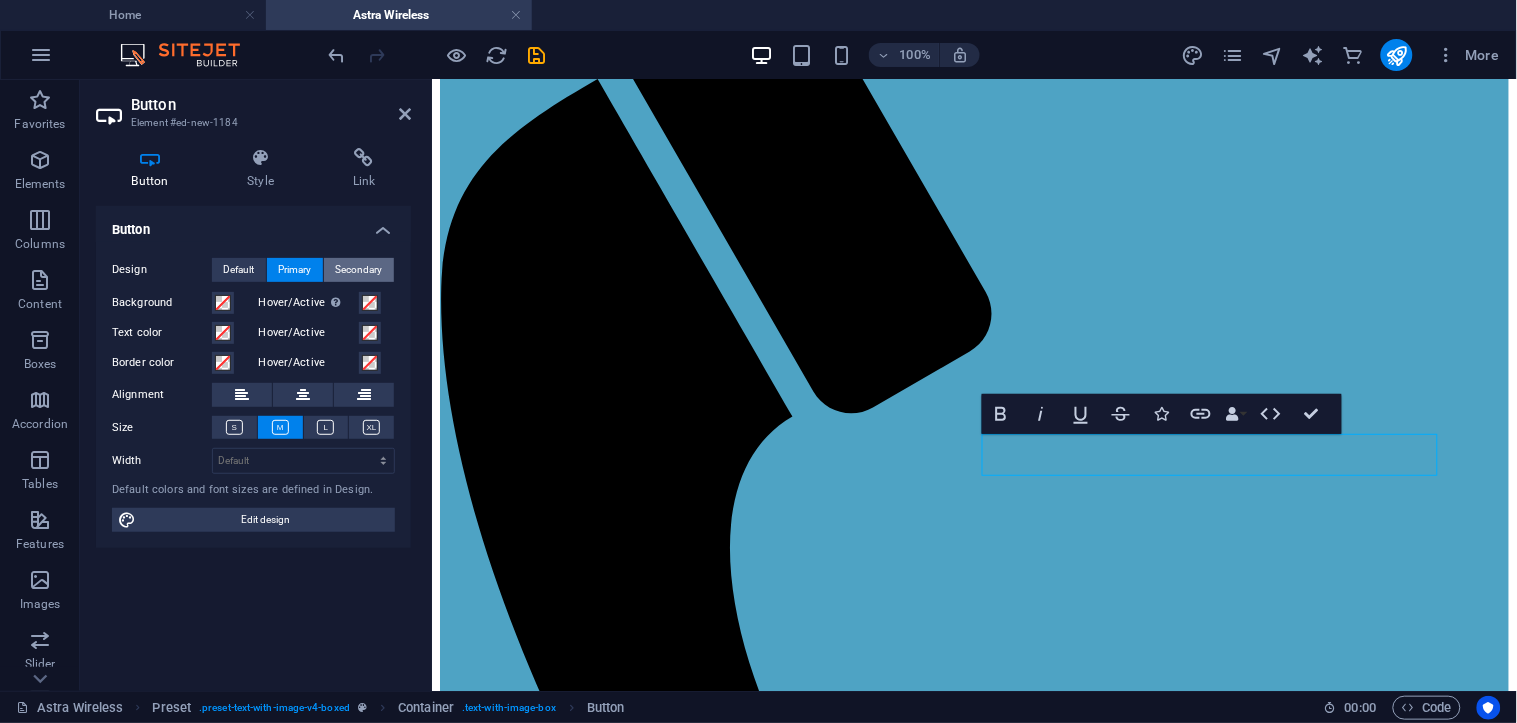 click on "Secondary" at bounding box center [359, 270] 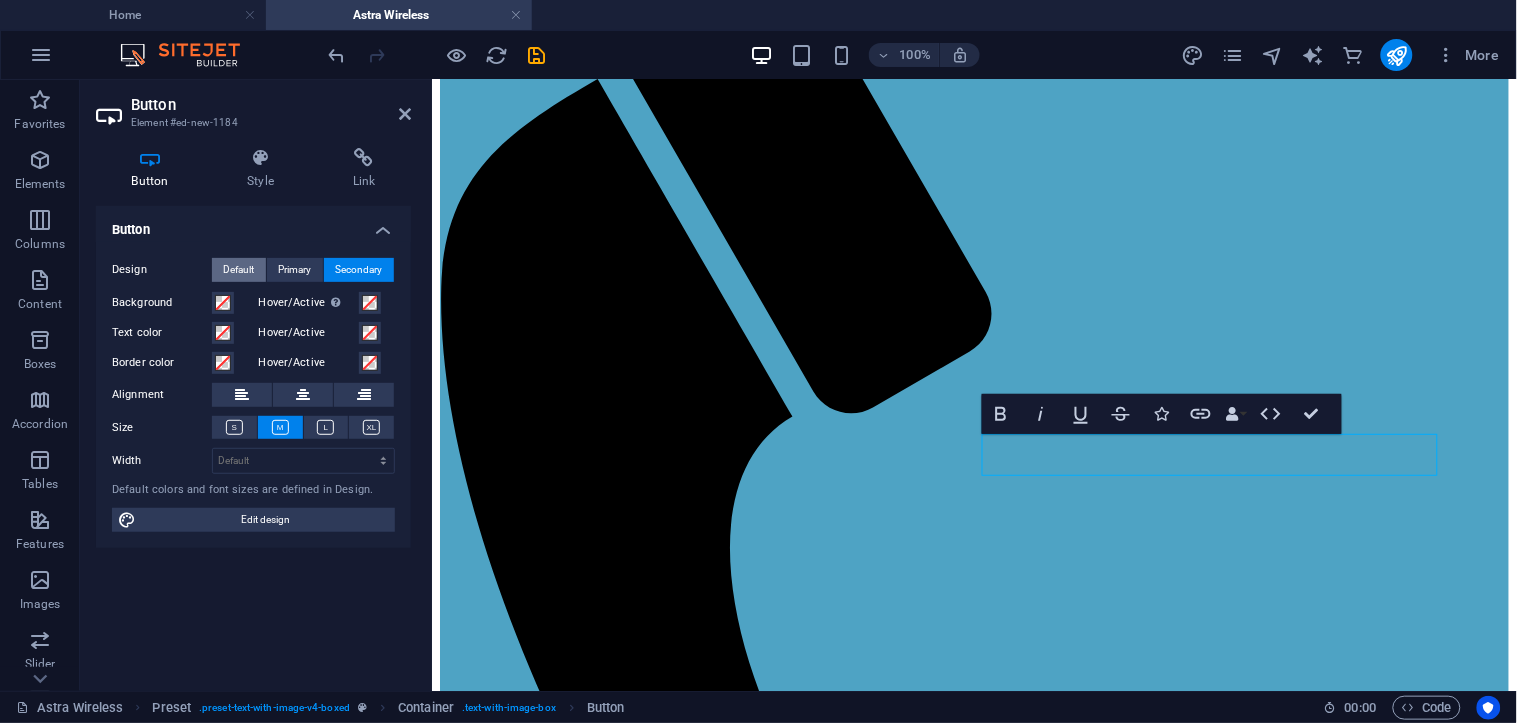 click on "Default" at bounding box center [239, 270] 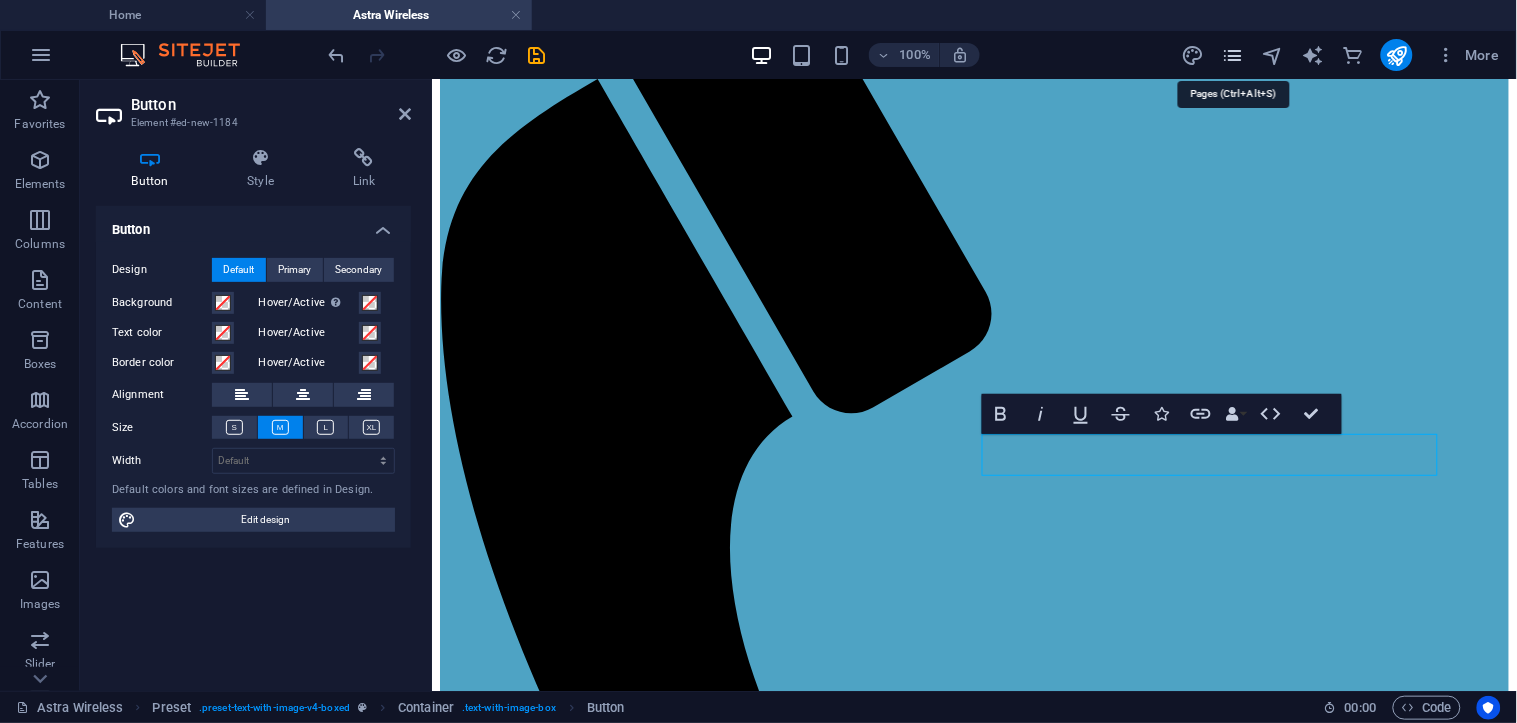 click at bounding box center (1232, 55) 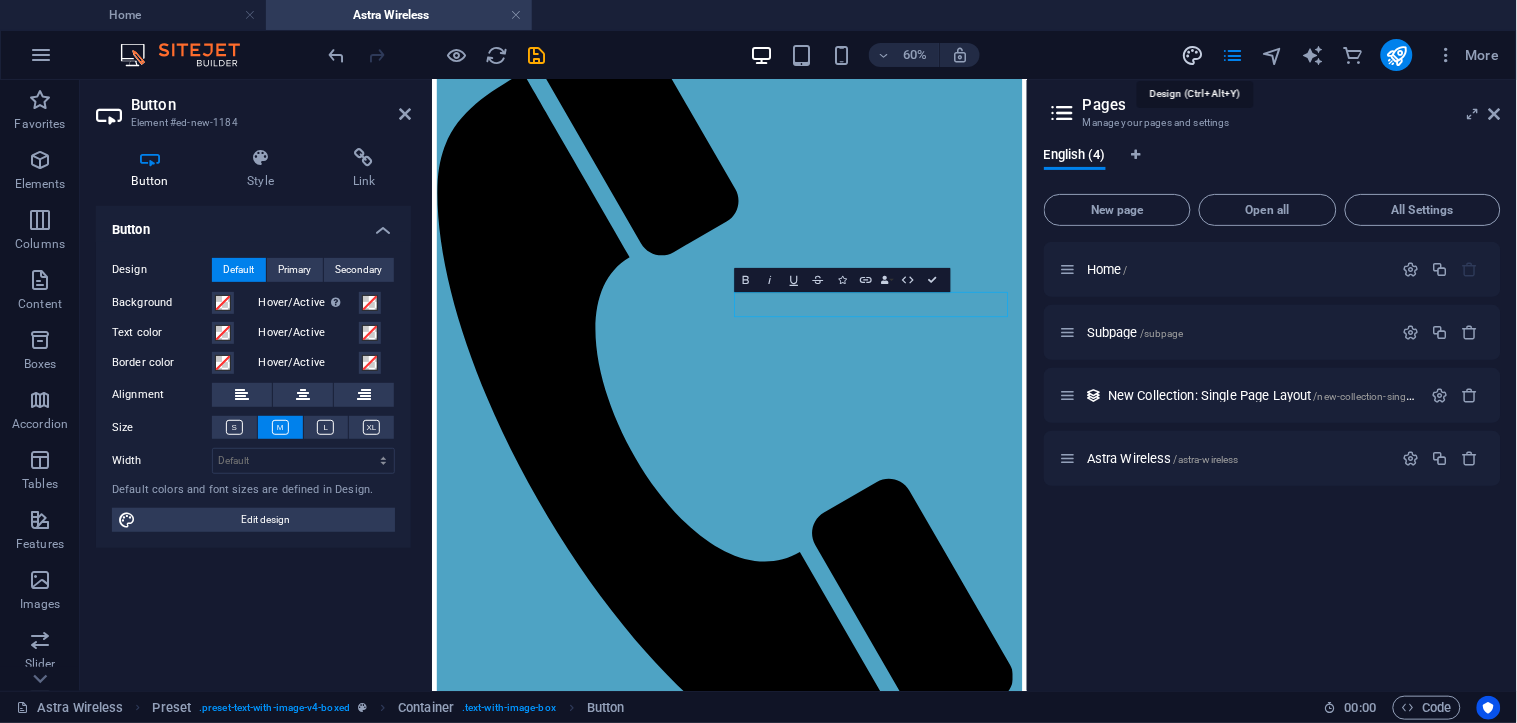 click at bounding box center [1192, 55] 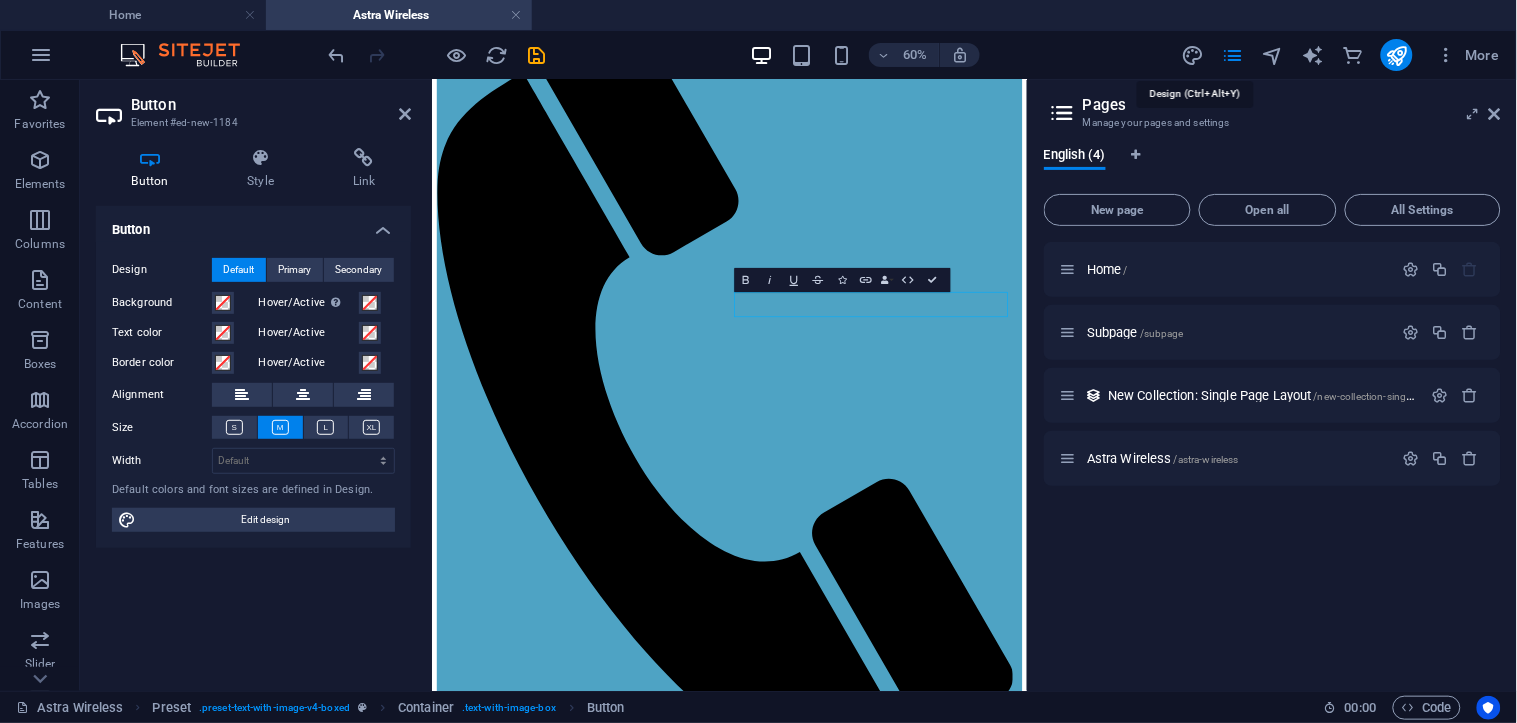 select on "700" 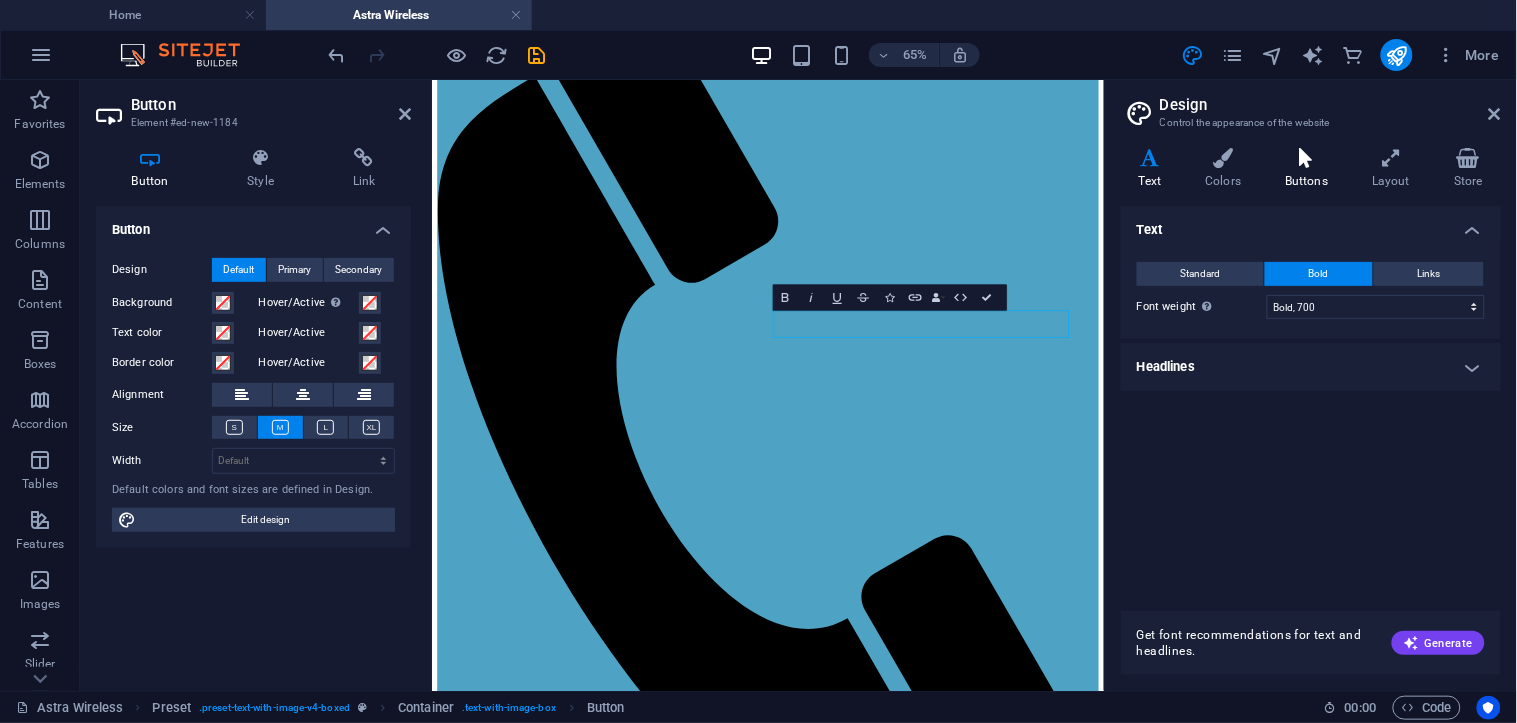 click at bounding box center (1306, 158) 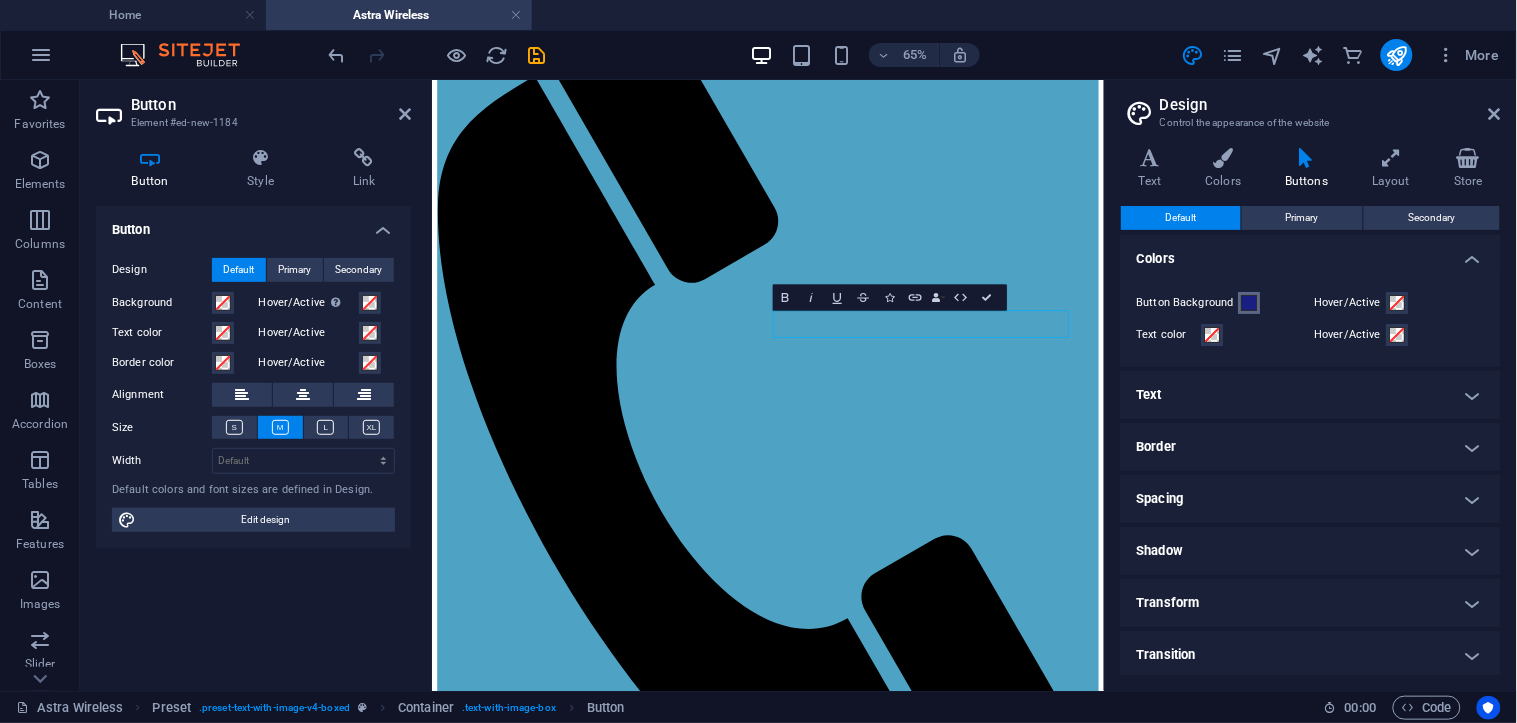 click at bounding box center (1250, 303) 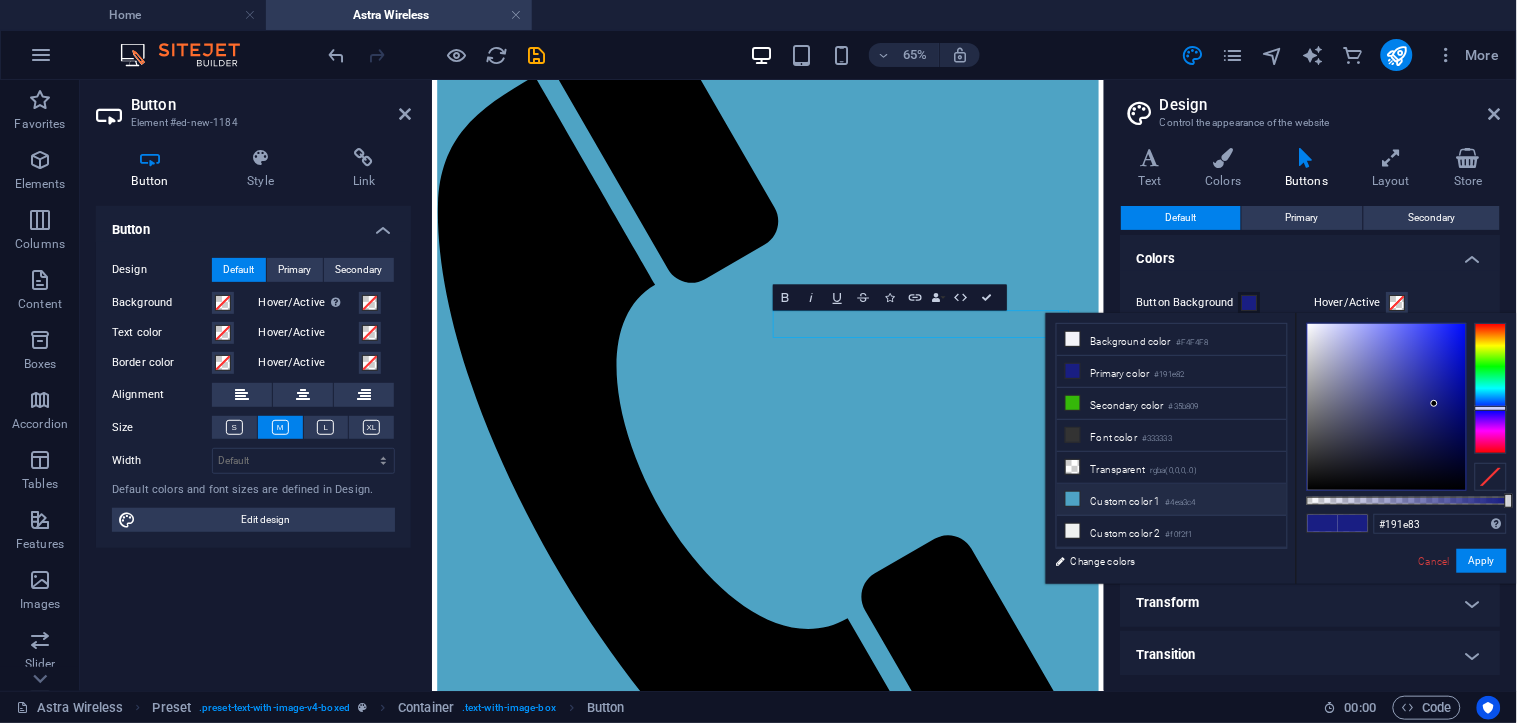 click on "Custom color 1
#4ea3c4" at bounding box center [1172, 500] 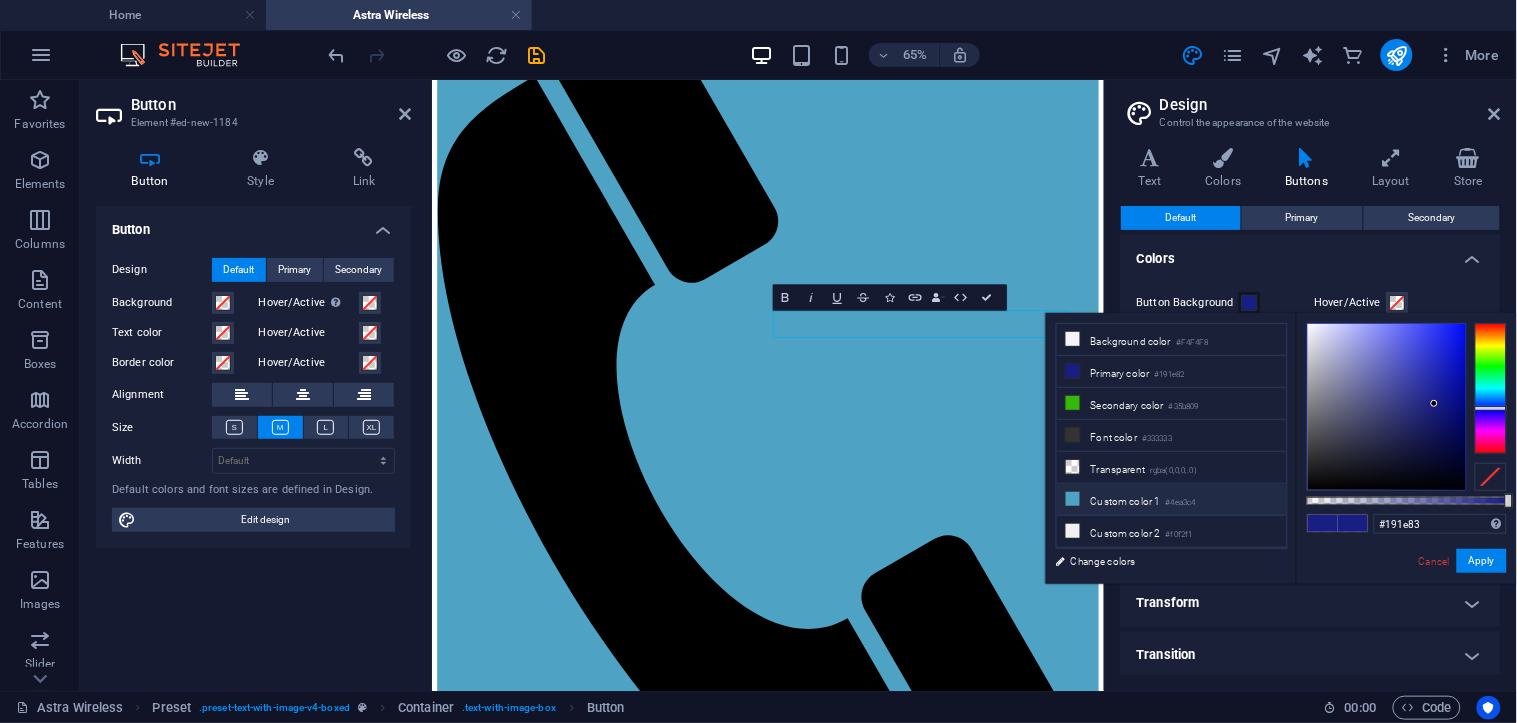type on "#4ea3c4" 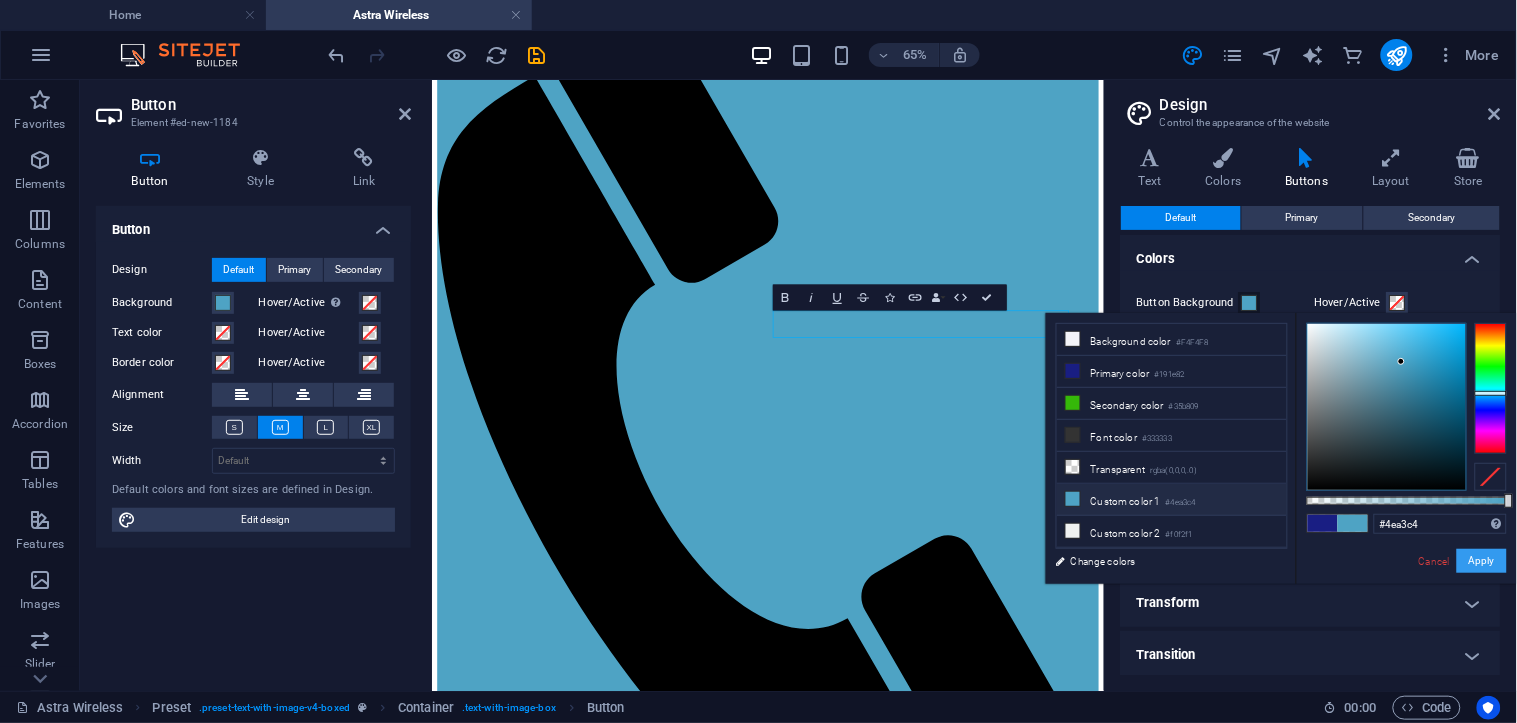 click on "Apply" at bounding box center (1482, 561) 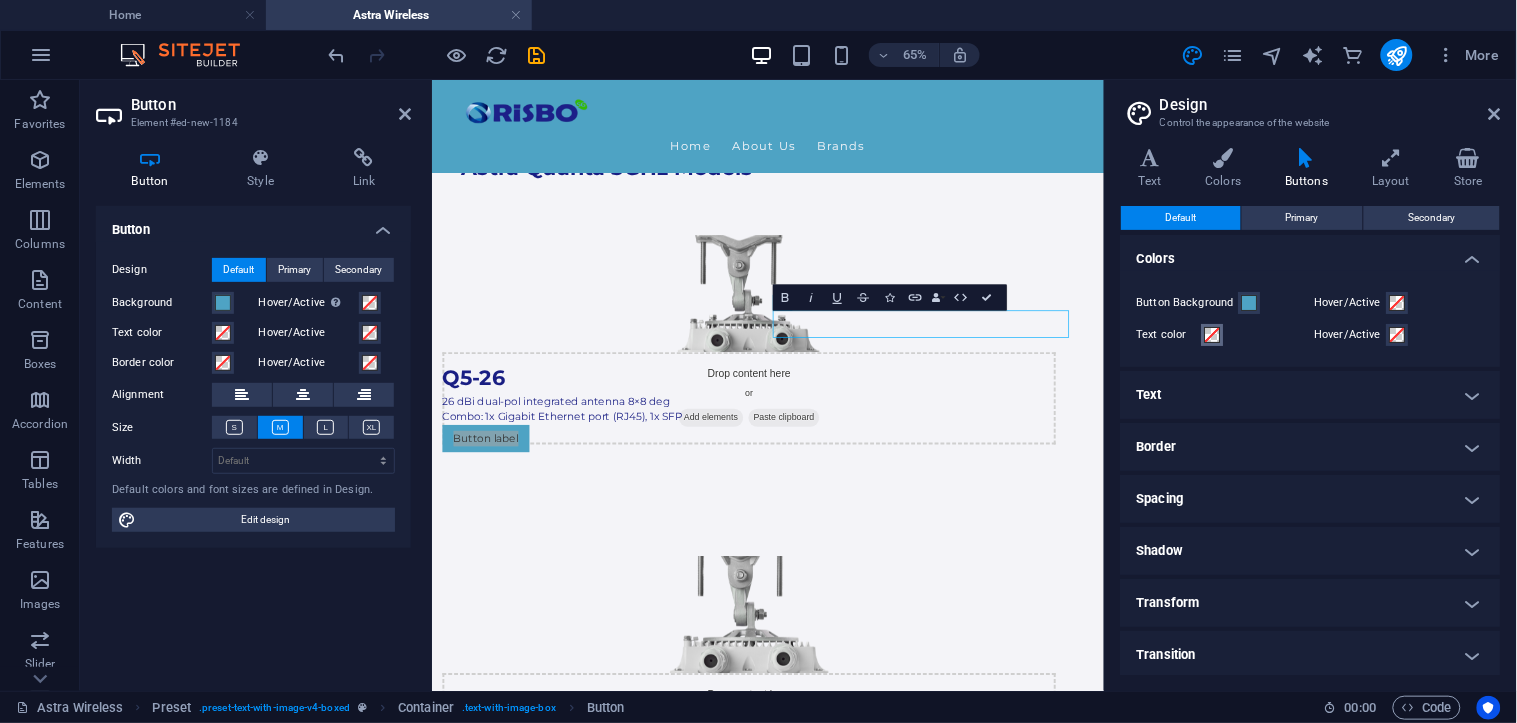click at bounding box center (1213, 335) 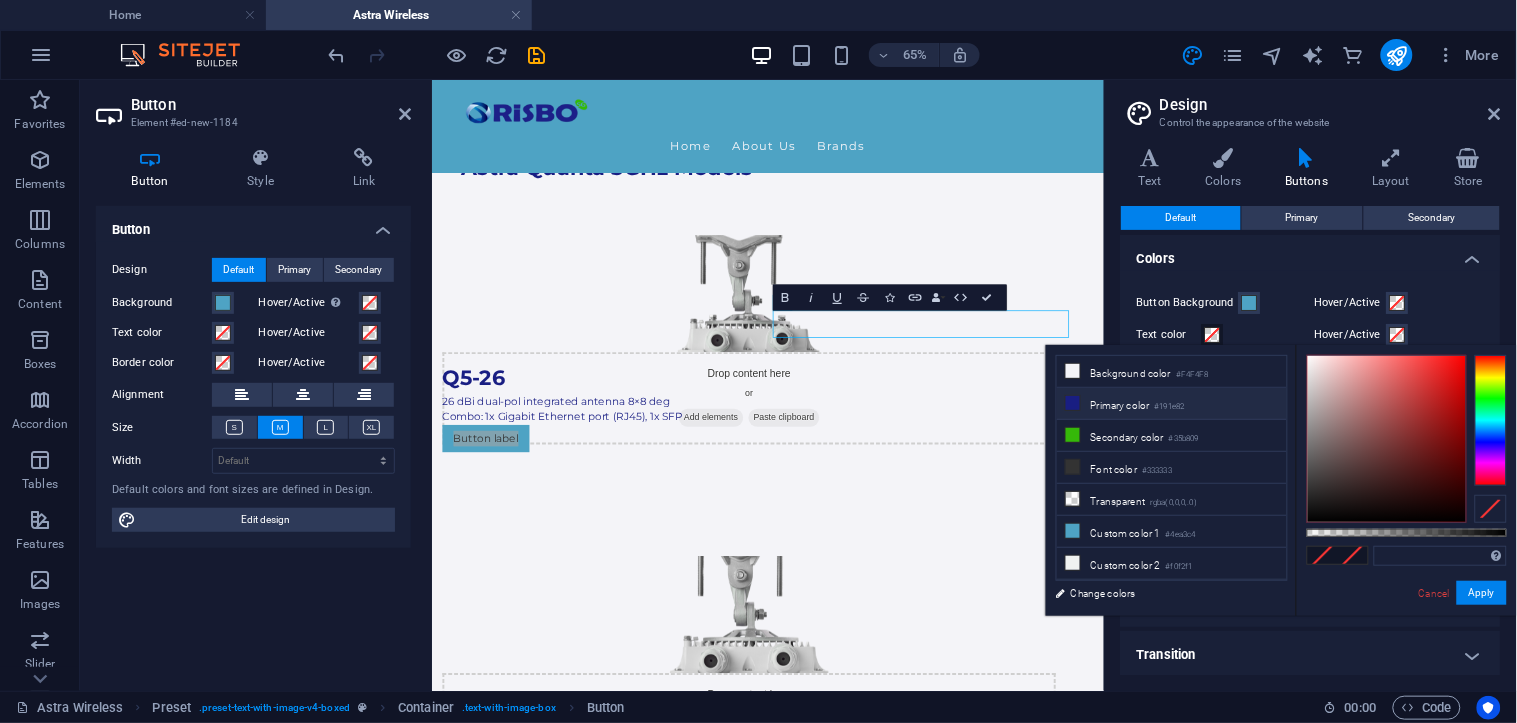 click on "Primary color
#191e82" at bounding box center (1172, 404) 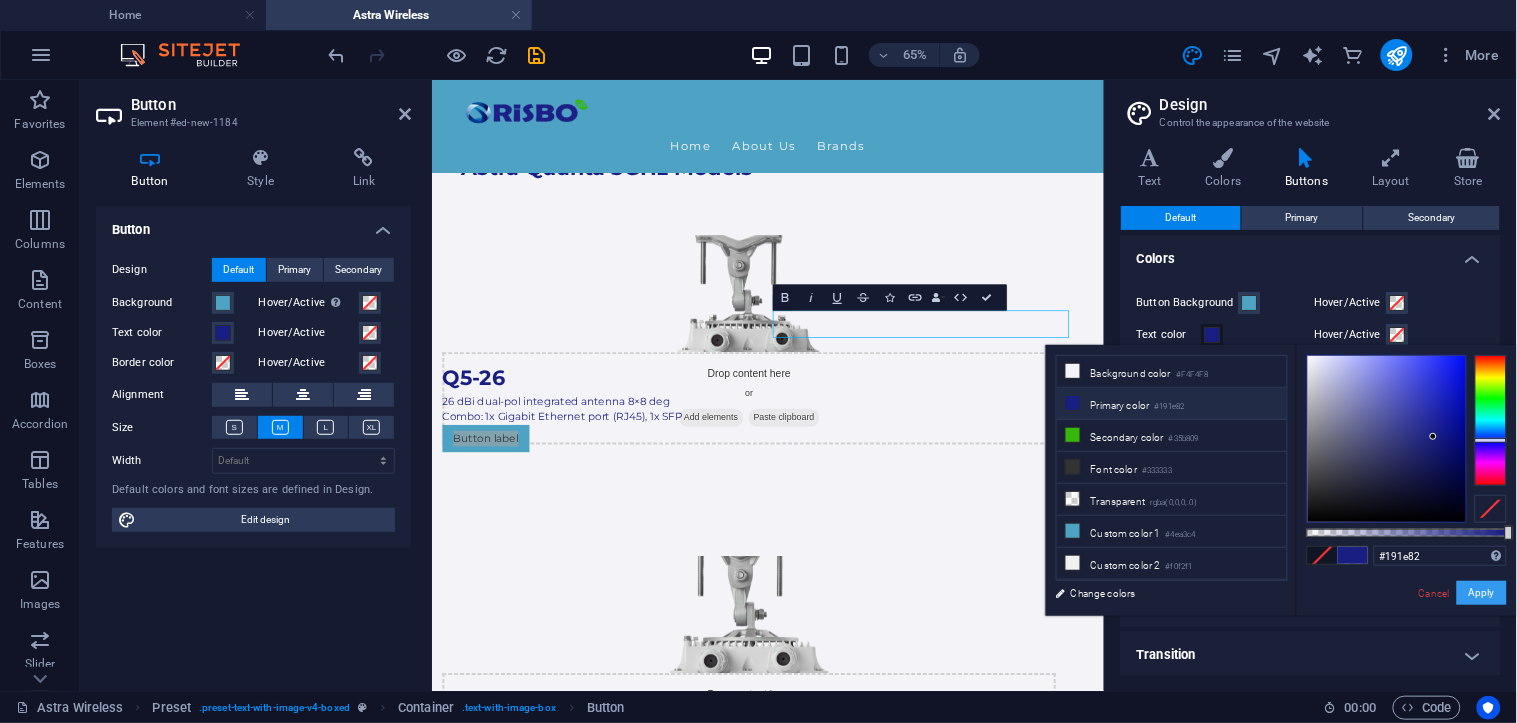 click on "Apply" at bounding box center (1482, 593) 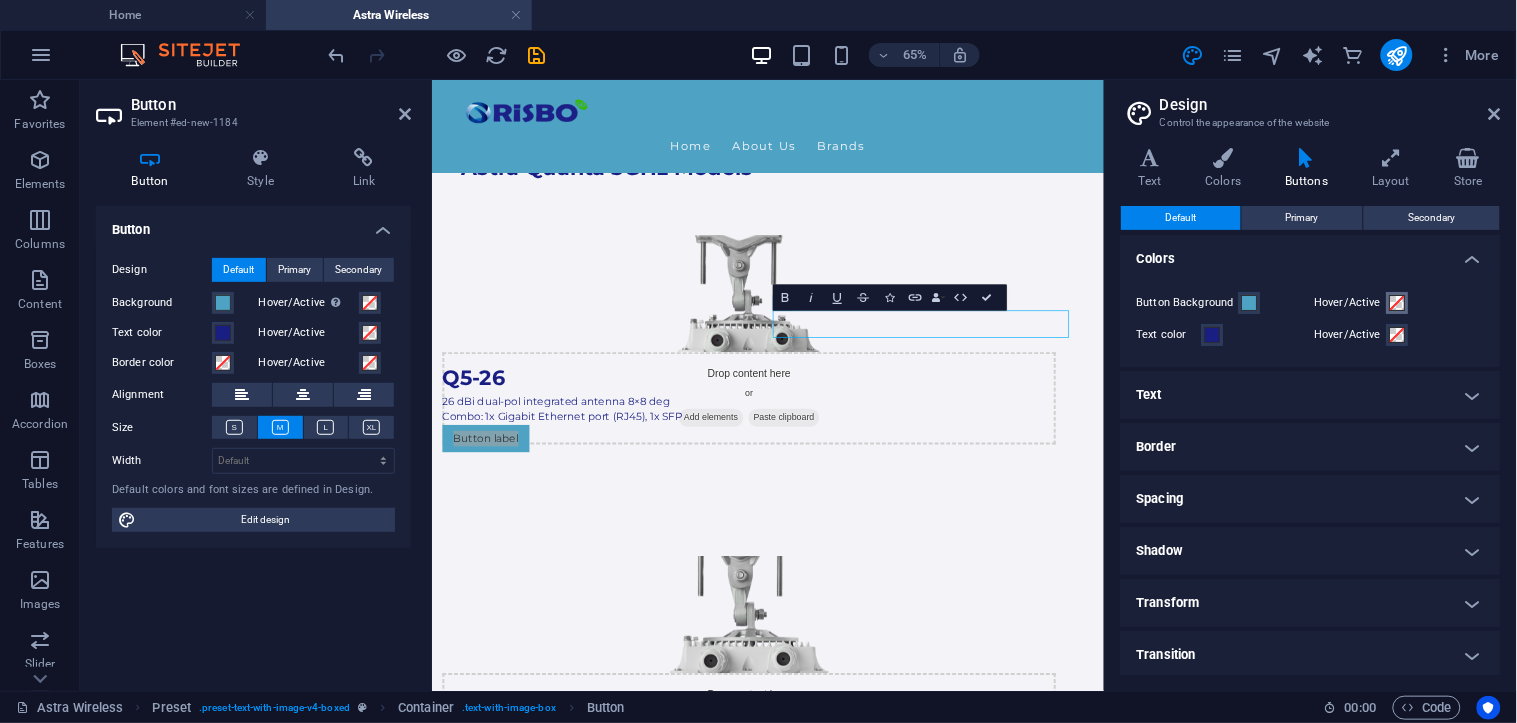 click on "Hover/Active" at bounding box center [1398, 303] 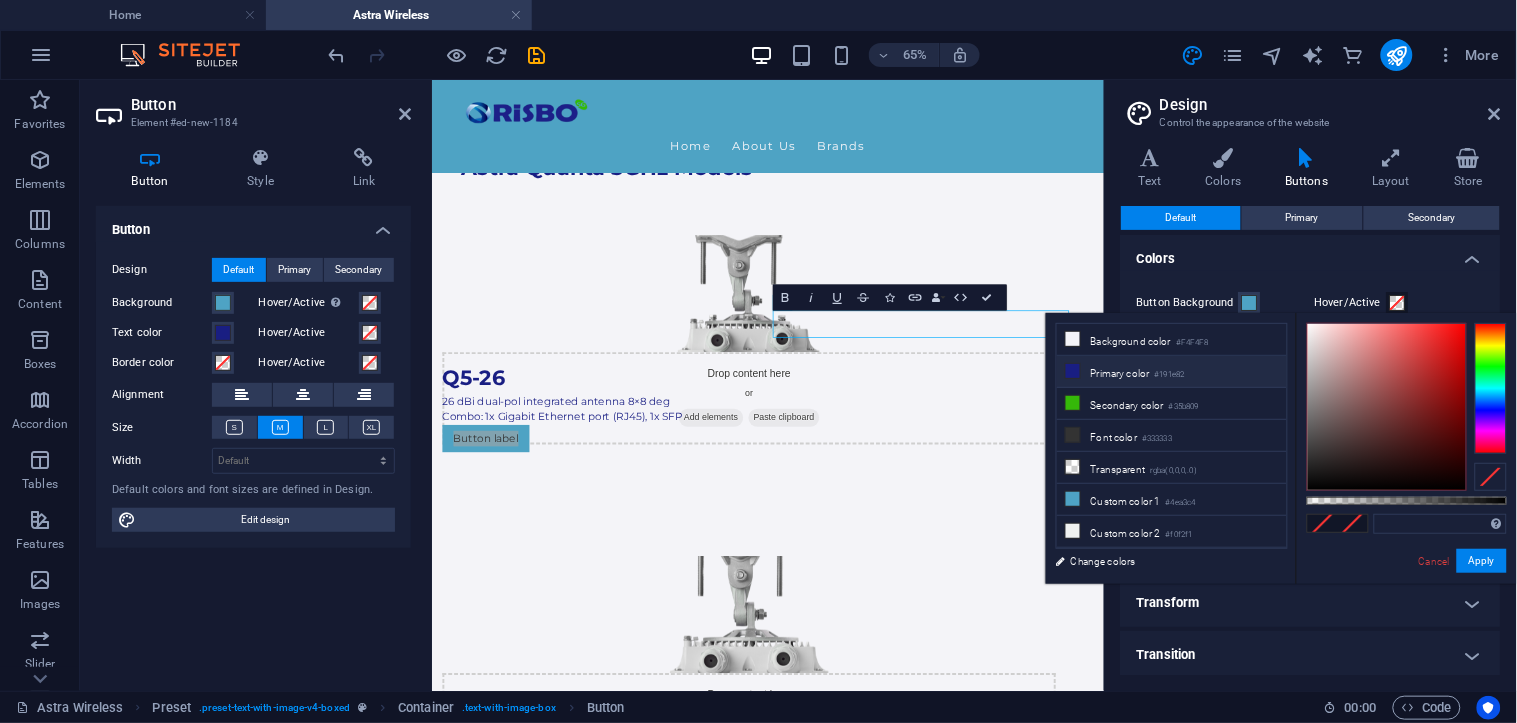 click on "#191e82" at bounding box center (1170, 375) 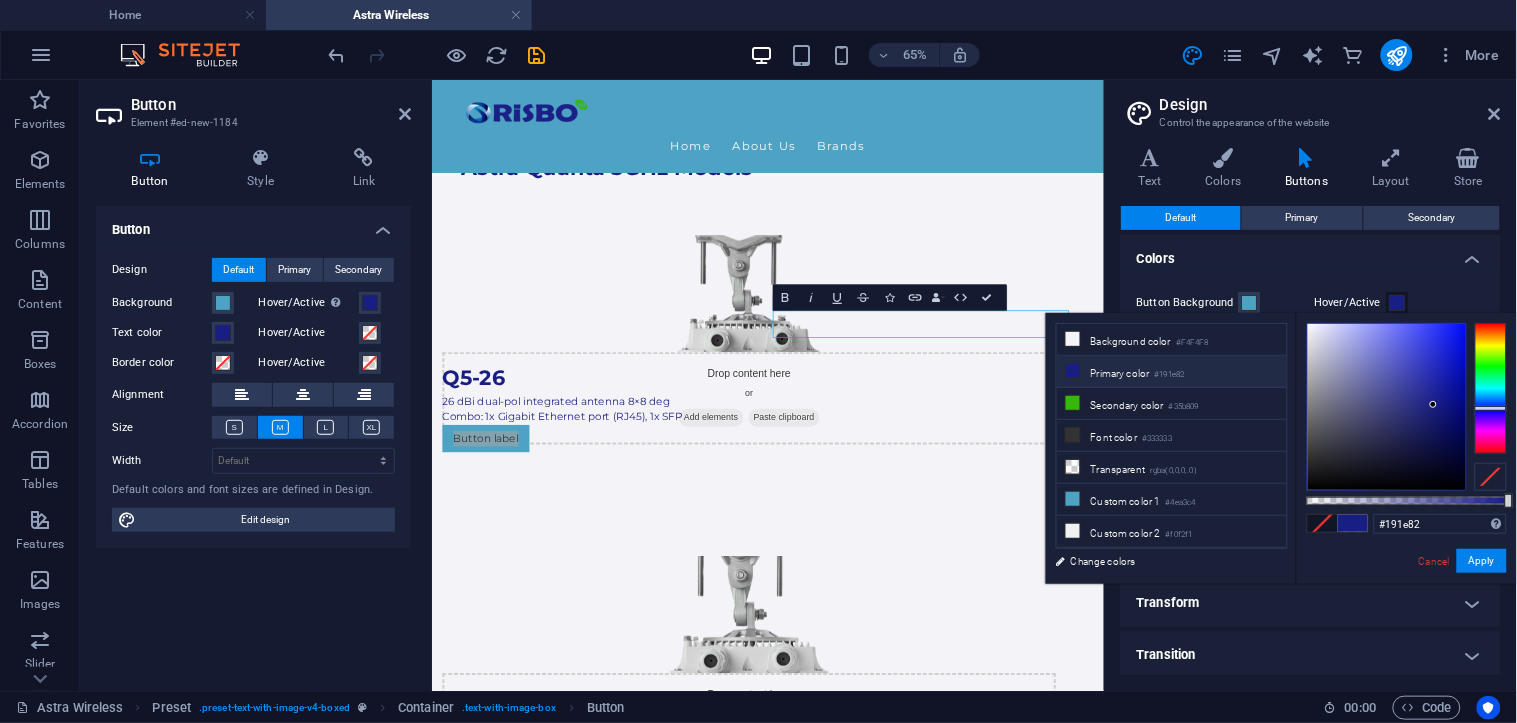 click on "Hover/Active" at bounding box center [1400, 303] 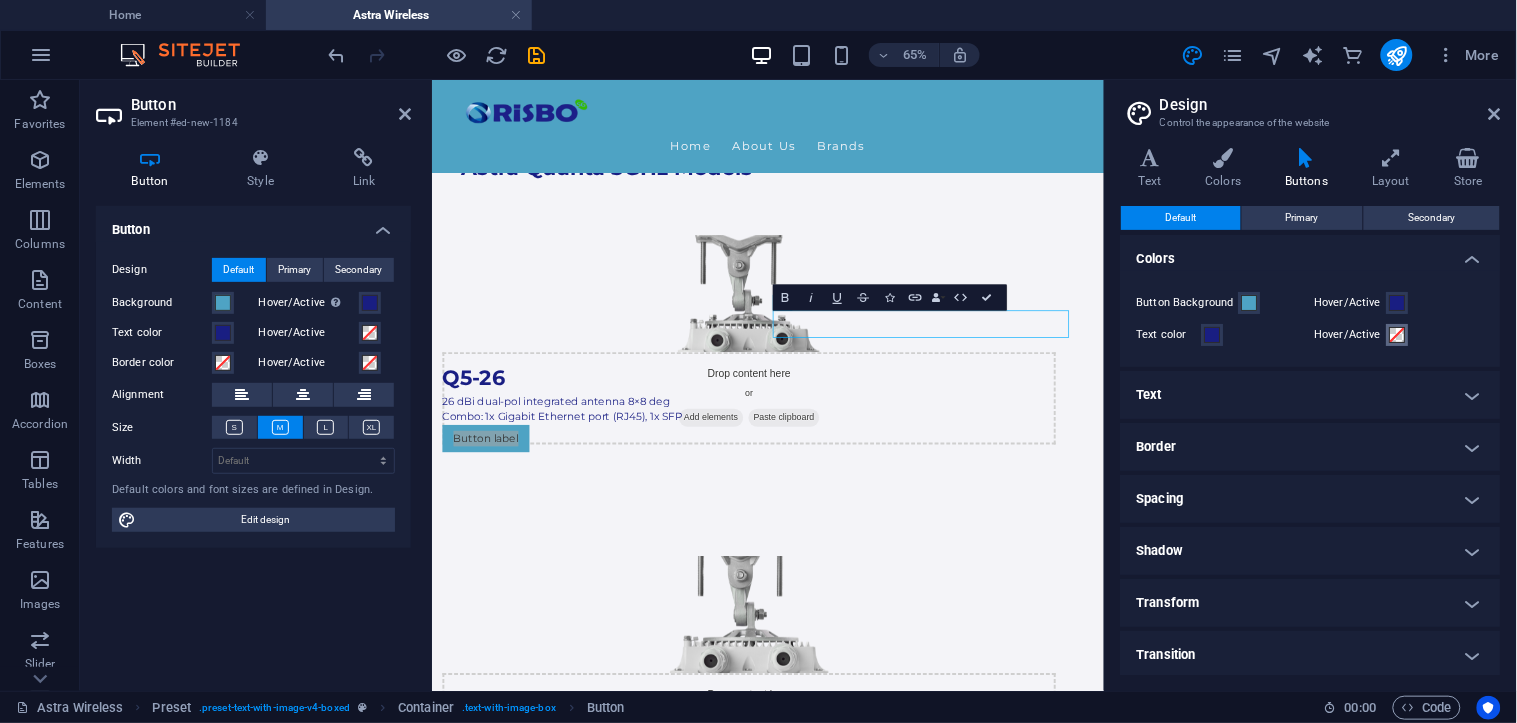 click on "Hover/Active" at bounding box center [1398, 335] 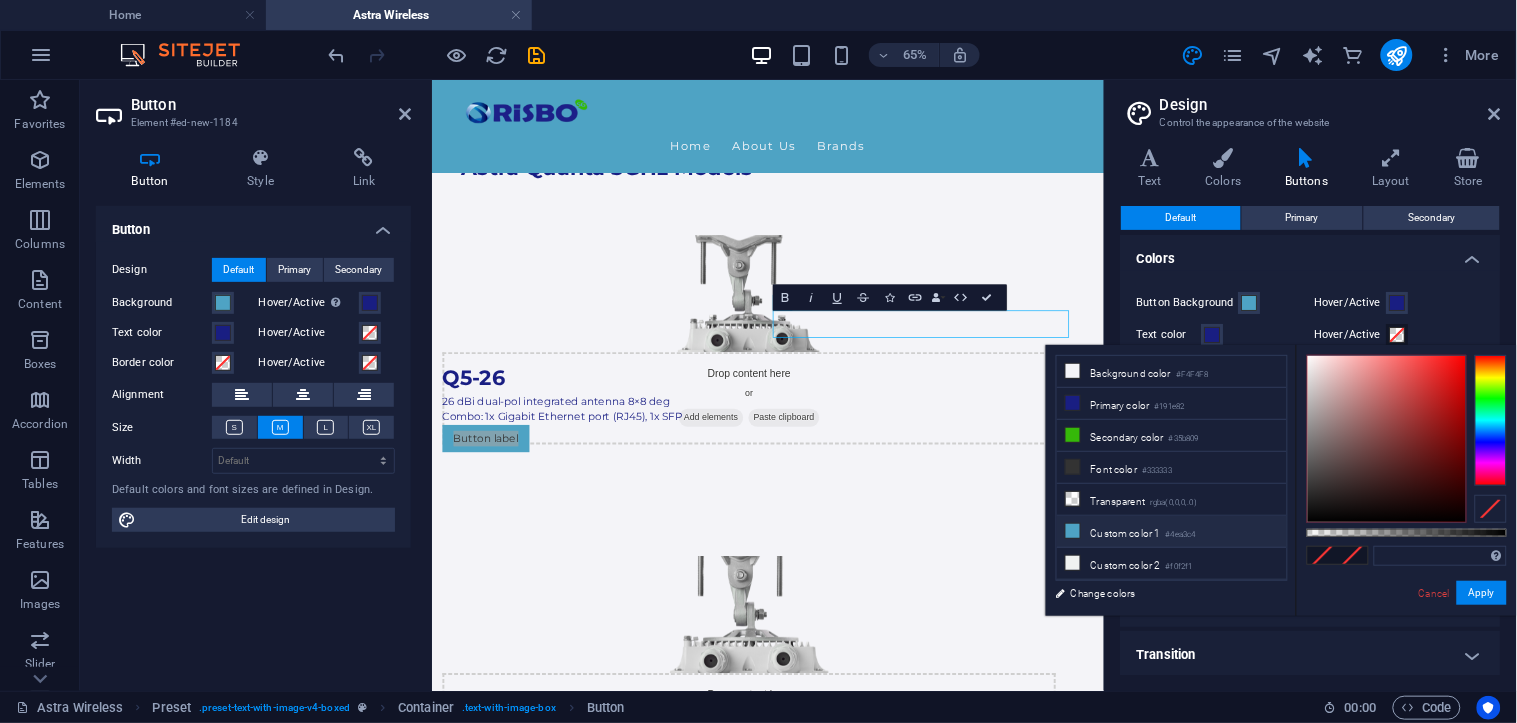 click on "Custom color 1
#4ea3c4" at bounding box center [1172, 532] 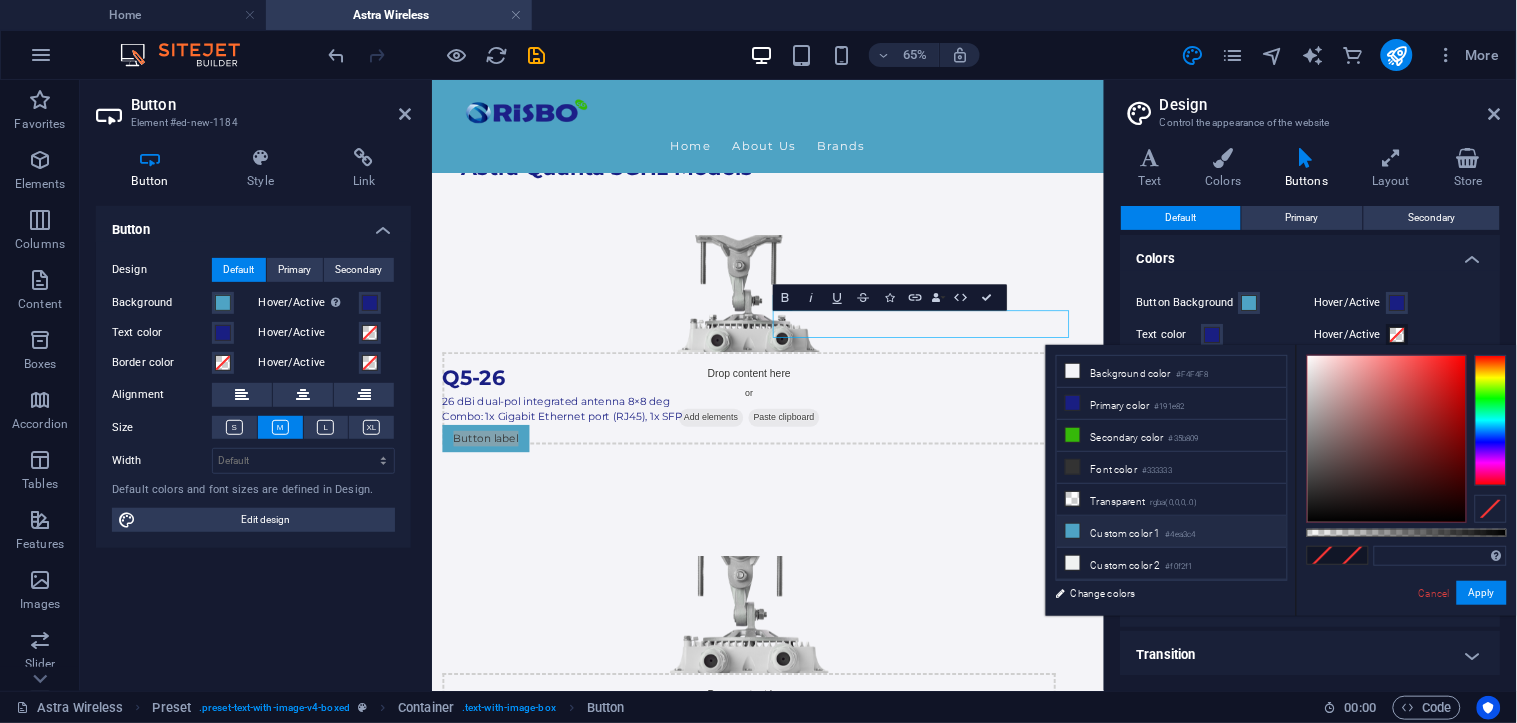 type on "#4ea3c4" 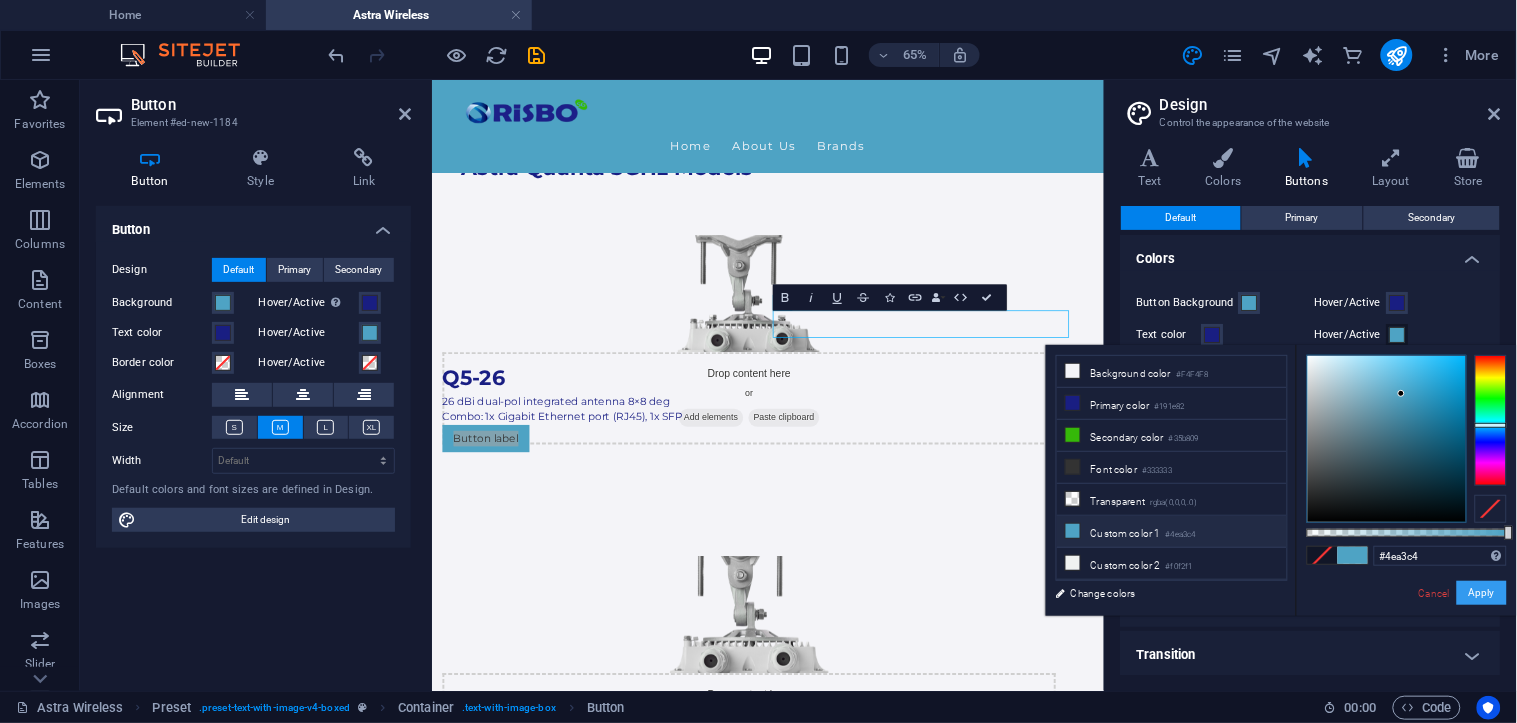 click on "Apply" at bounding box center [1482, 593] 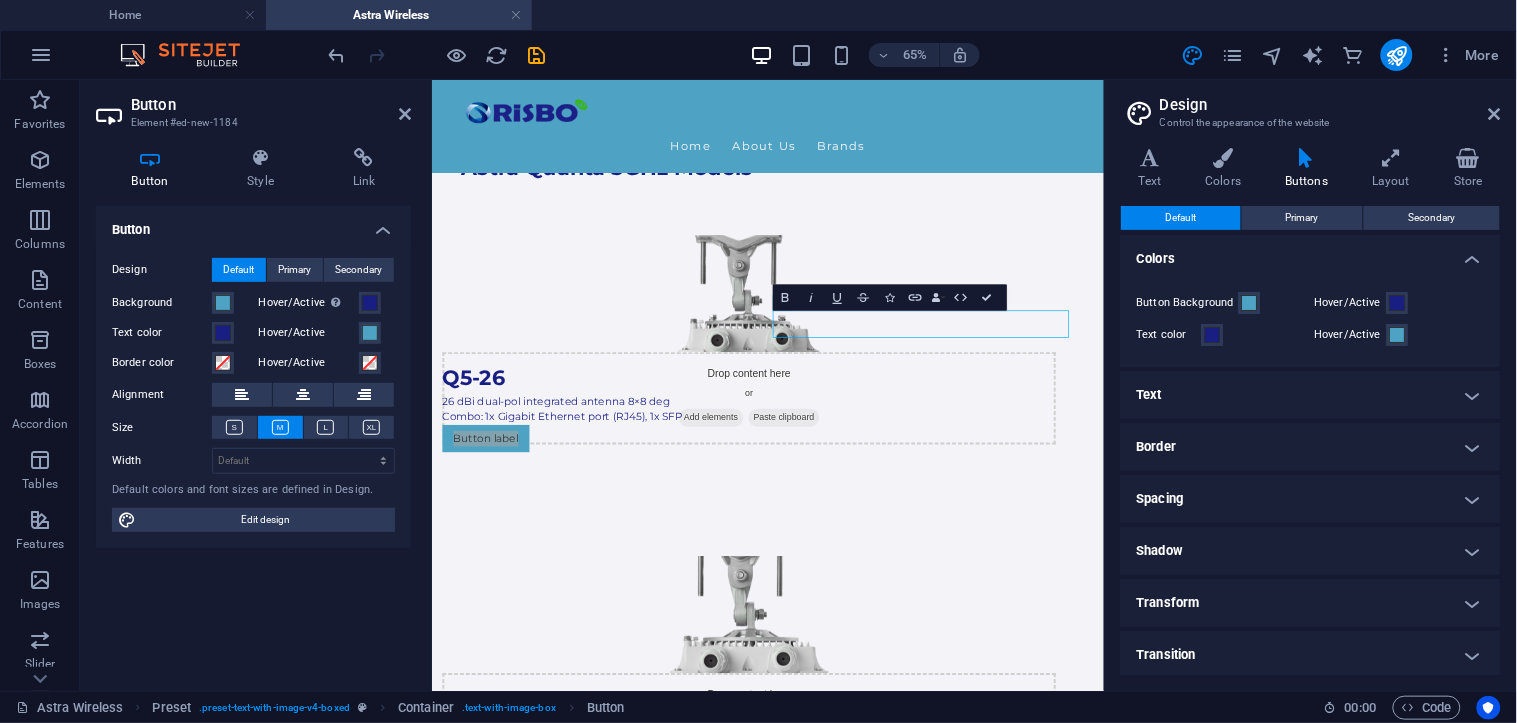 click on "Text" at bounding box center (1311, 395) 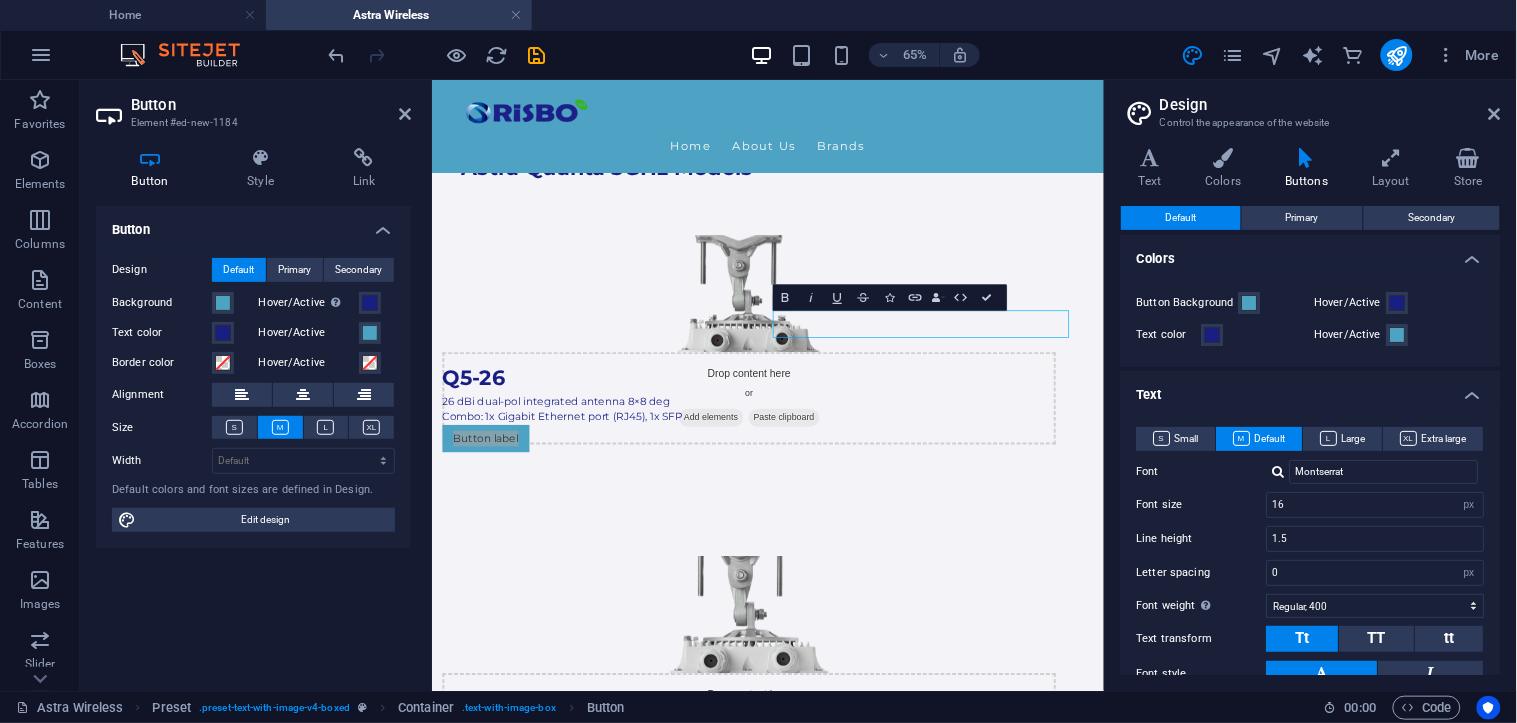 click on "Text" at bounding box center [1311, 389] 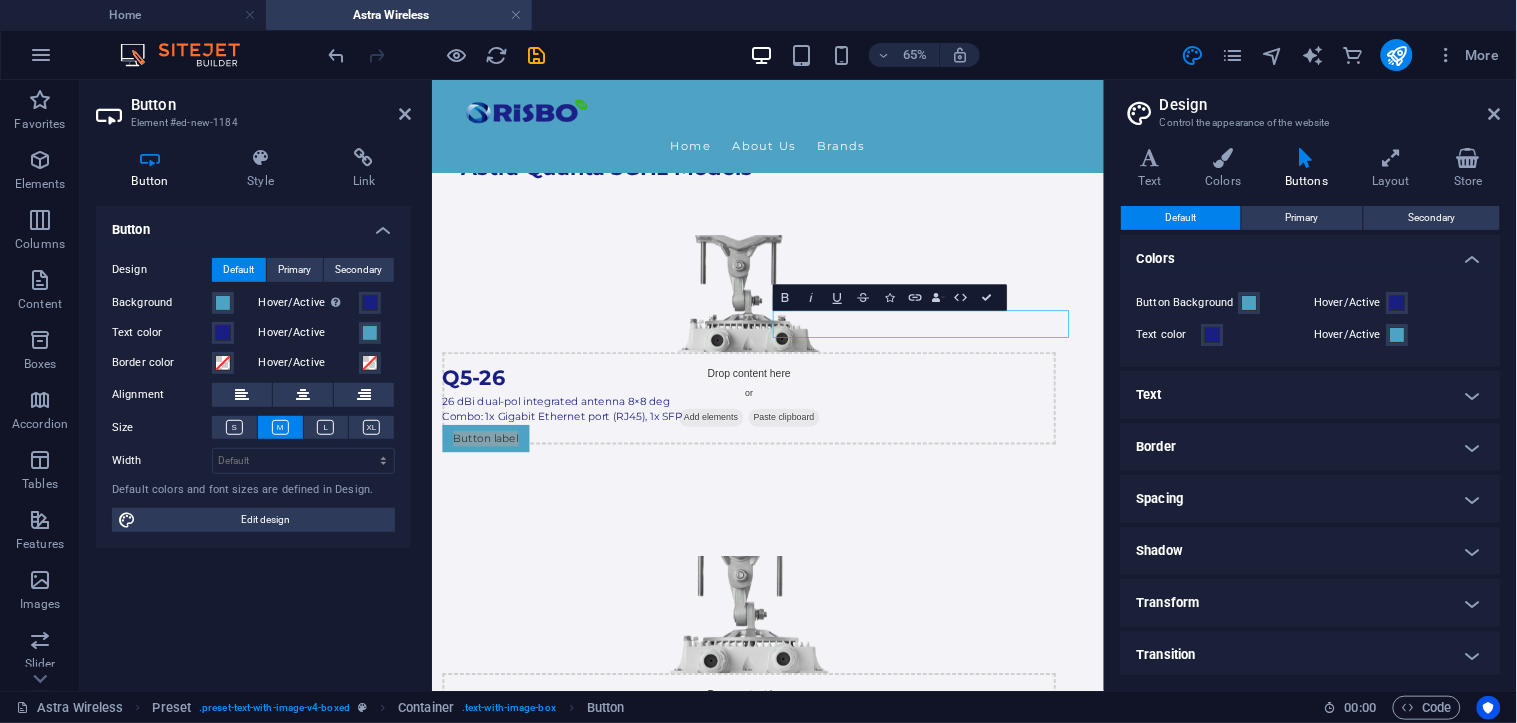 click on "Border" at bounding box center [1311, 447] 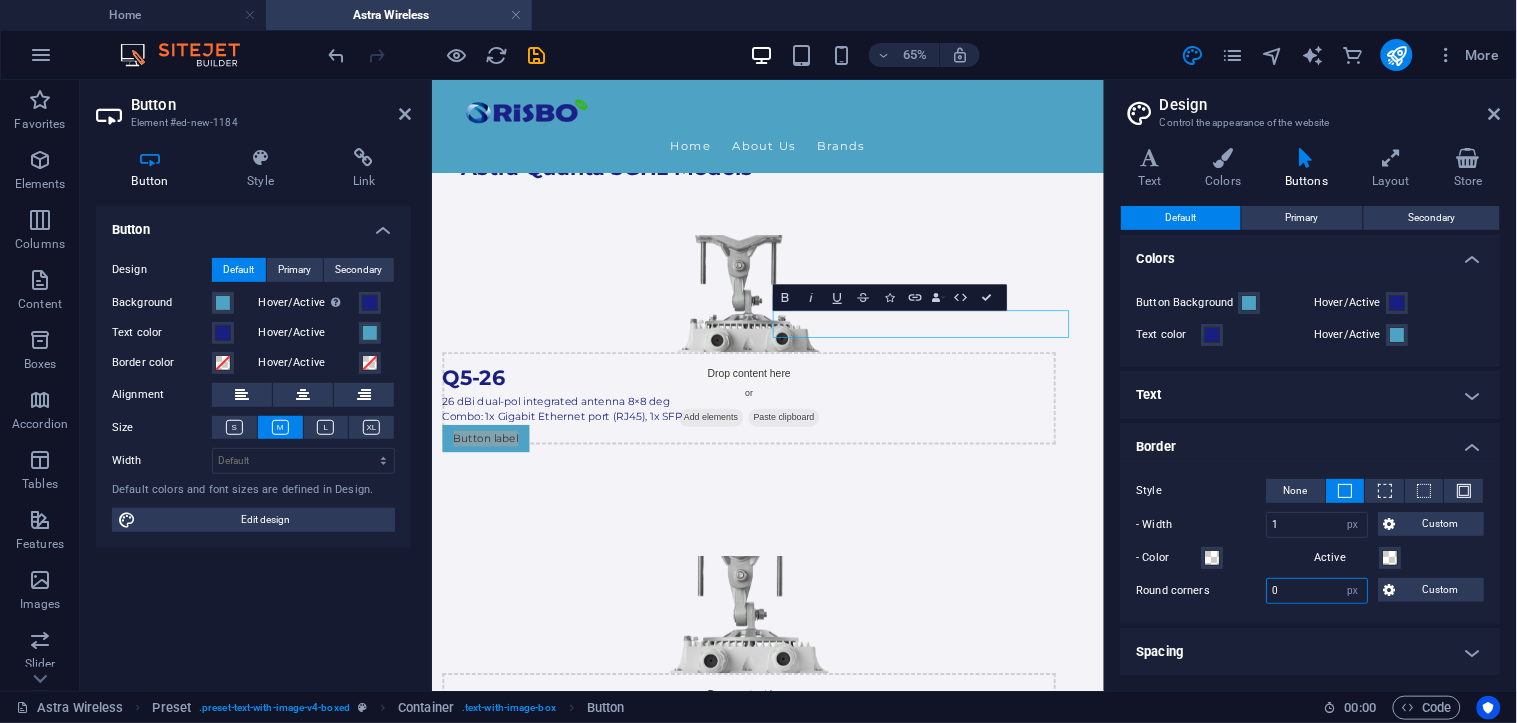 click on "0" at bounding box center [1318, 591] 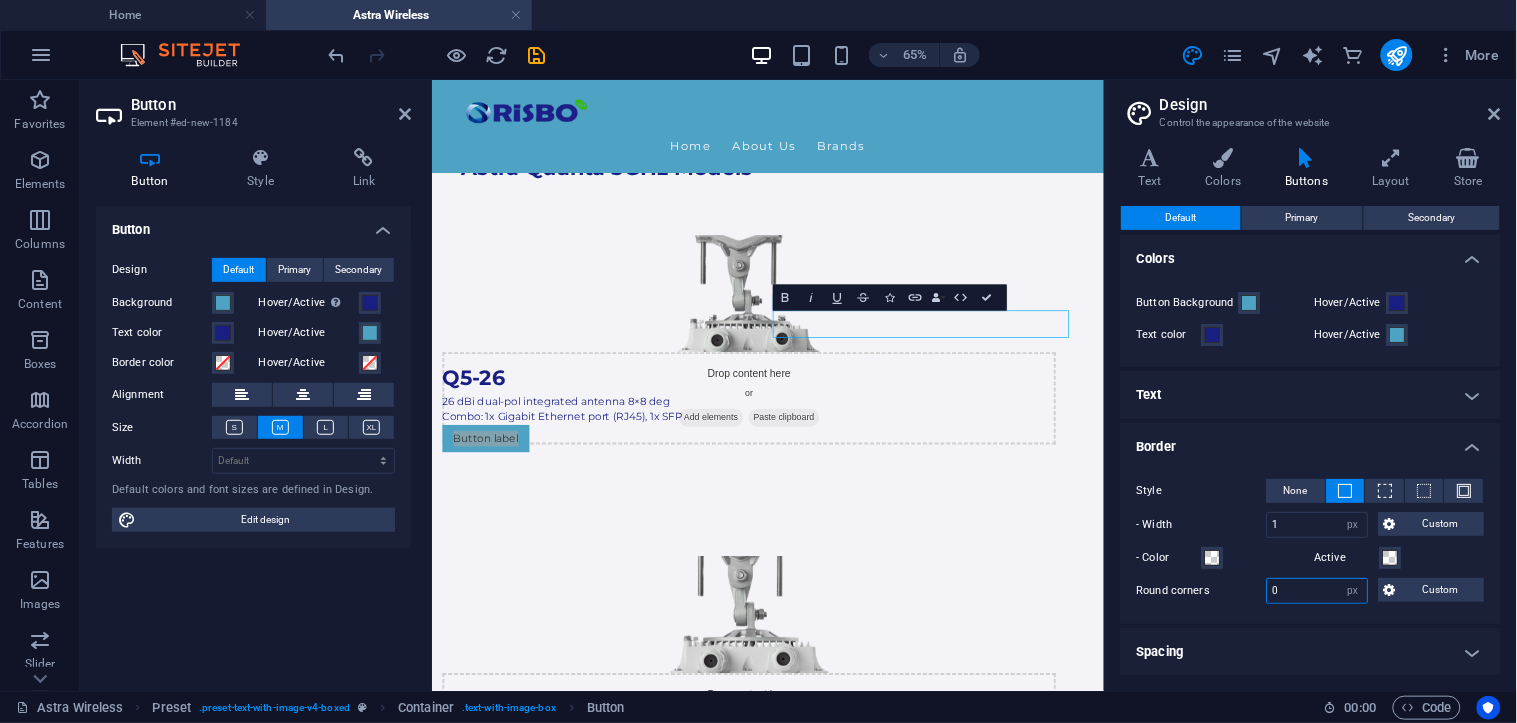 drag, startPoint x: 1332, startPoint y: 595, endPoint x: 1194, endPoint y: 591, distance: 138.05795 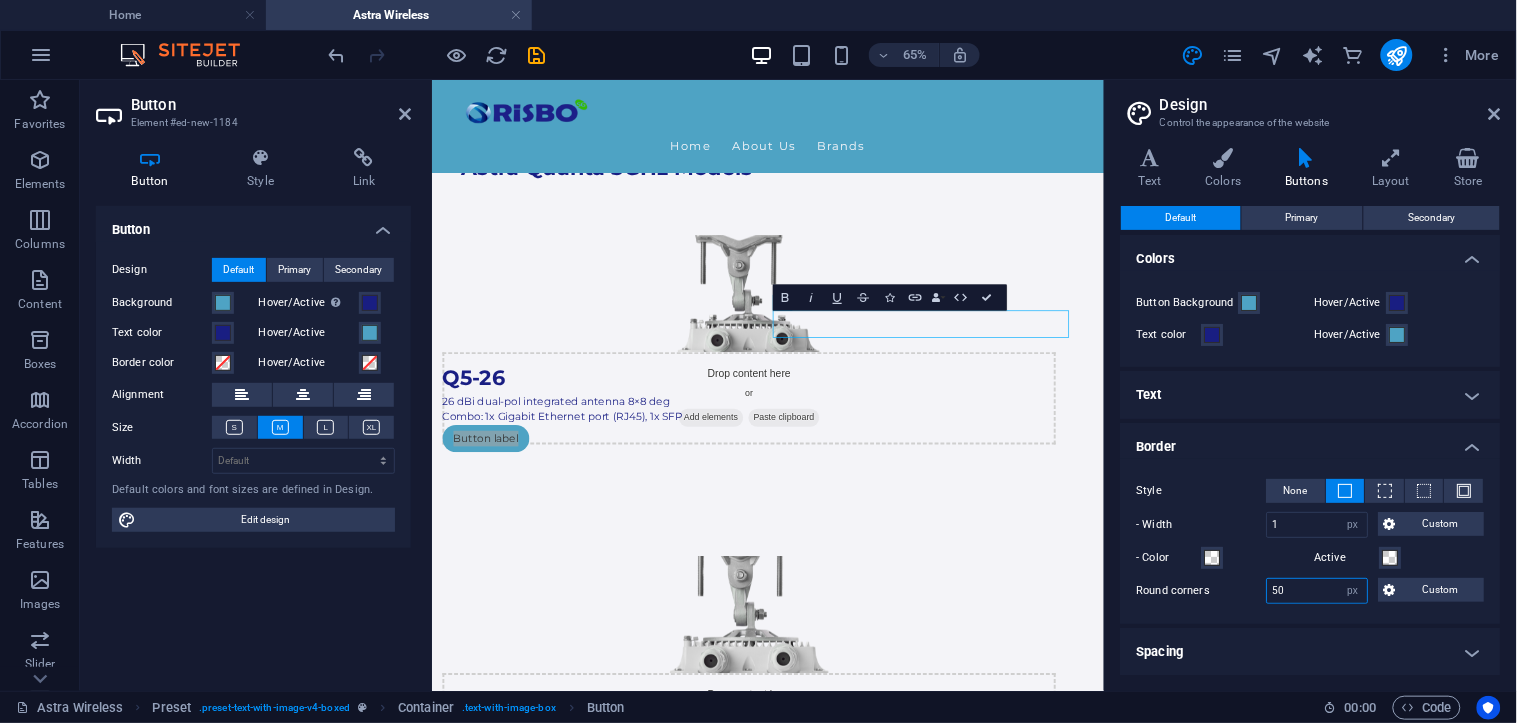 type on "5" 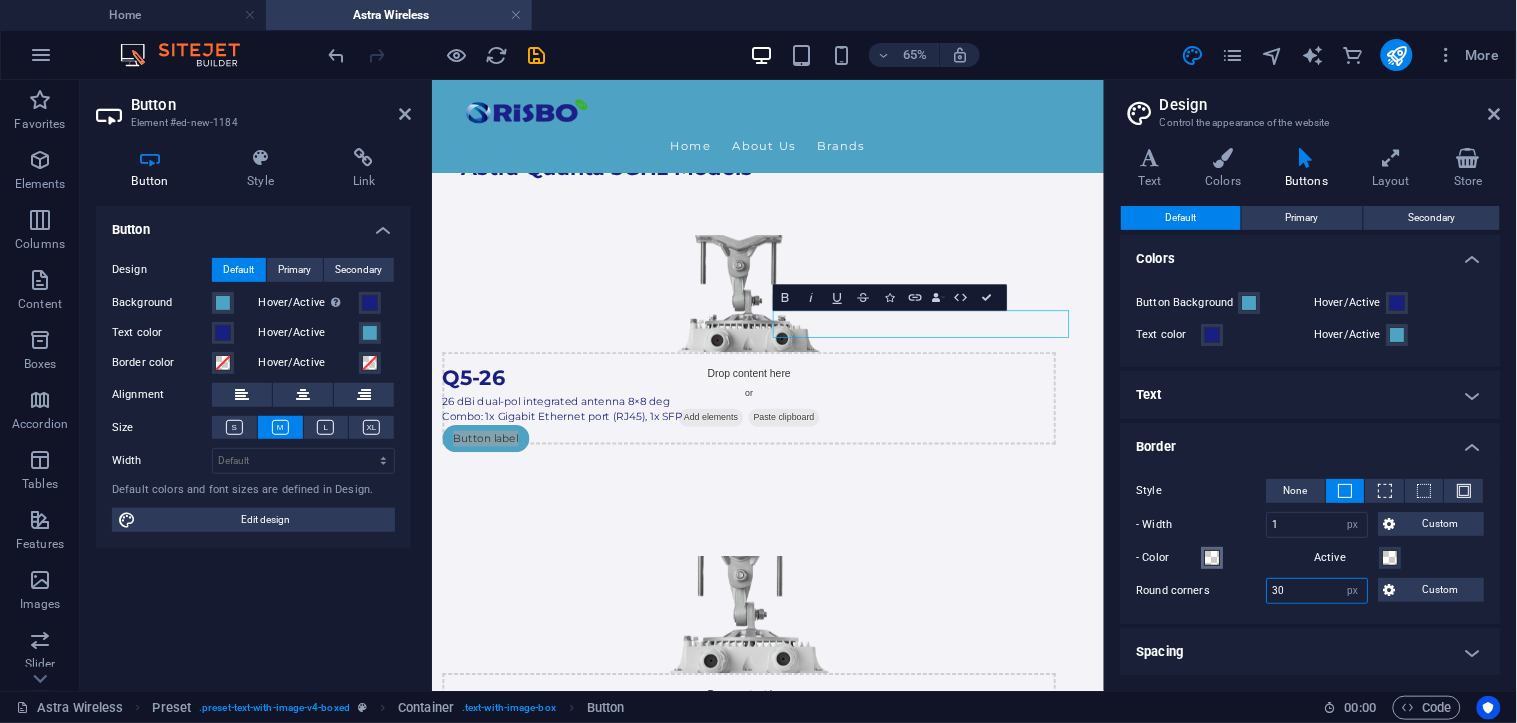type on "30" 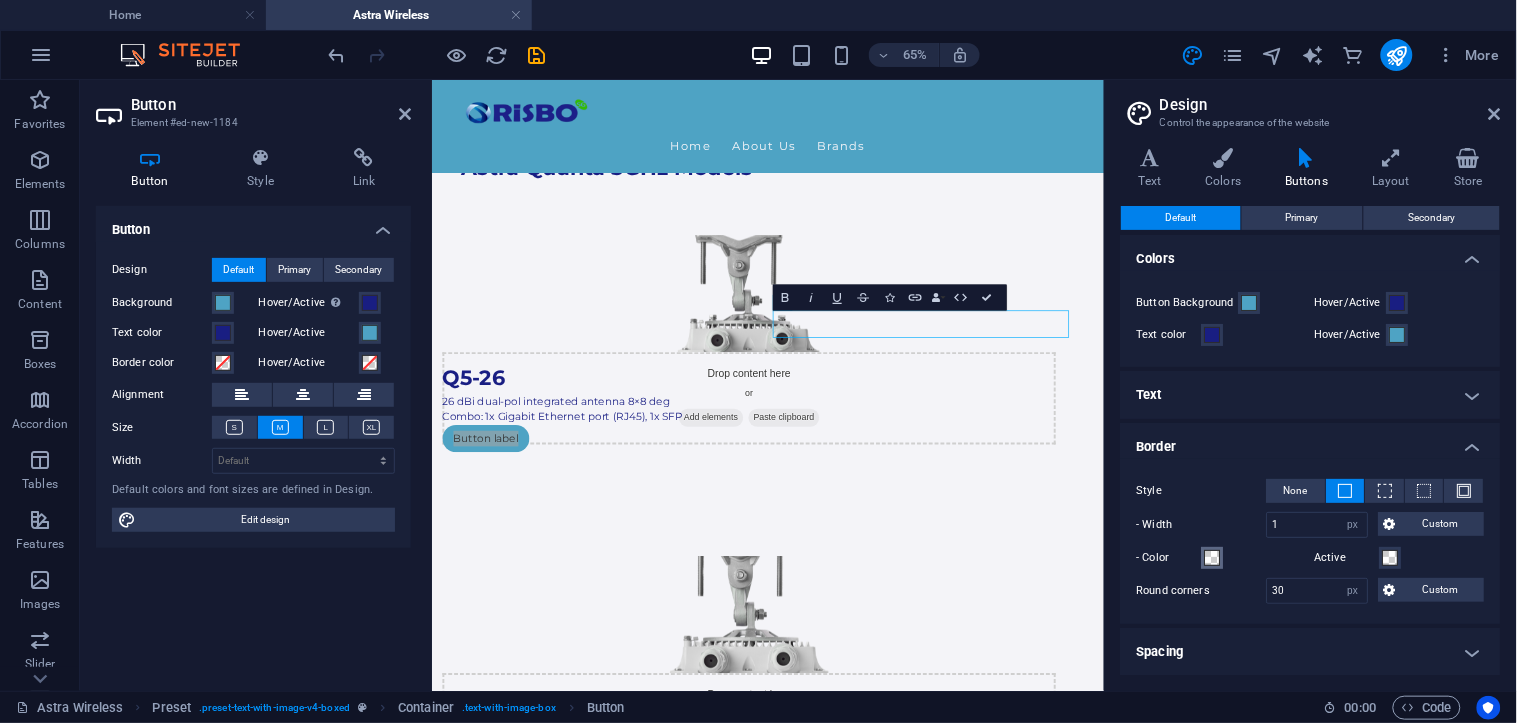 click at bounding box center [1213, 558] 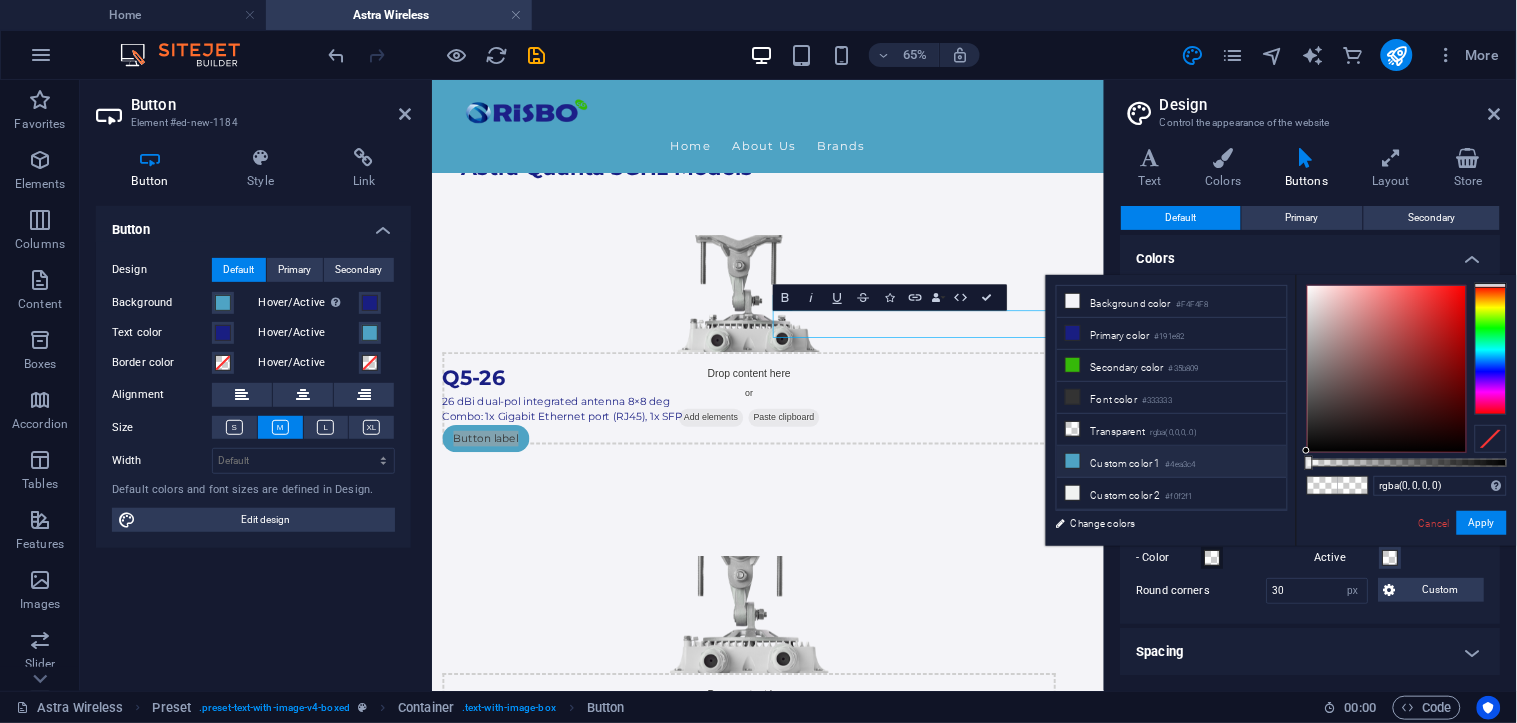 click on "Custom color 1
#4ea3c4" at bounding box center [1172, 462] 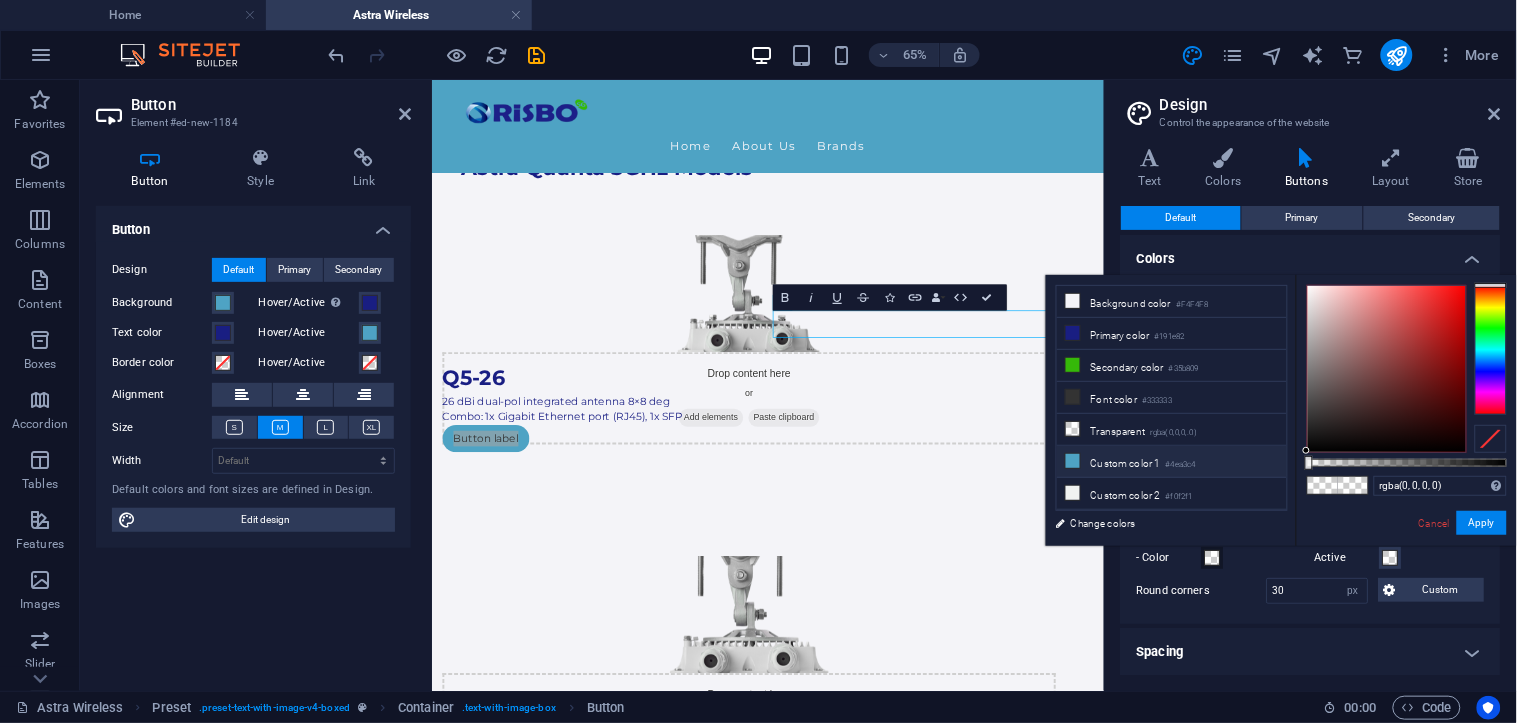 type on "#4ea3c4" 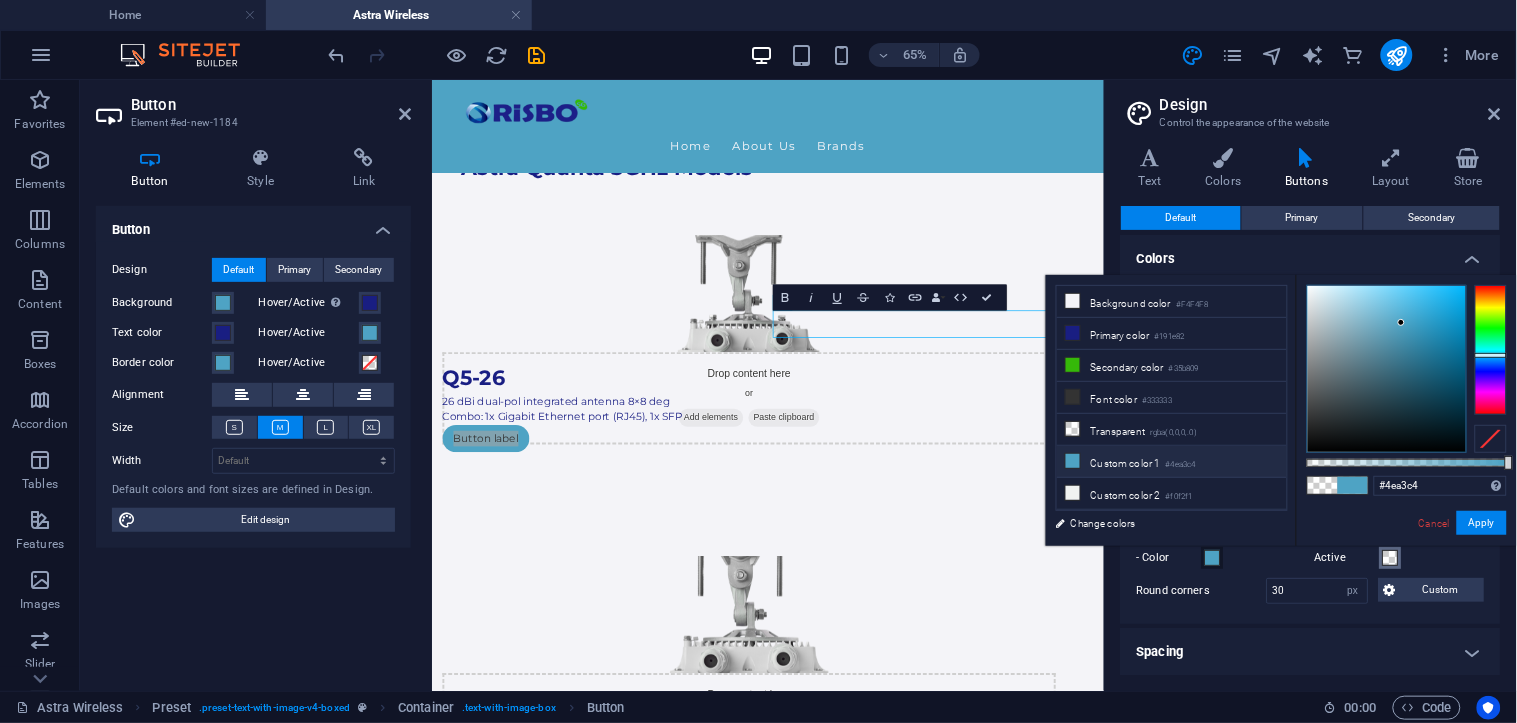 click at bounding box center [1391, 558] 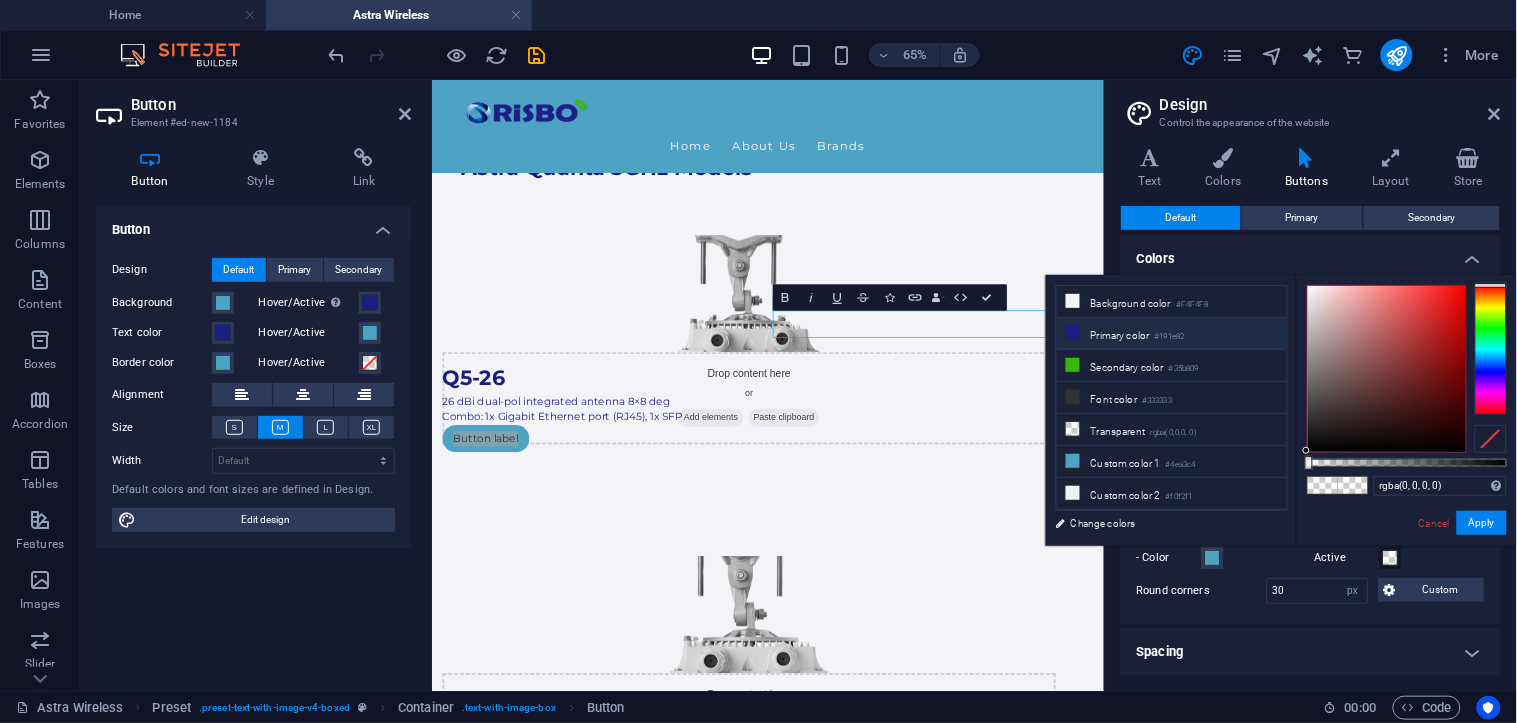 click on "#191e82" at bounding box center [1170, 337] 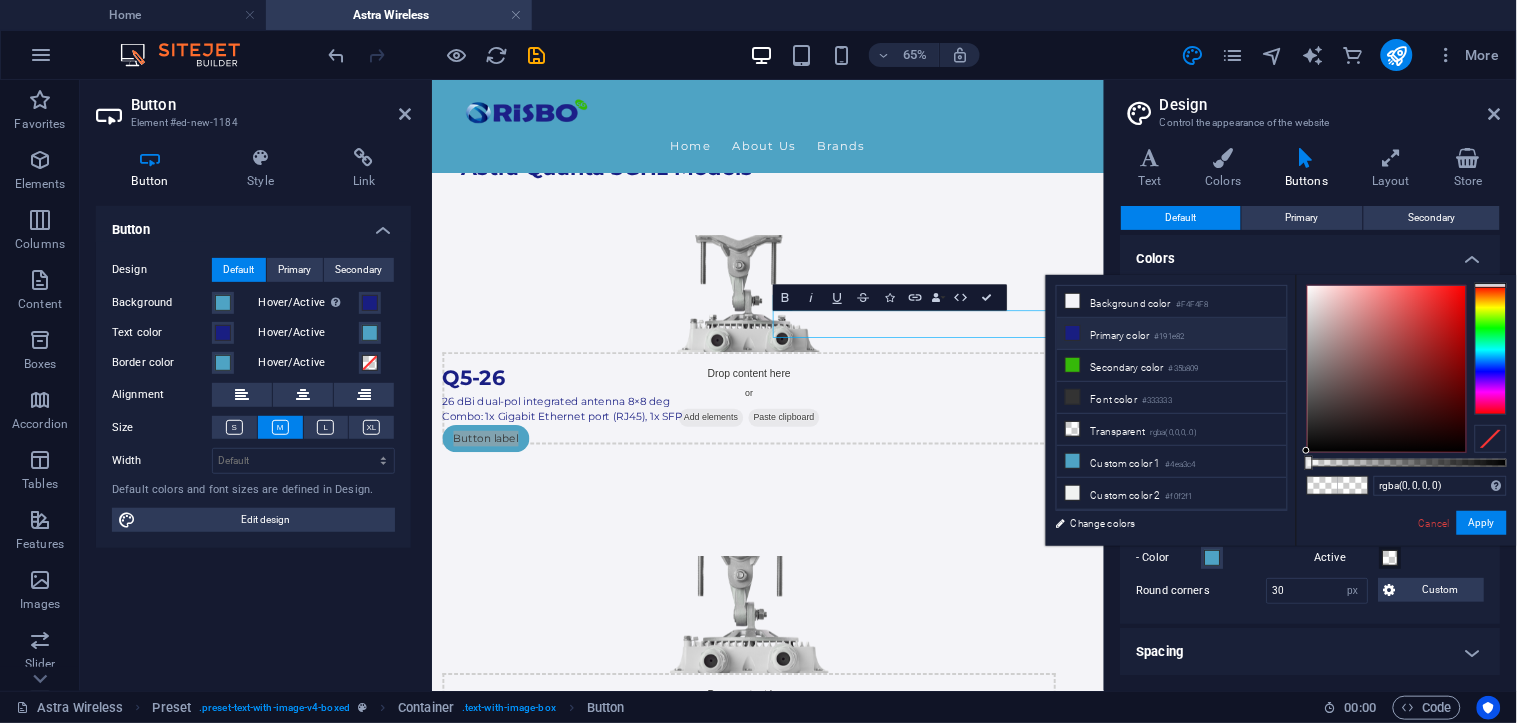 type on "#191e82" 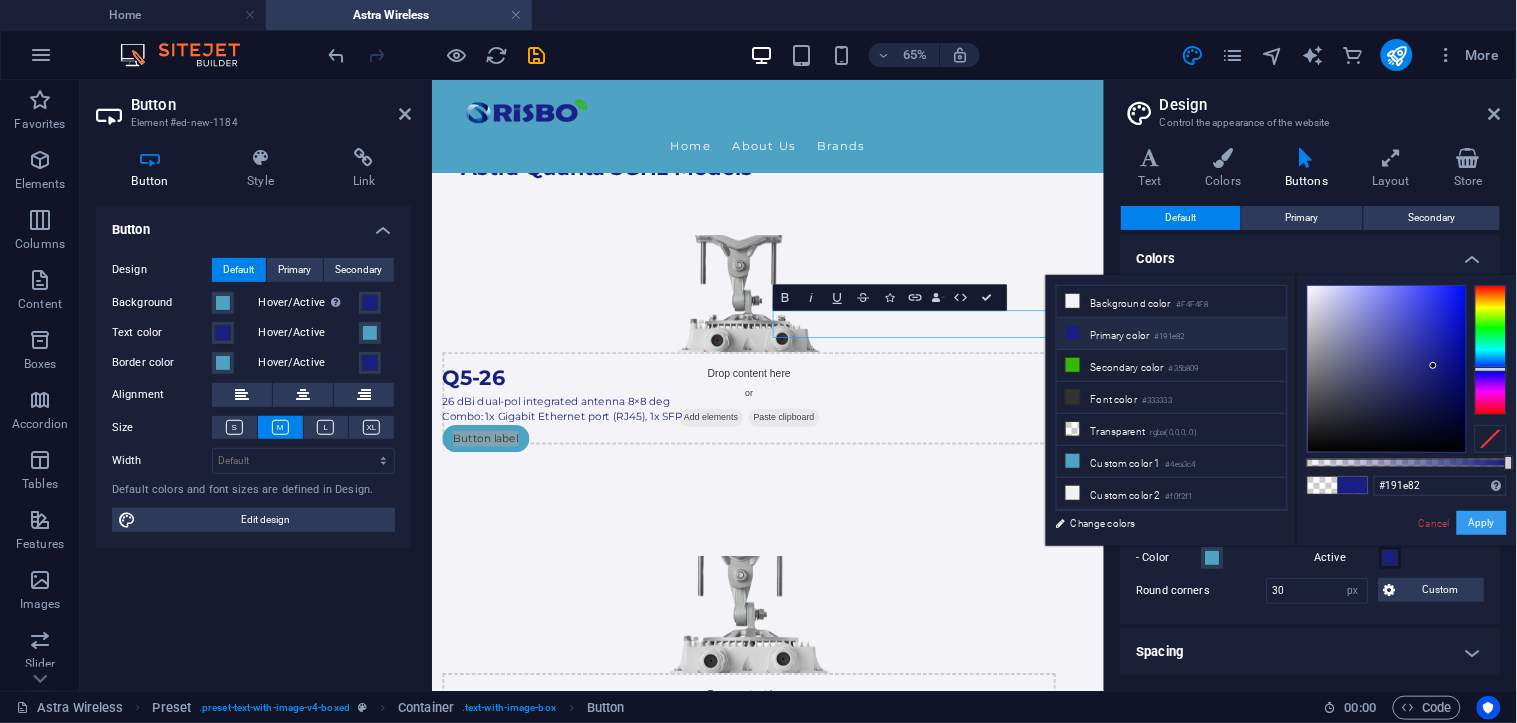 click on "Apply" at bounding box center [1482, 523] 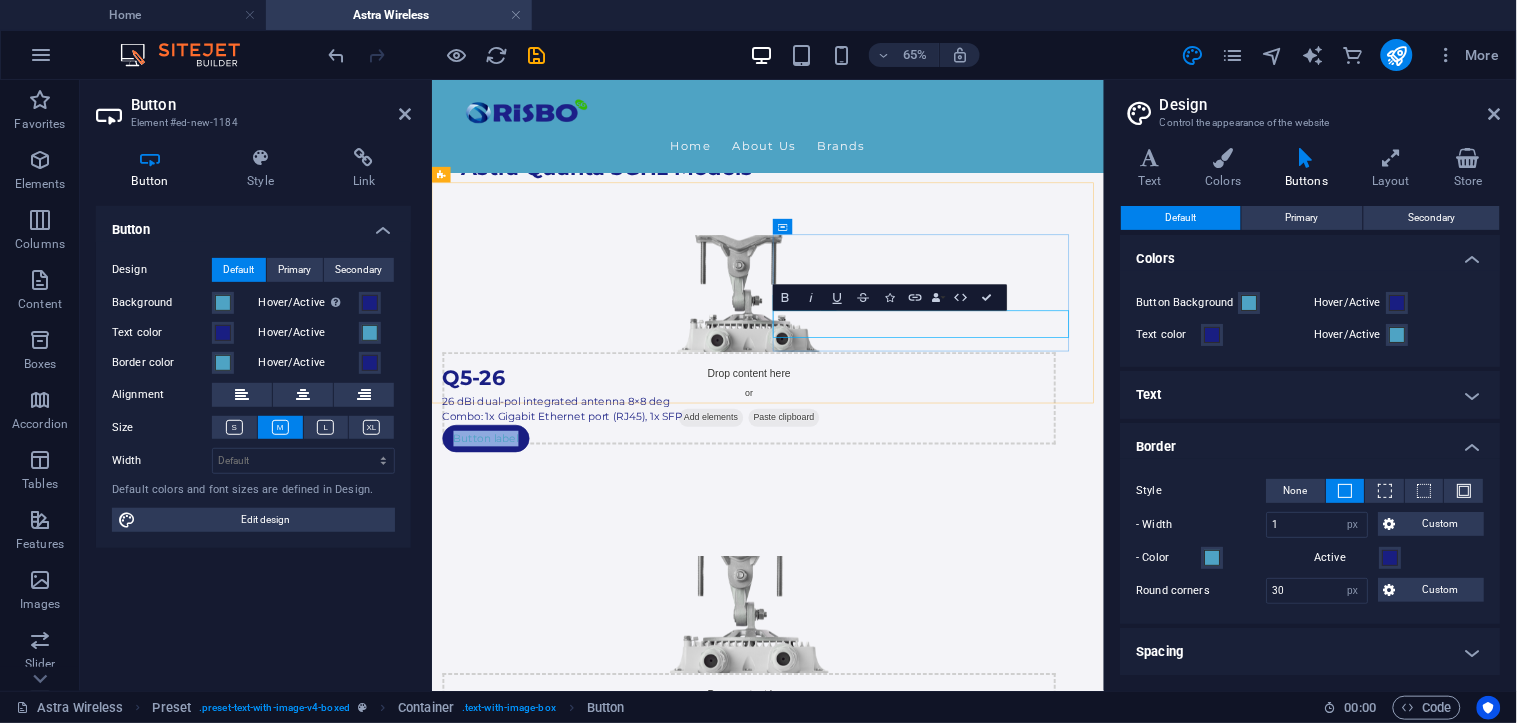 click on "Button label" at bounding box center (514, 630) 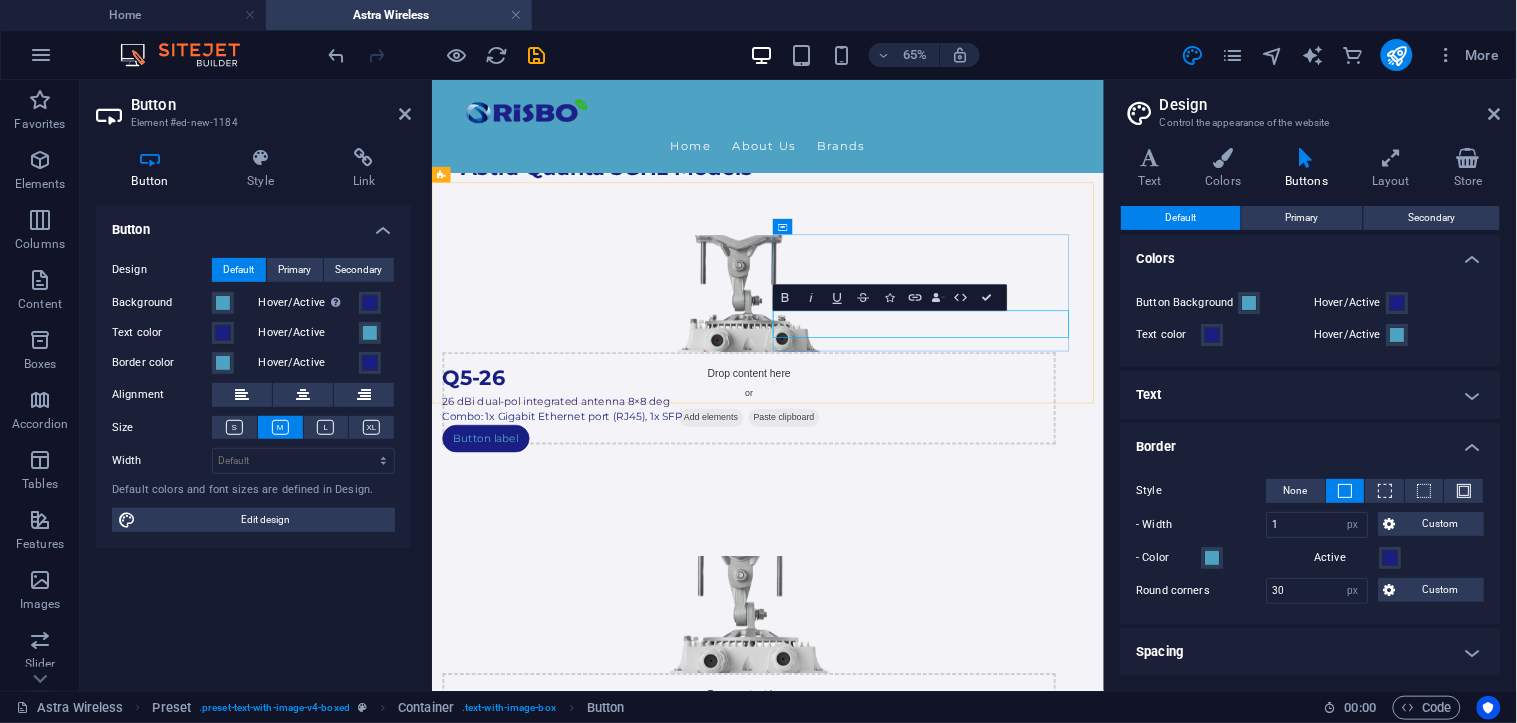 click on "Button label" at bounding box center (514, 630) 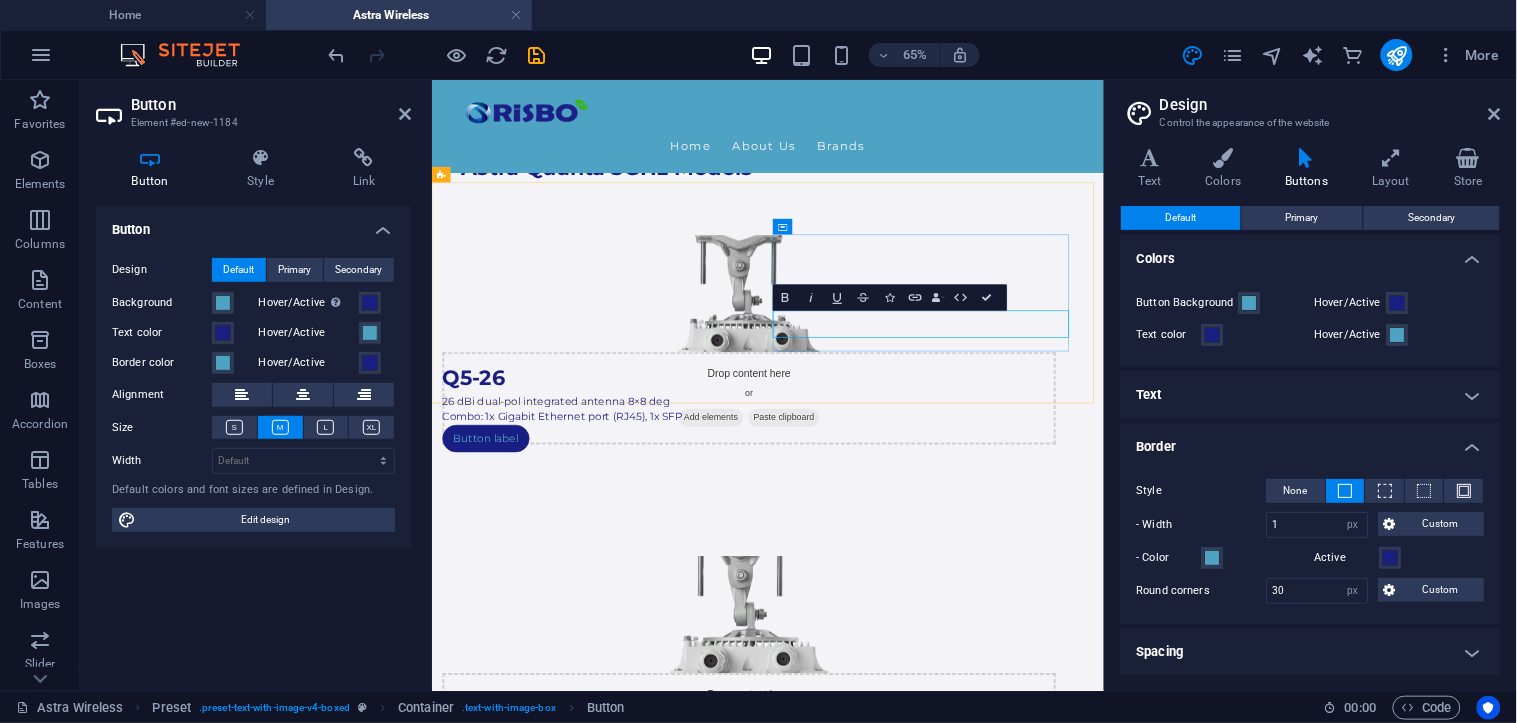 type 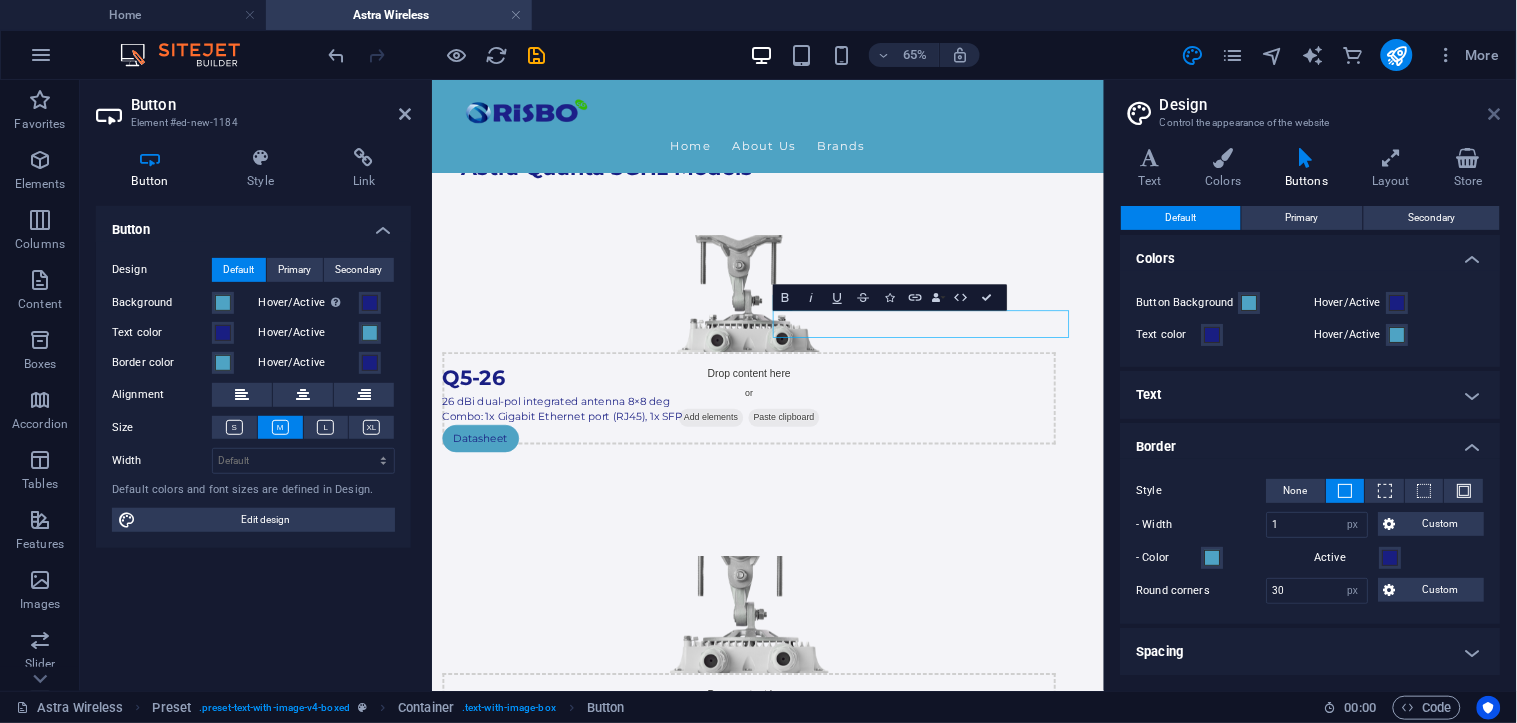 click at bounding box center (1495, 114) 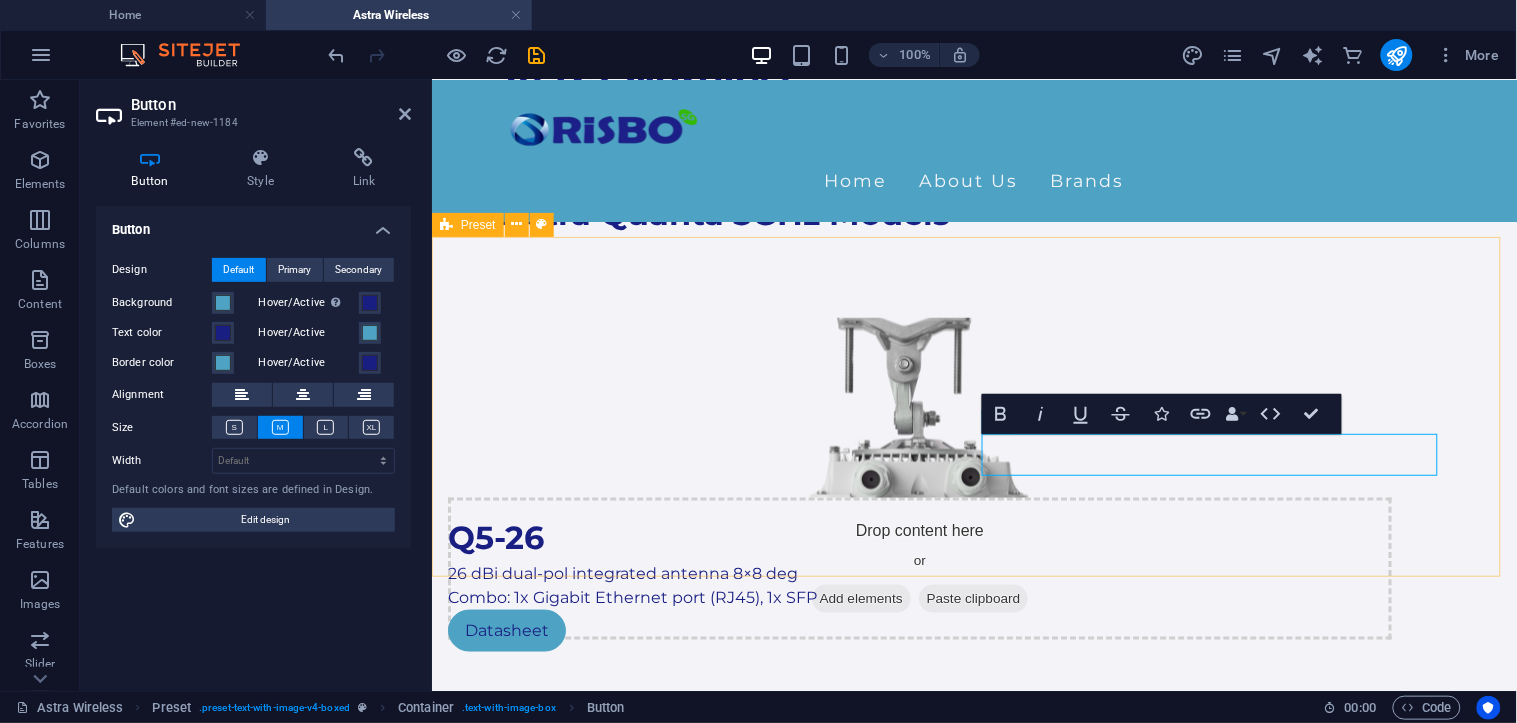click on "Drop content here or  Add elements  Paste clipboard Q5-26 26 dBi dual-pol integrated antenna 8×8 deg Combo: 1x Gigabit Ethernet port (RJ45), 1x SFP Datasheet" at bounding box center (973, 484) 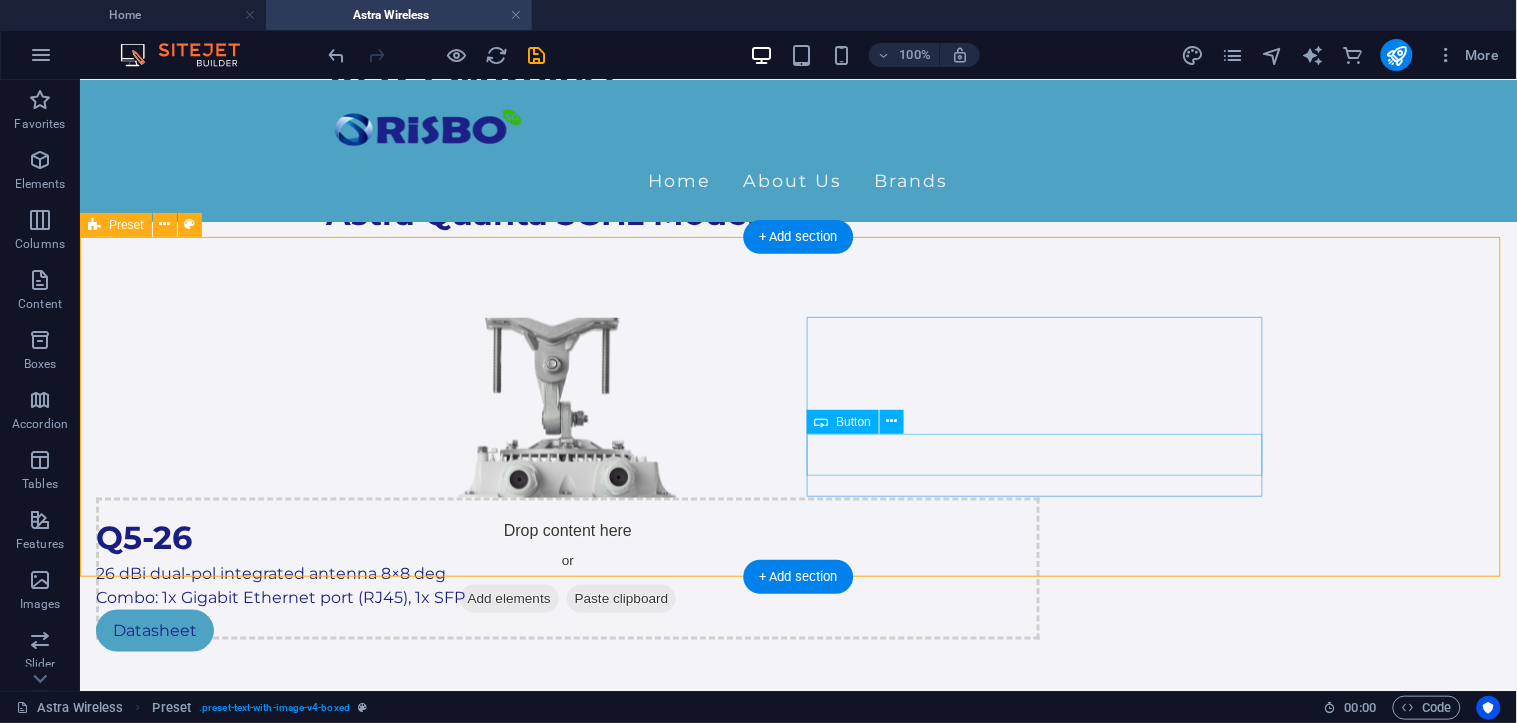 click on "Drop content here or  Add elements  Paste clipboard Q5-26 26 dBi dual-pol integrated antenna 8×8 deg Combo: 1x Gigabit Ethernet port (RJ45), 1x SFP Datasheet" at bounding box center [797, 484] 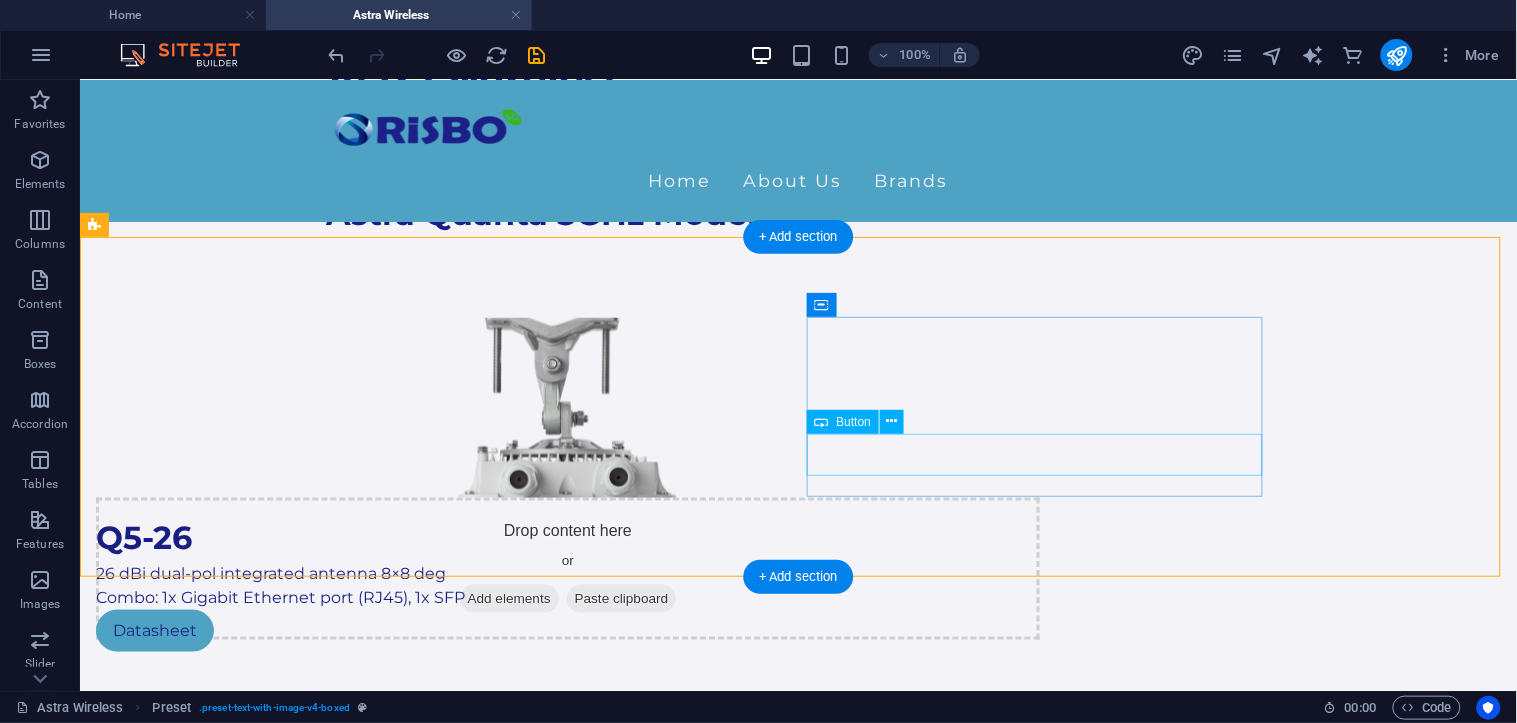 click on "Datasheet" at bounding box center [567, 630] 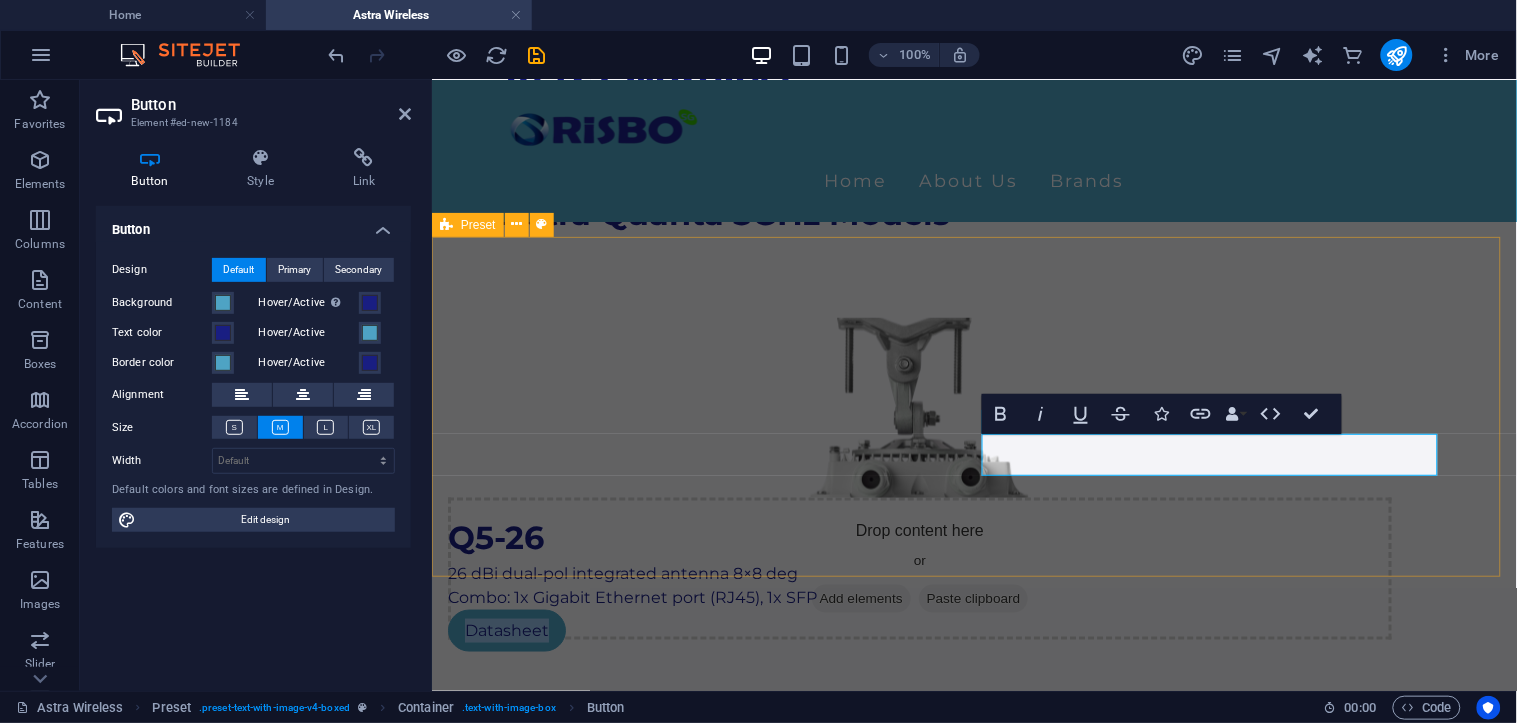 drag, startPoint x: 1129, startPoint y: 492, endPoint x: 1483, endPoint y: 491, distance: 354.0014 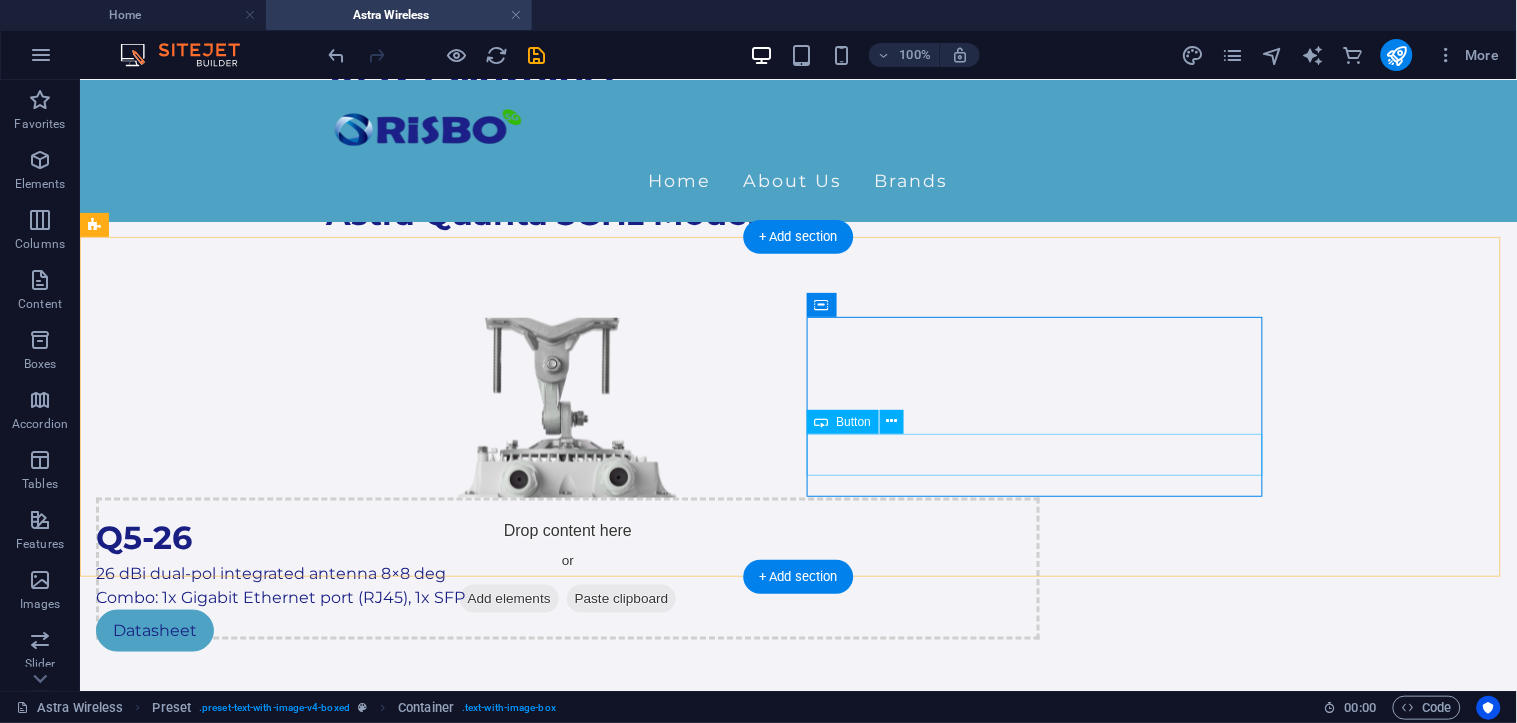 click on "Datasheet" at bounding box center [567, 630] 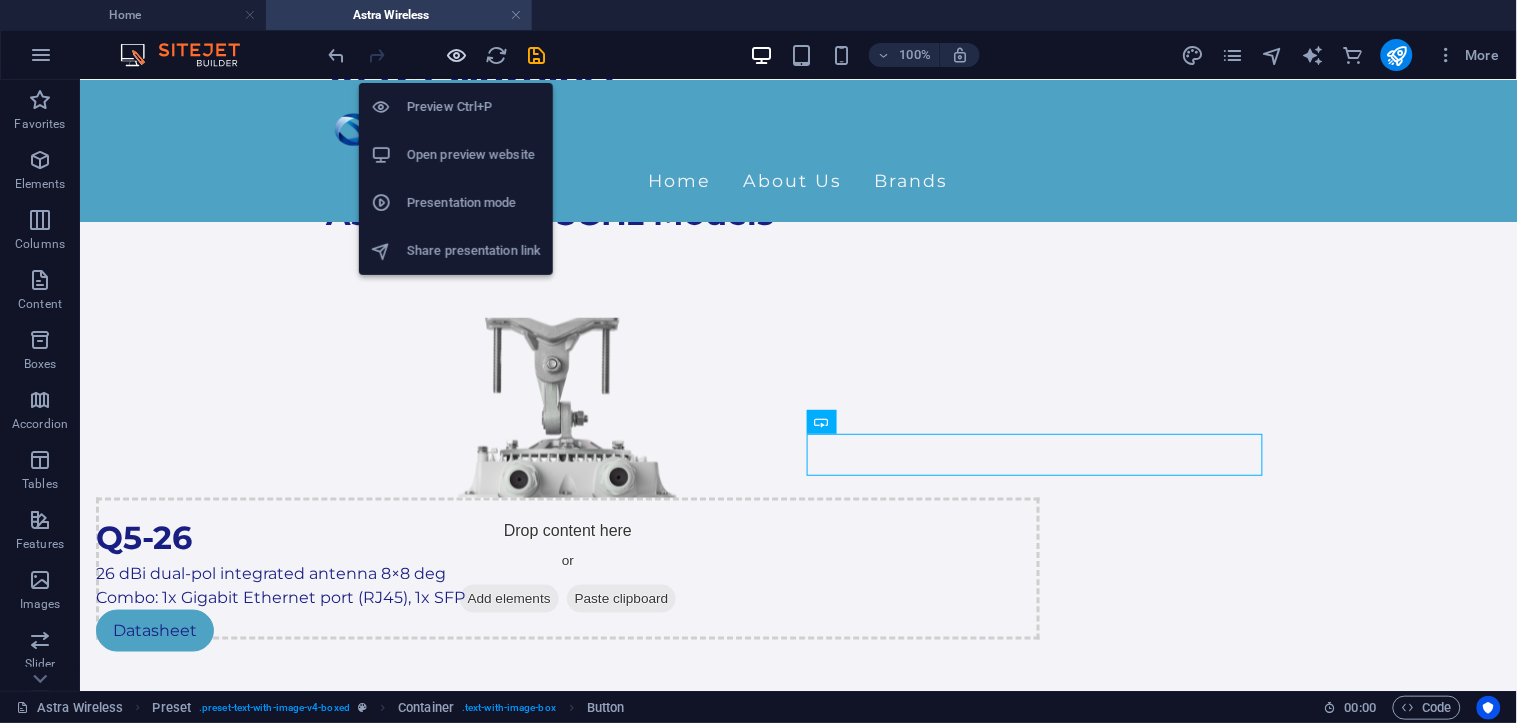 drag, startPoint x: 446, startPoint y: 58, endPoint x: 885, endPoint y: 195, distance: 459.88043 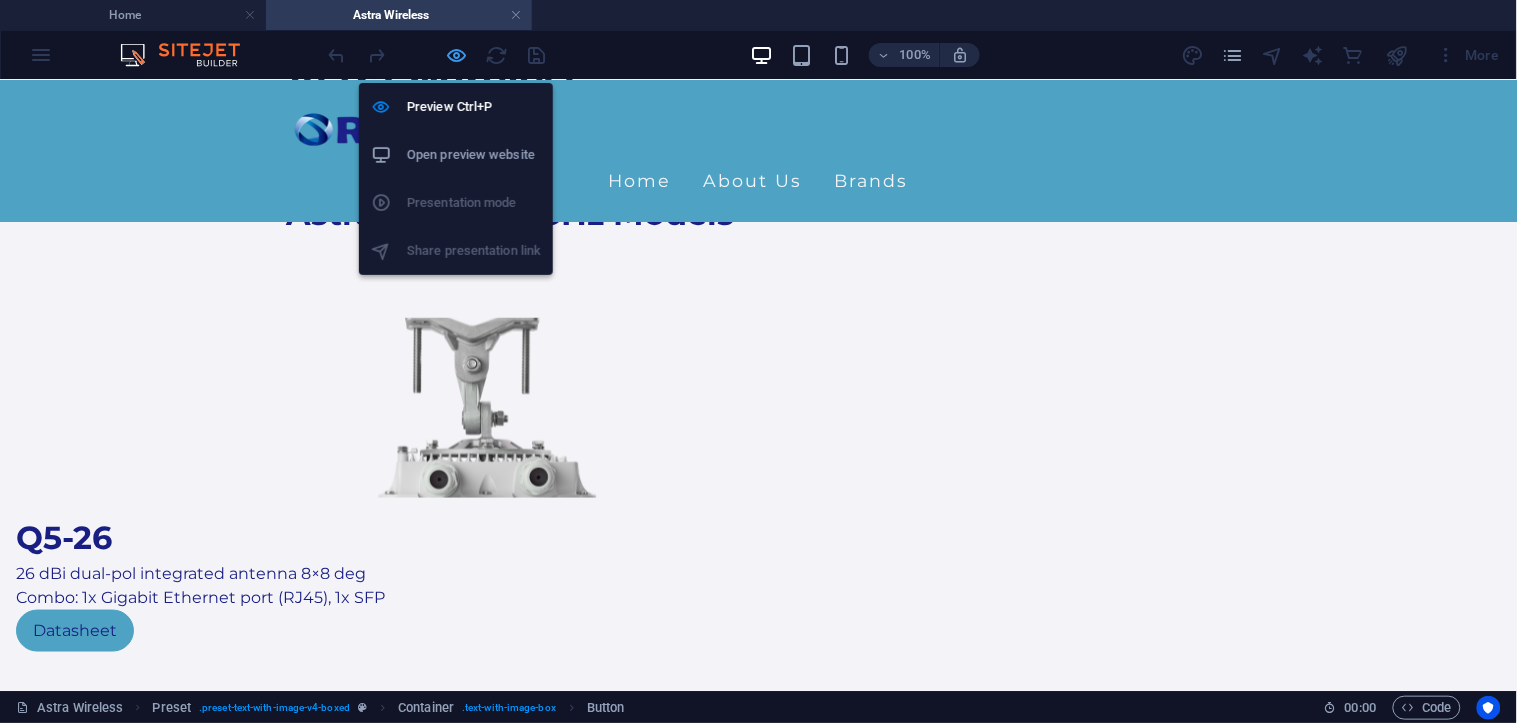 click at bounding box center [457, 55] 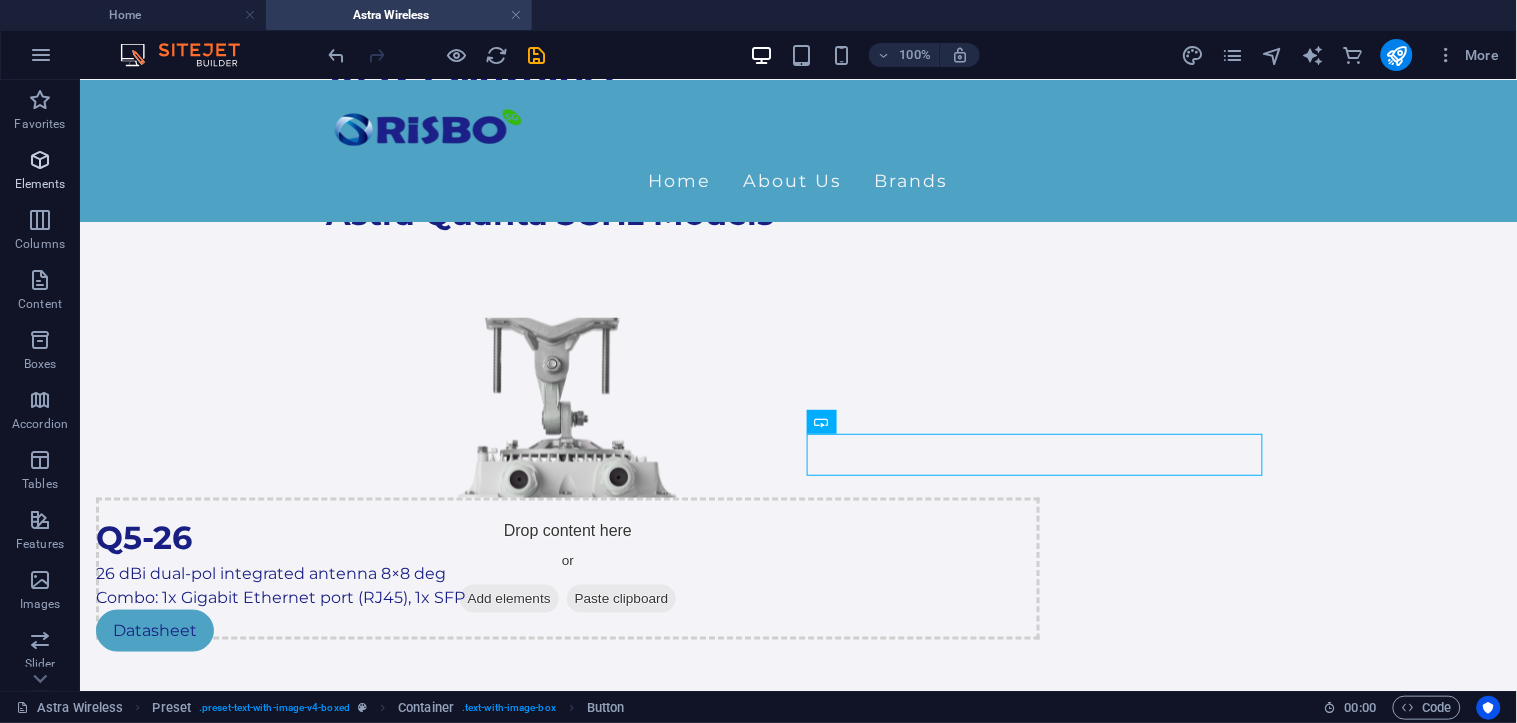 click on "Elements" at bounding box center (40, 184) 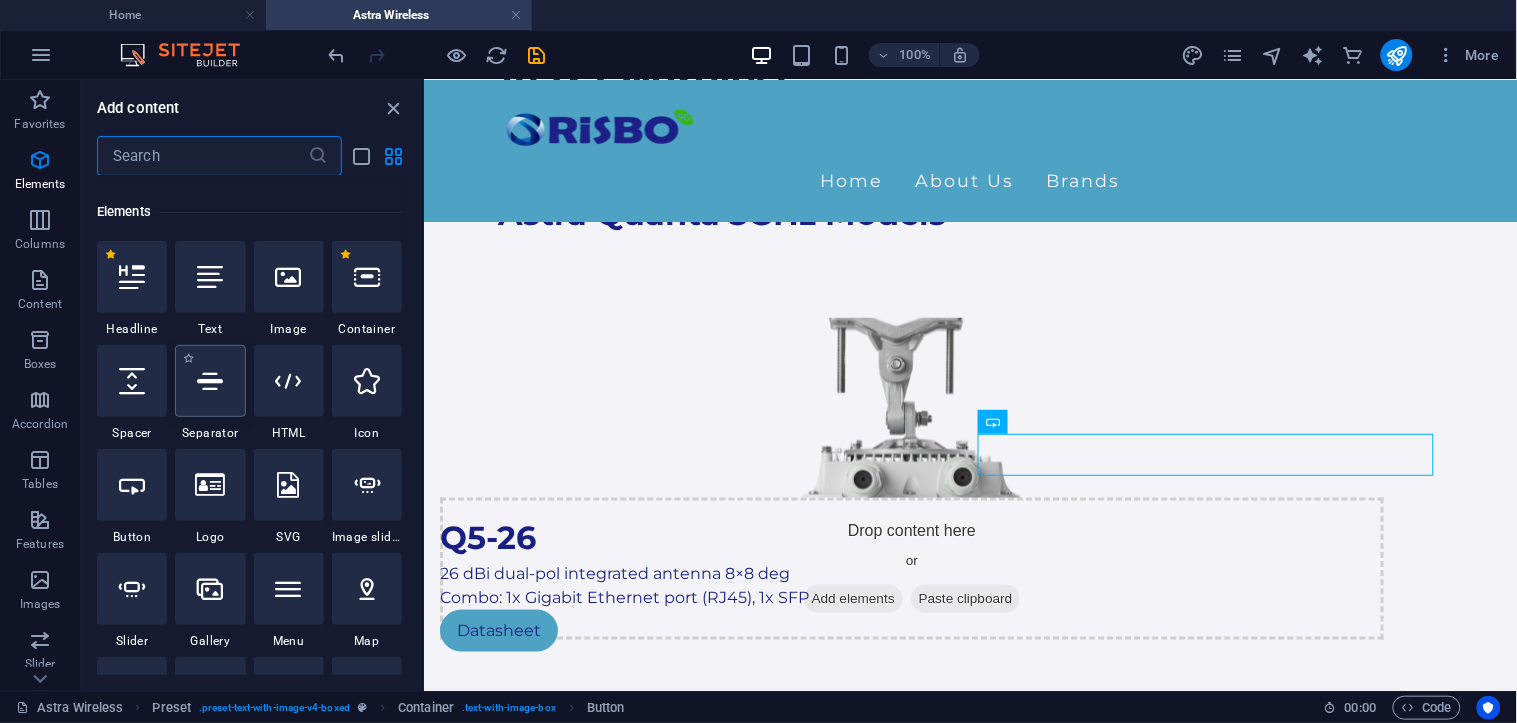 scroll, scrollTop: 213, scrollLeft: 0, axis: vertical 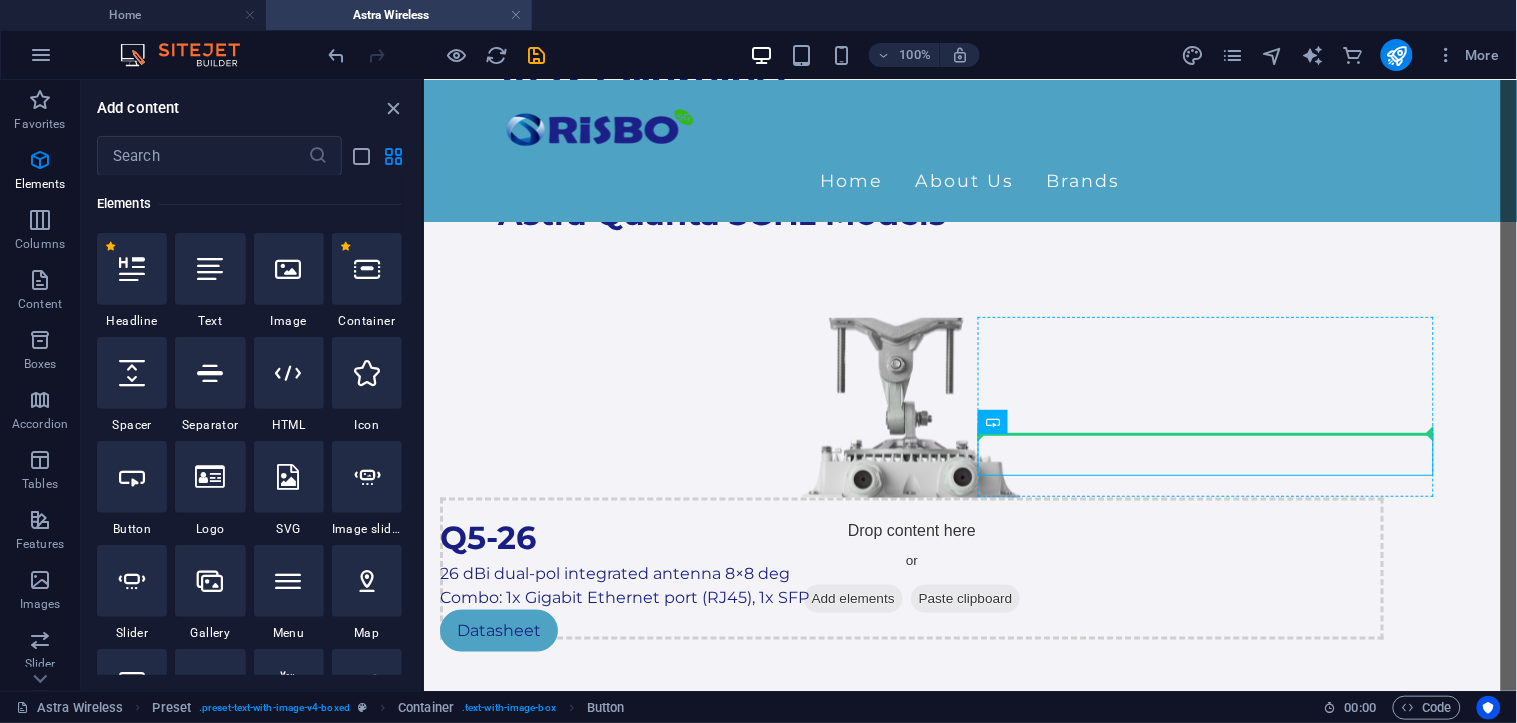select on "px" 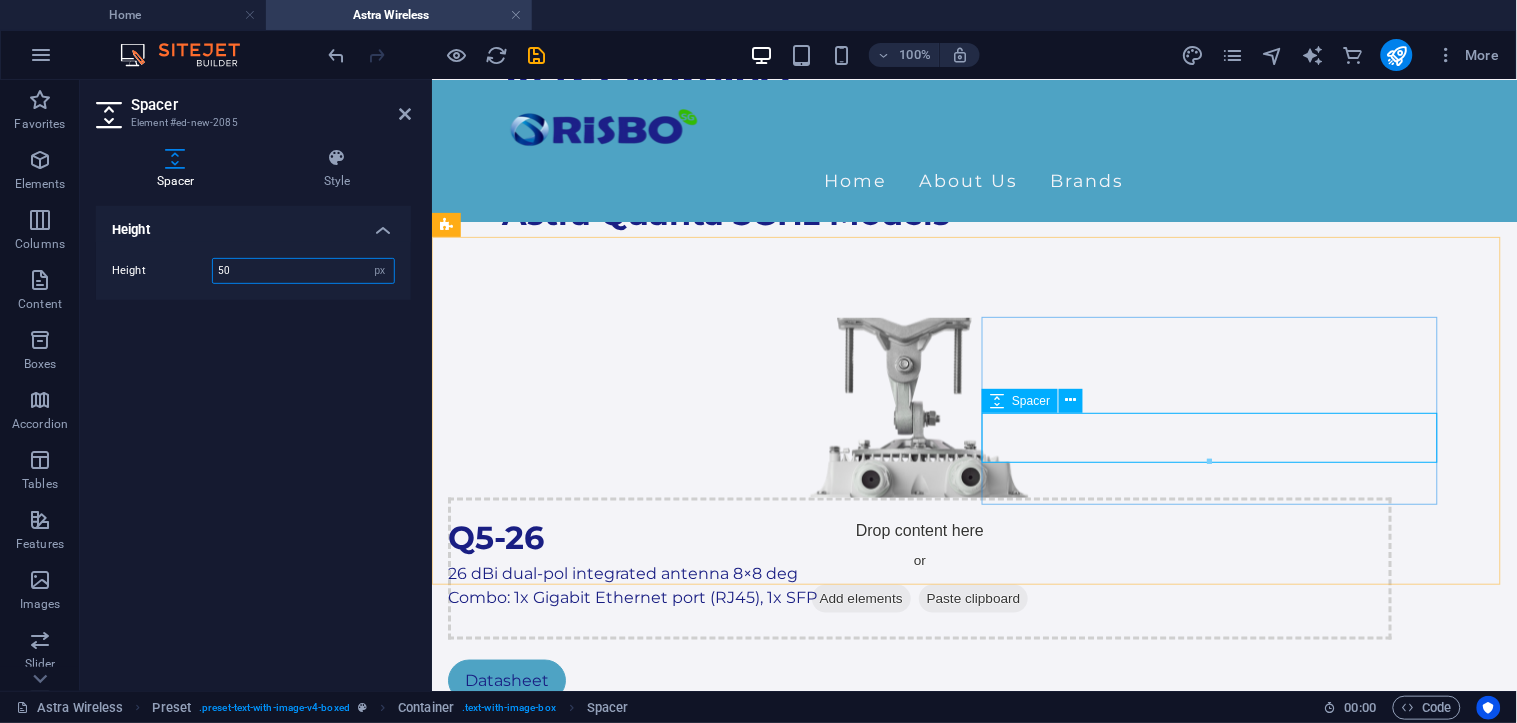 drag, startPoint x: 1642, startPoint y: 536, endPoint x: 1215, endPoint y: 414, distance: 444.0867 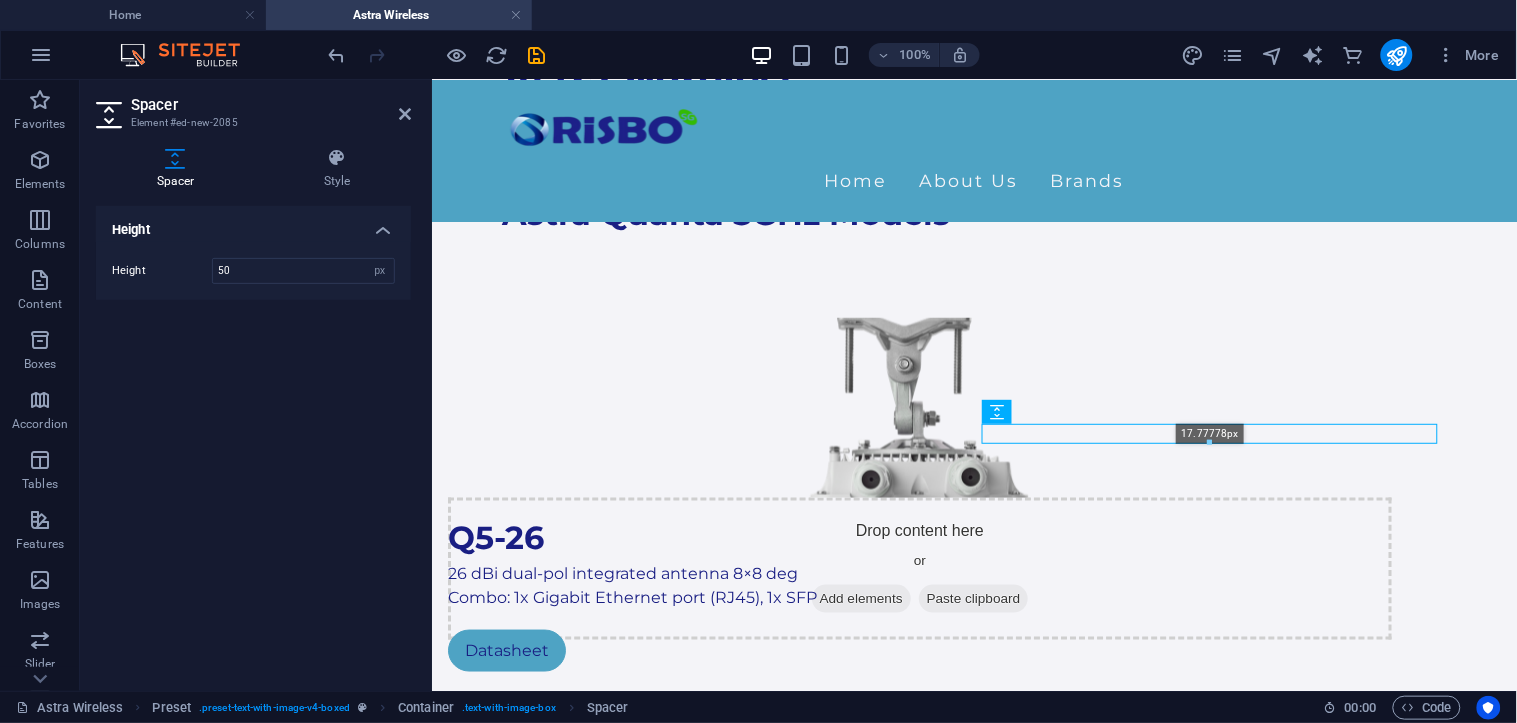 drag, startPoint x: 776, startPoint y: 376, endPoint x: 780, endPoint y: 336, distance: 40.1995 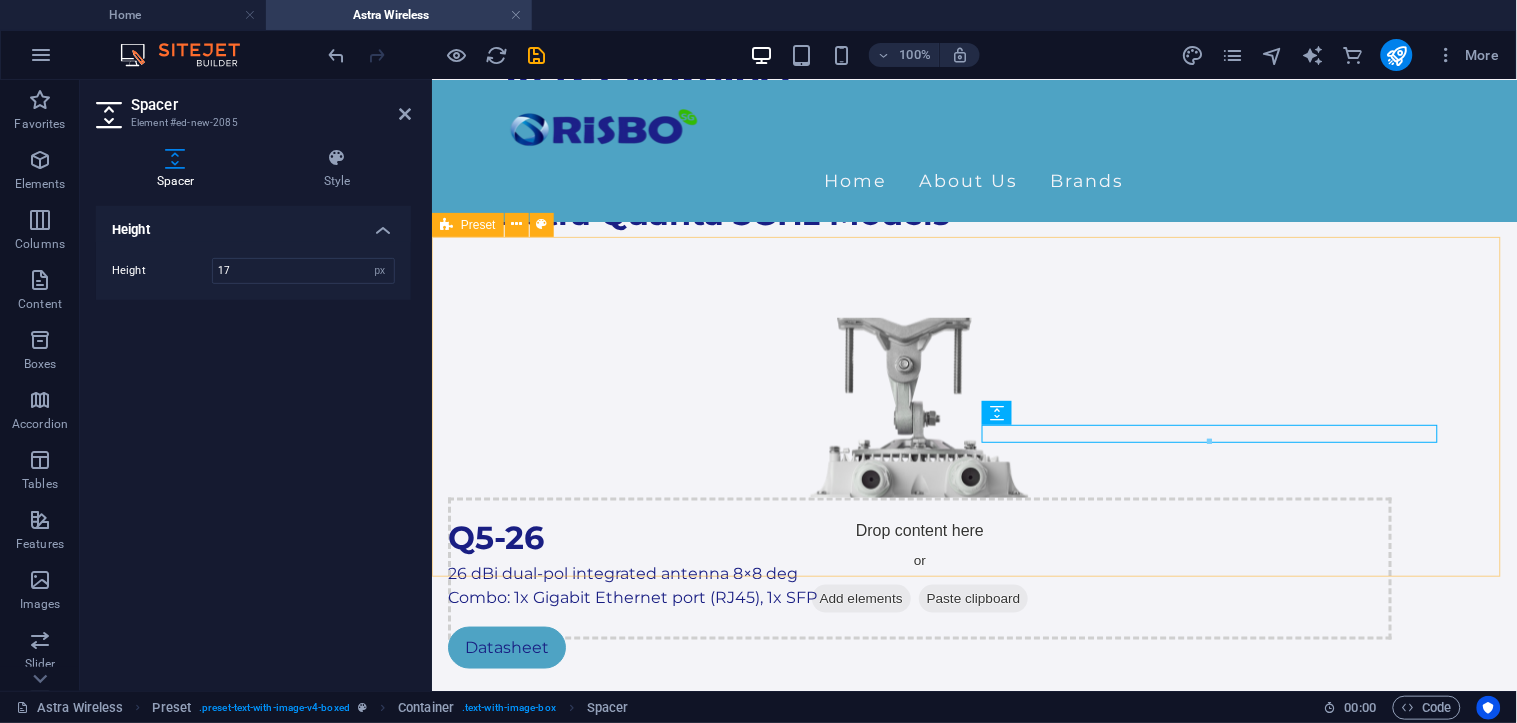 click on "Drop content here or  Add elements  Paste clipboard Q5-26 26 dBi dual-pol integrated antenna 8×8 deg Combo: 1x Gigabit Ethernet port (RJ45), 1x SFP Datasheet" at bounding box center [973, 493] 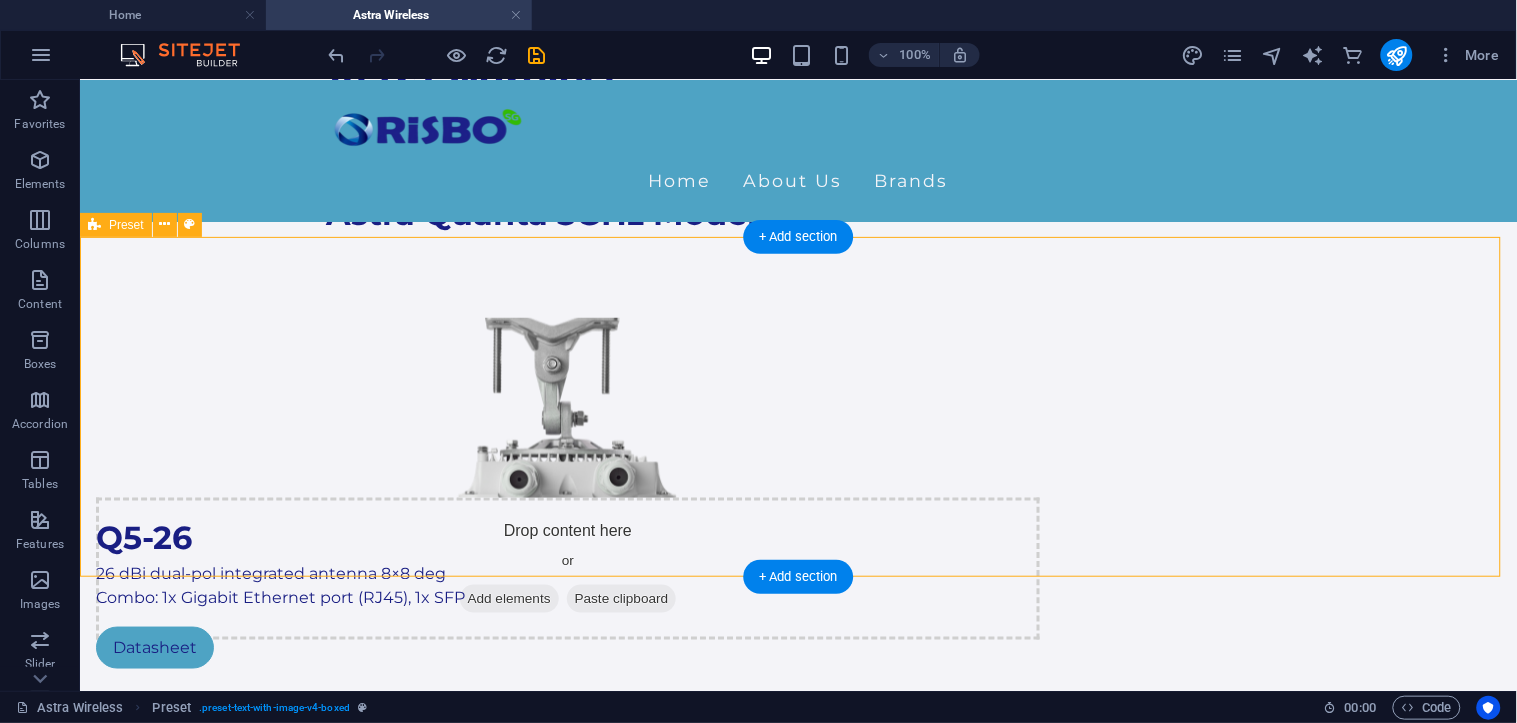click on "Drop content here or  Add elements  Paste clipboard Q5-26 26 dBi dual-pol integrated antenna 8×8 deg Combo: 1x Gigabit Ethernet port (RJ45), 1x SFP Datasheet" at bounding box center (797, 493) 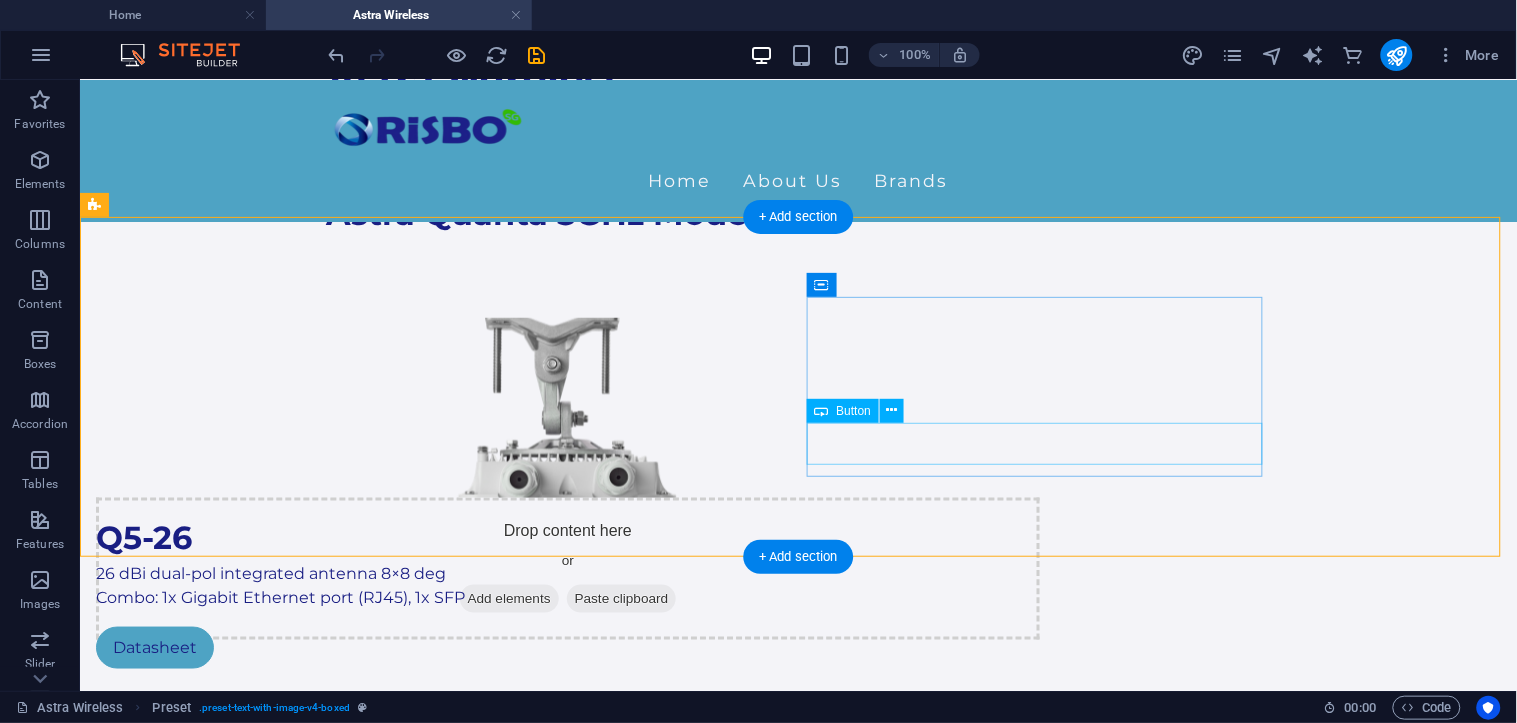 scroll, scrollTop: 541, scrollLeft: 0, axis: vertical 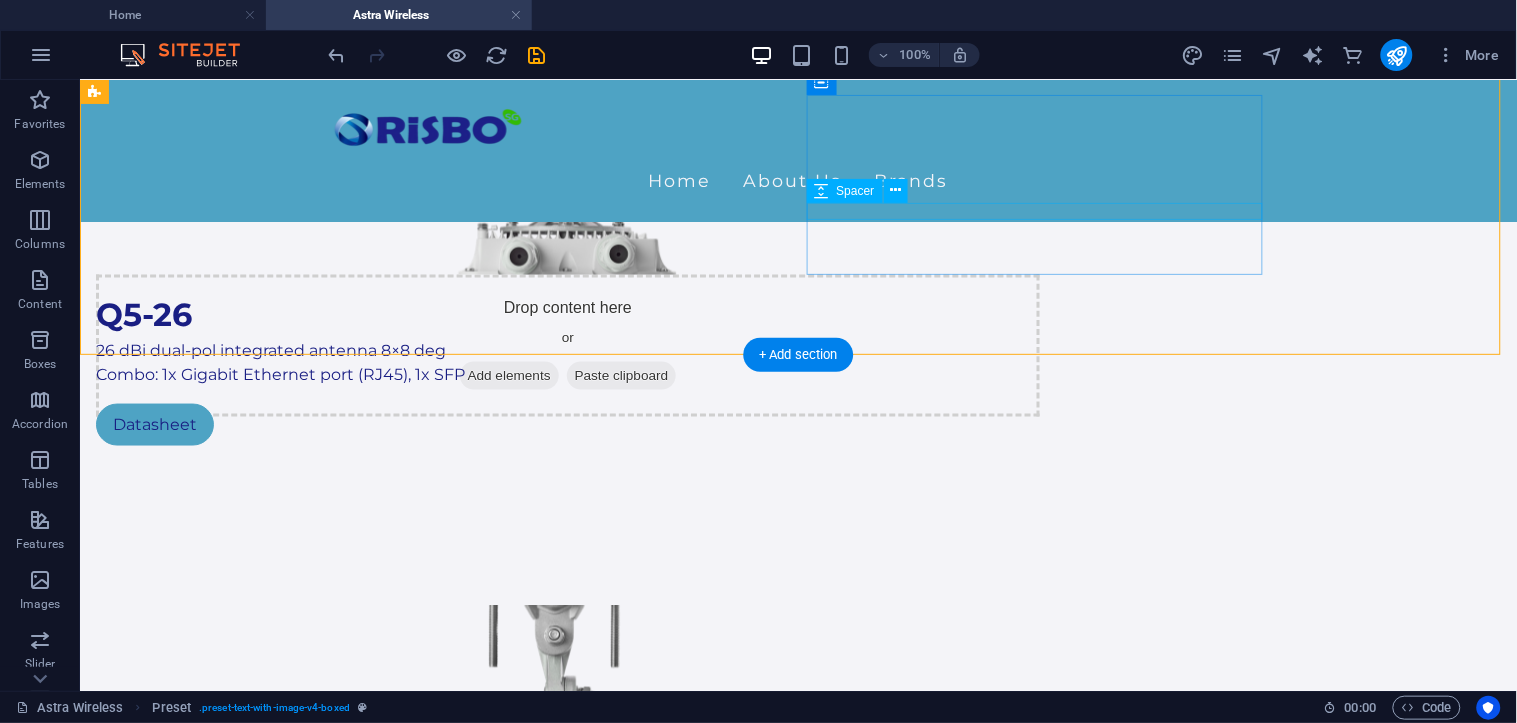 click at bounding box center [567, 395] 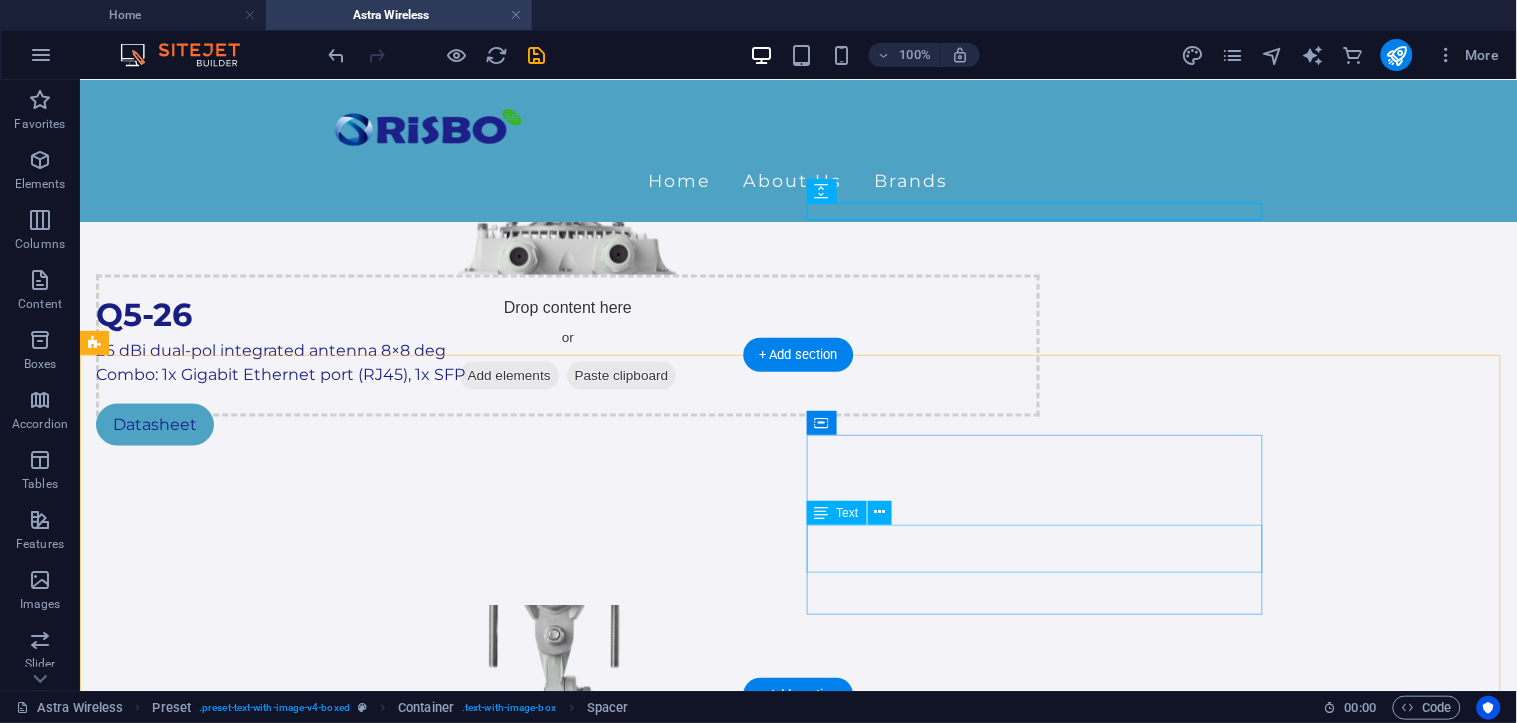 click on "Connectorized antenna (2 x N‑type connectors) Combo: 1x Gigabit Ethernet port (RJ45), 1x SFP" at bounding box center (567, 873) 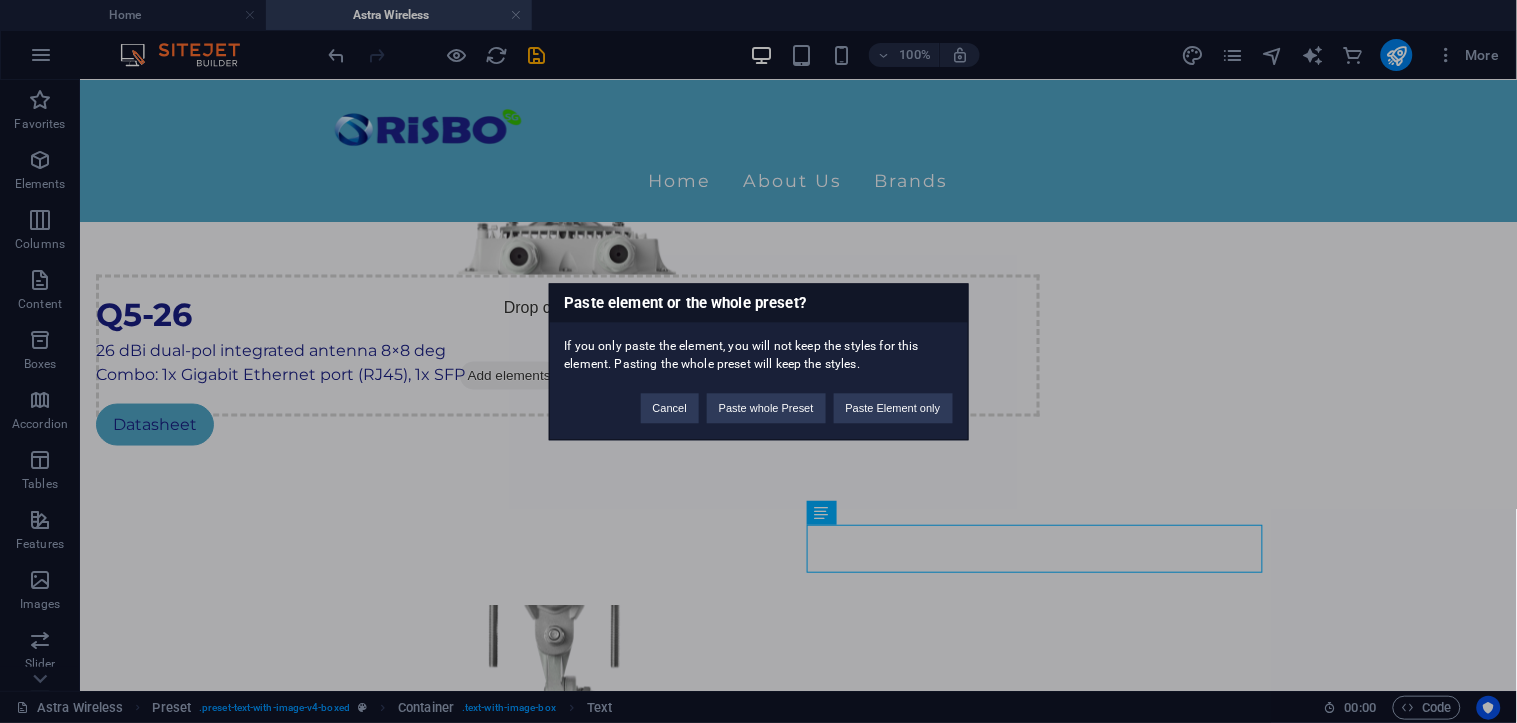 type 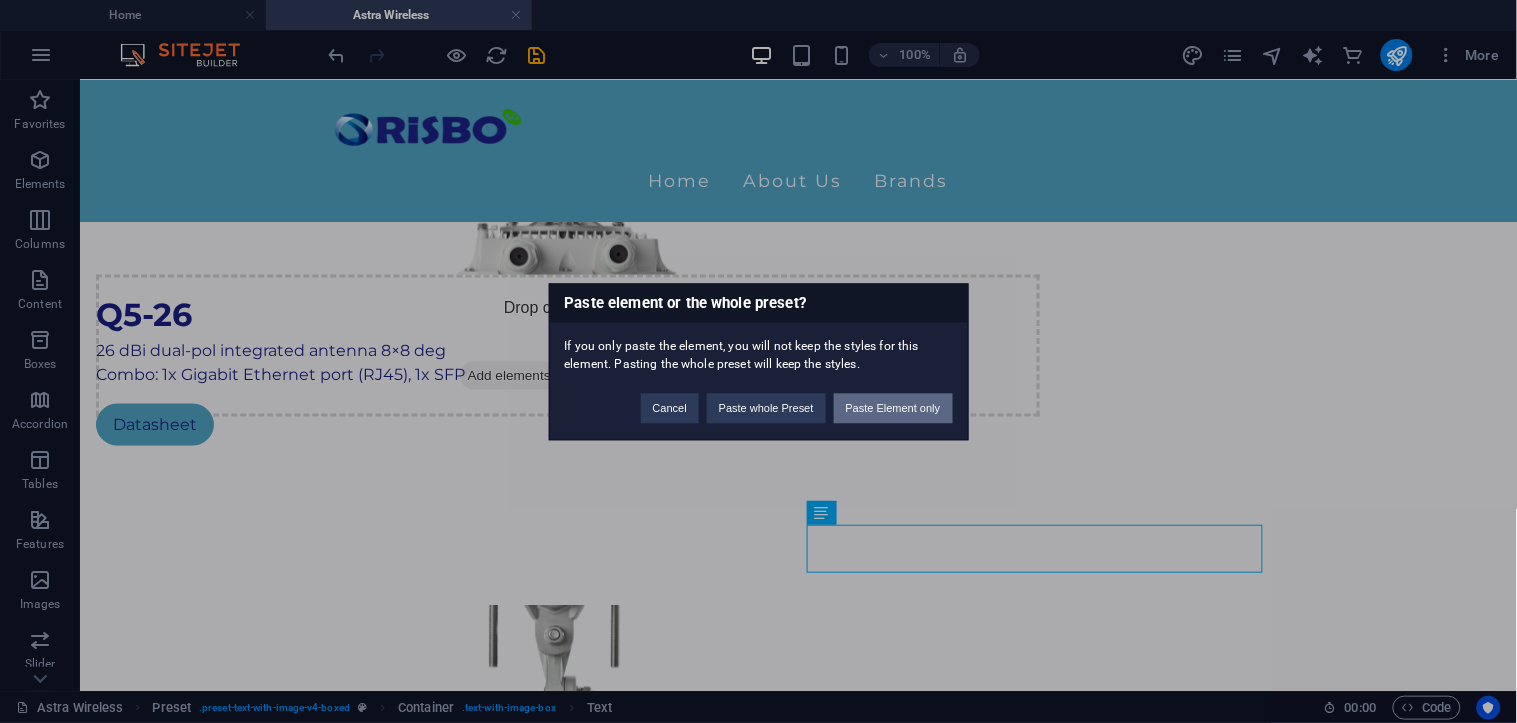click on "Paste Element only" at bounding box center [893, 408] 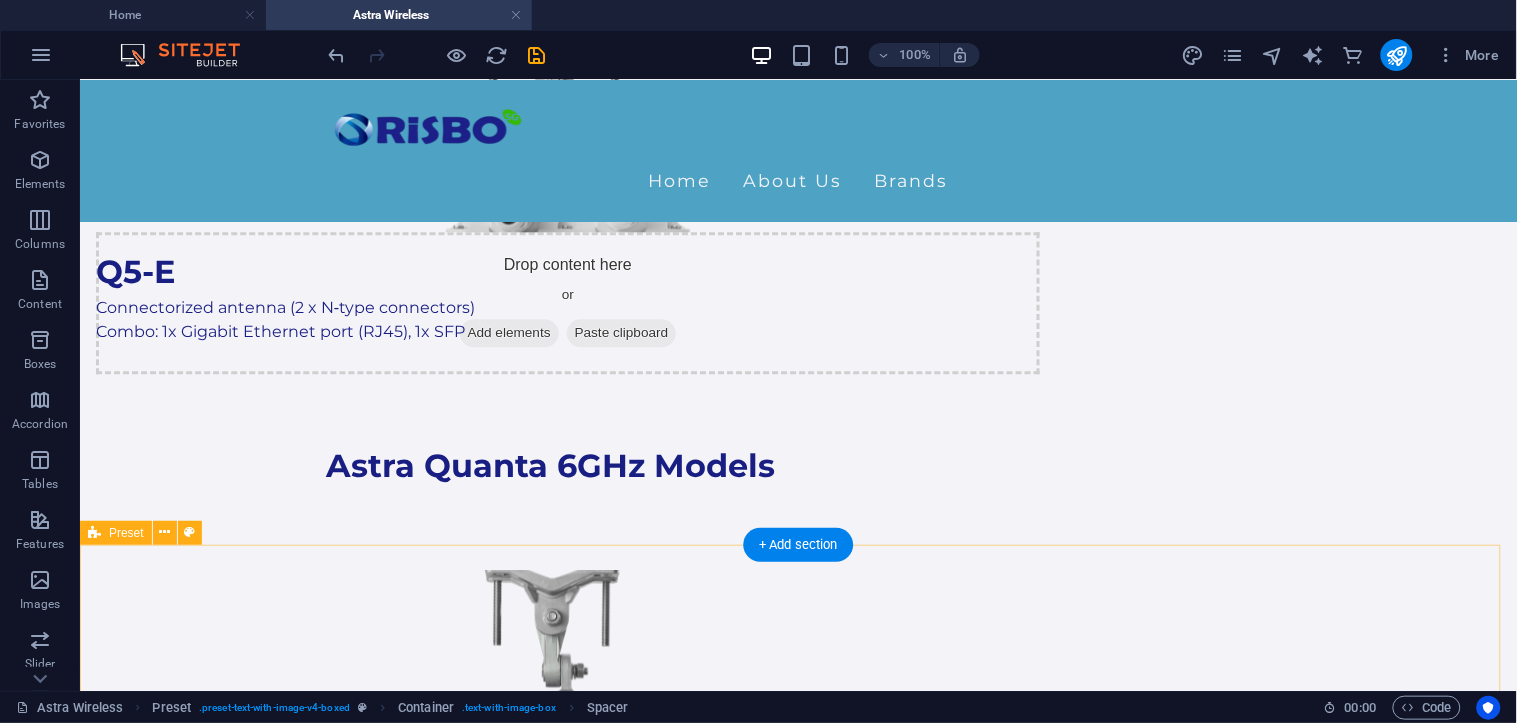 scroll, scrollTop: 1096, scrollLeft: 0, axis: vertical 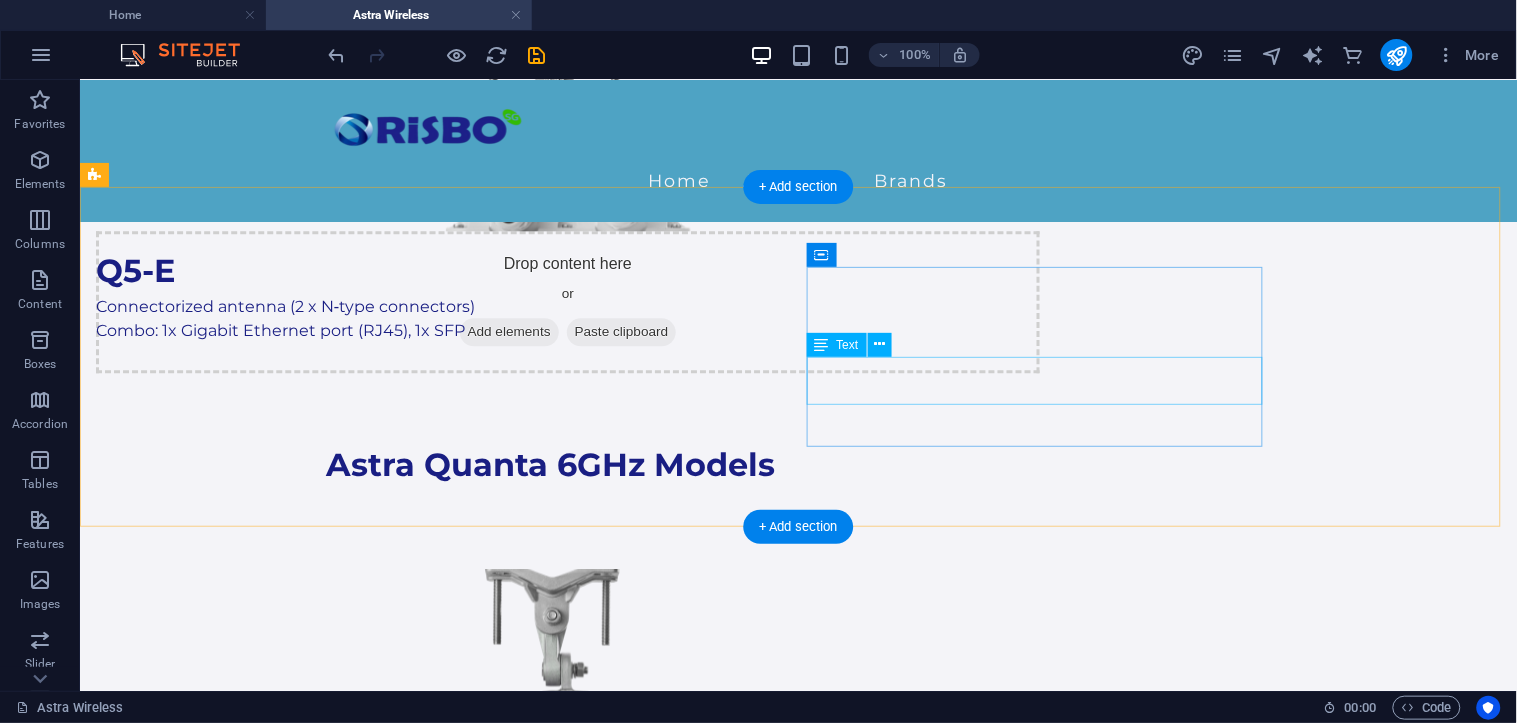 click on "25 dBi dual-pol integrated antenna 8×8 deg Combo: 1x Gigabit Ethernet port (RJ45), 1x SFP" at bounding box center [567, 836] 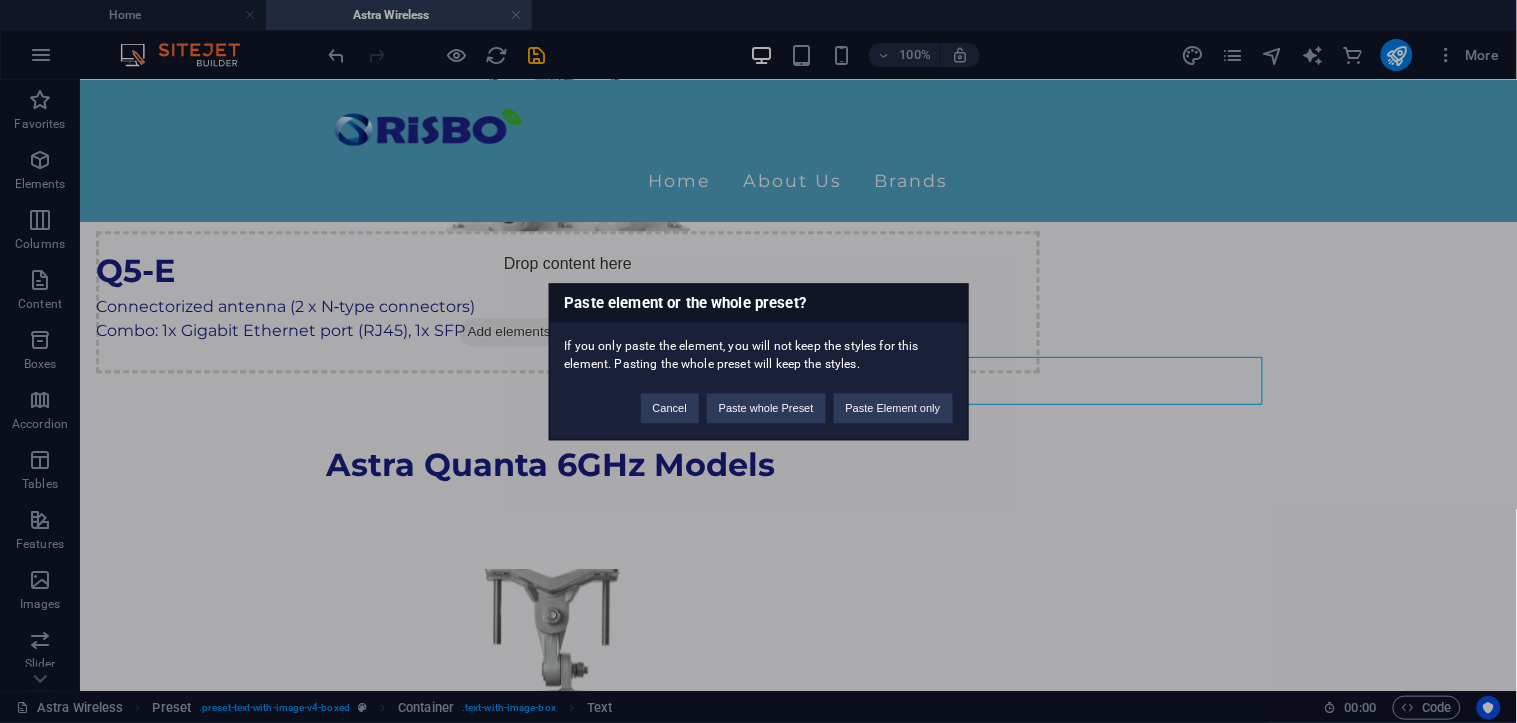 type 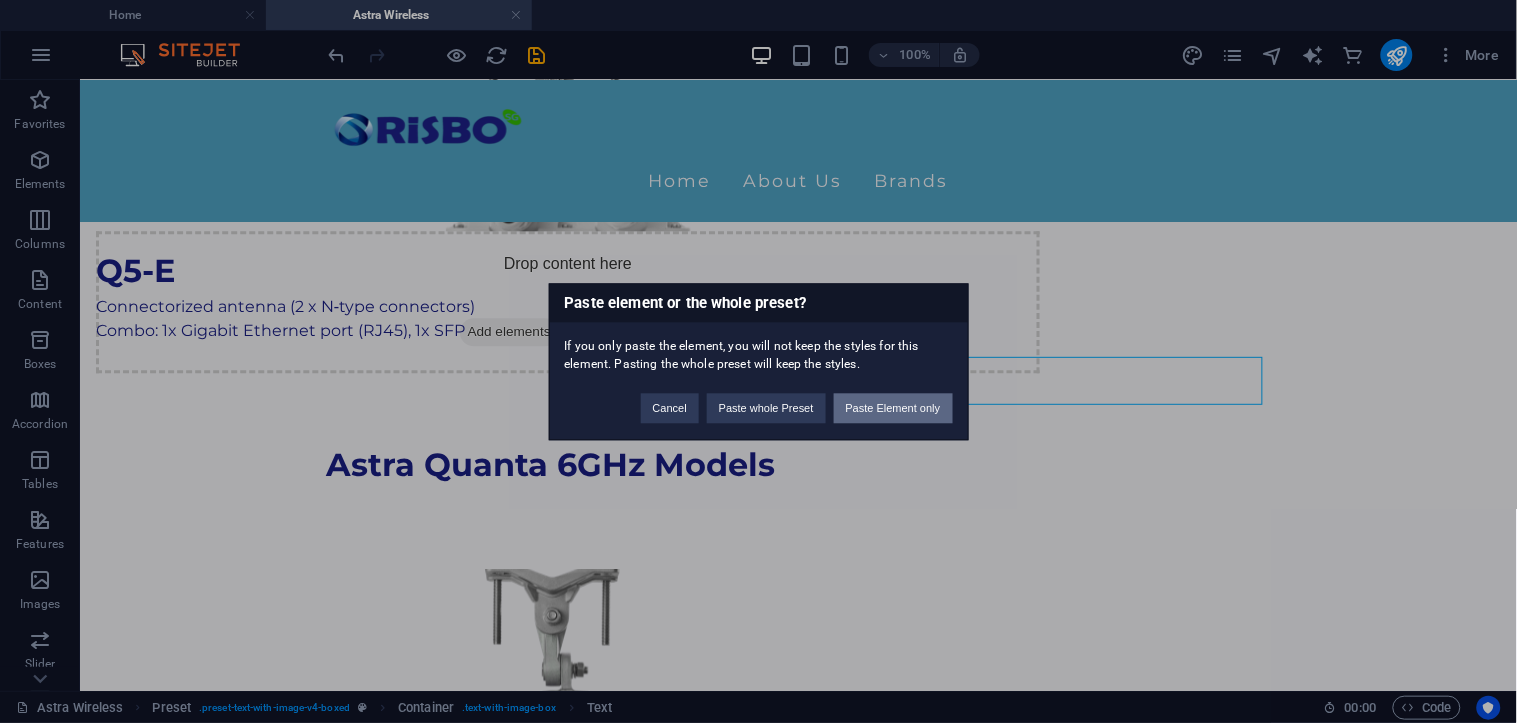 click on "Paste Element only" at bounding box center [893, 408] 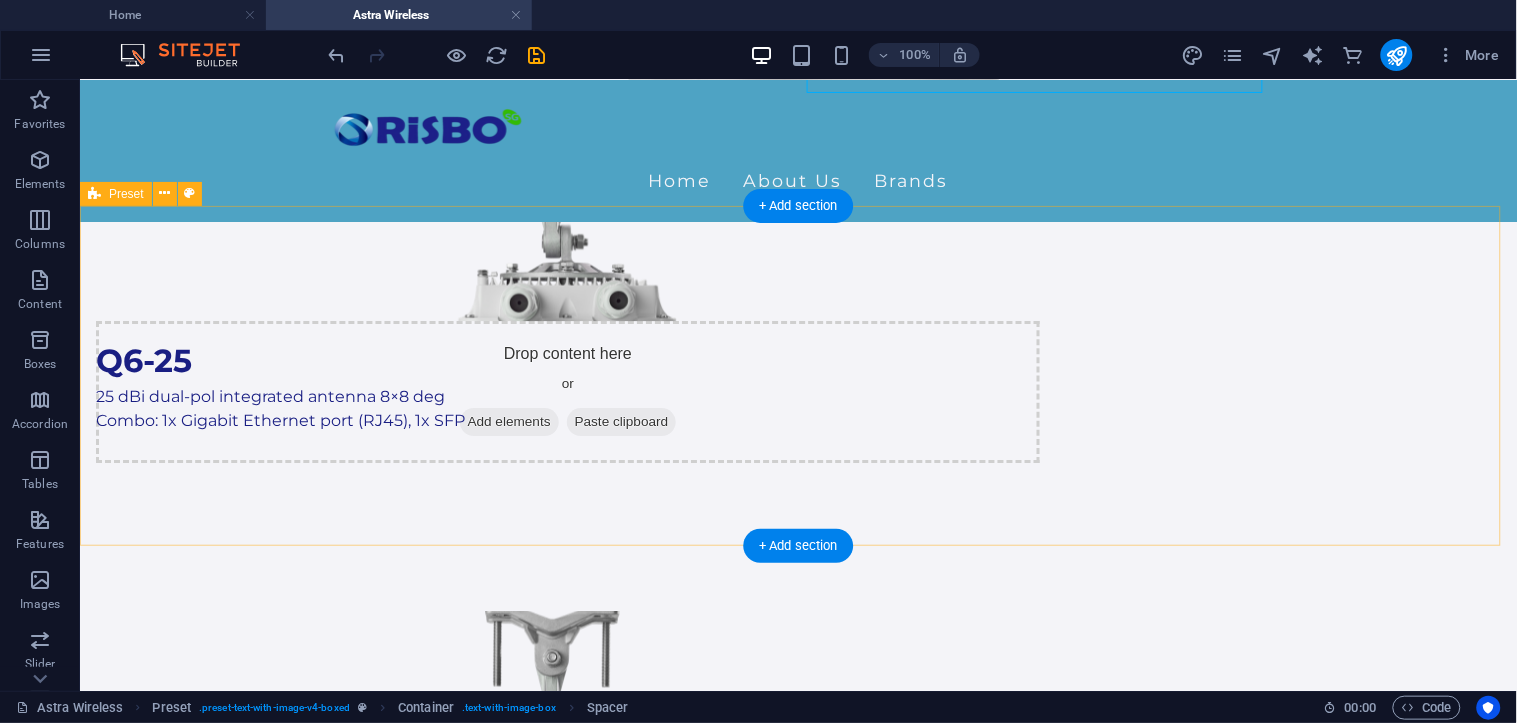 scroll, scrollTop: 1541, scrollLeft: 0, axis: vertical 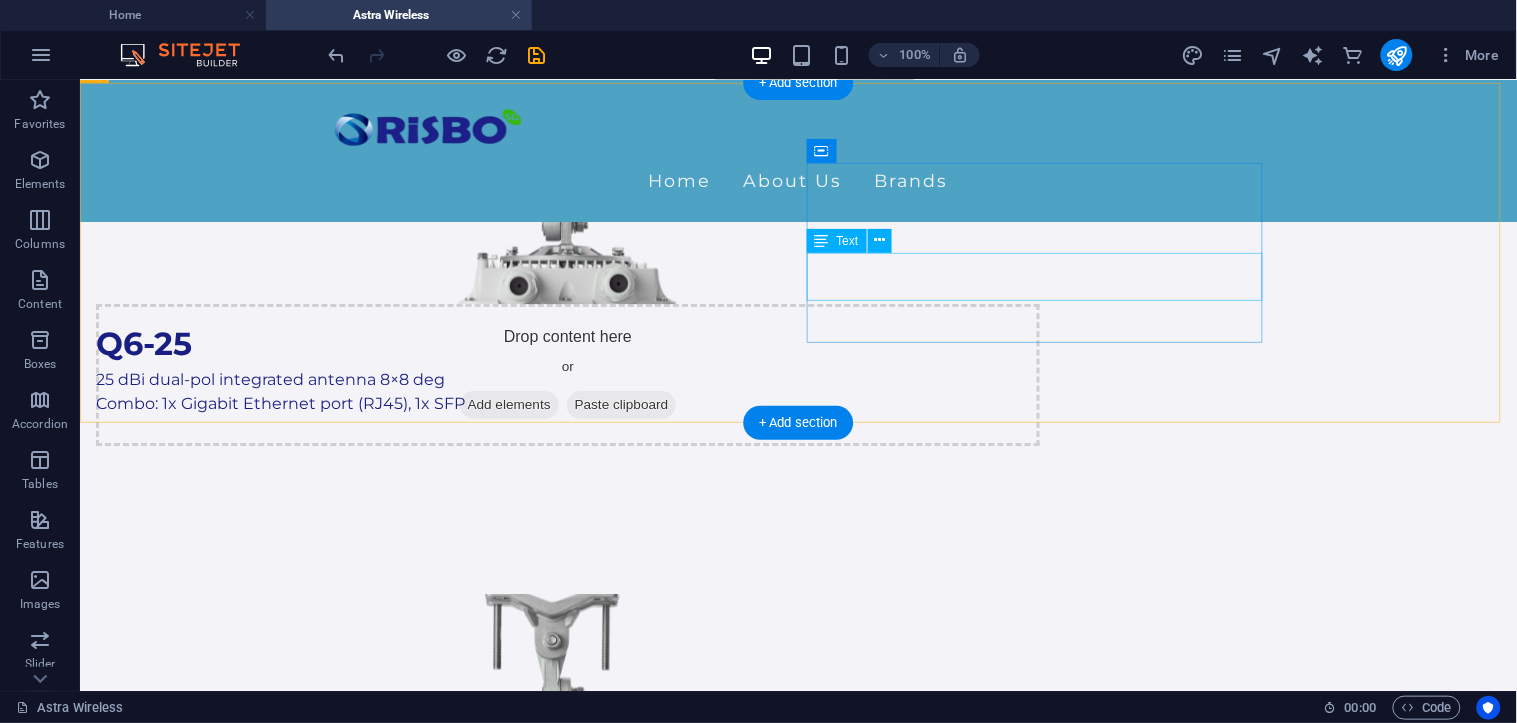 click on "28 dBi dual-pol integrated antenna 5×5 deg Combo: 1x Gigabit Ethernet port (RJ45), 1x SFP" at bounding box center (567, 861) 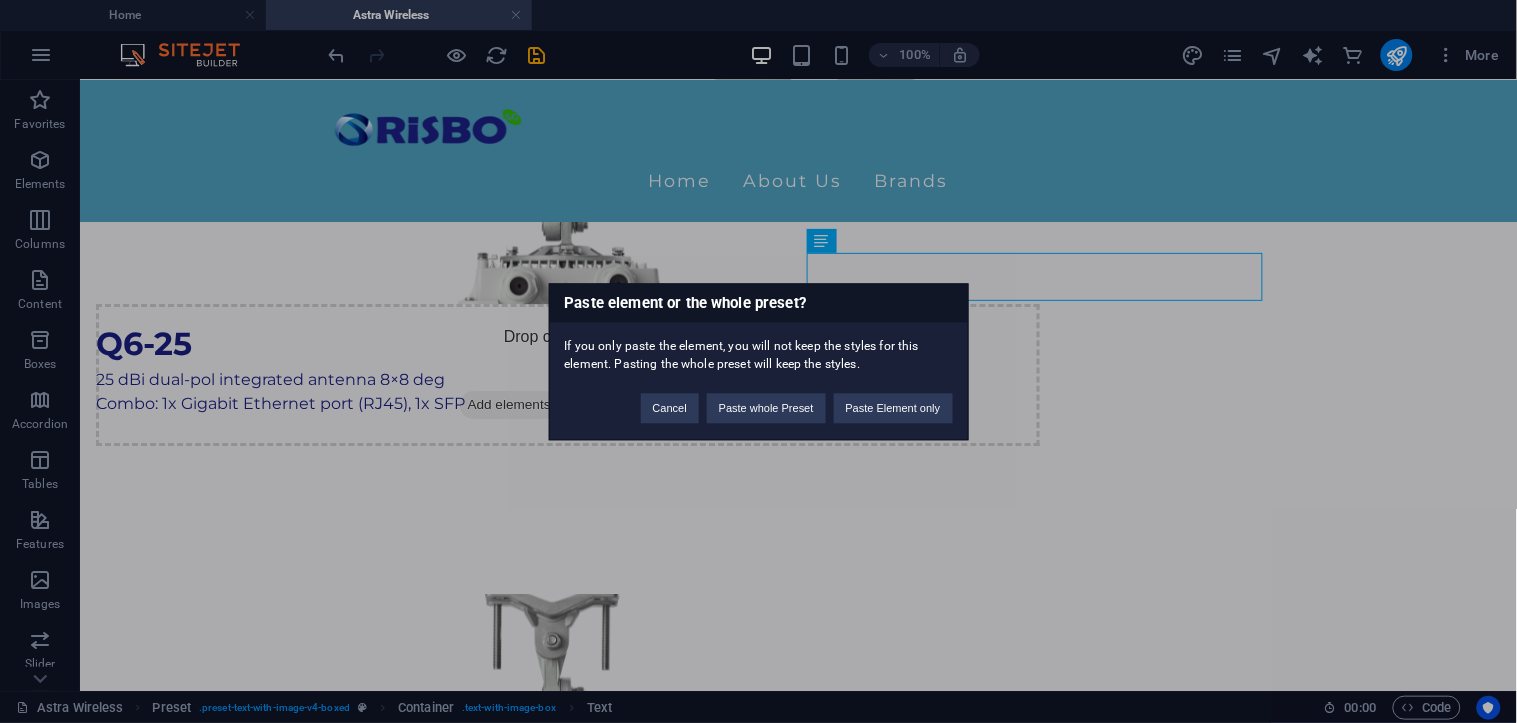 type 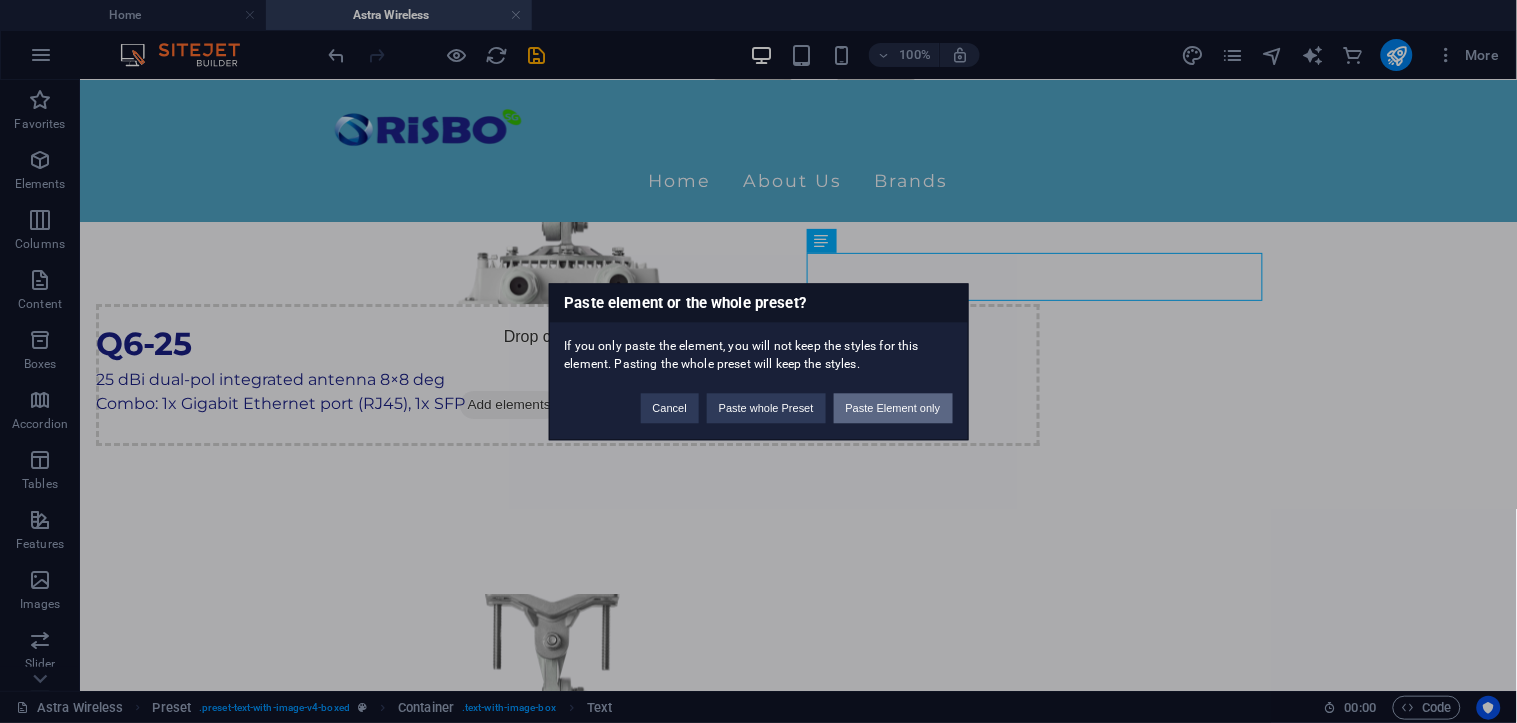 click on "Paste Element only" at bounding box center [893, 408] 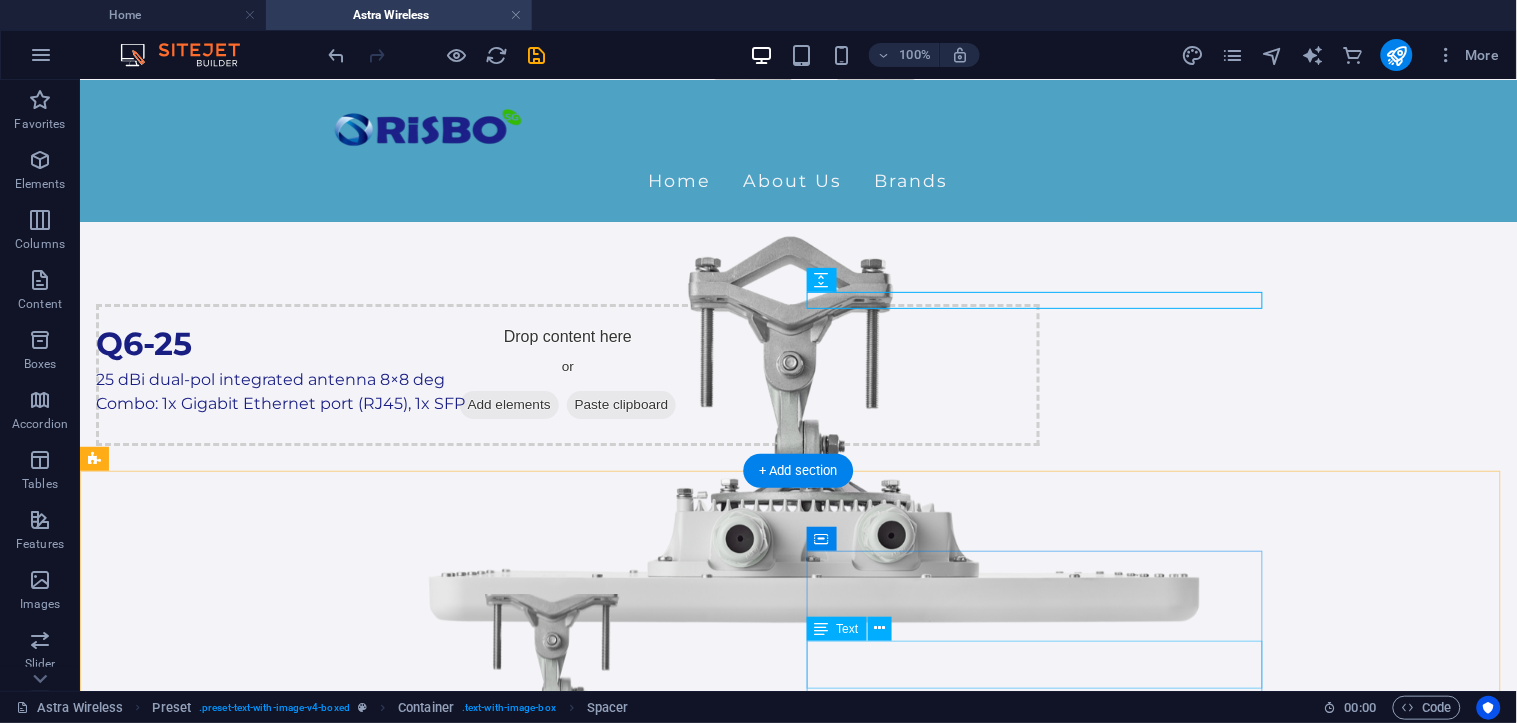 click on "Connectorized antenna (2 x N‑type connectors) Combo: 1x Gigabit Ethernet port (RJ45), 1x SFP" at bounding box center [567, 1379] 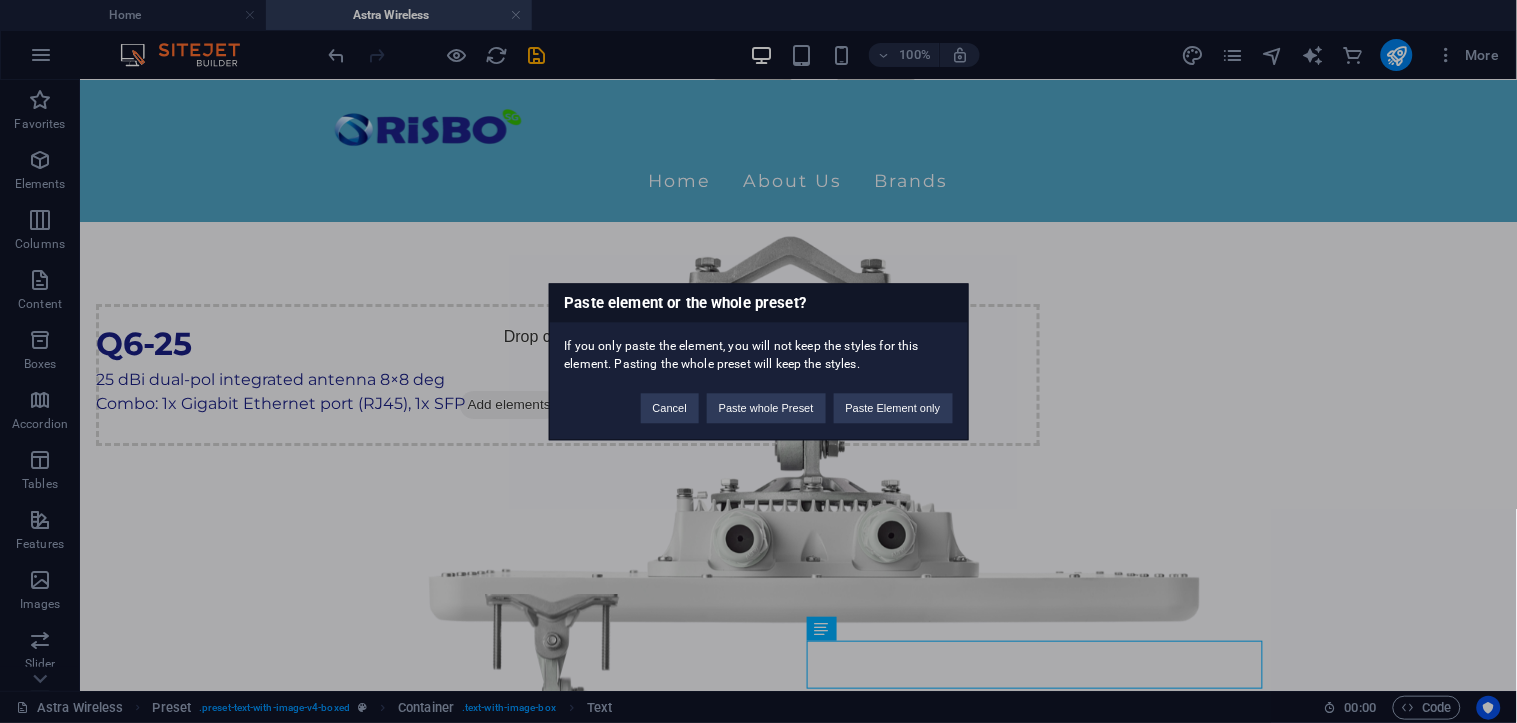 type 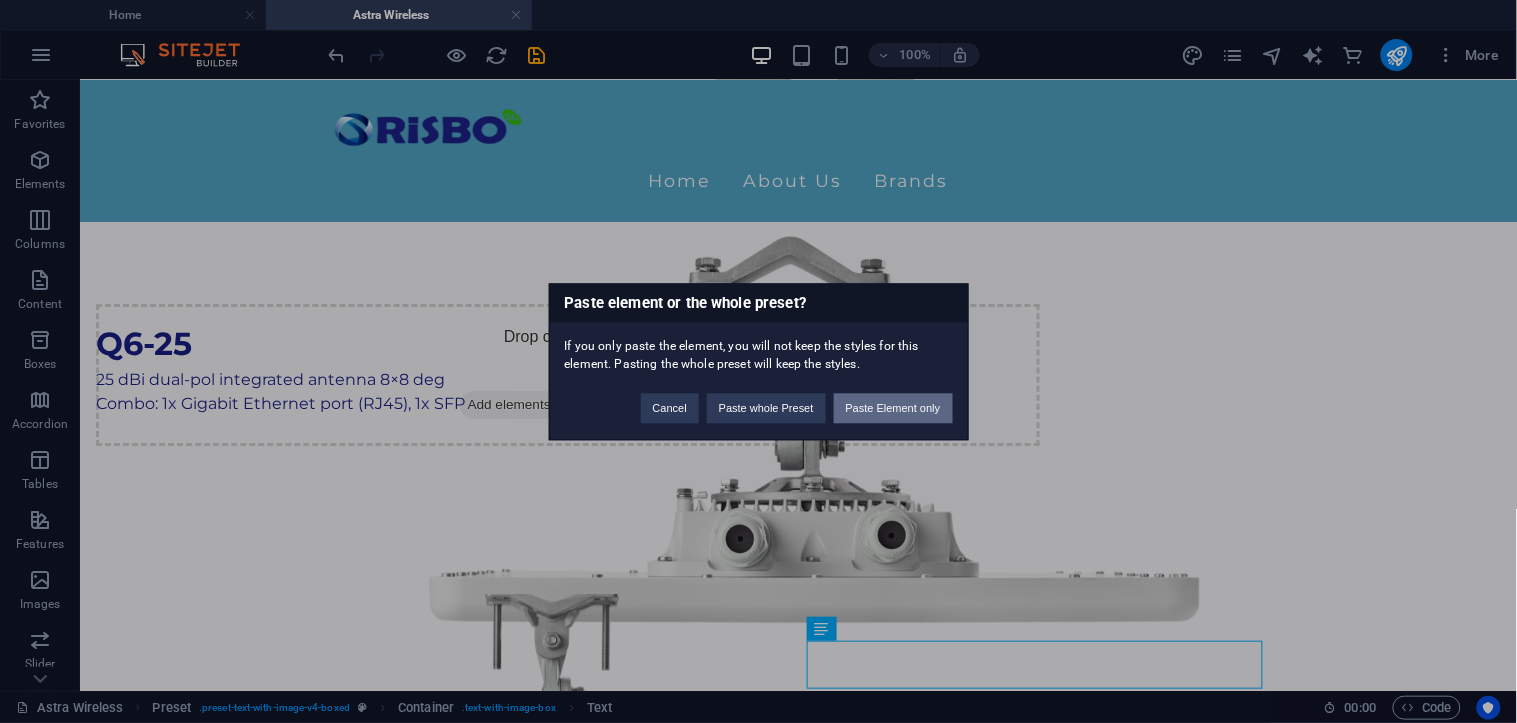 click on "Paste Element only" at bounding box center [893, 408] 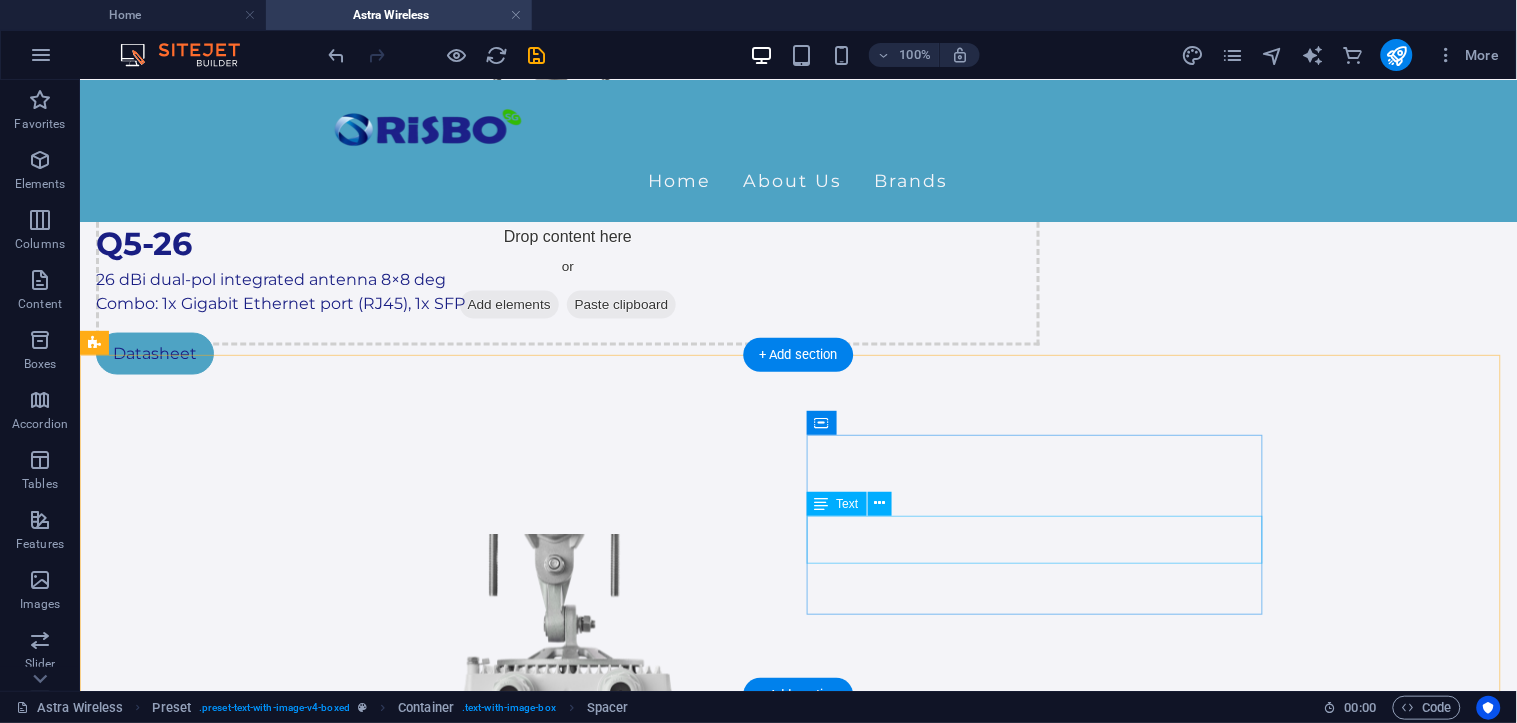 scroll, scrollTop: 541, scrollLeft: 0, axis: vertical 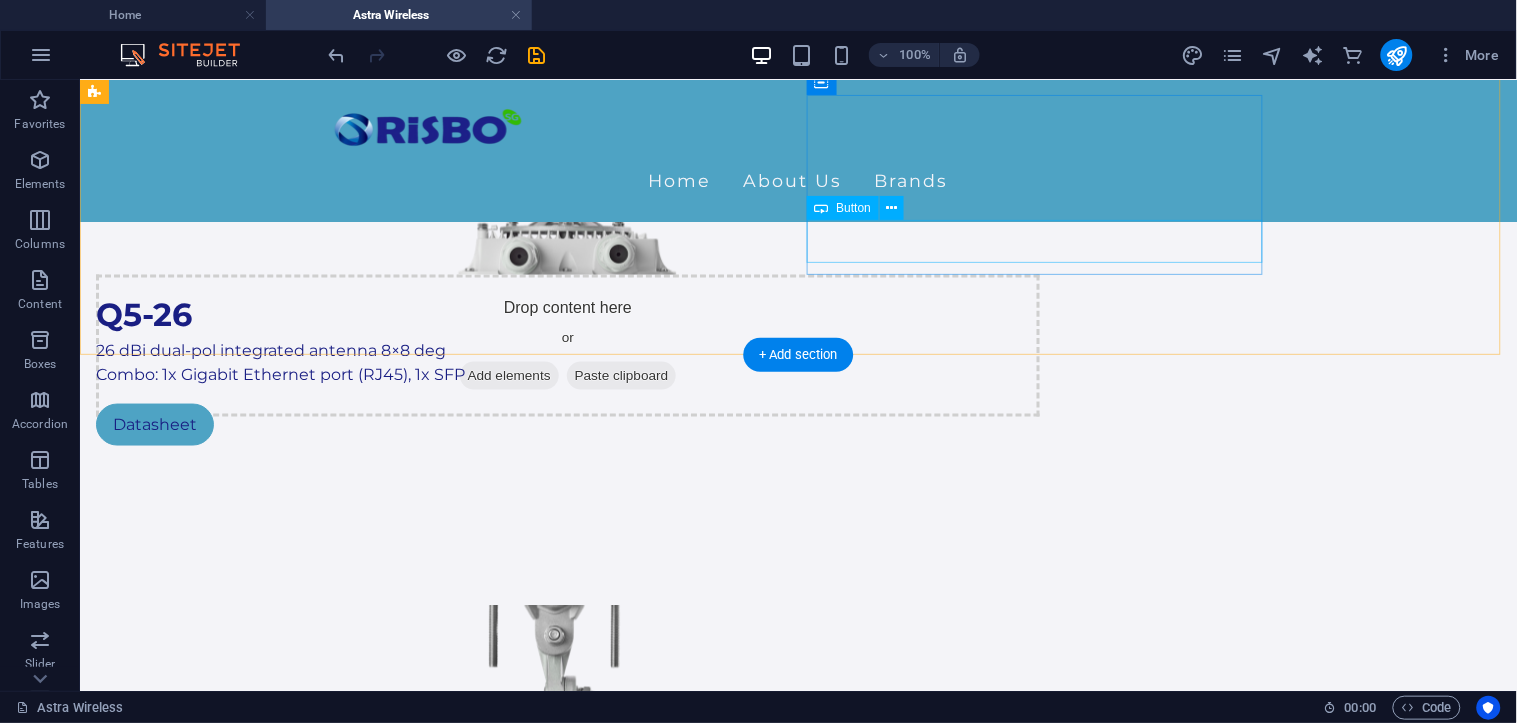 click on "Datasheet" at bounding box center (567, 424) 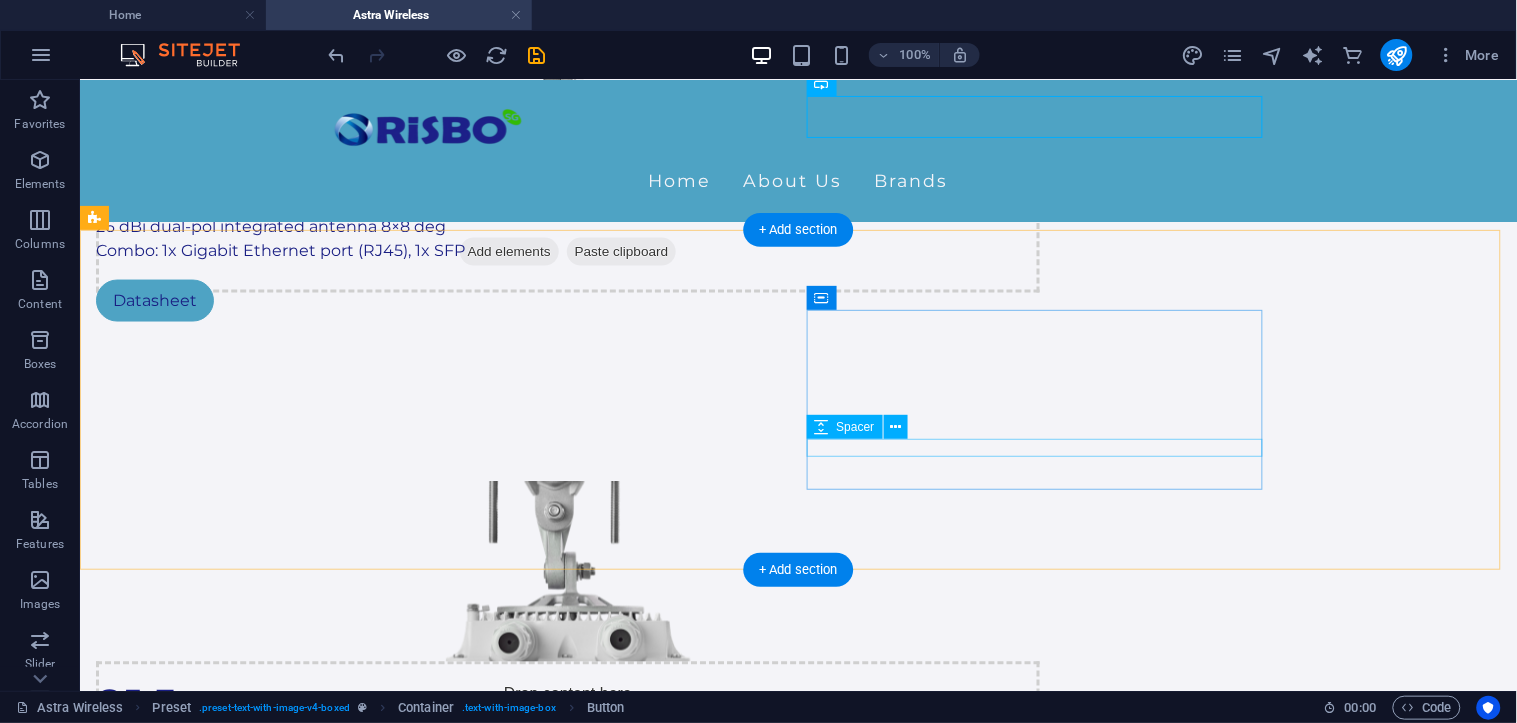 scroll, scrollTop: 763, scrollLeft: 0, axis: vertical 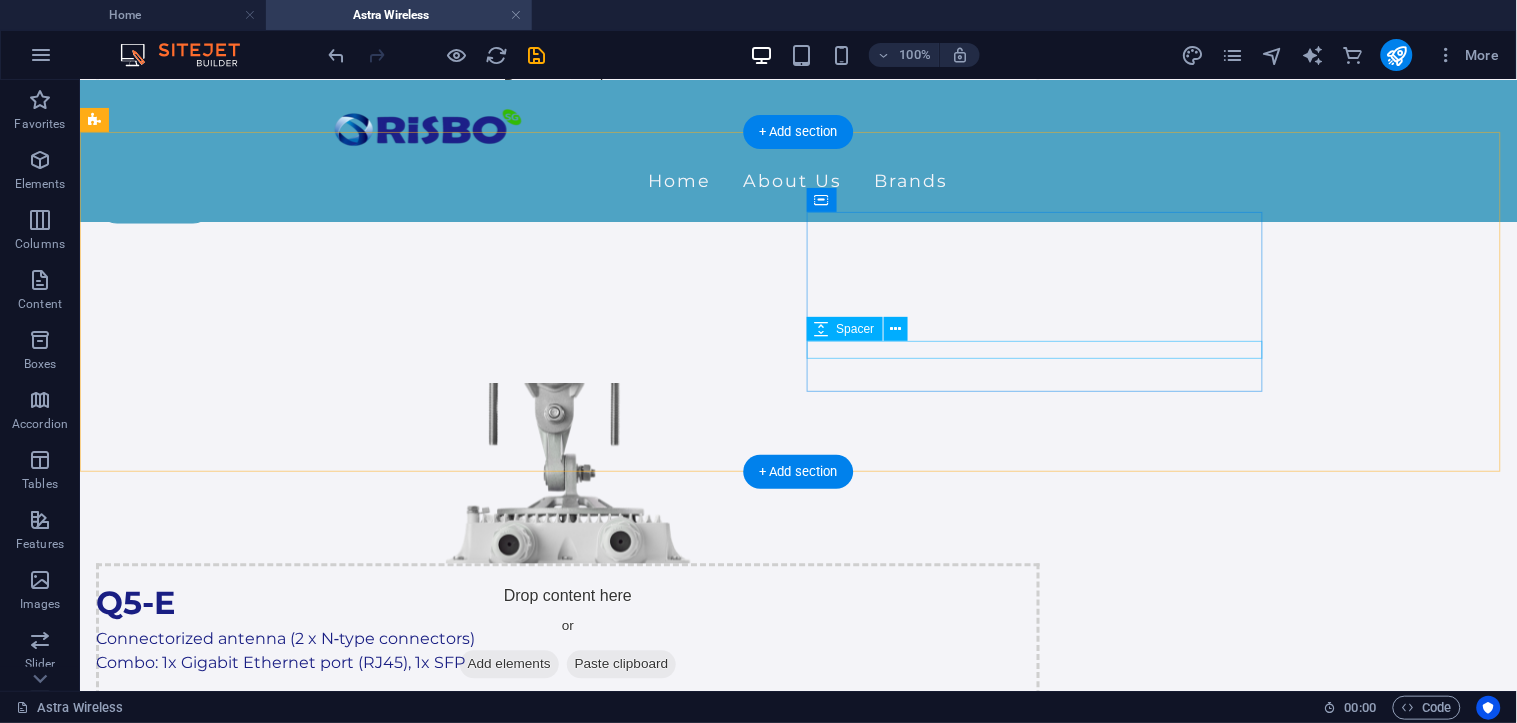 click at bounding box center (567, 684) 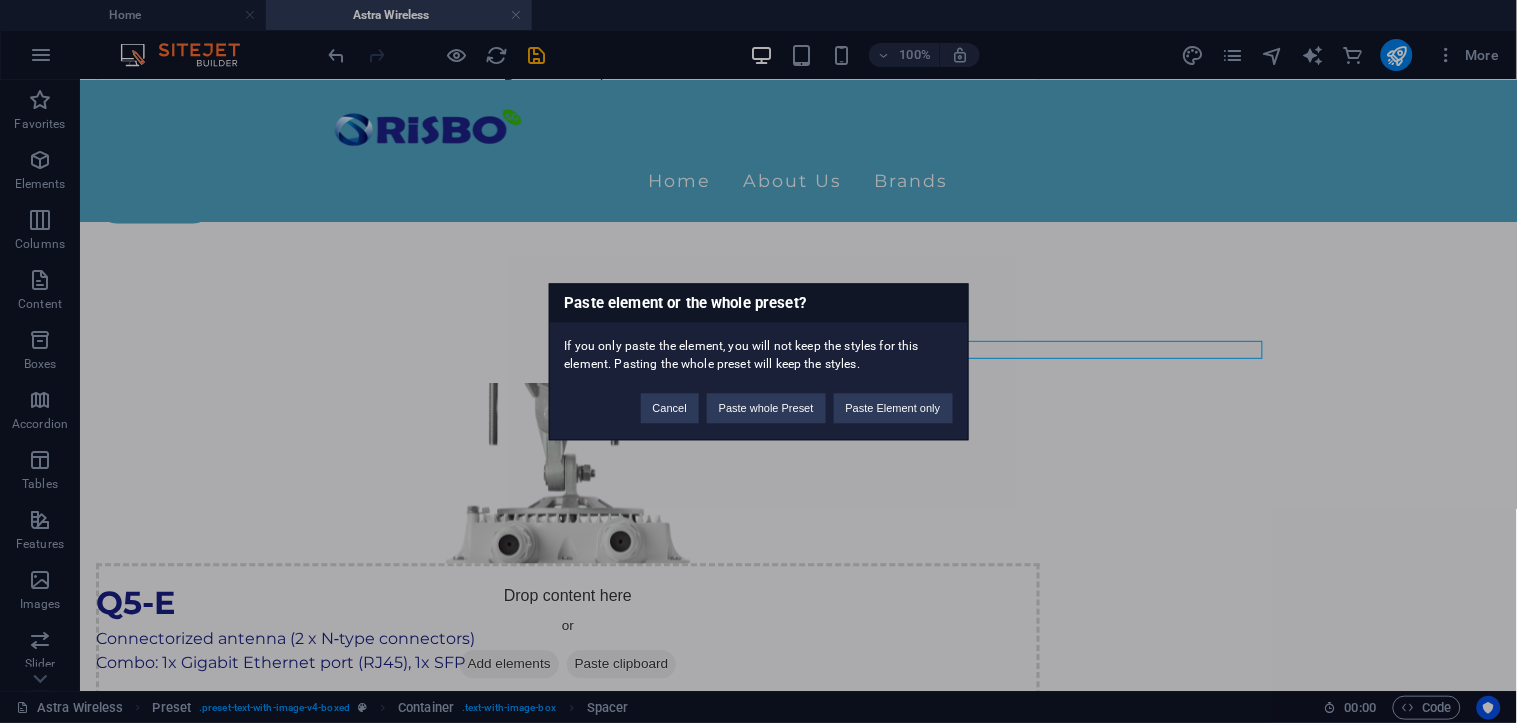 type 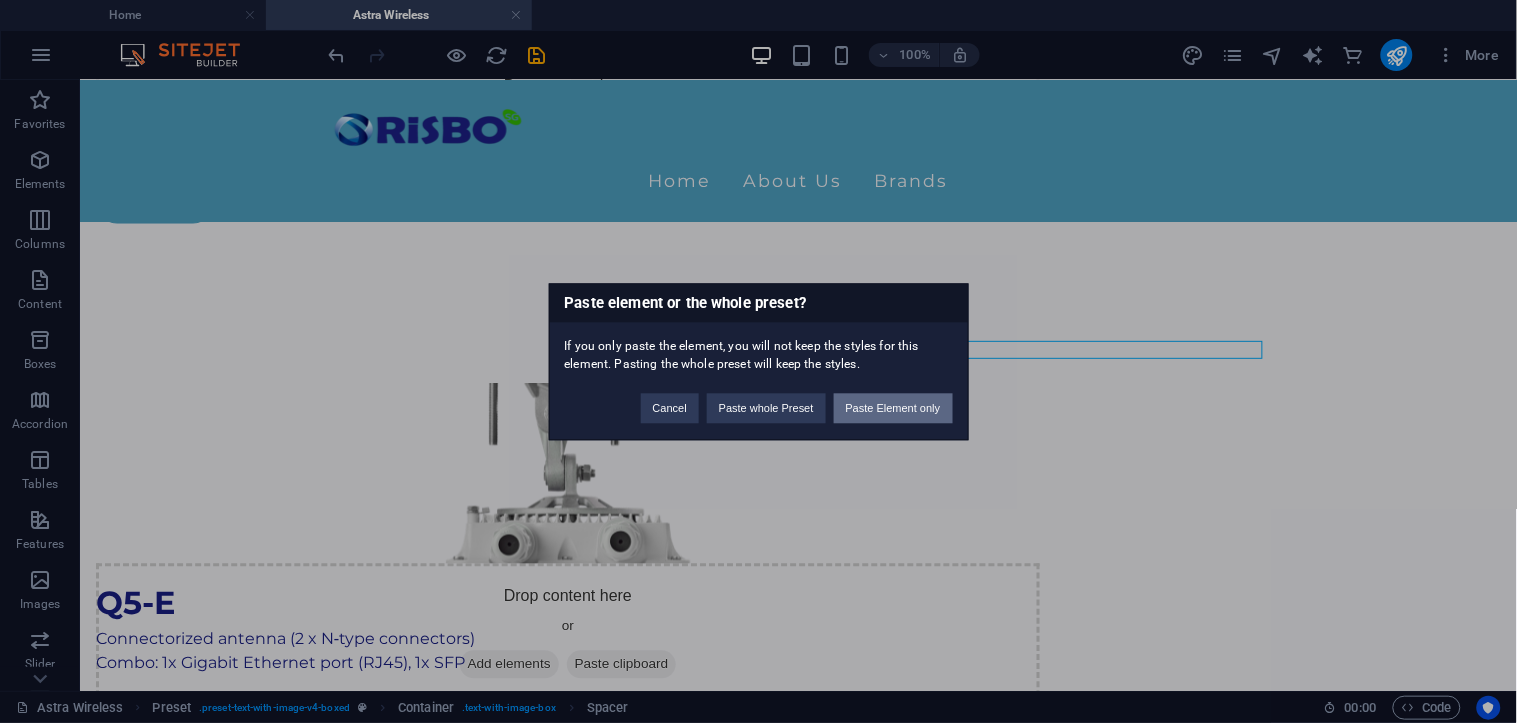 click on "Paste Element only" at bounding box center (893, 408) 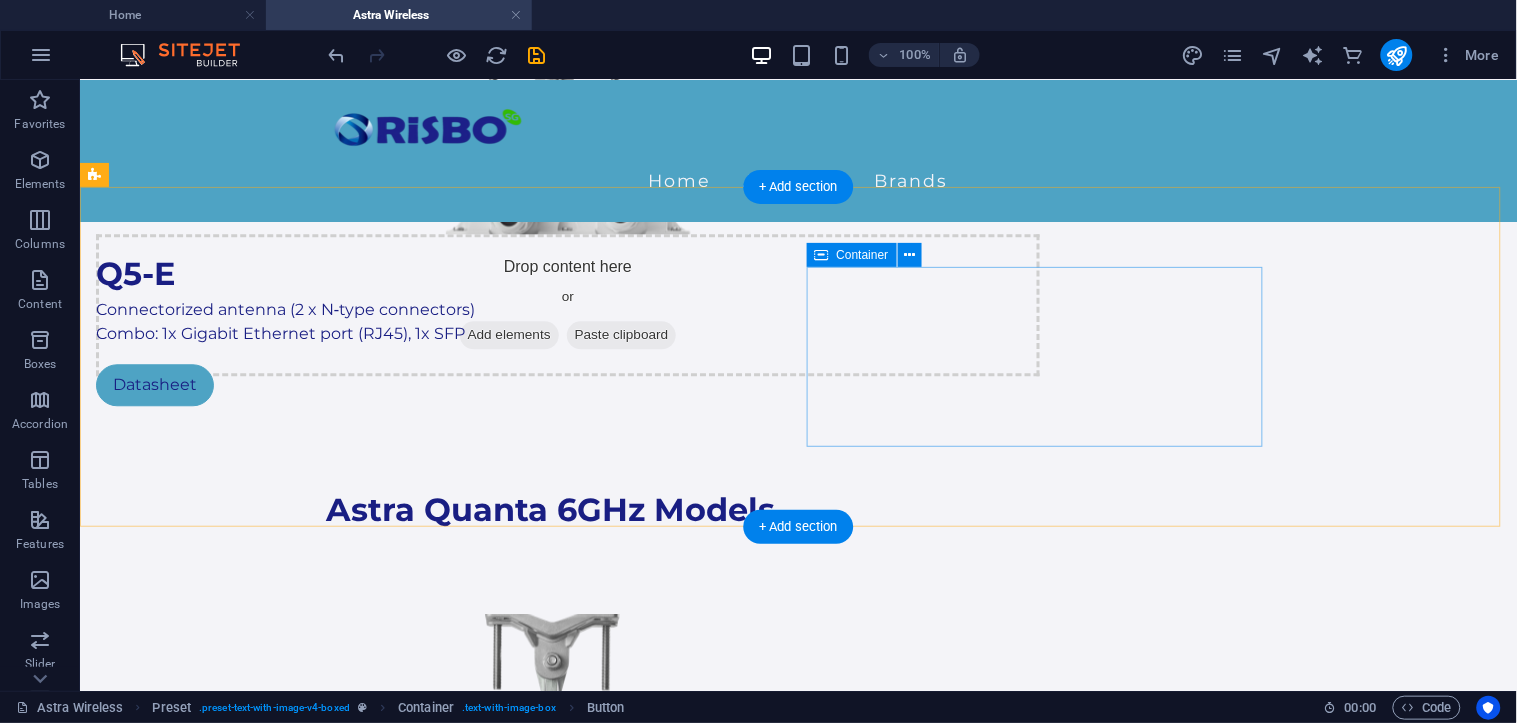 scroll, scrollTop: 1096, scrollLeft: 0, axis: vertical 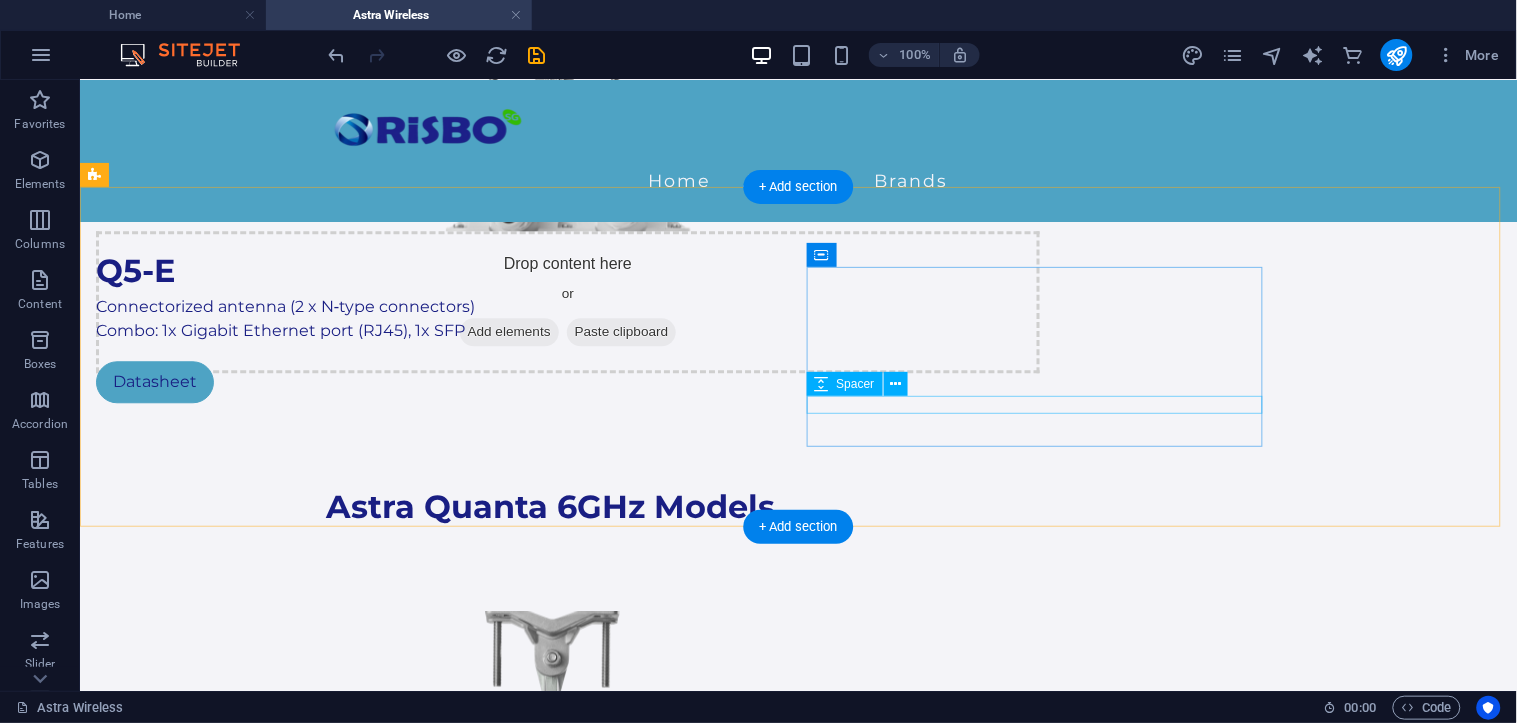 click at bounding box center (567, 911) 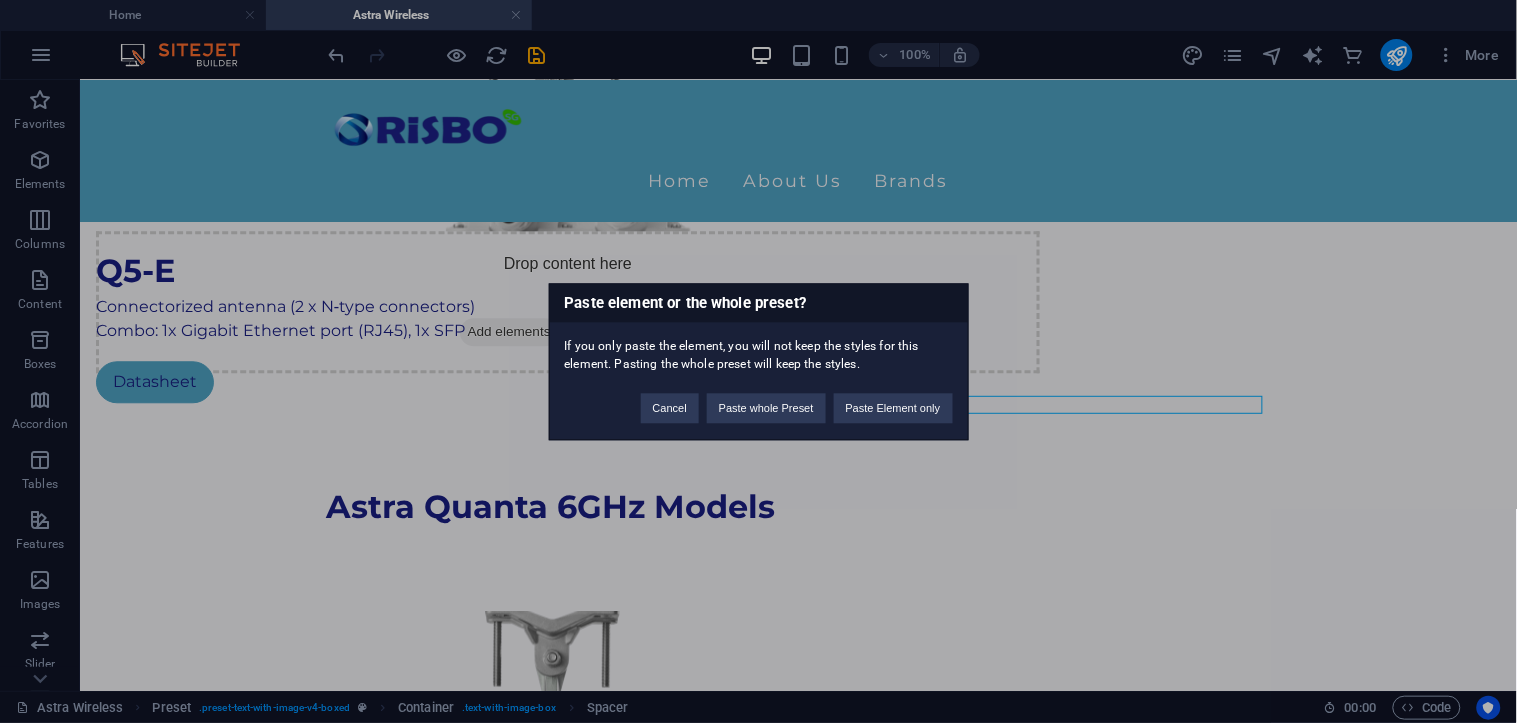 type 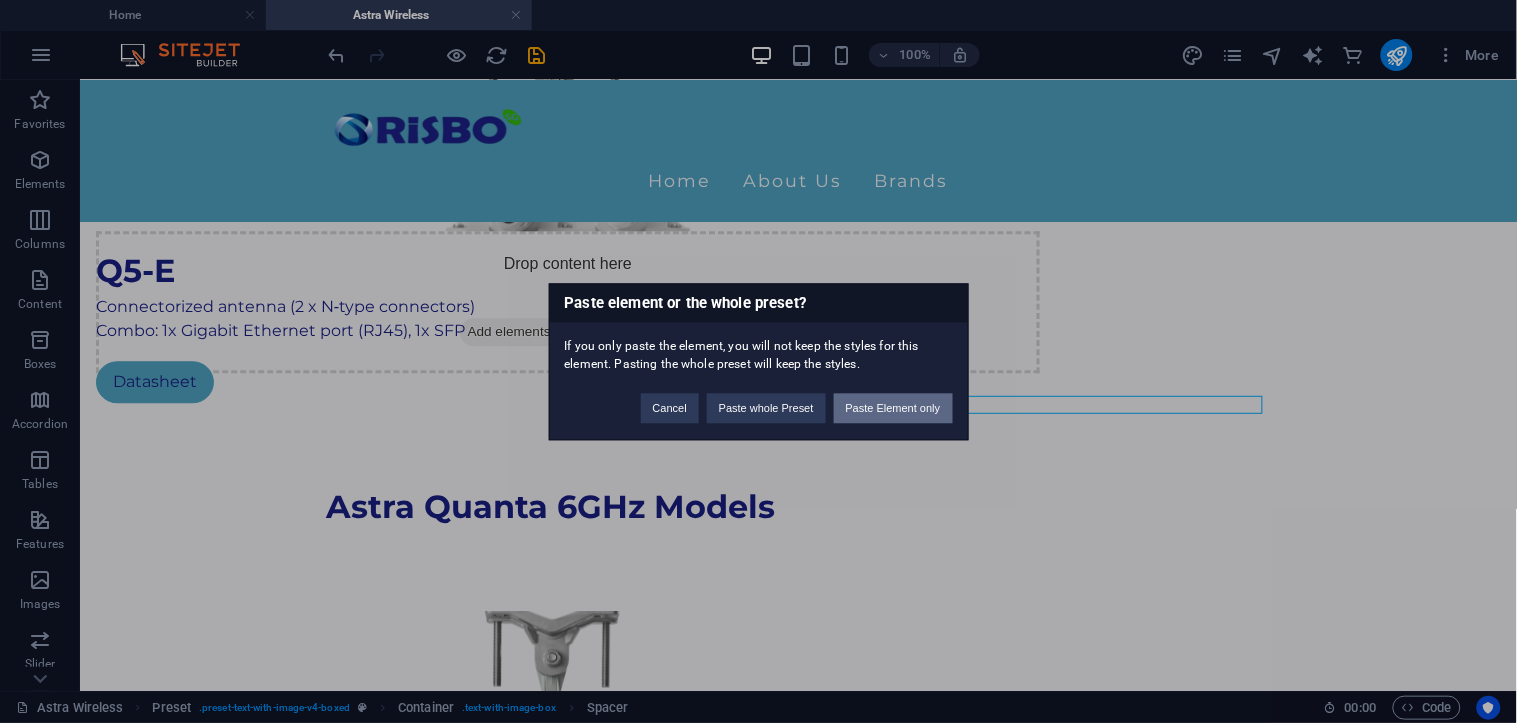 click on "Paste Element only" at bounding box center (893, 408) 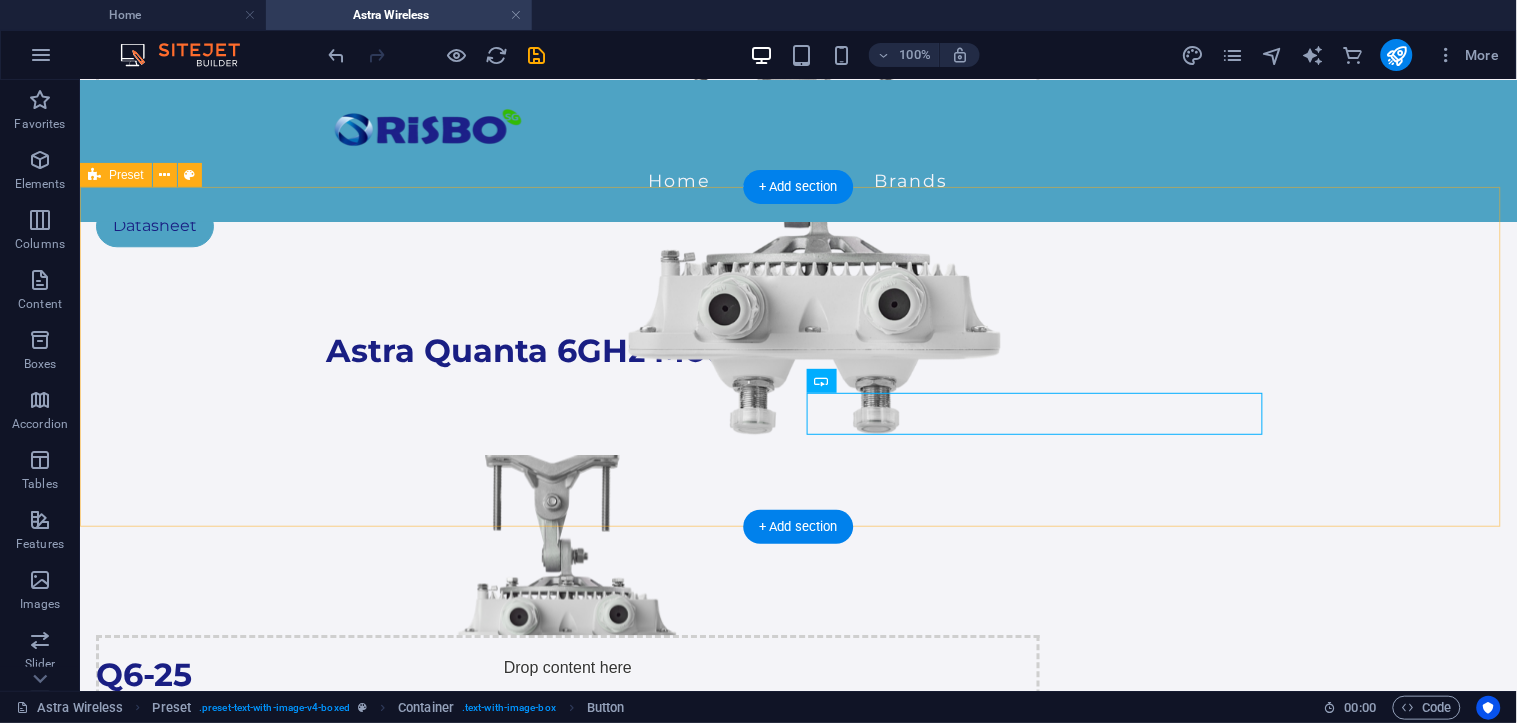 scroll, scrollTop: 1430, scrollLeft: 0, axis: vertical 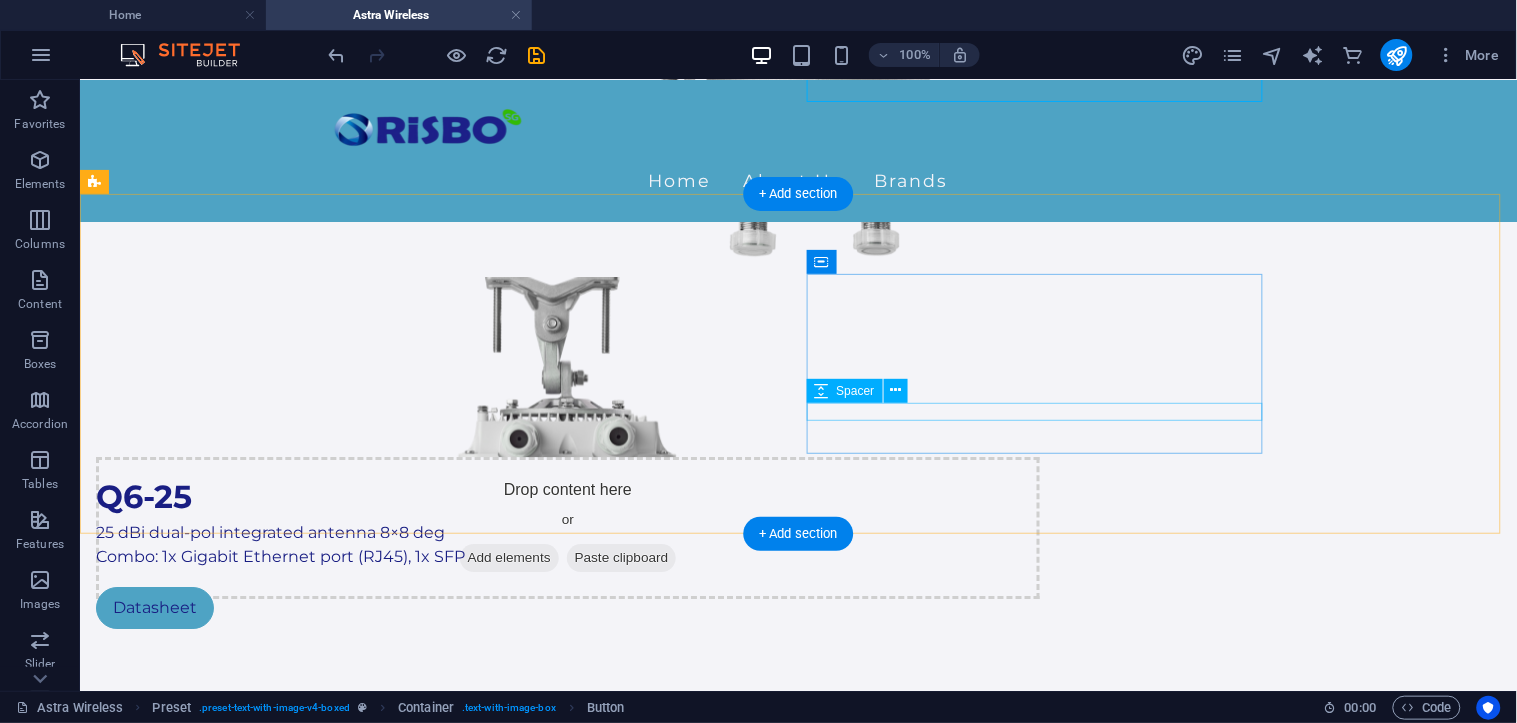 click at bounding box center (567, 1089) 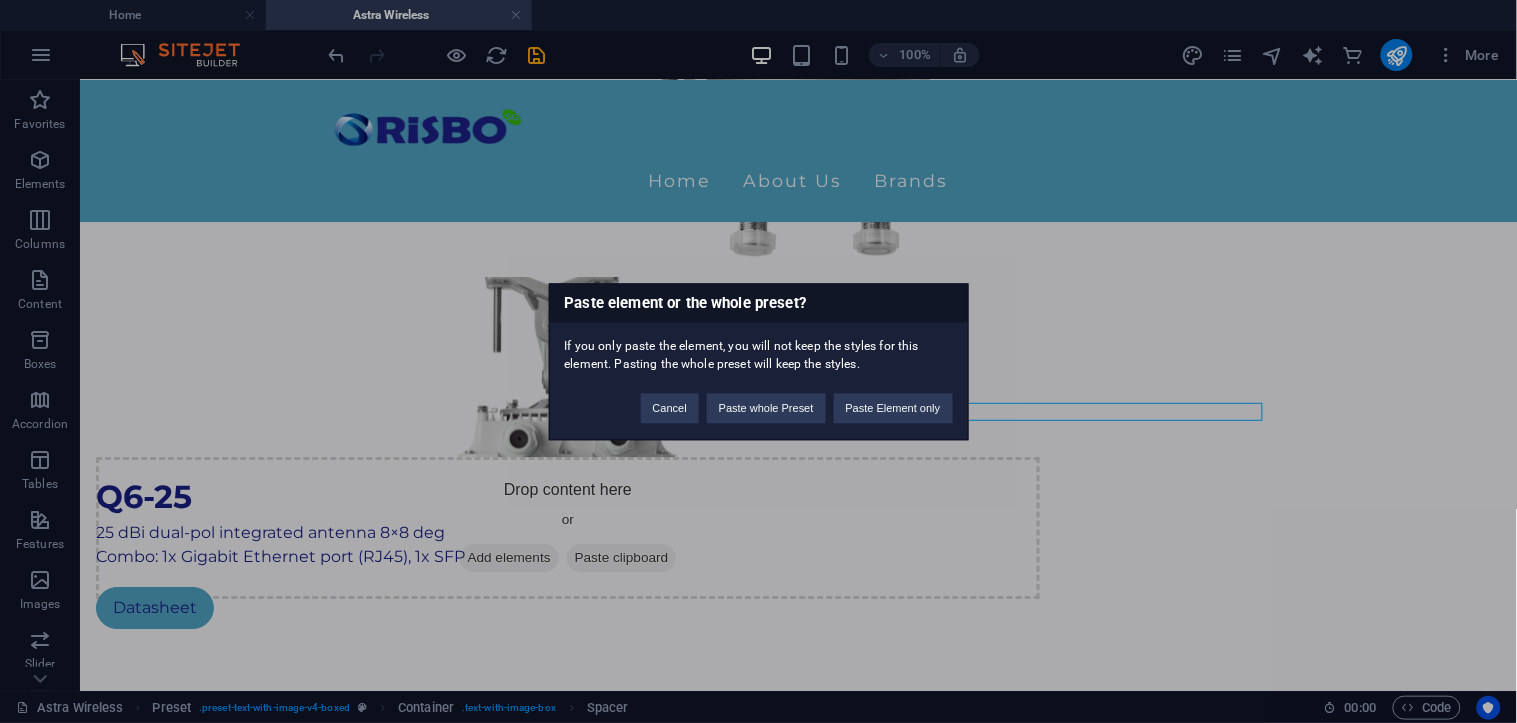 type 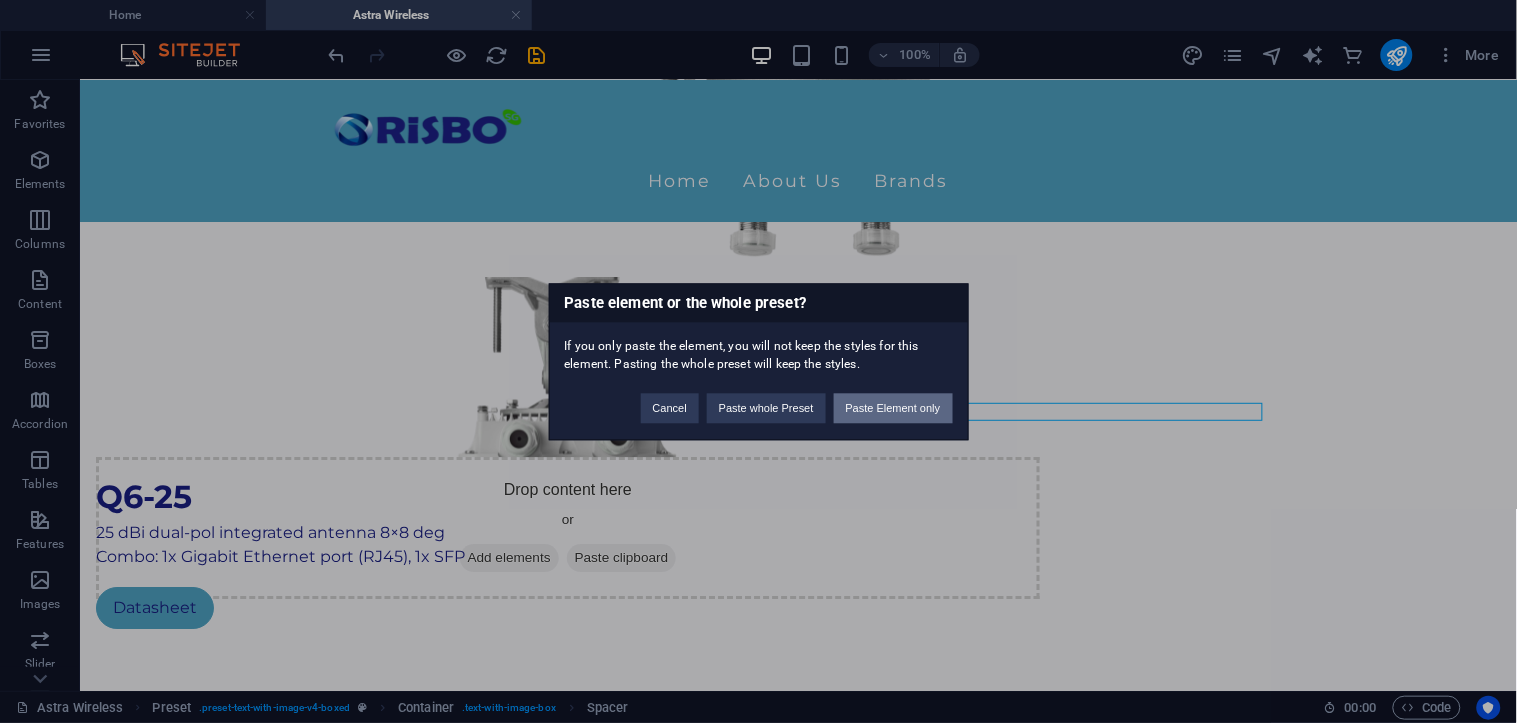 click on "Paste Element only" at bounding box center [893, 408] 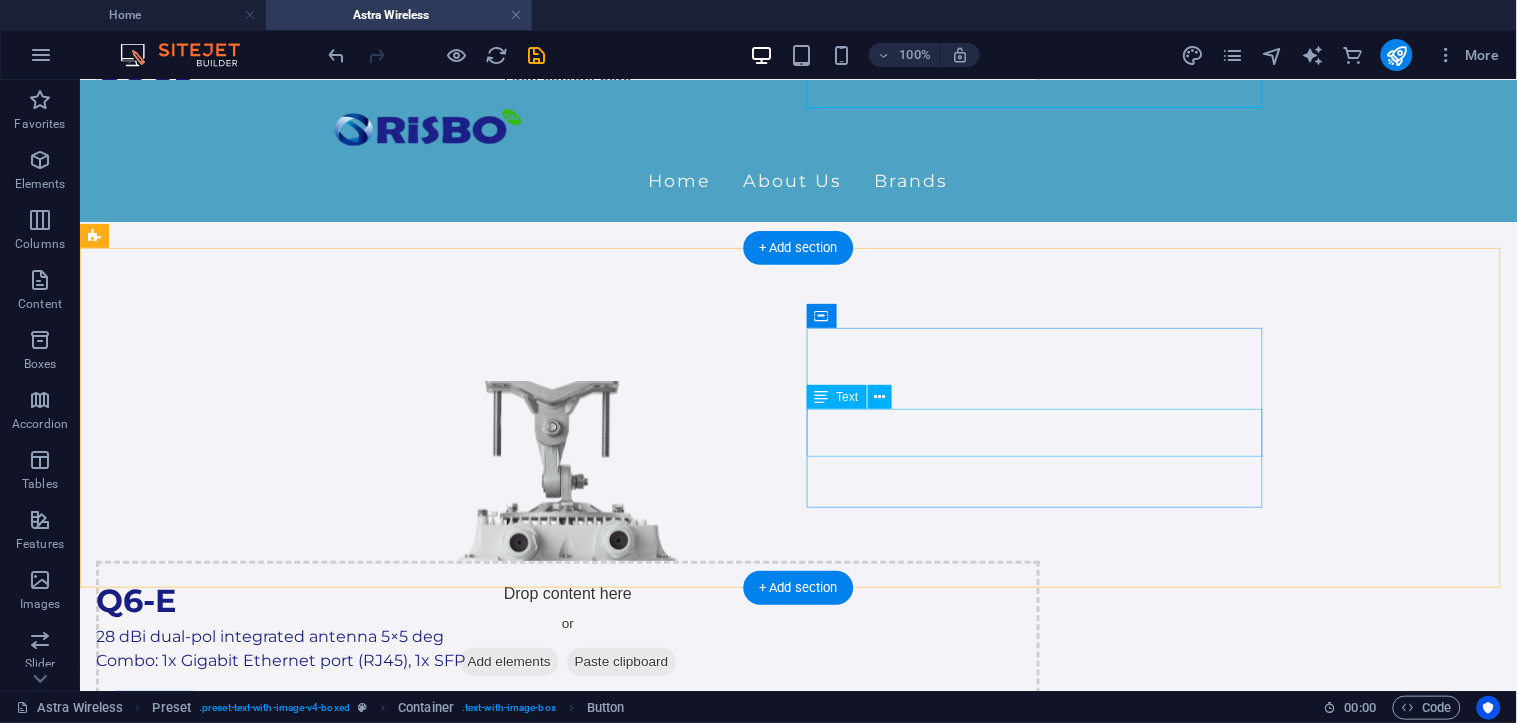 scroll, scrollTop: 1874, scrollLeft: 0, axis: vertical 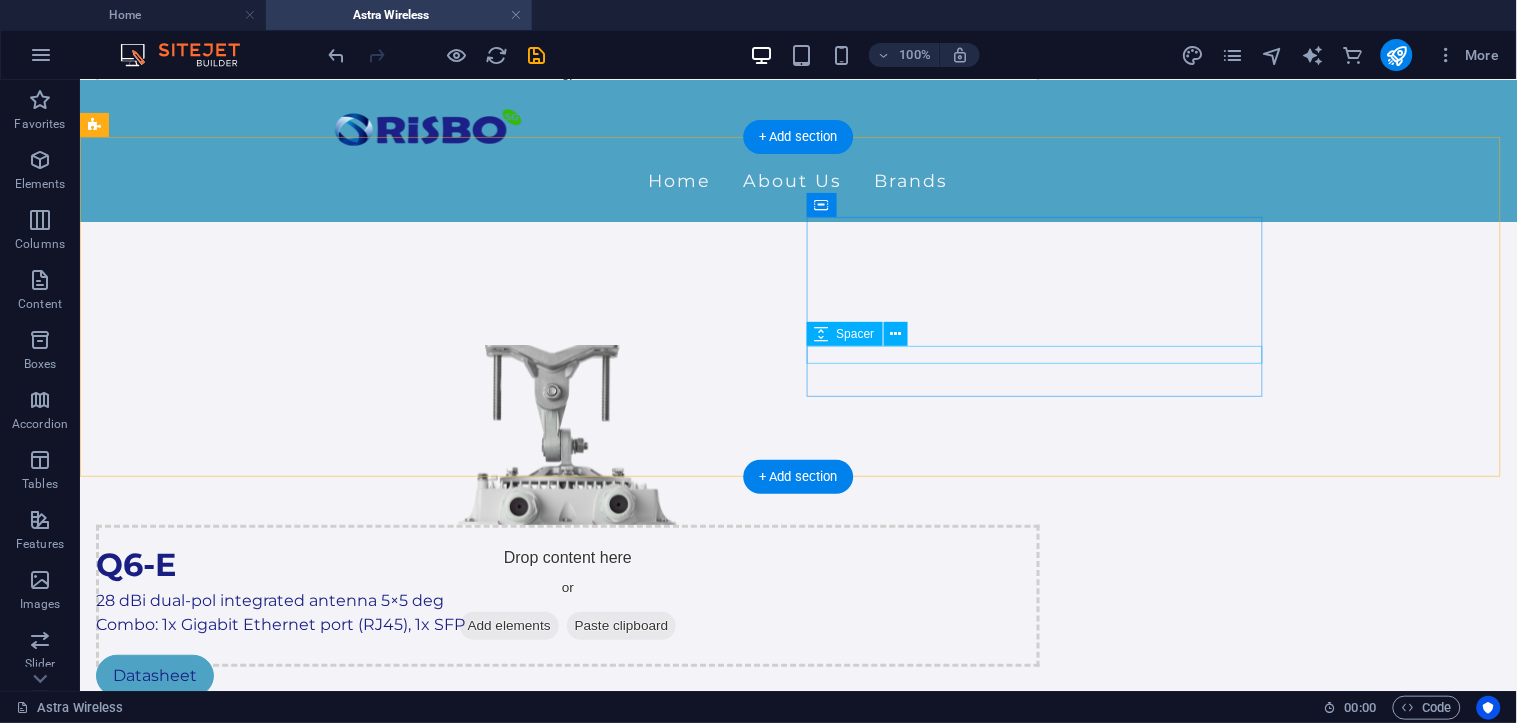 click at bounding box center [567, 1205] 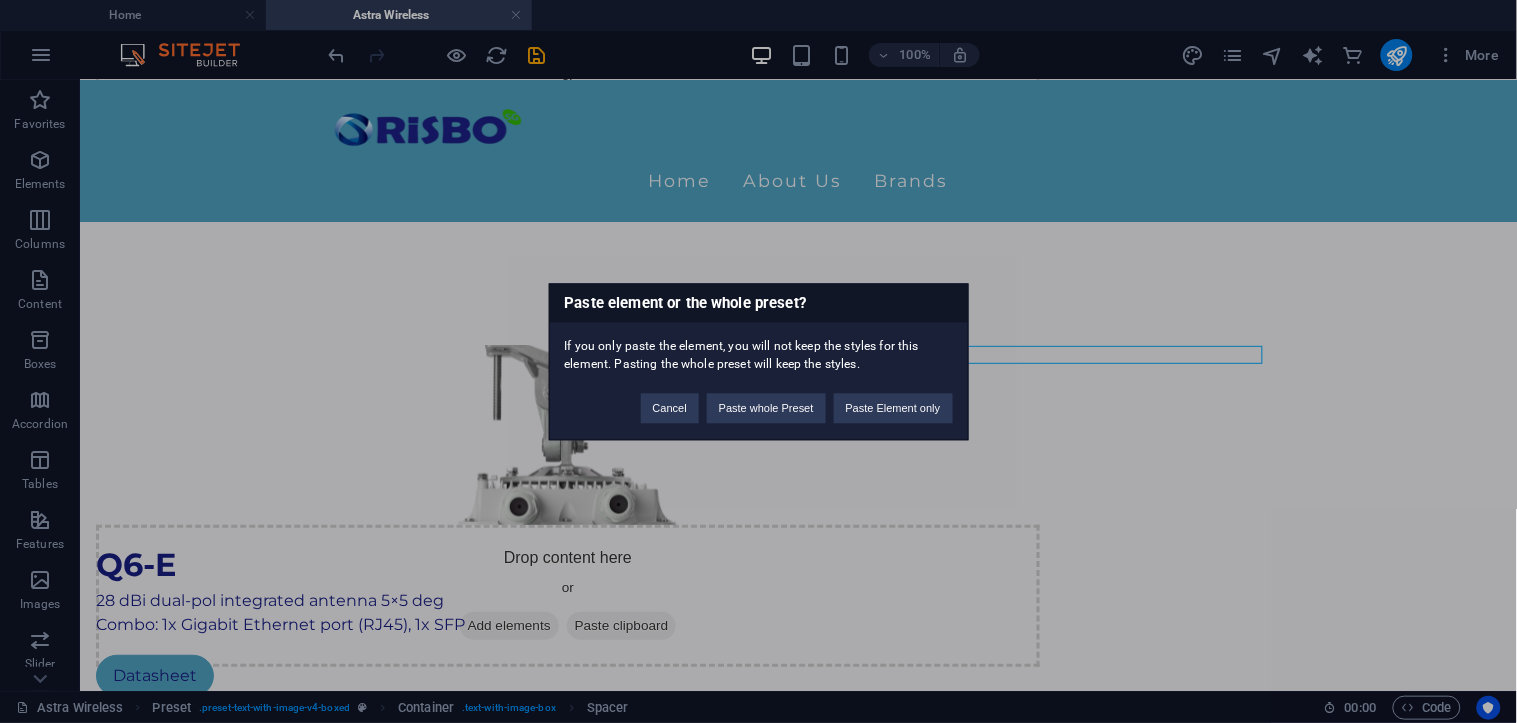type 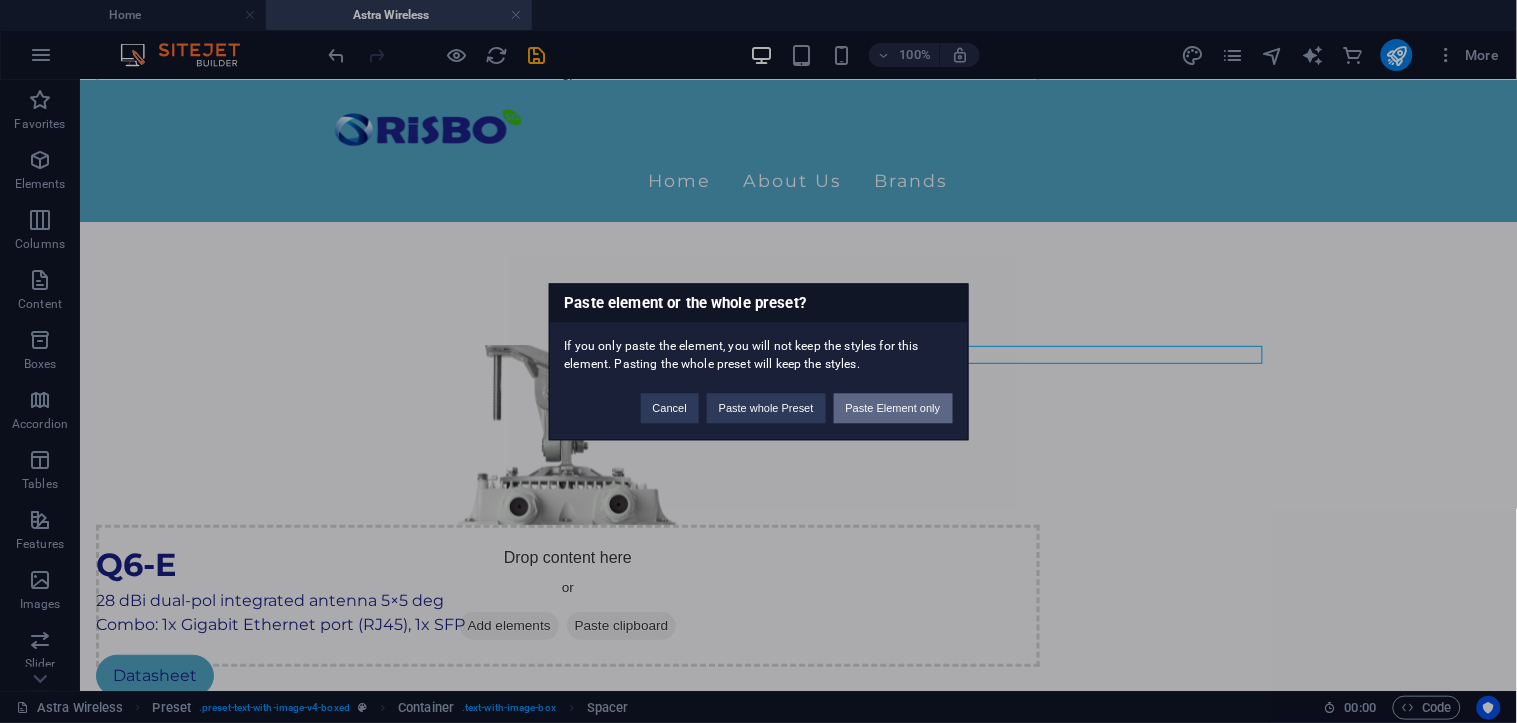 click on "Paste Element only" at bounding box center (893, 408) 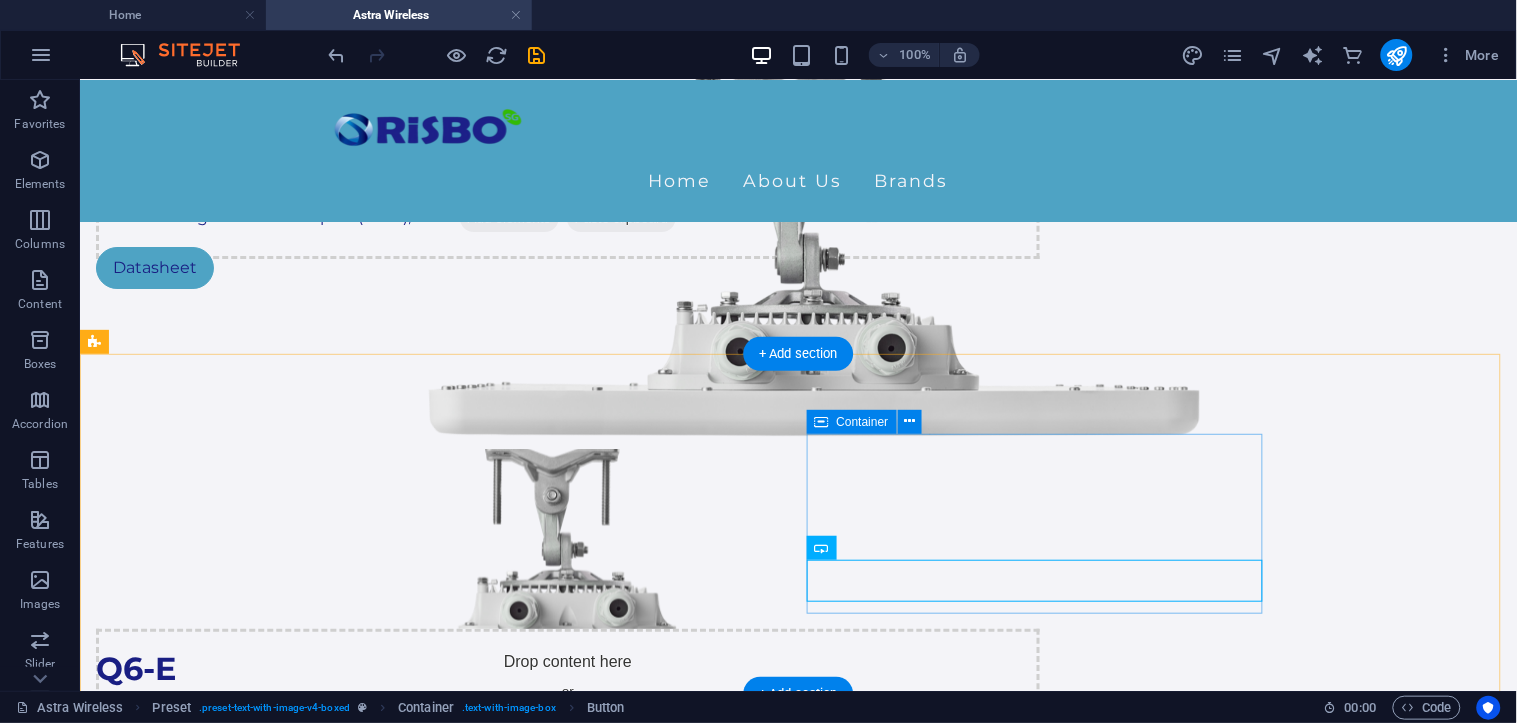 scroll, scrollTop: 1652, scrollLeft: 0, axis: vertical 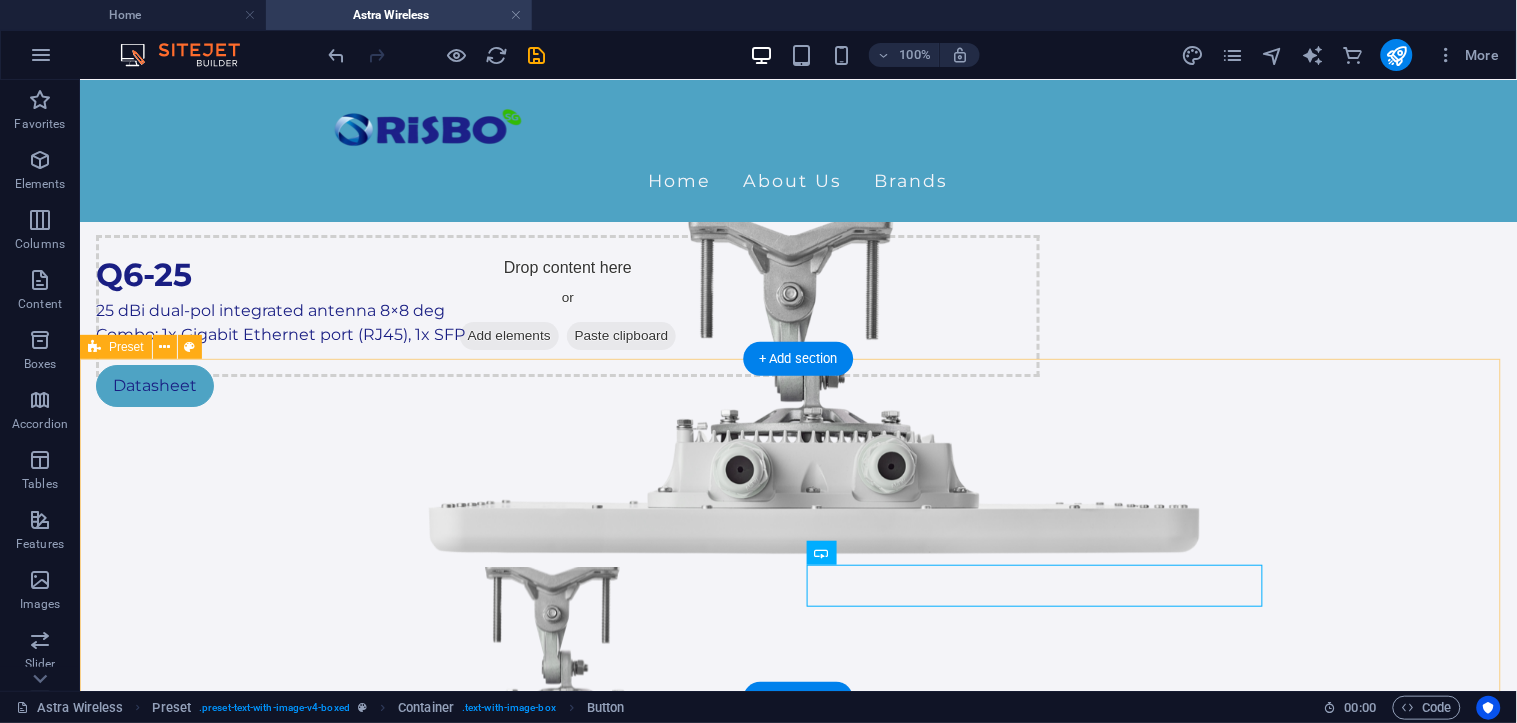 click on "Drop content here or  Add elements  Paste clipboard Q4-E Connectorized antenna (2 x N‑type connectors) Combo: 1x Gigabit Ethernet port (RJ45), 1x SFP Datasheet" at bounding box center [797, 1302] 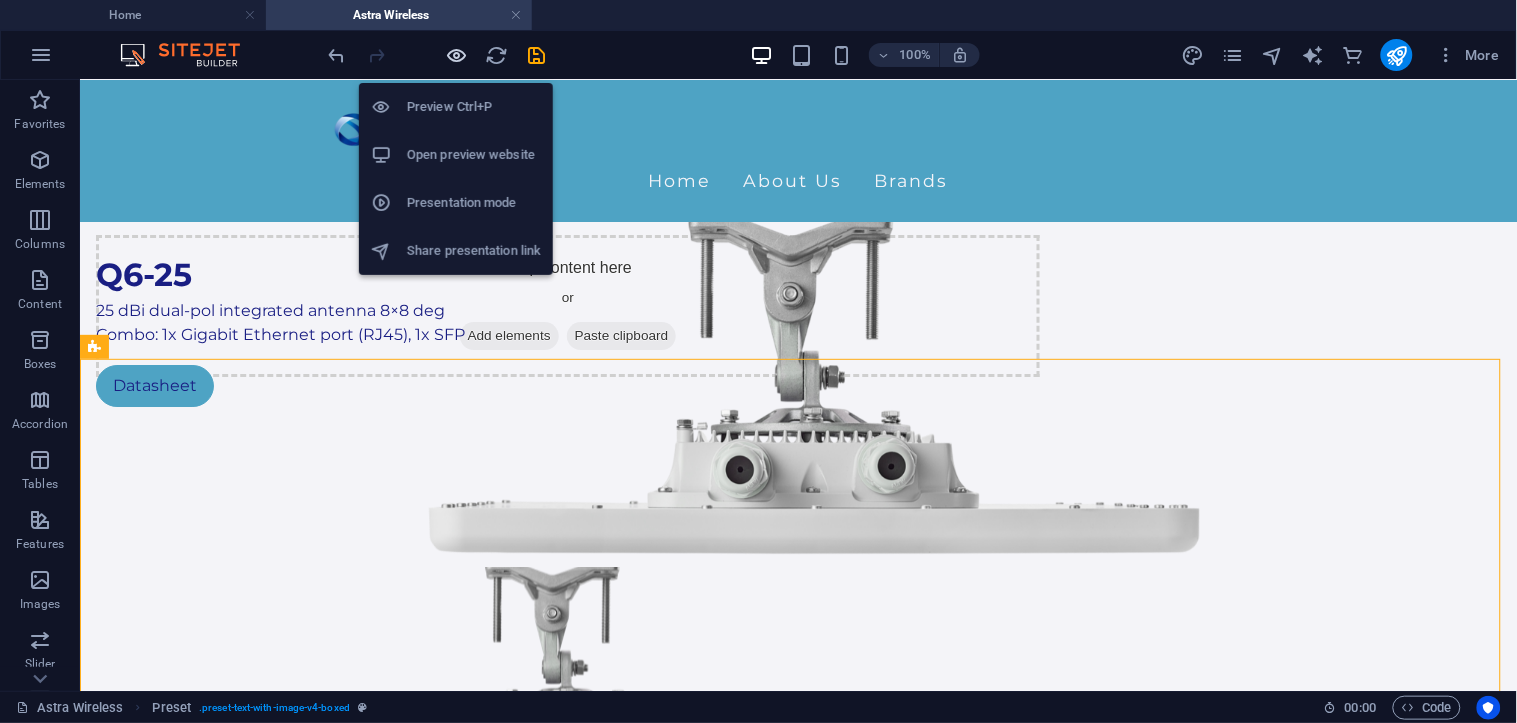 click at bounding box center [457, 55] 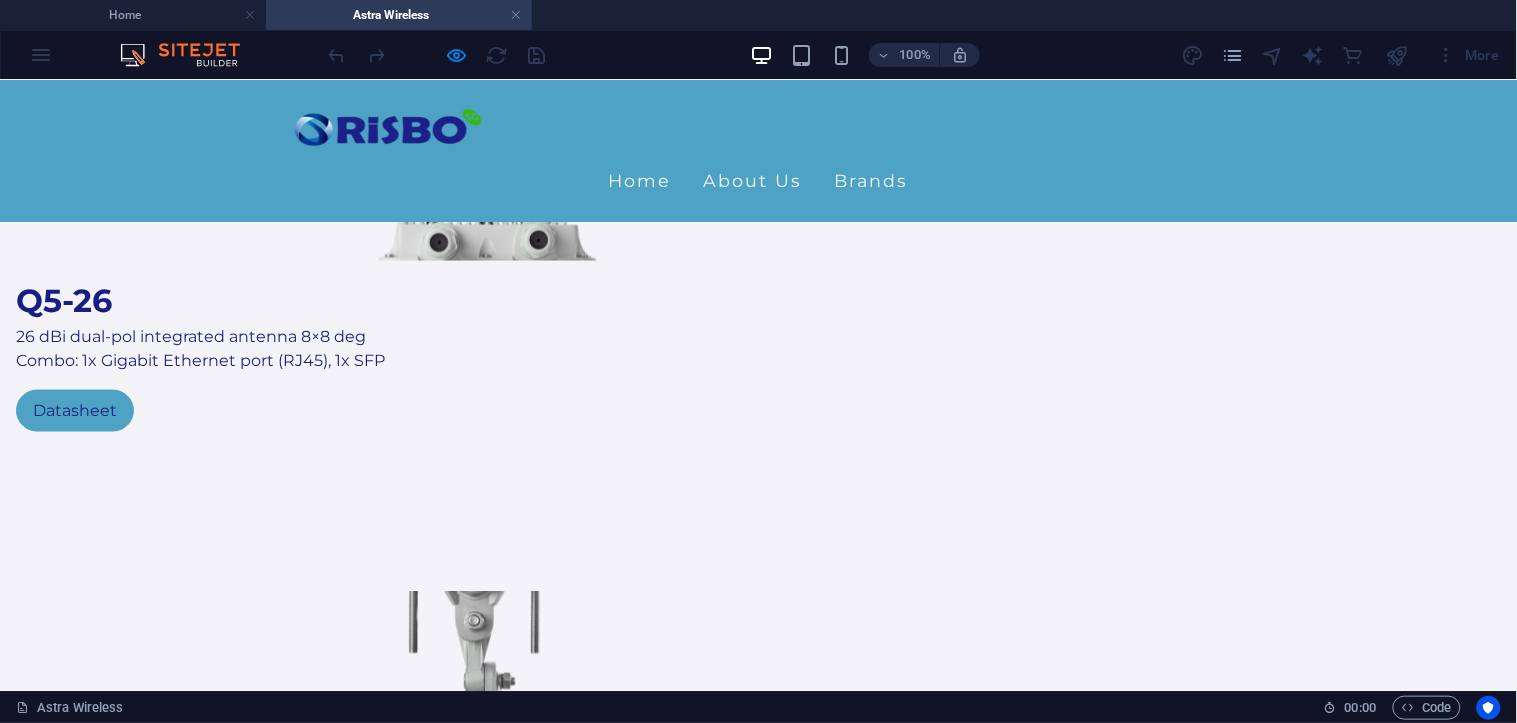 scroll, scrollTop: 111, scrollLeft: 0, axis: vertical 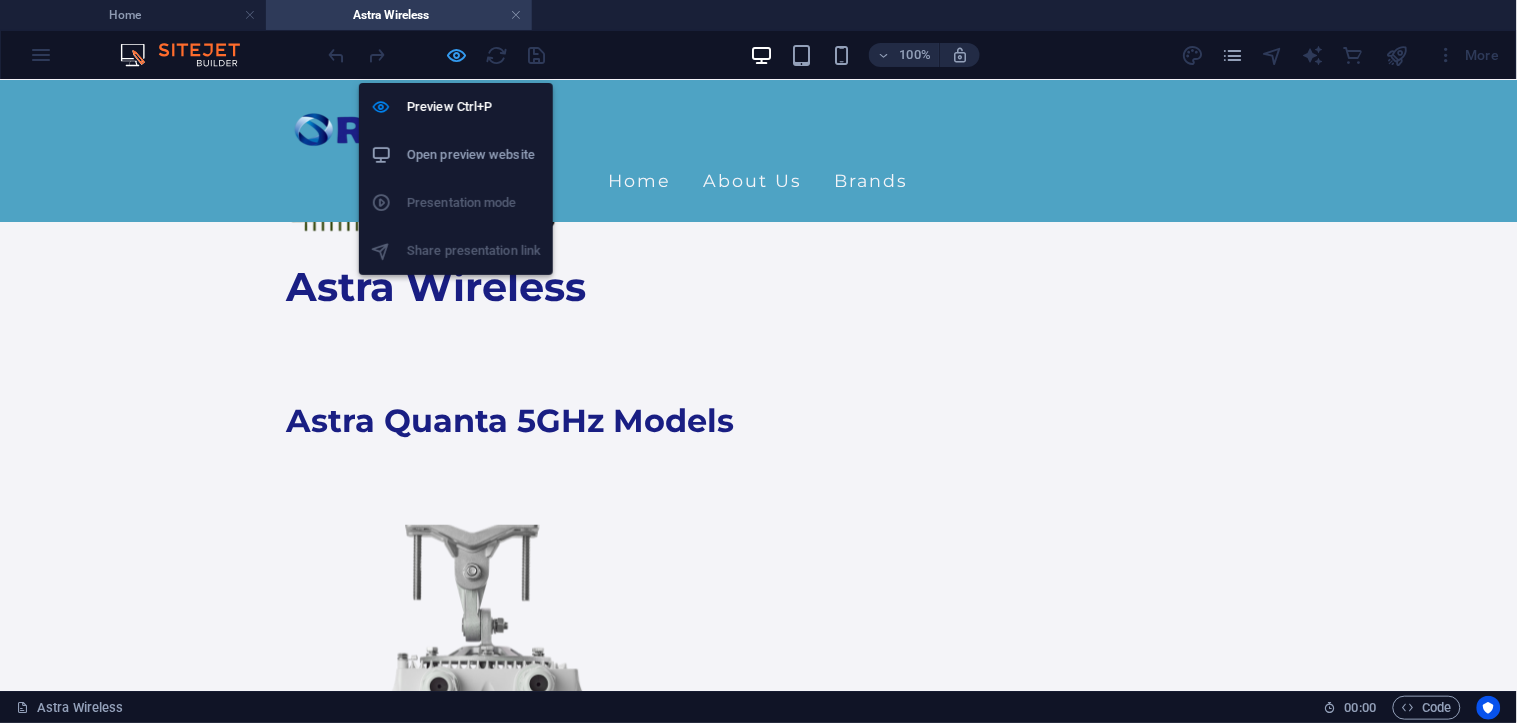 click at bounding box center (457, 55) 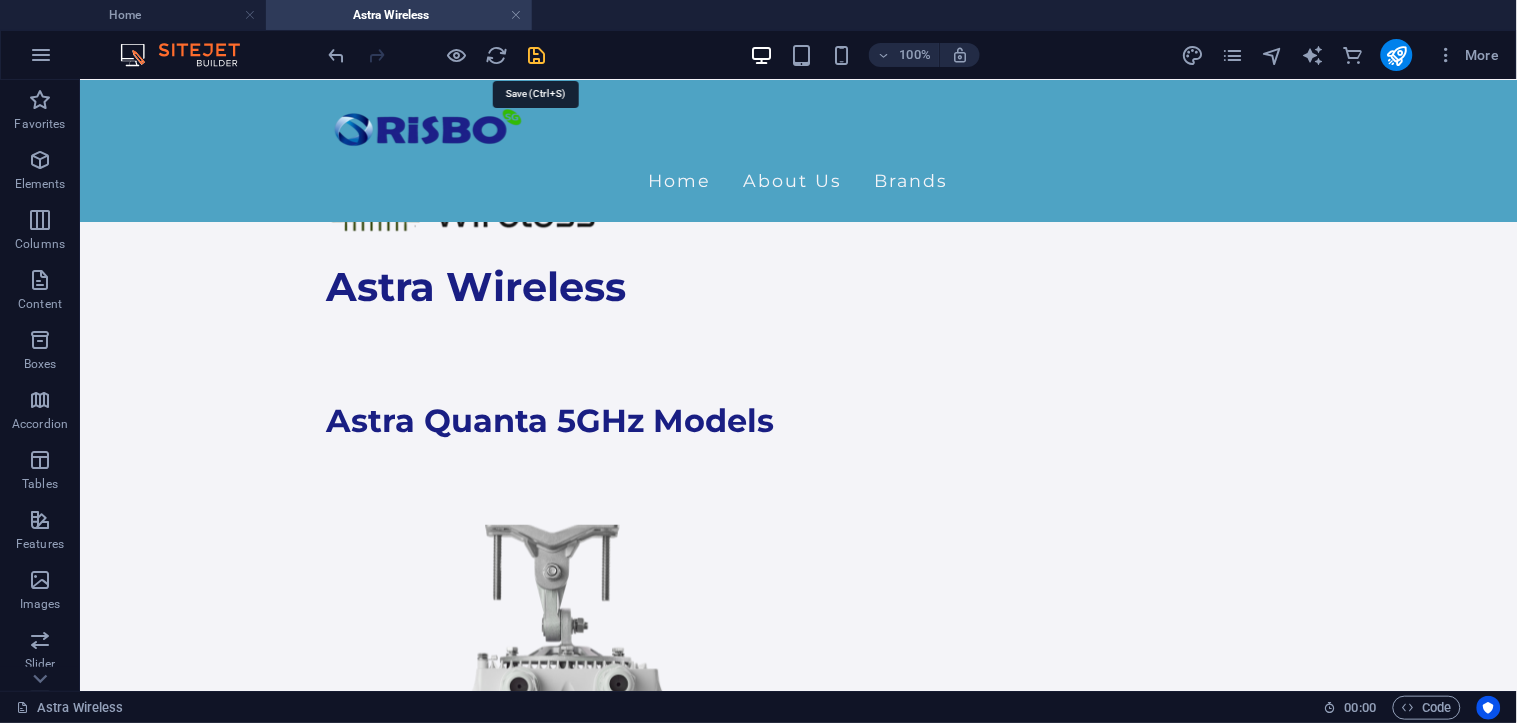 click at bounding box center (537, 55) 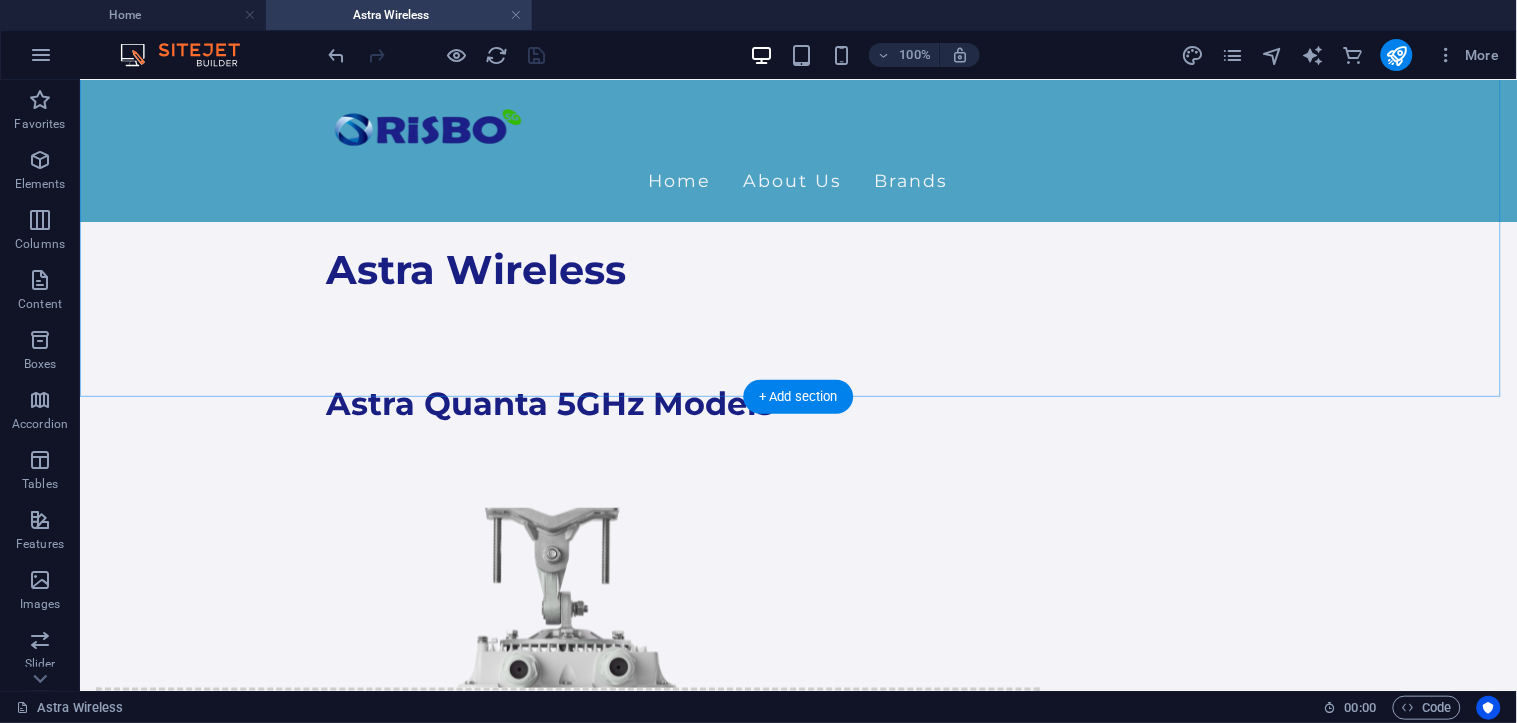 scroll, scrollTop: 111, scrollLeft: 0, axis: vertical 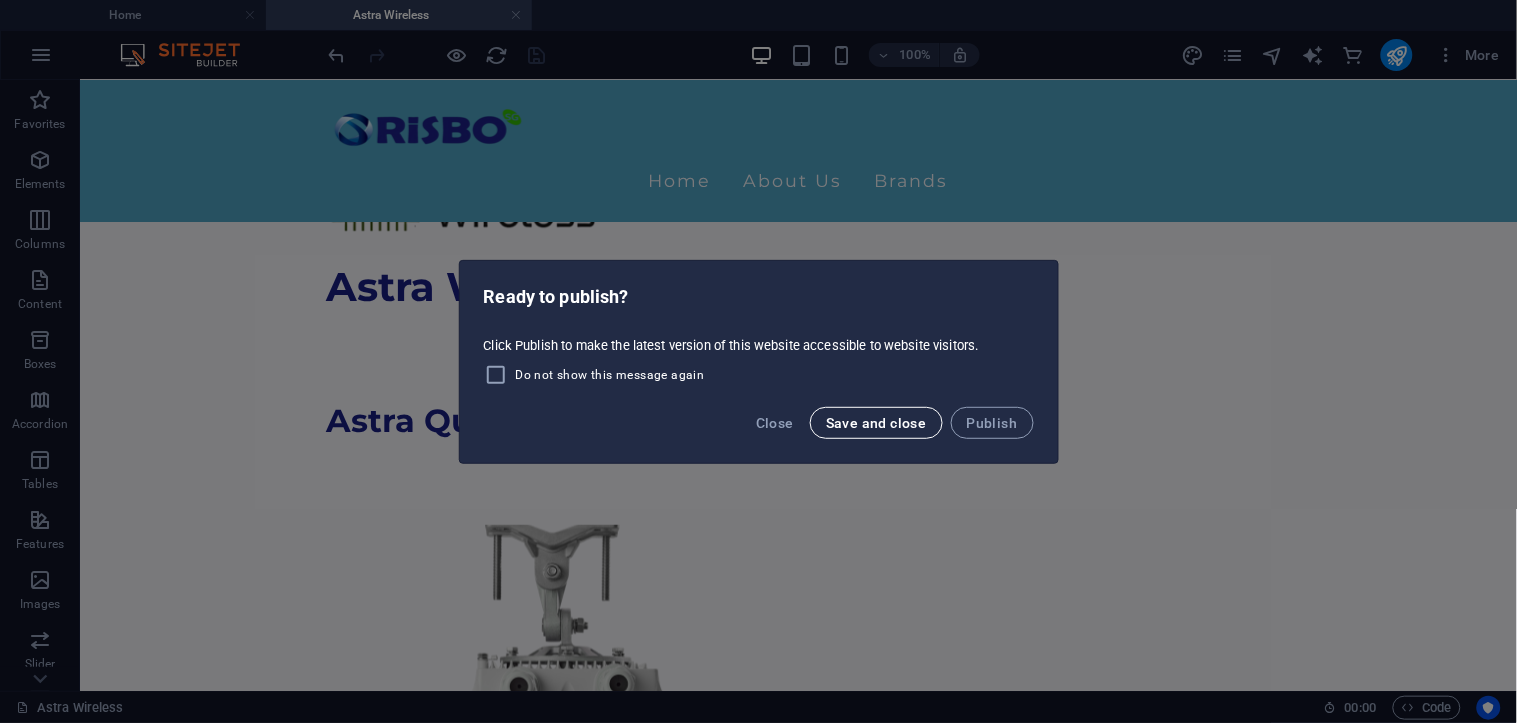 click on "Save and close" at bounding box center (876, 423) 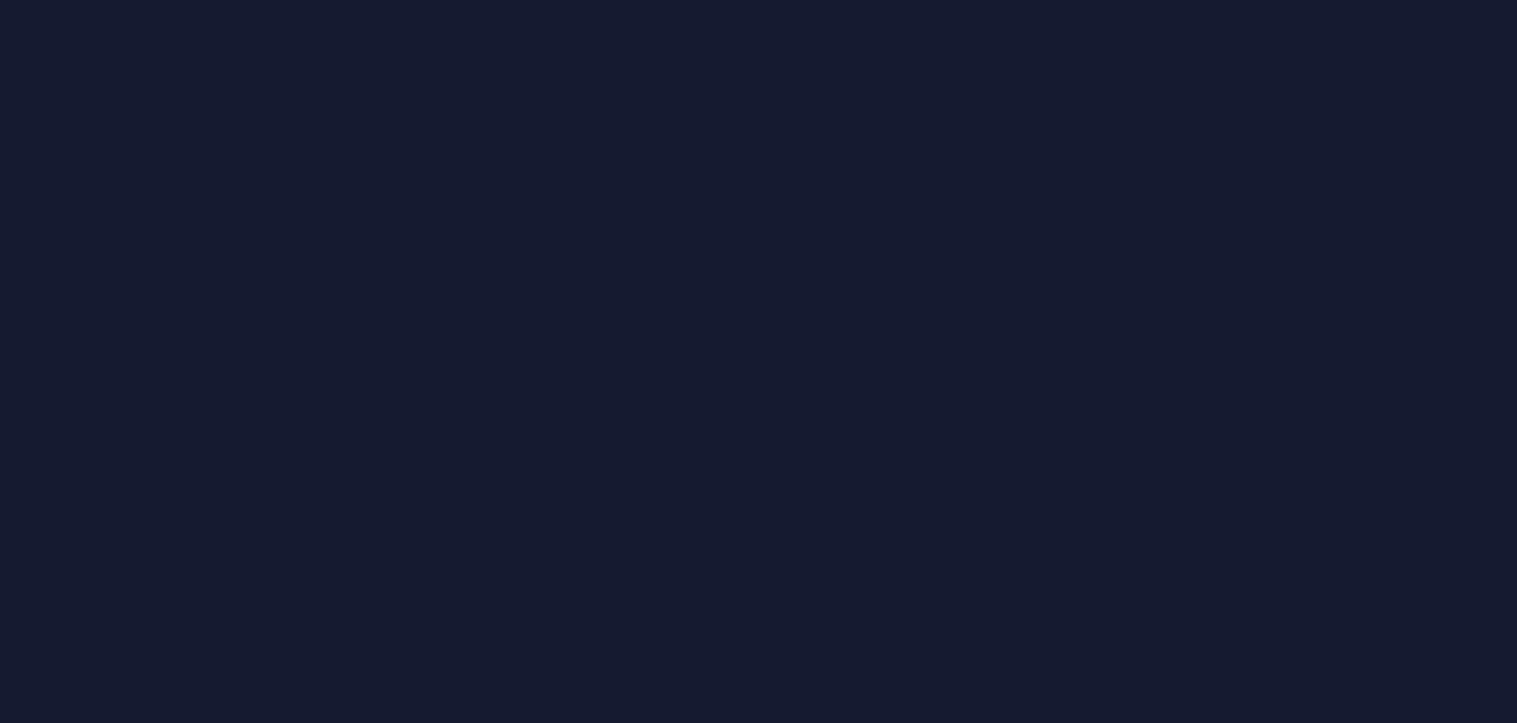 scroll, scrollTop: 0, scrollLeft: 0, axis: both 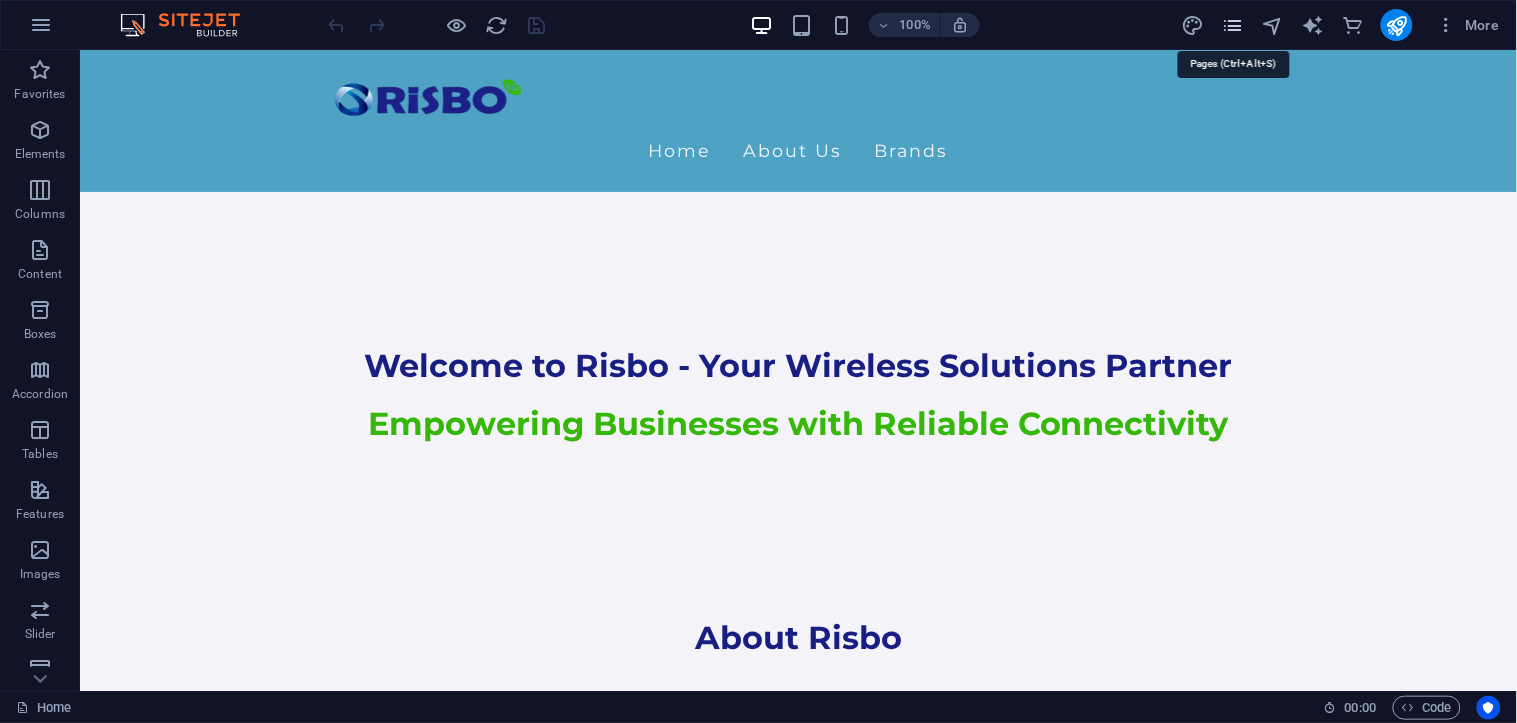 click at bounding box center (1232, 25) 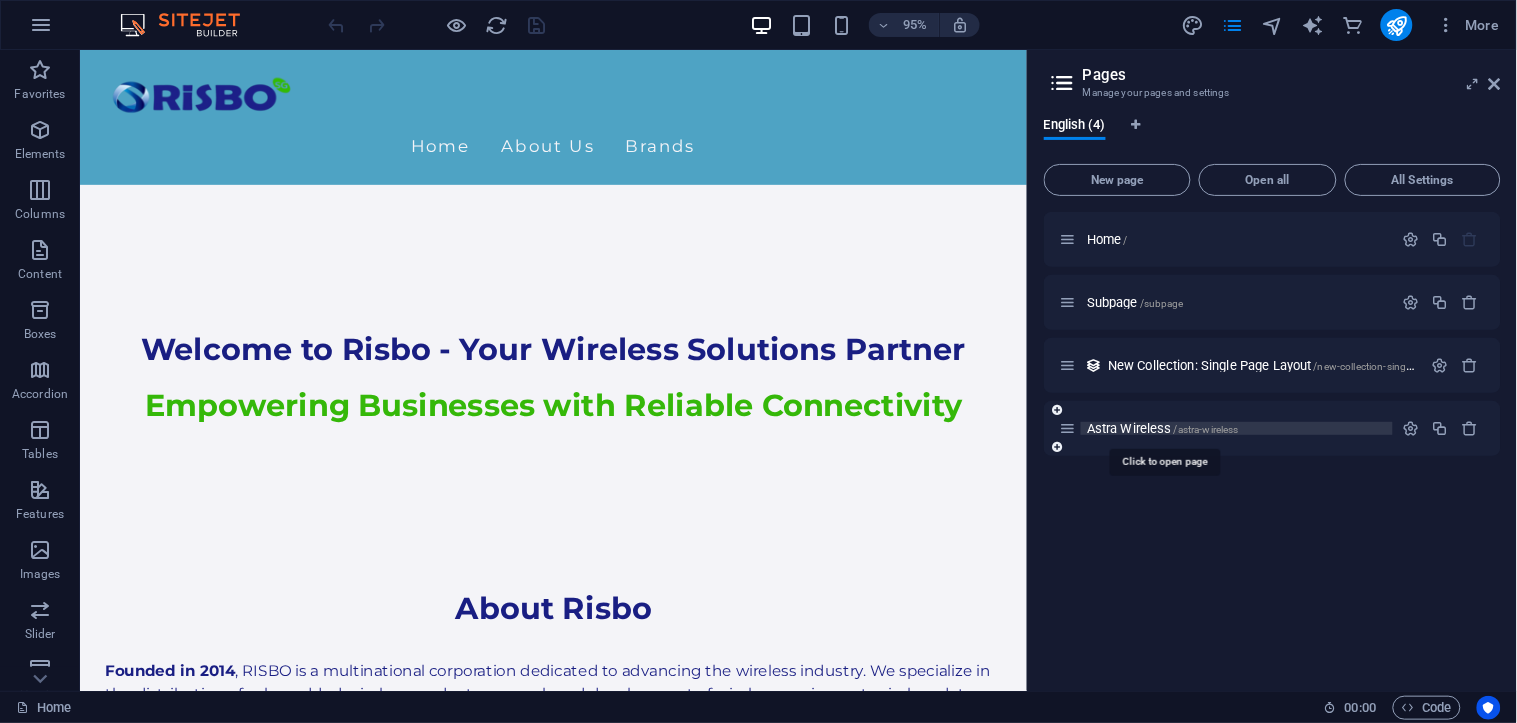 click on "/astra-wireless" at bounding box center [1206, 429] 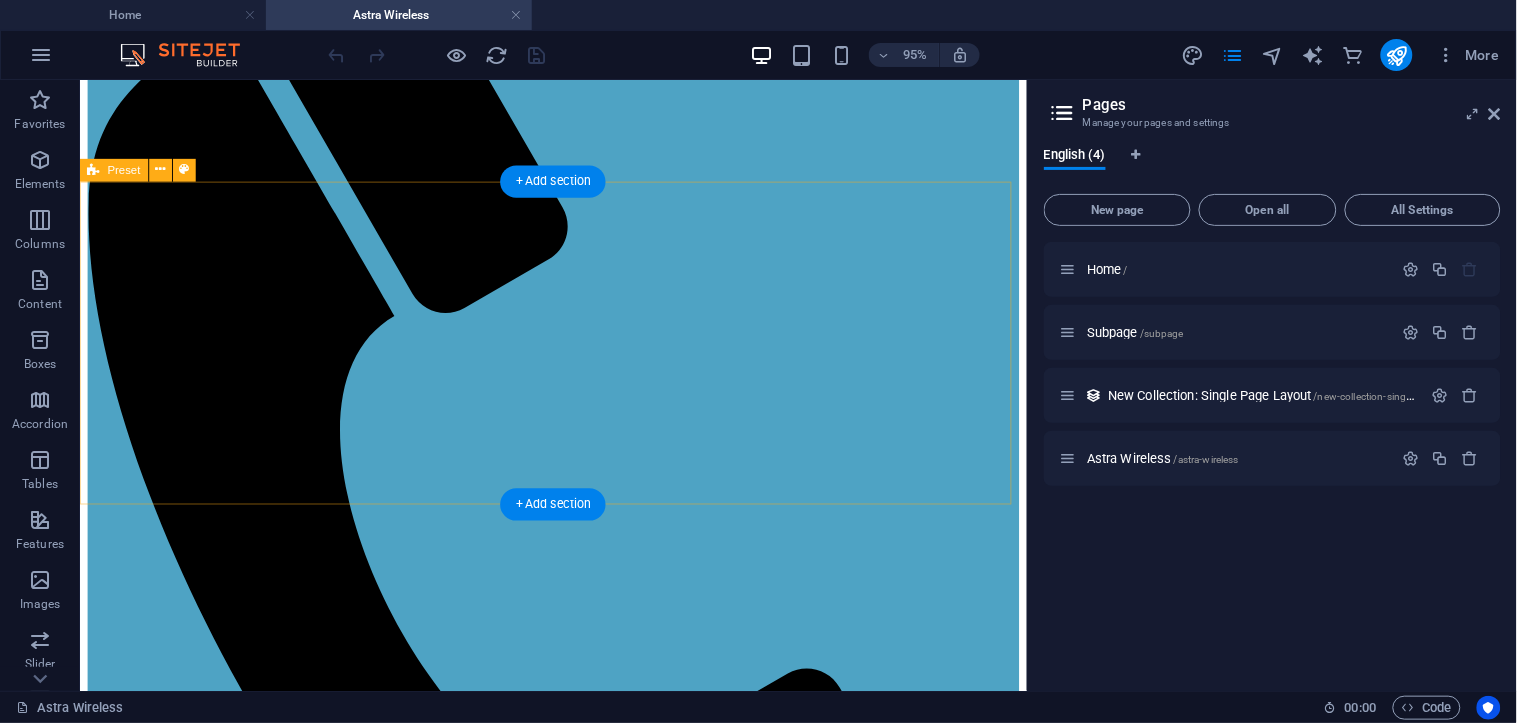 scroll, scrollTop: 333, scrollLeft: 0, axis: vertical 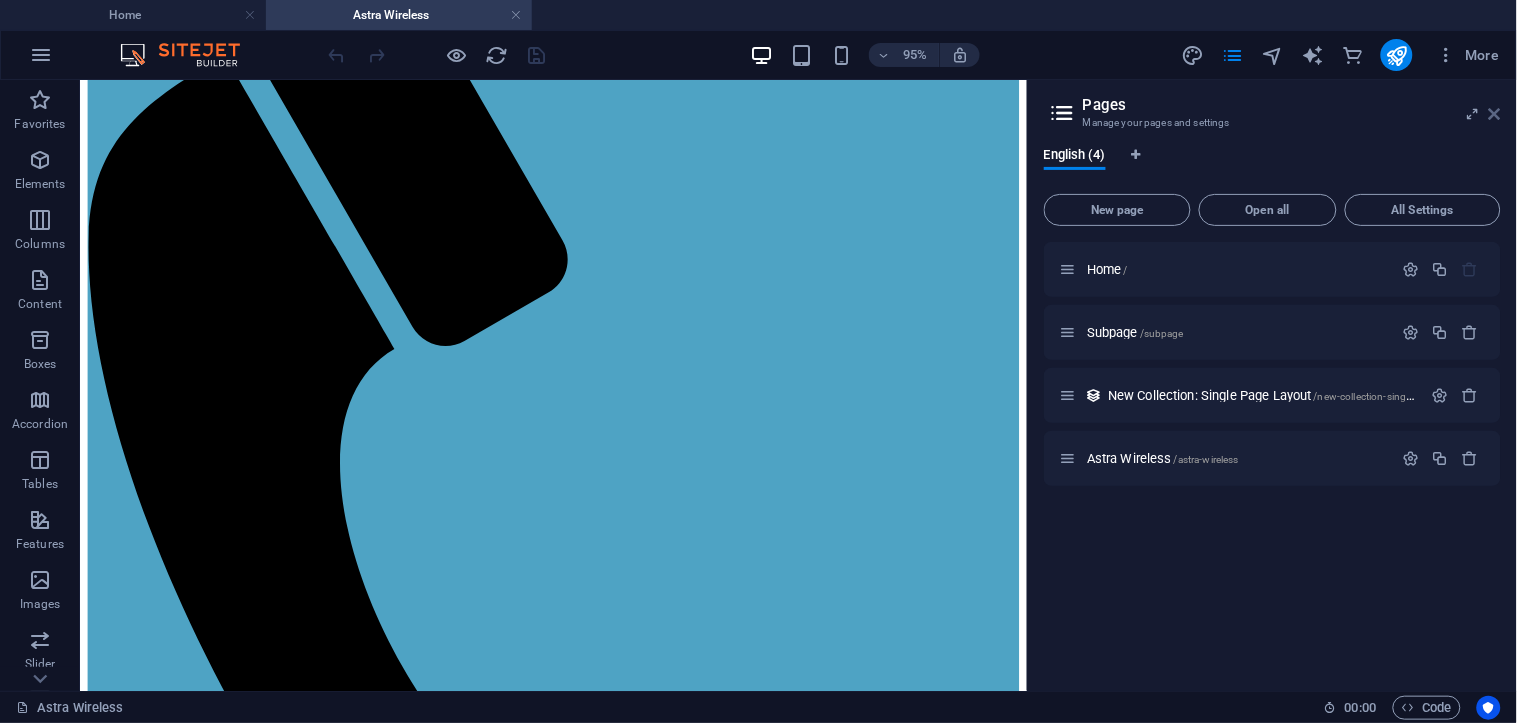 click at bounding box center (1495, 114) 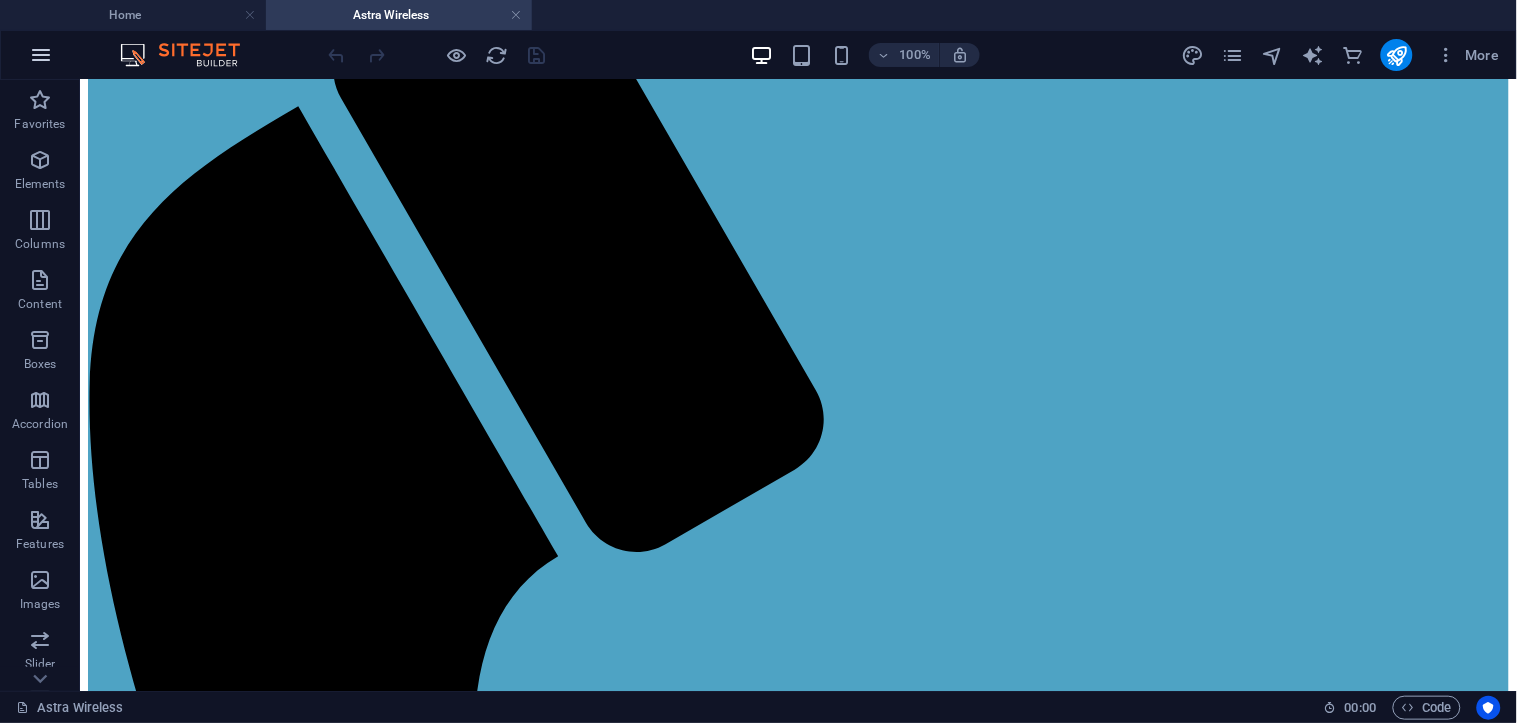 click at bounding box center [41, 55] 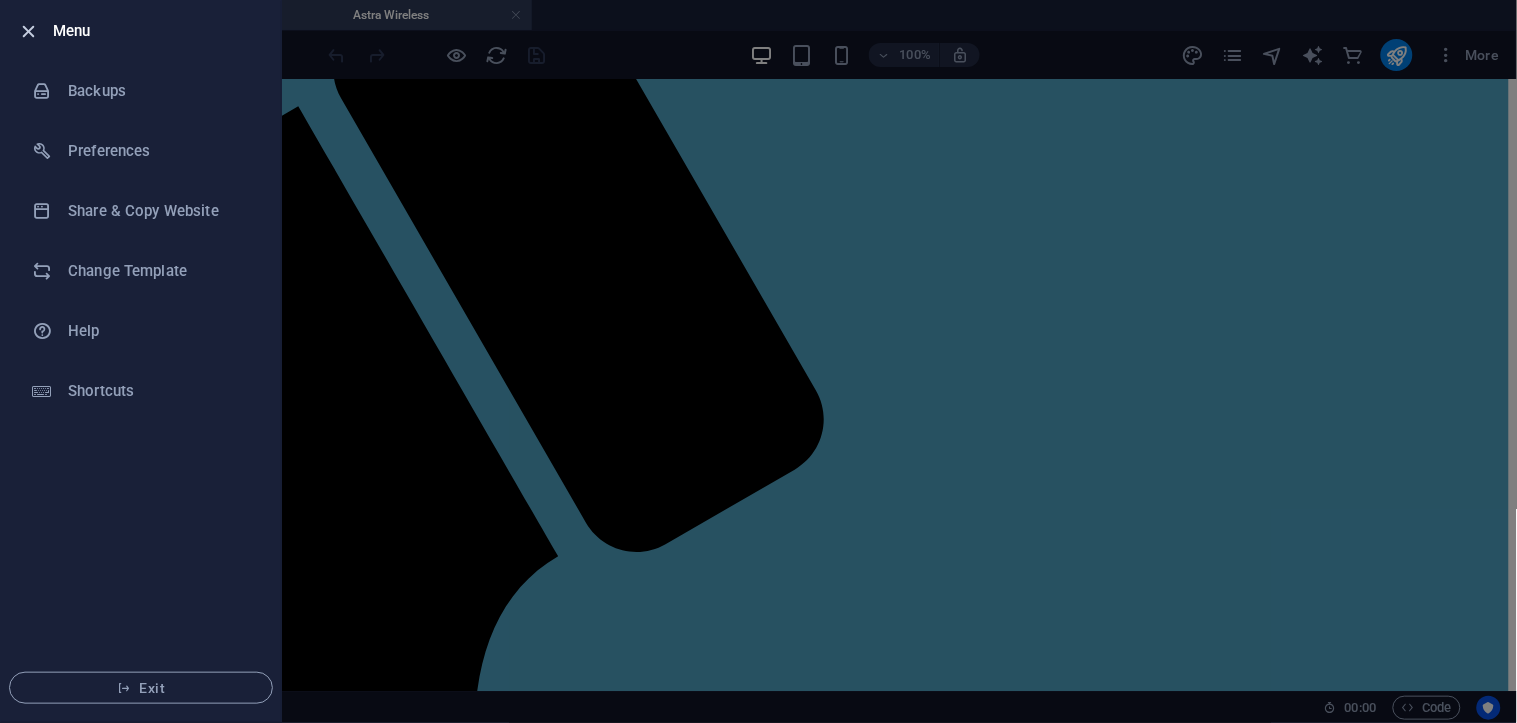 click at bounding box center (29, 31) 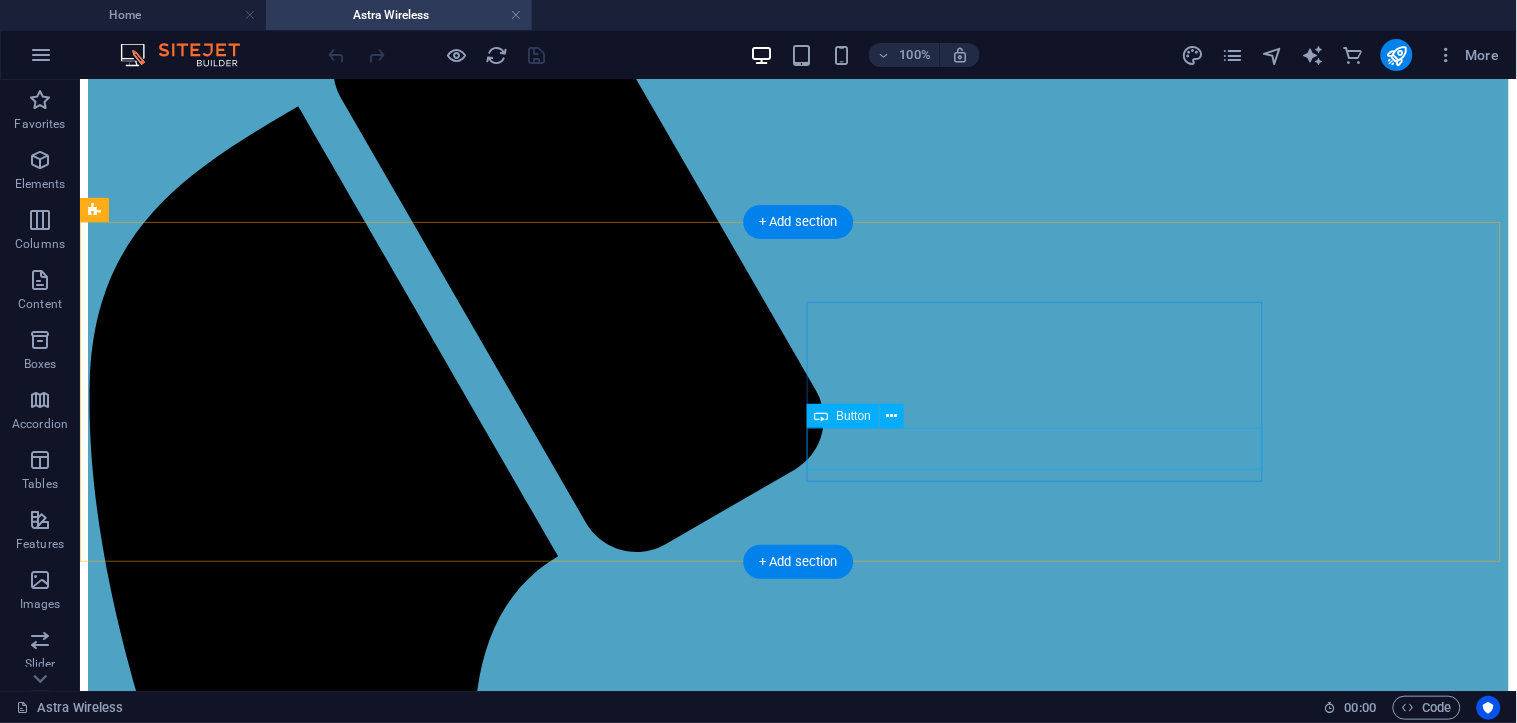 click on "Datasheet" at bounding box center [797, 2394] 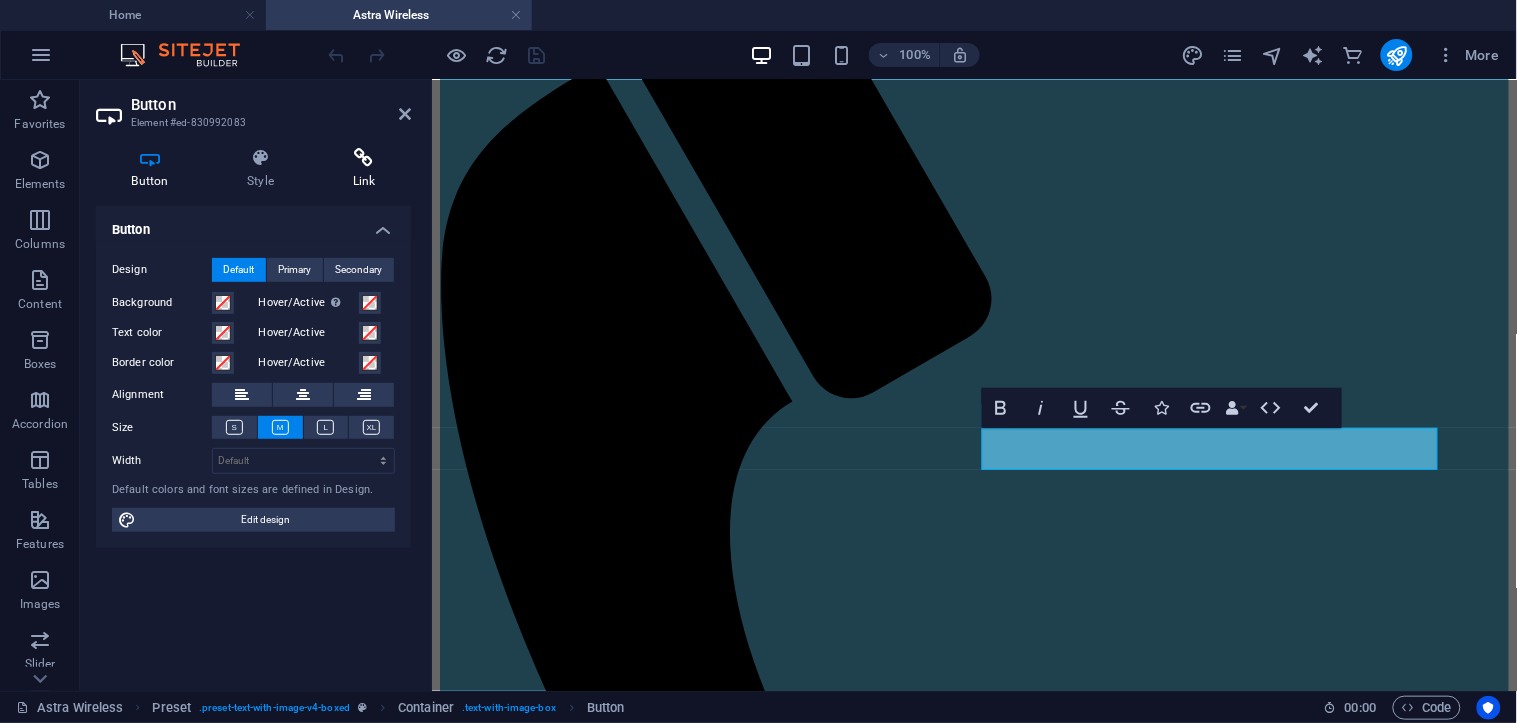 click at bounding box center (364, 158) 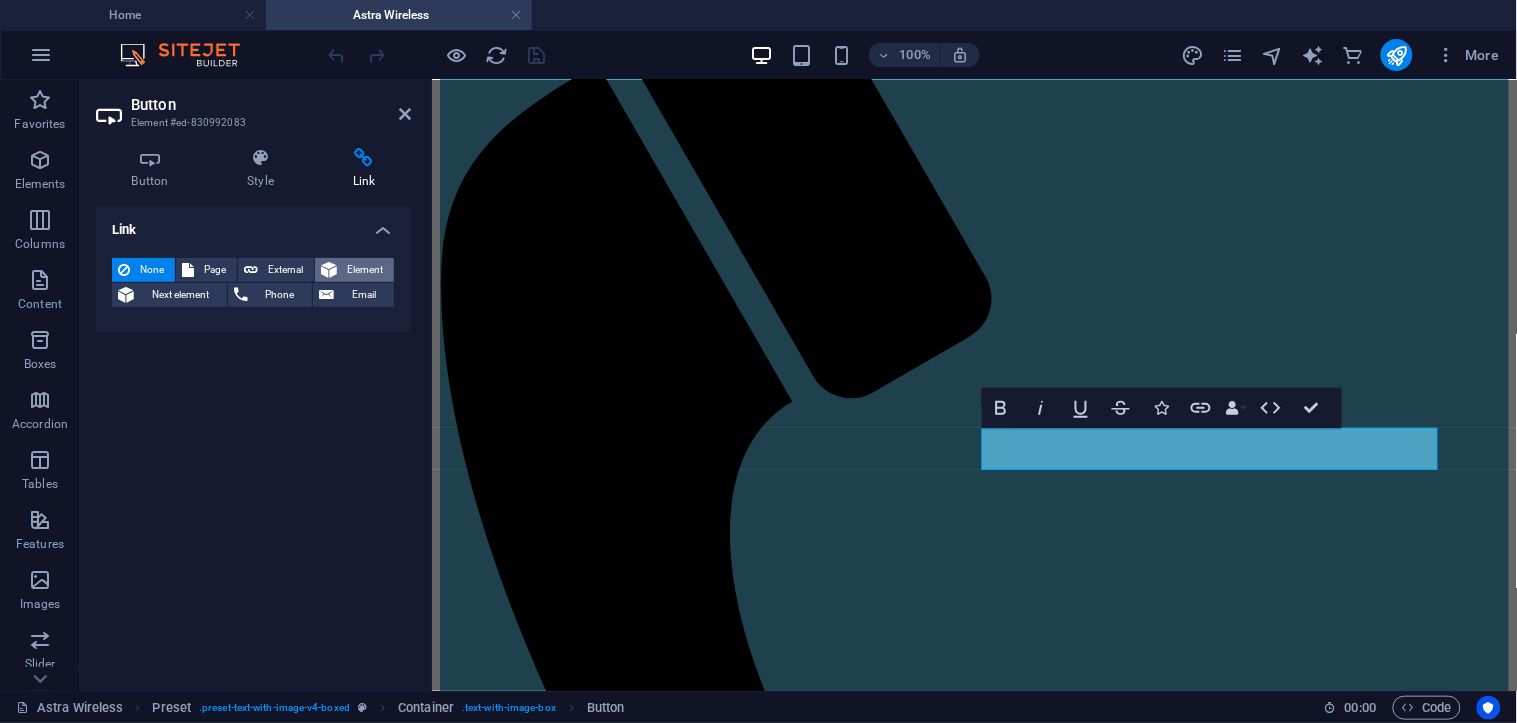click at bounding box center [329, 270] 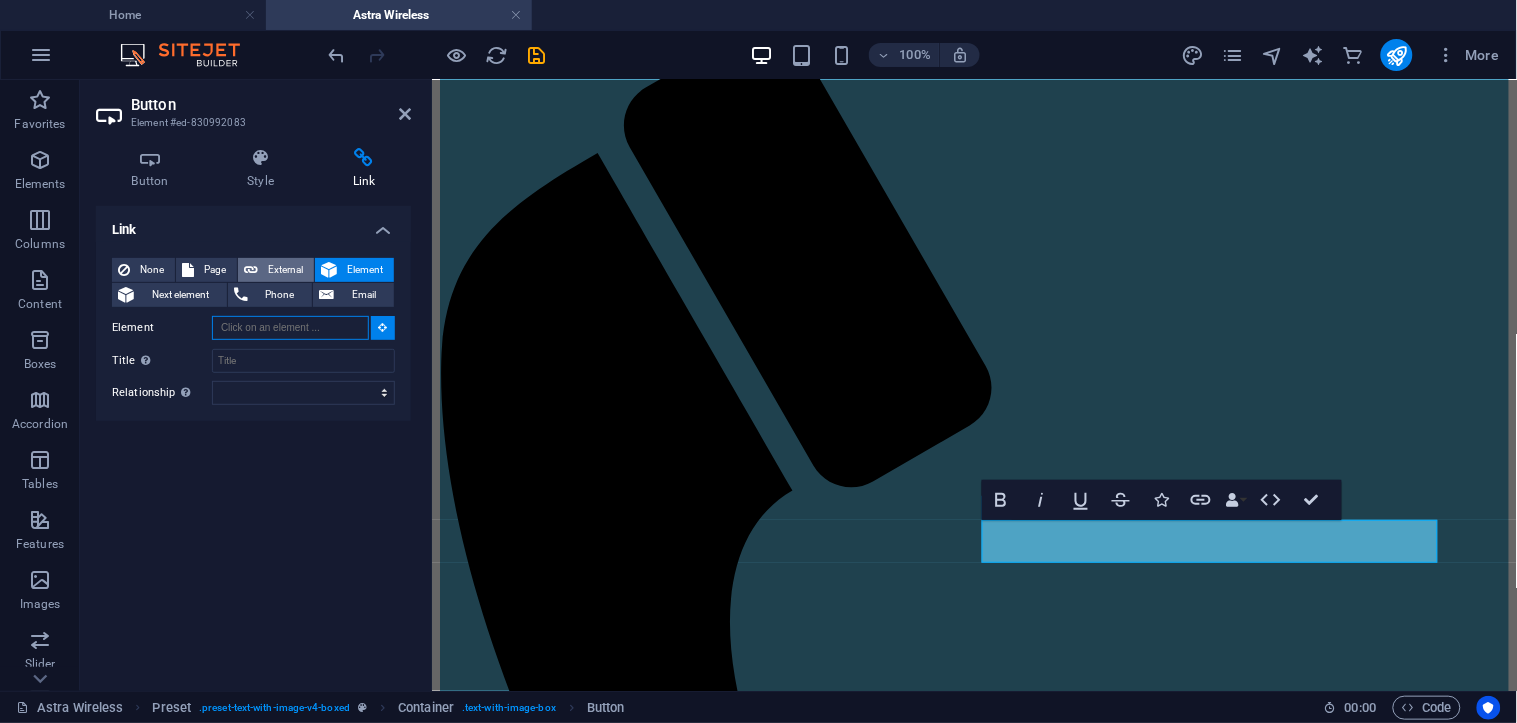 scroll, scrollTop: 241, scrollLeft: 0, axis: vertical 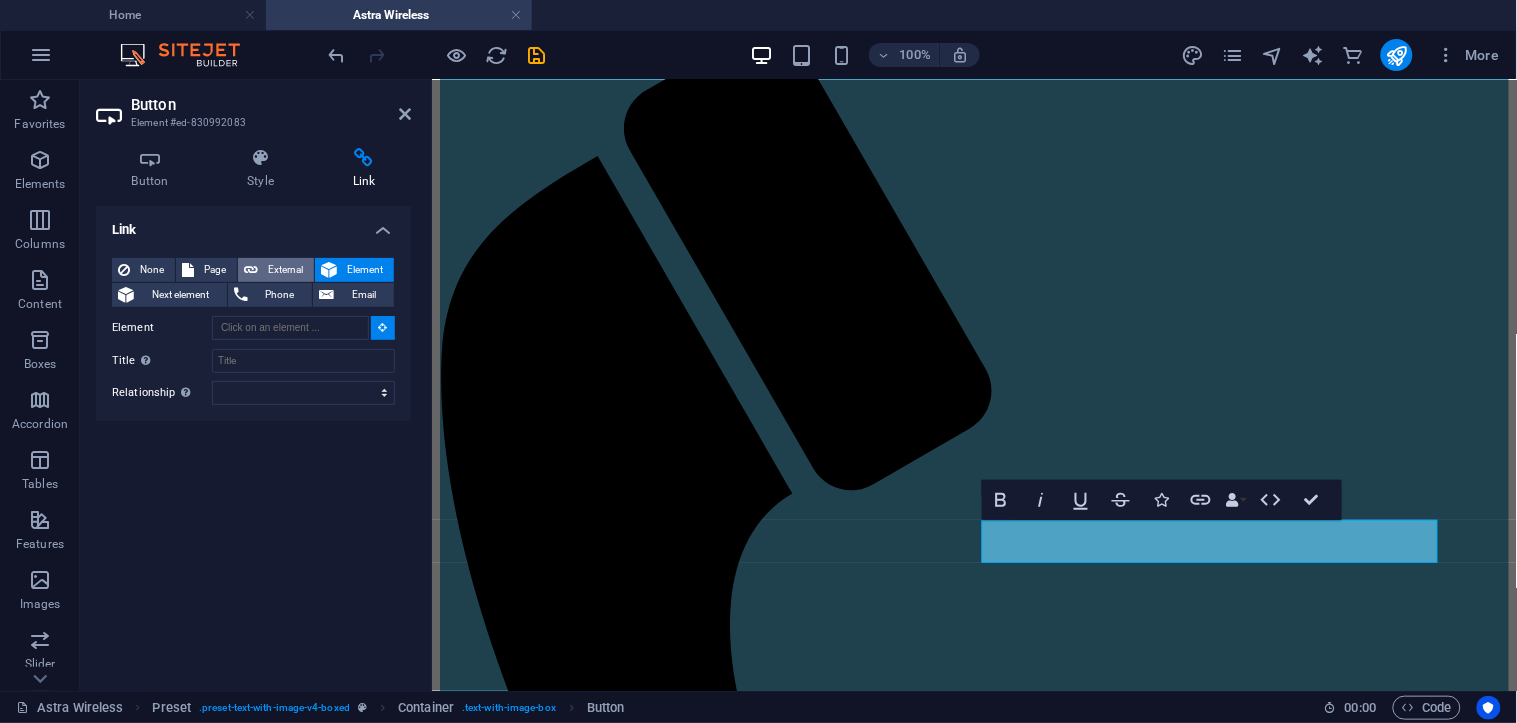 click on "External" at bounding box center [286, 270] 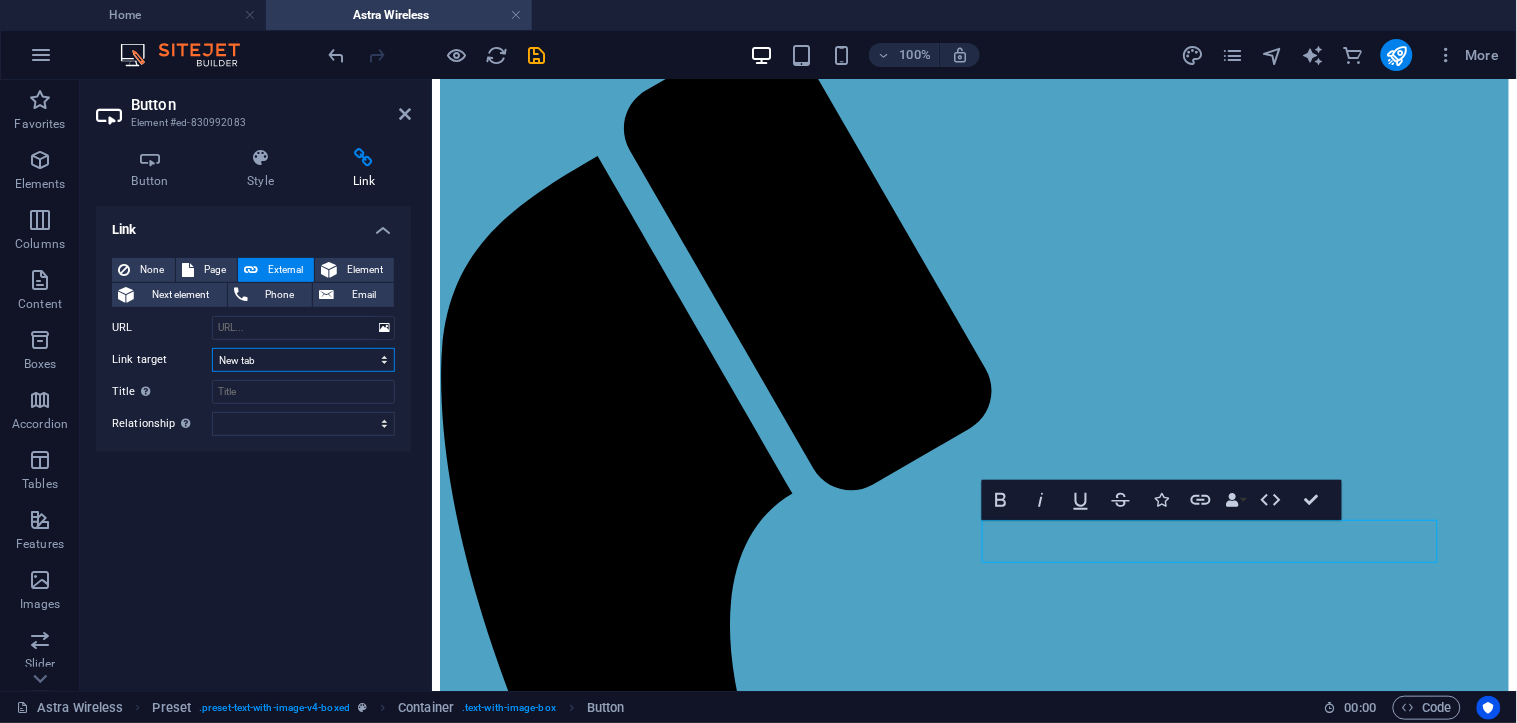 click on "New tab Same tab Overlay" at bounding box center [303, 360] 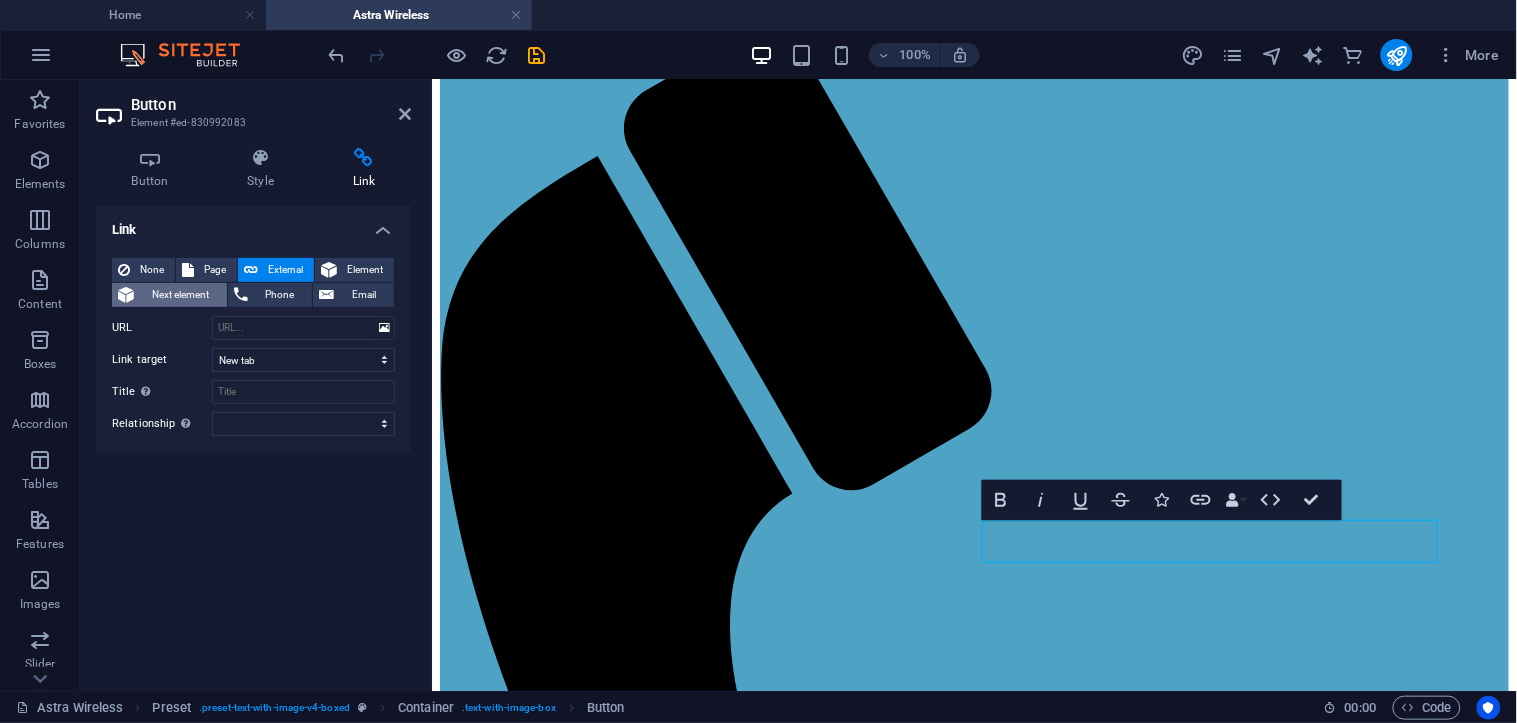 click on "Next element" at bounding box center [180, 295] 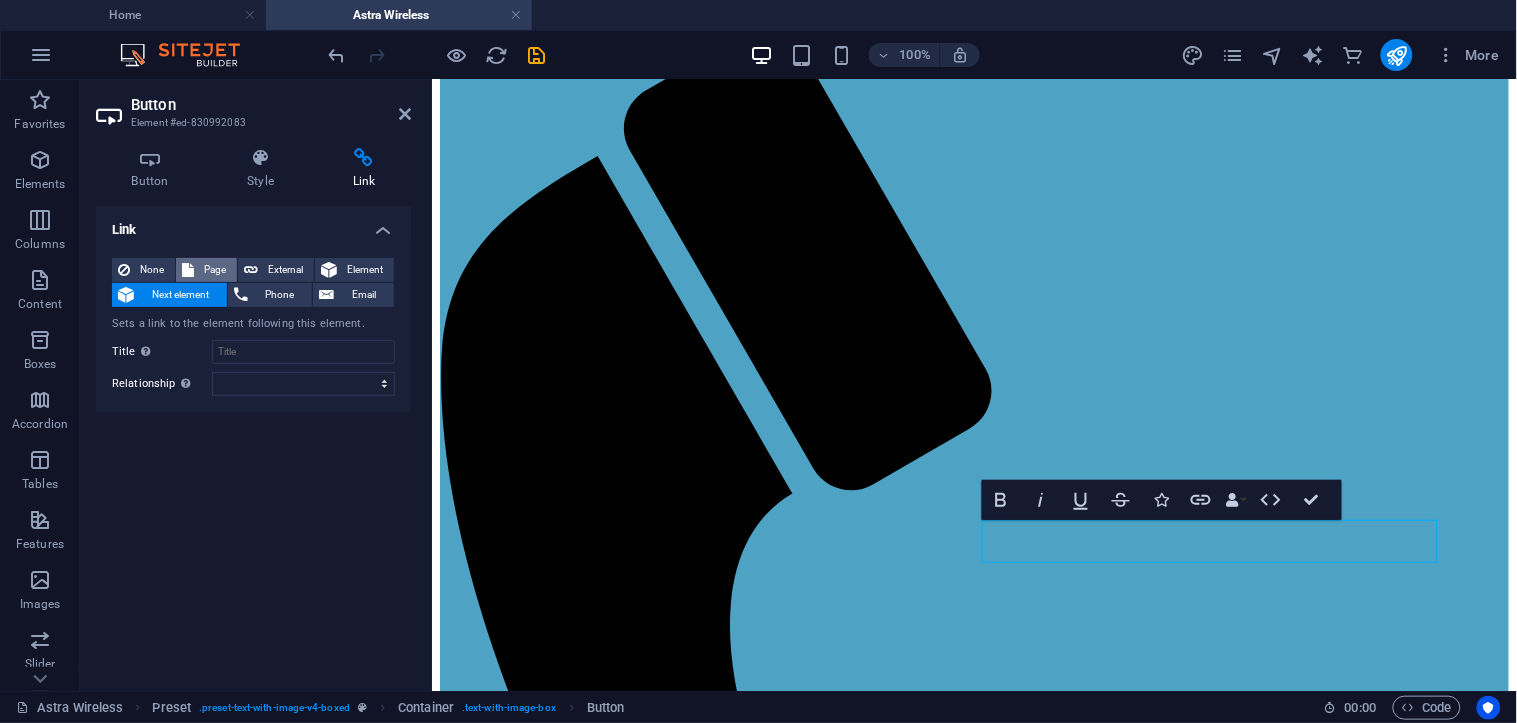 click on "Page" at bounding box center (215, 270) 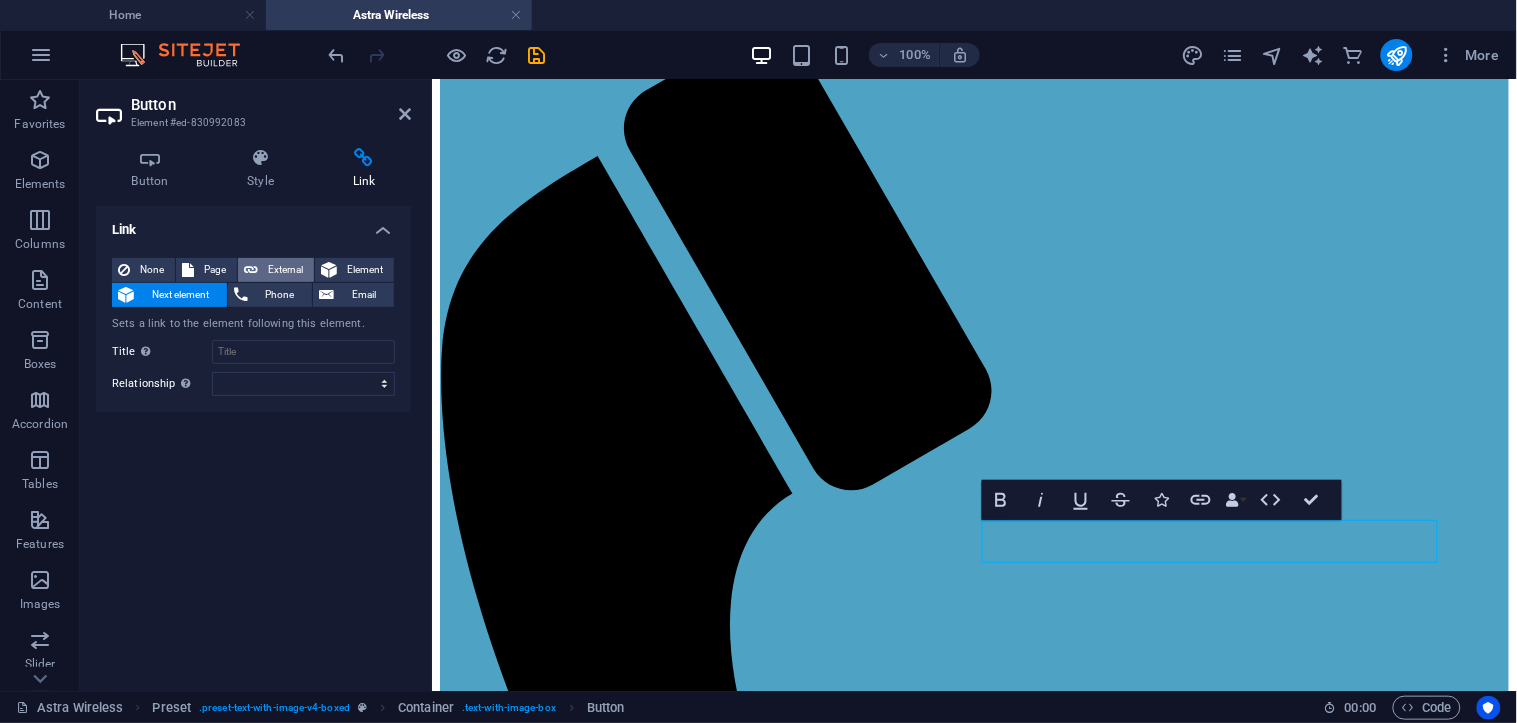 select 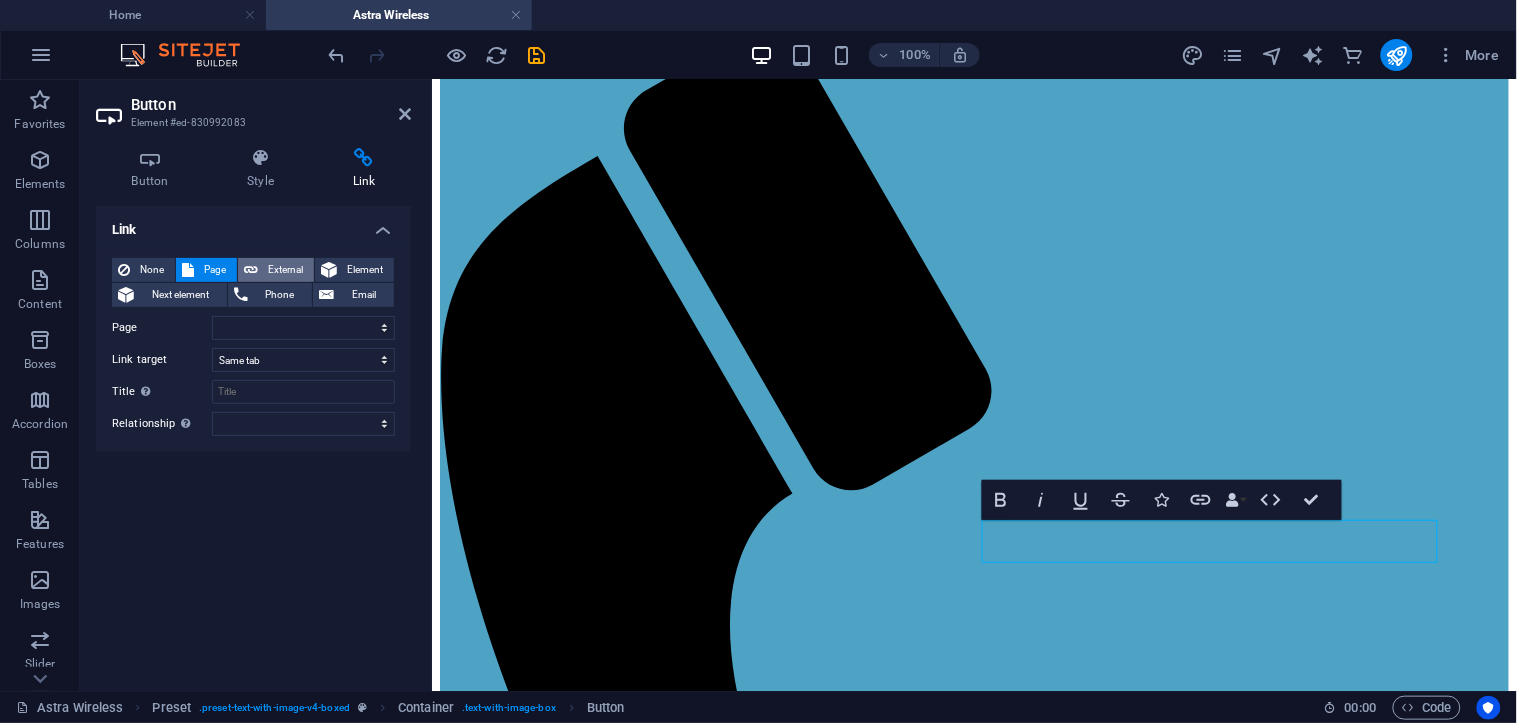click on "External" at bounding box center (286, 270) 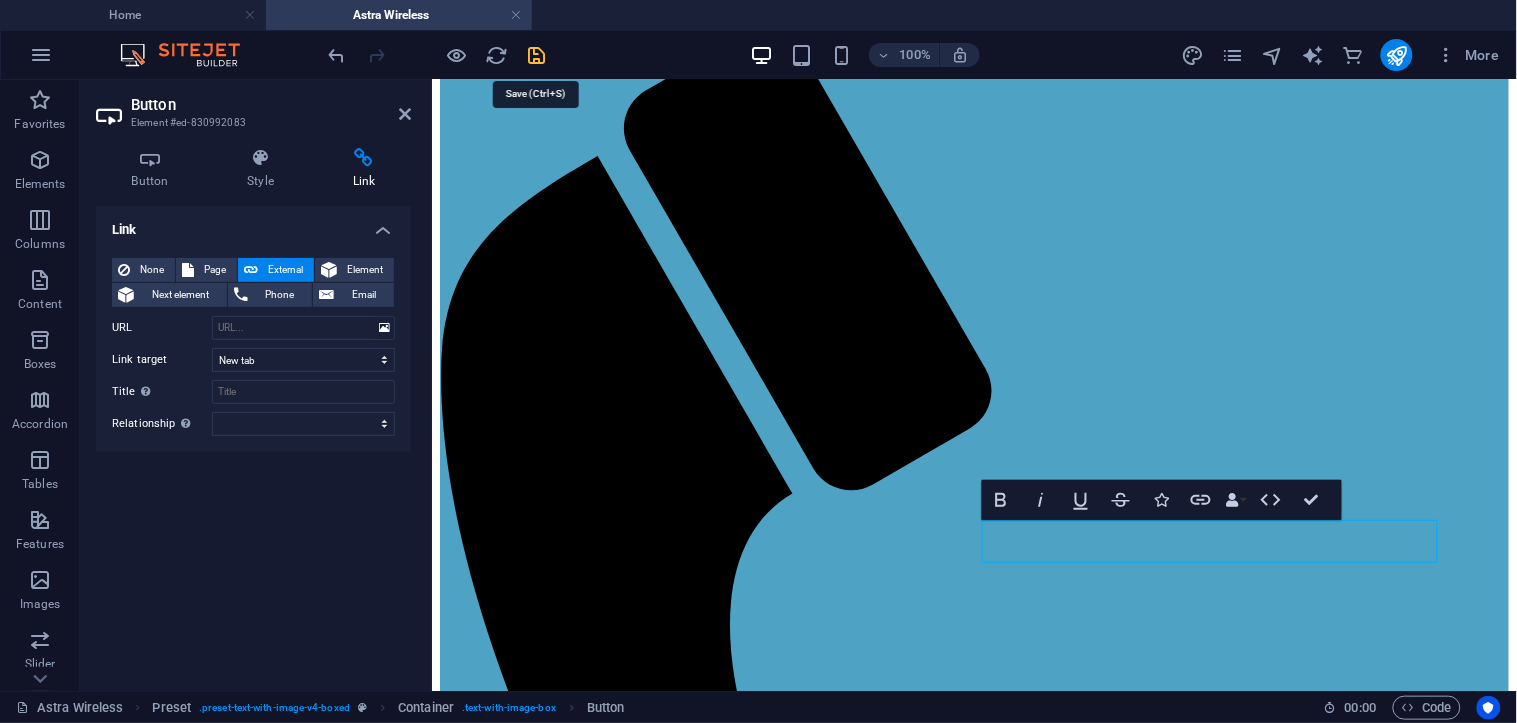 click at bounding box center [537, 55] 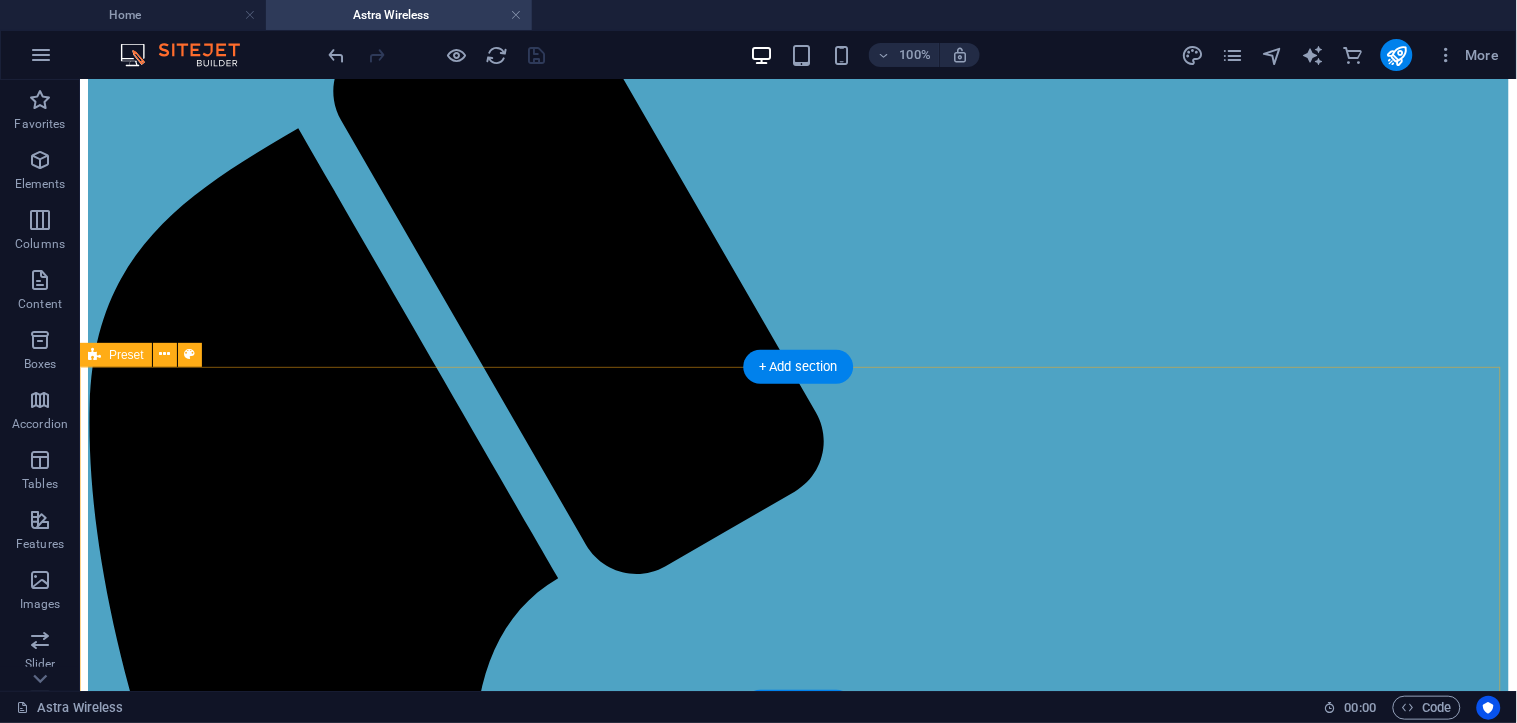 scroll, scrollTop: 18, scrollLeft: 0, axis: vertical 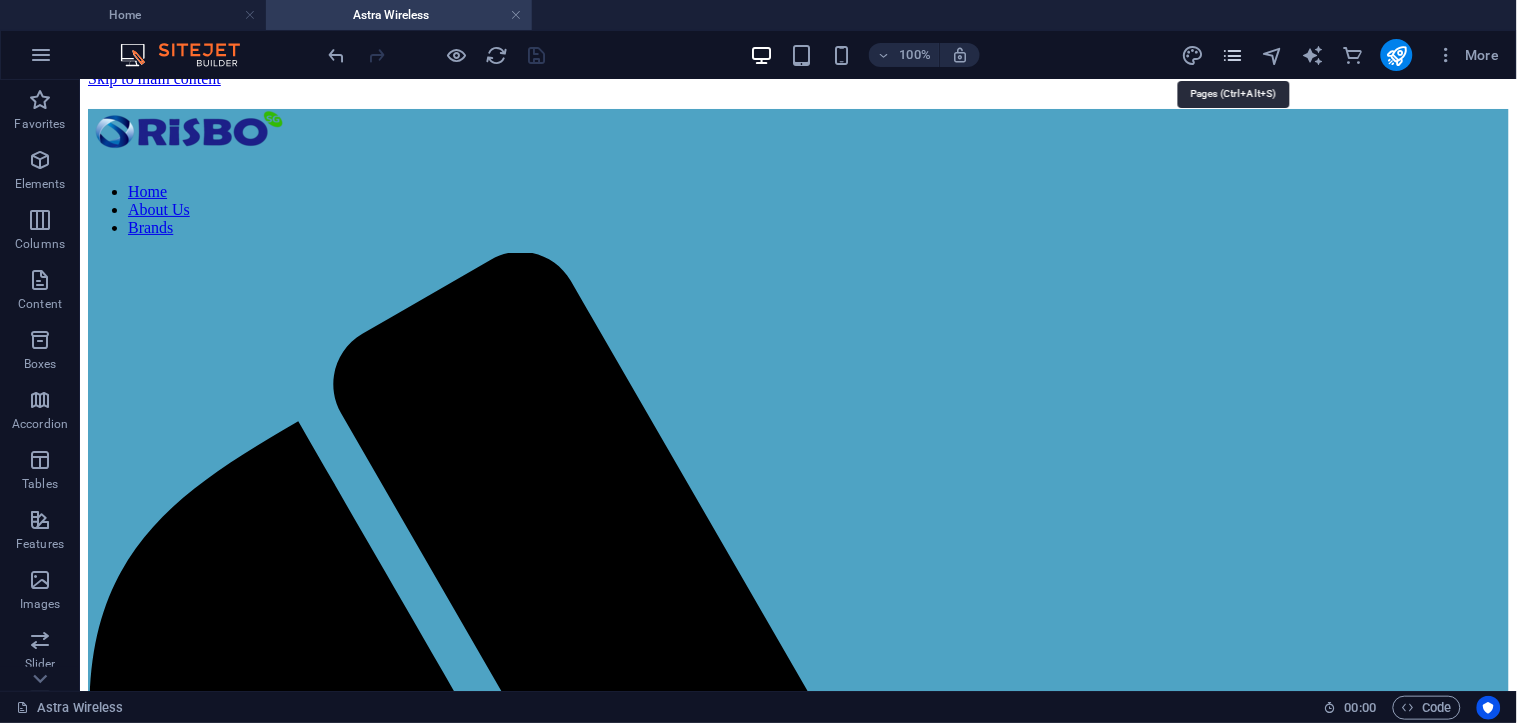 click at bounding box center (1232, 55) 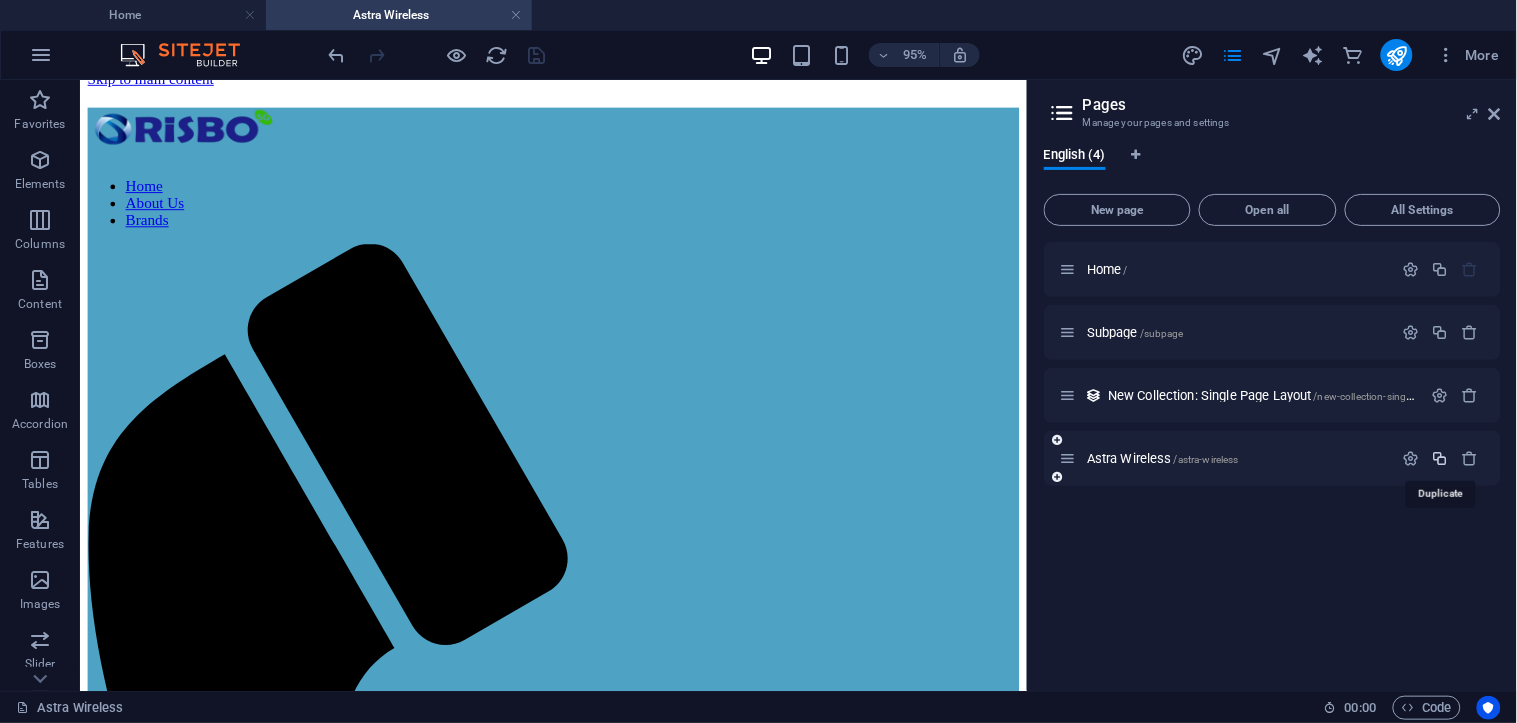 click at bounding box center [1440, 458] 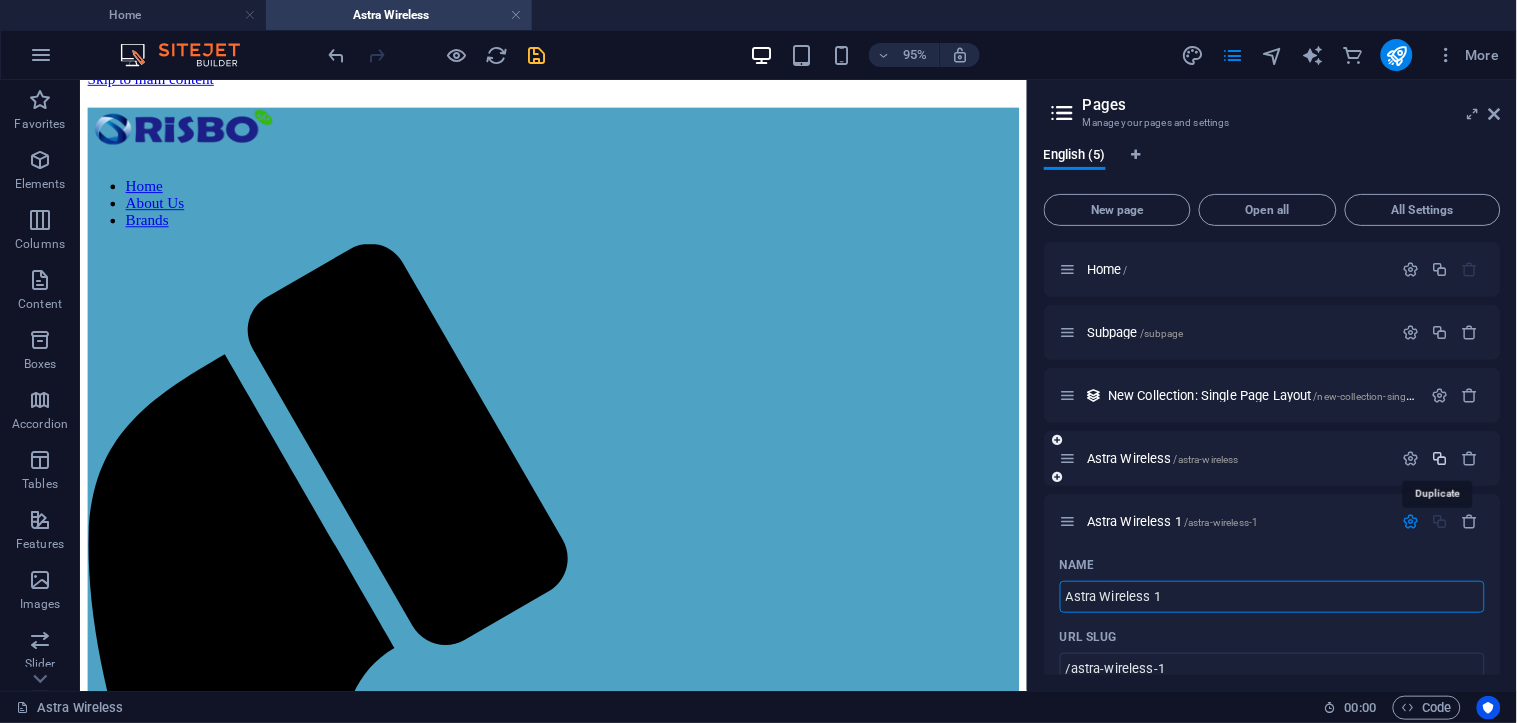 click at bounding box center (1440, 458) 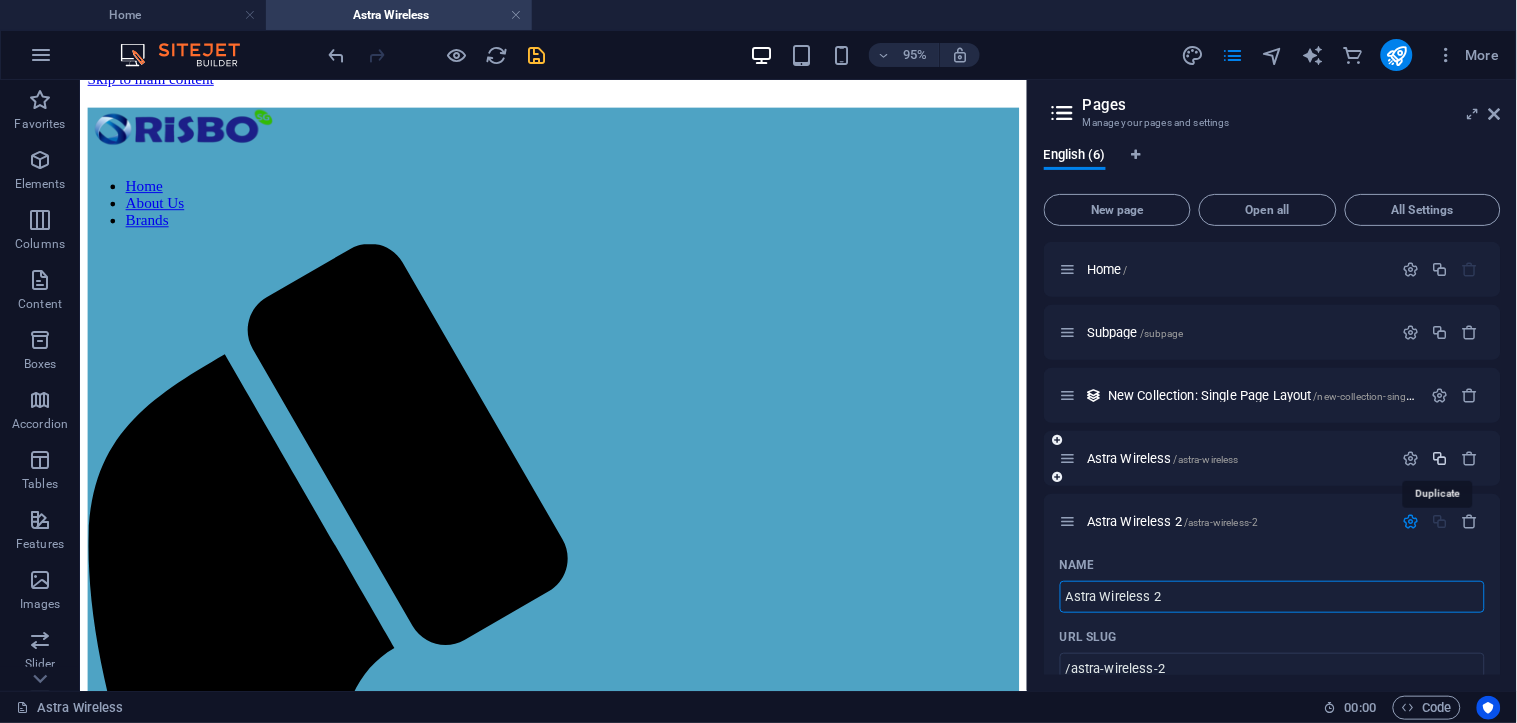 click at bounding box center [1440, 458] 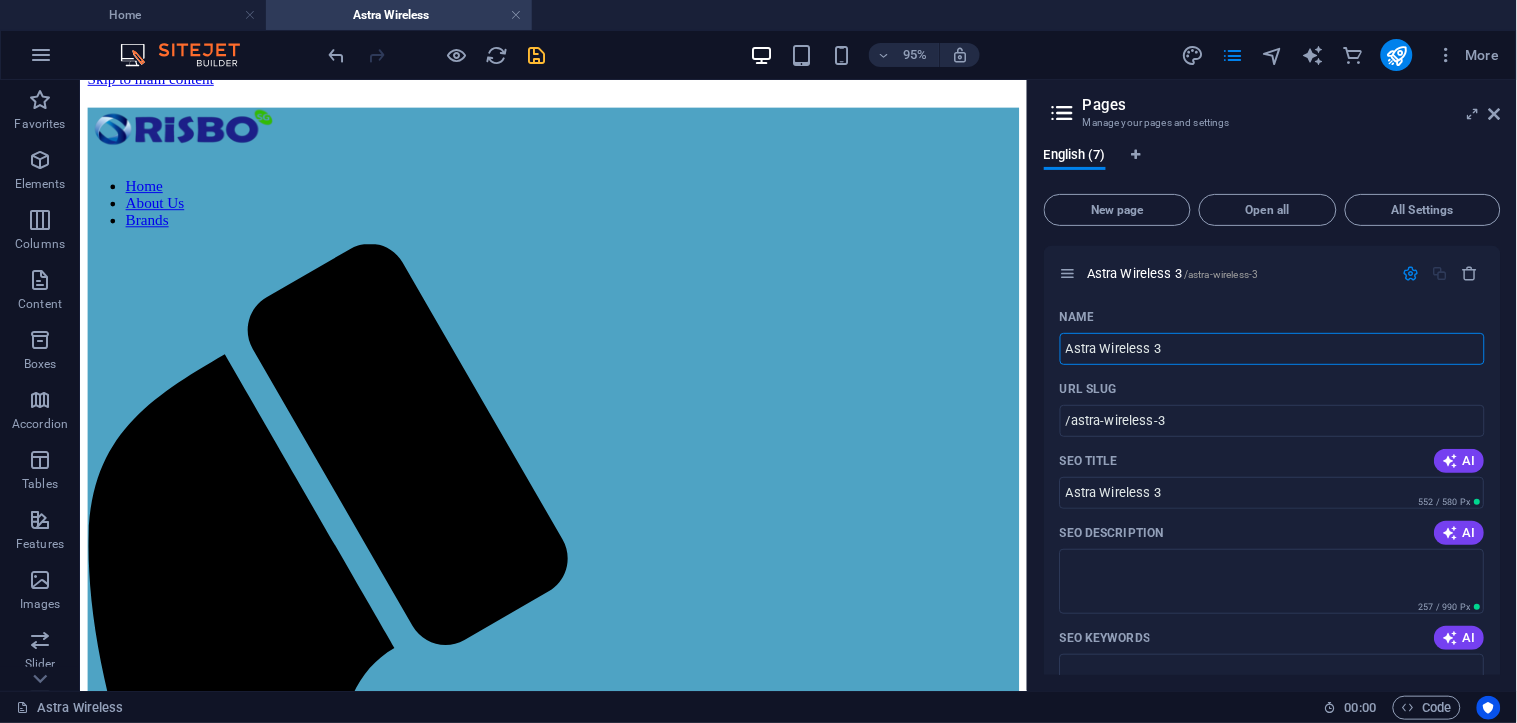scroll, scrollTop: 0, scrollLeft: 0, axis: both 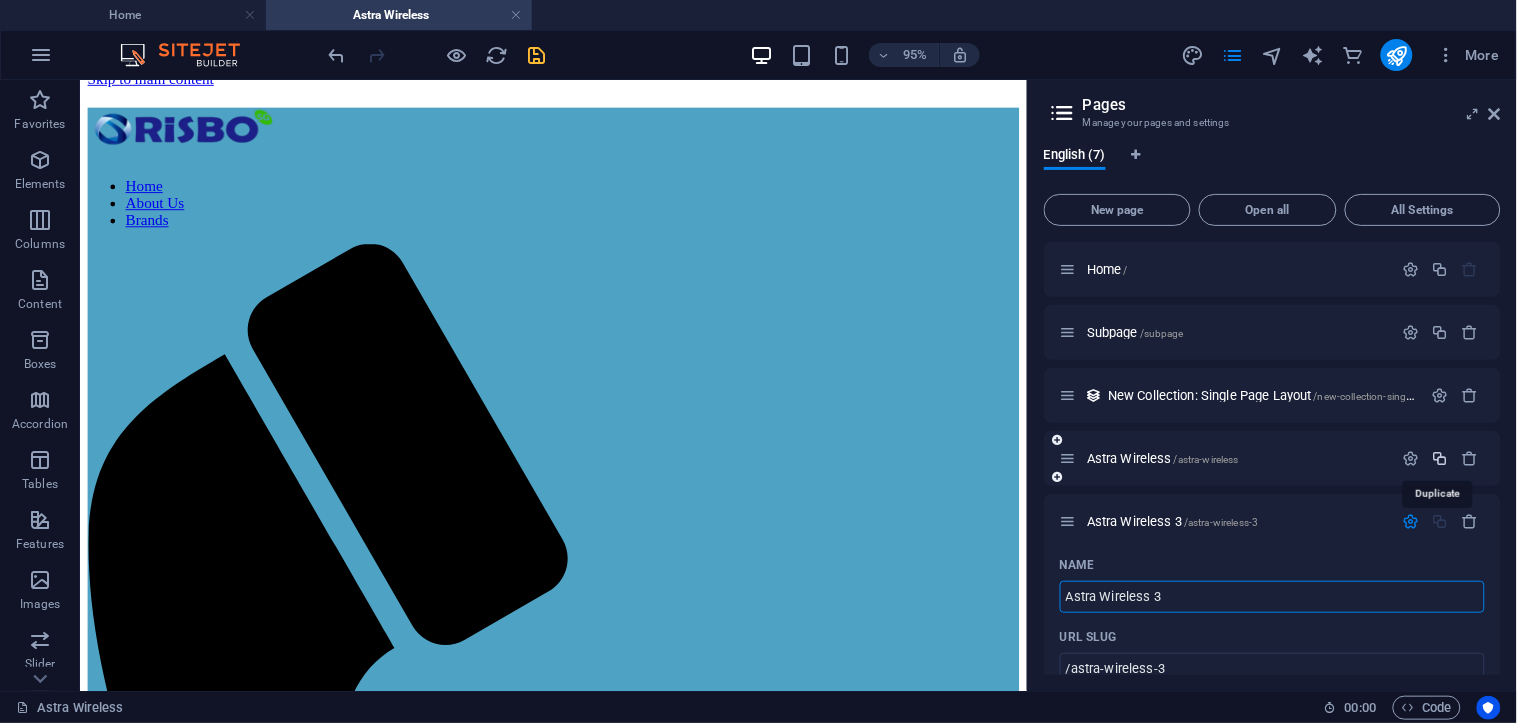 click at bounding box center (1440, 458) 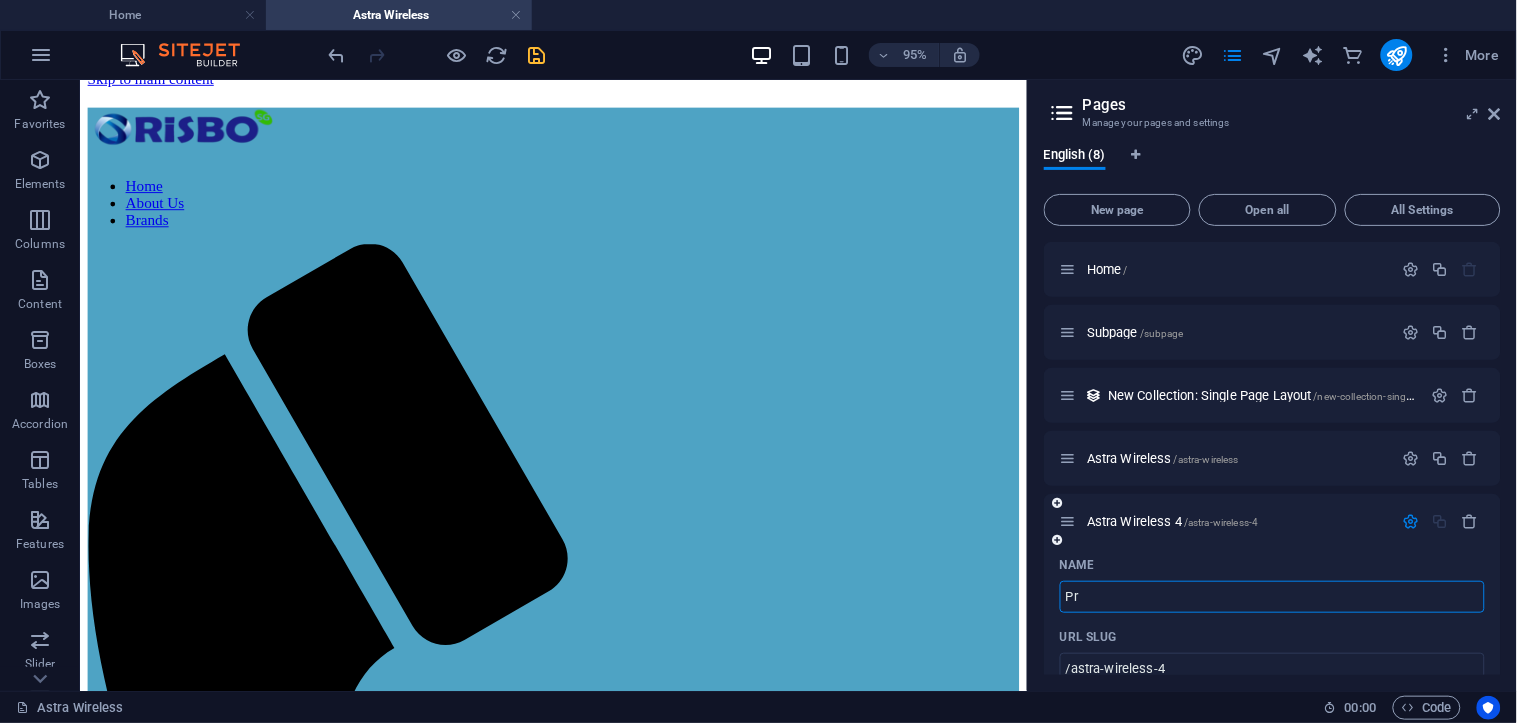 type on "Pro" 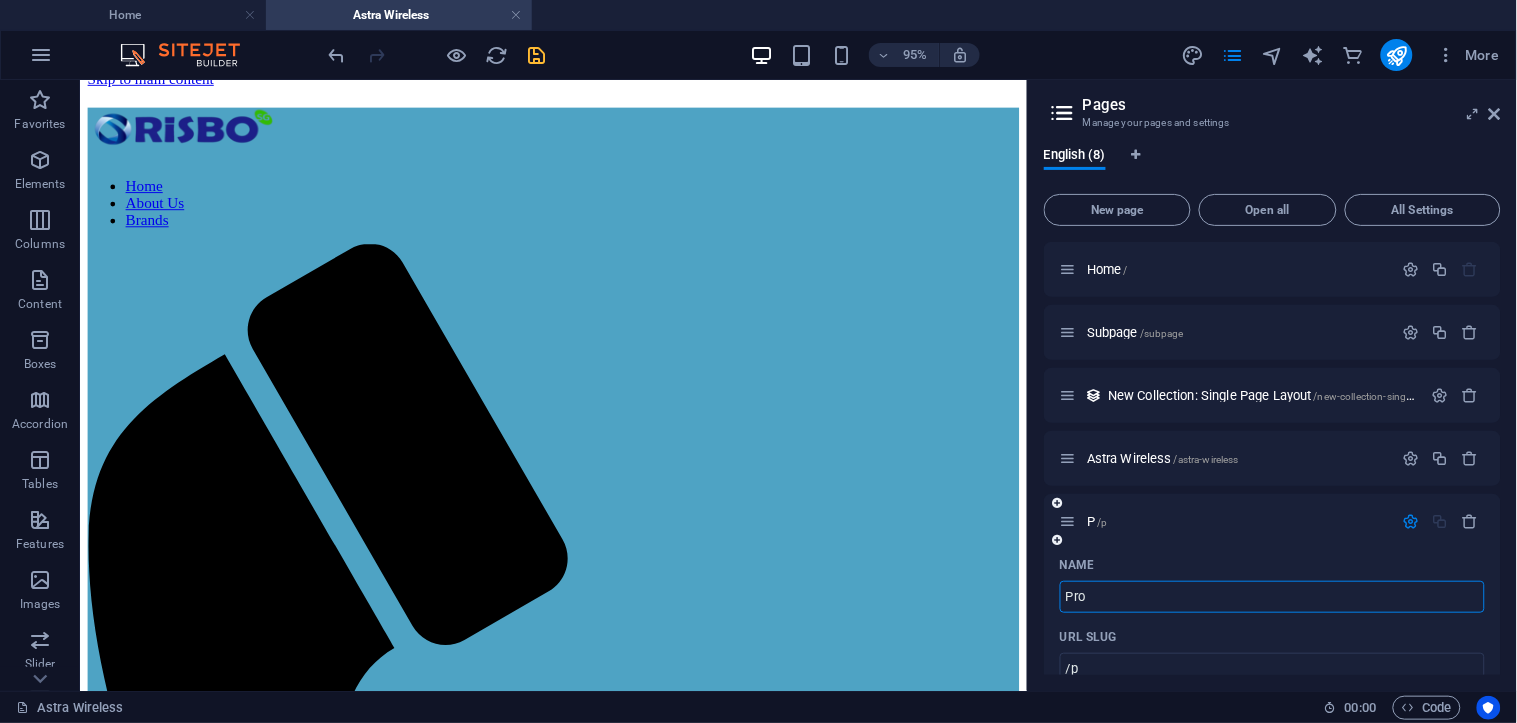 type on "/p" 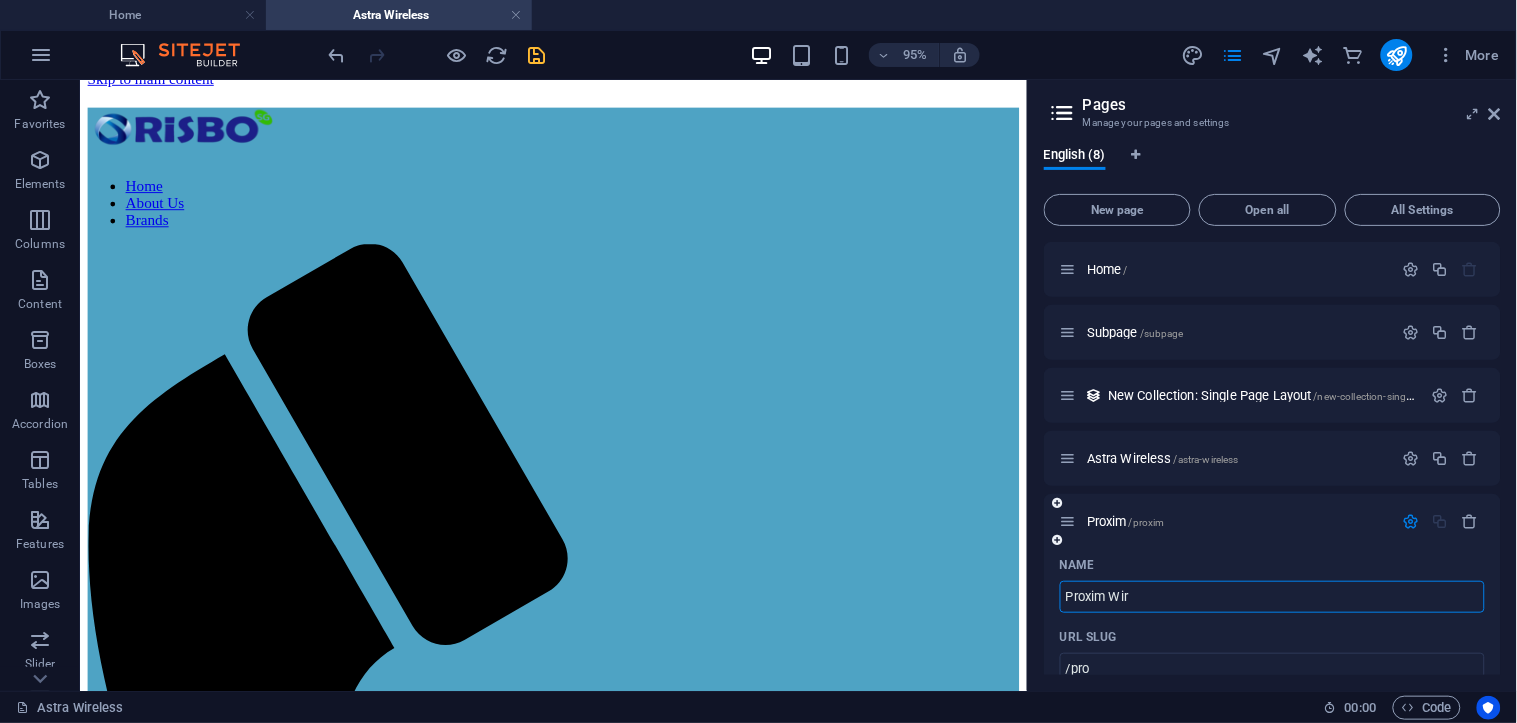 type on "Proxim Wire" 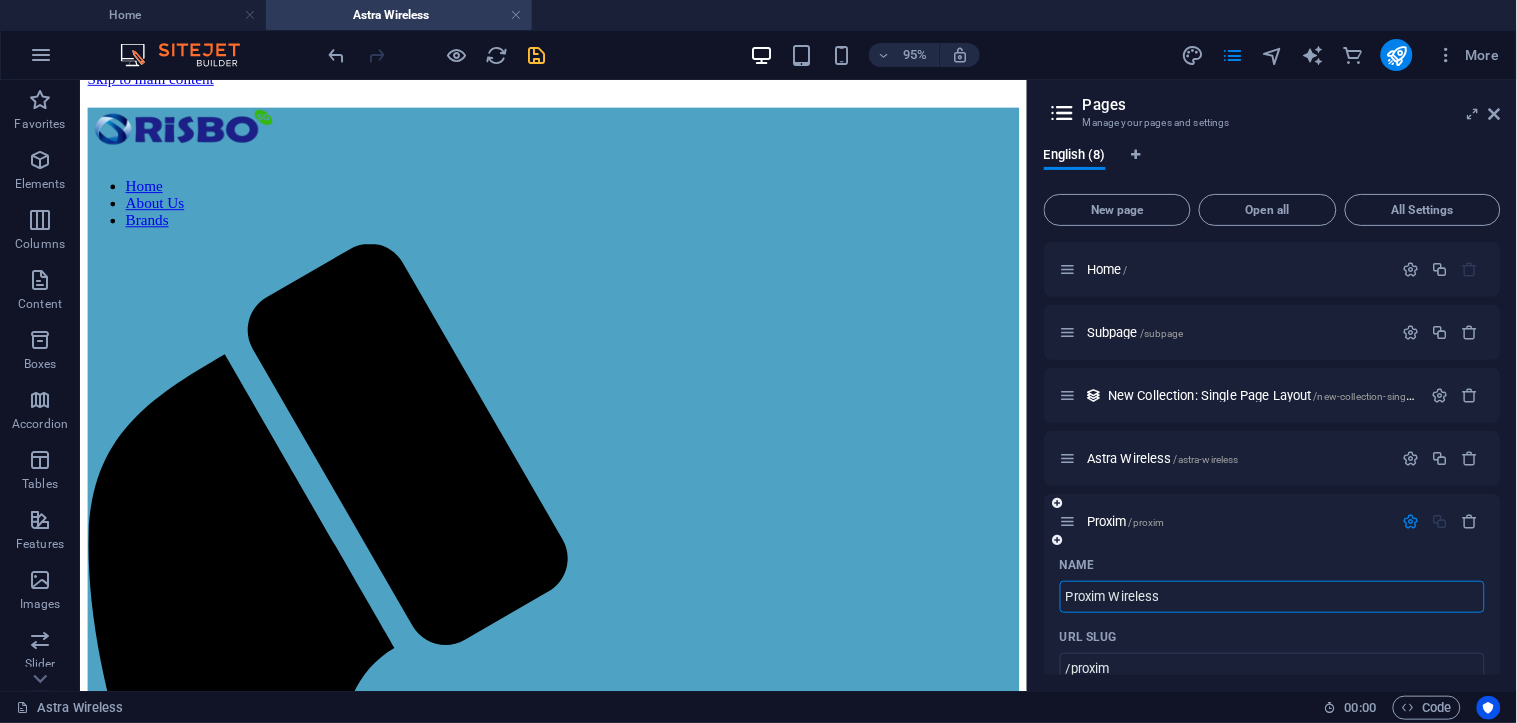 type on "Proxim Wireless" 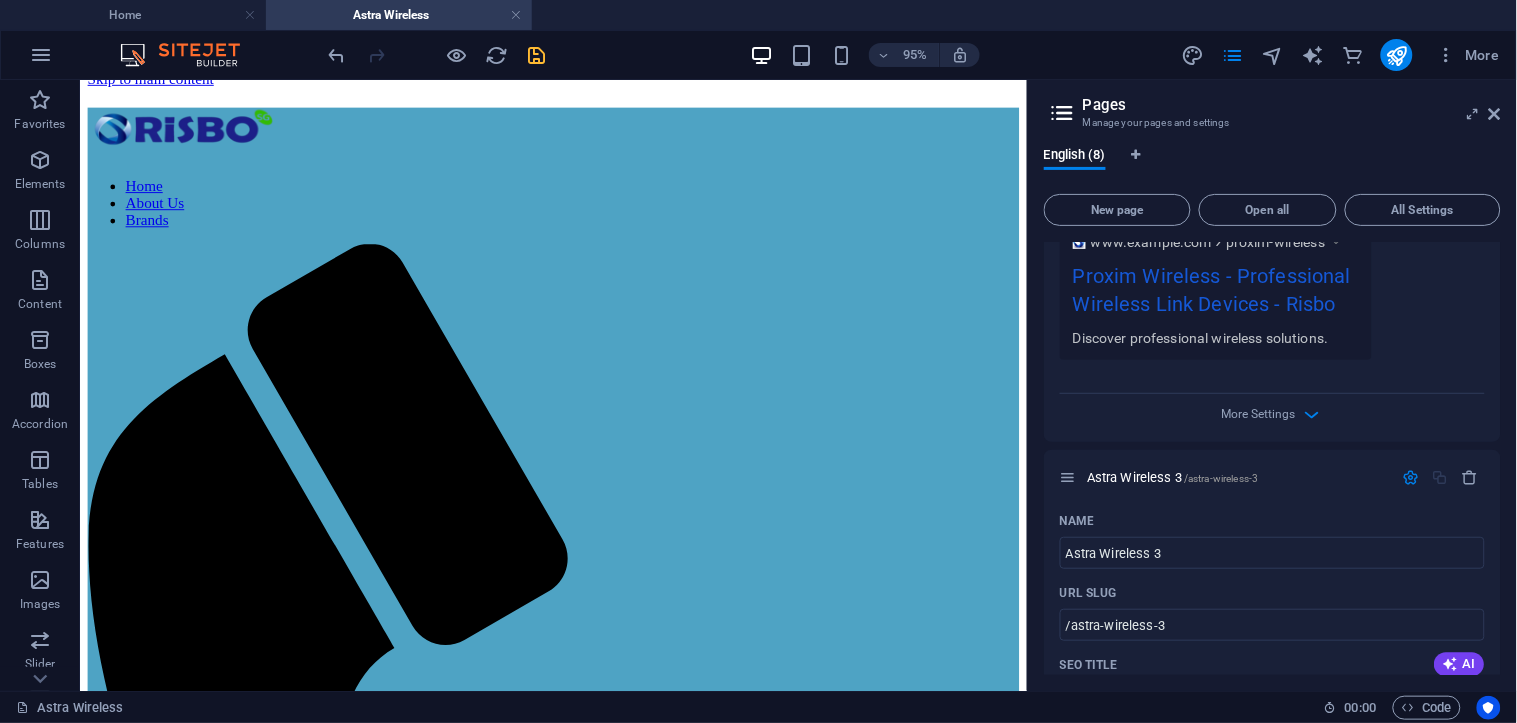 scroll, scrollTop: 888, scrollLeft: 0, axis: vertical 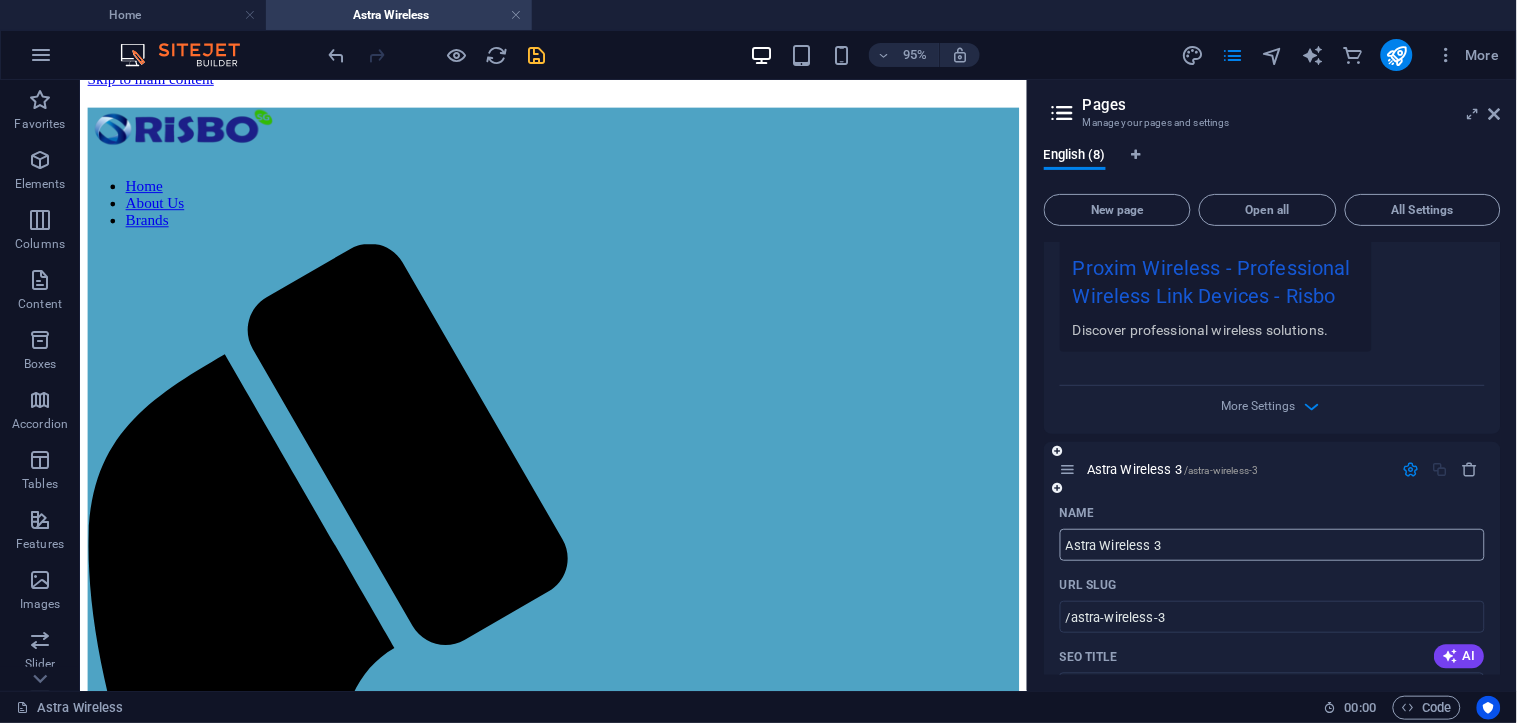 type on "Proxim Wireless" 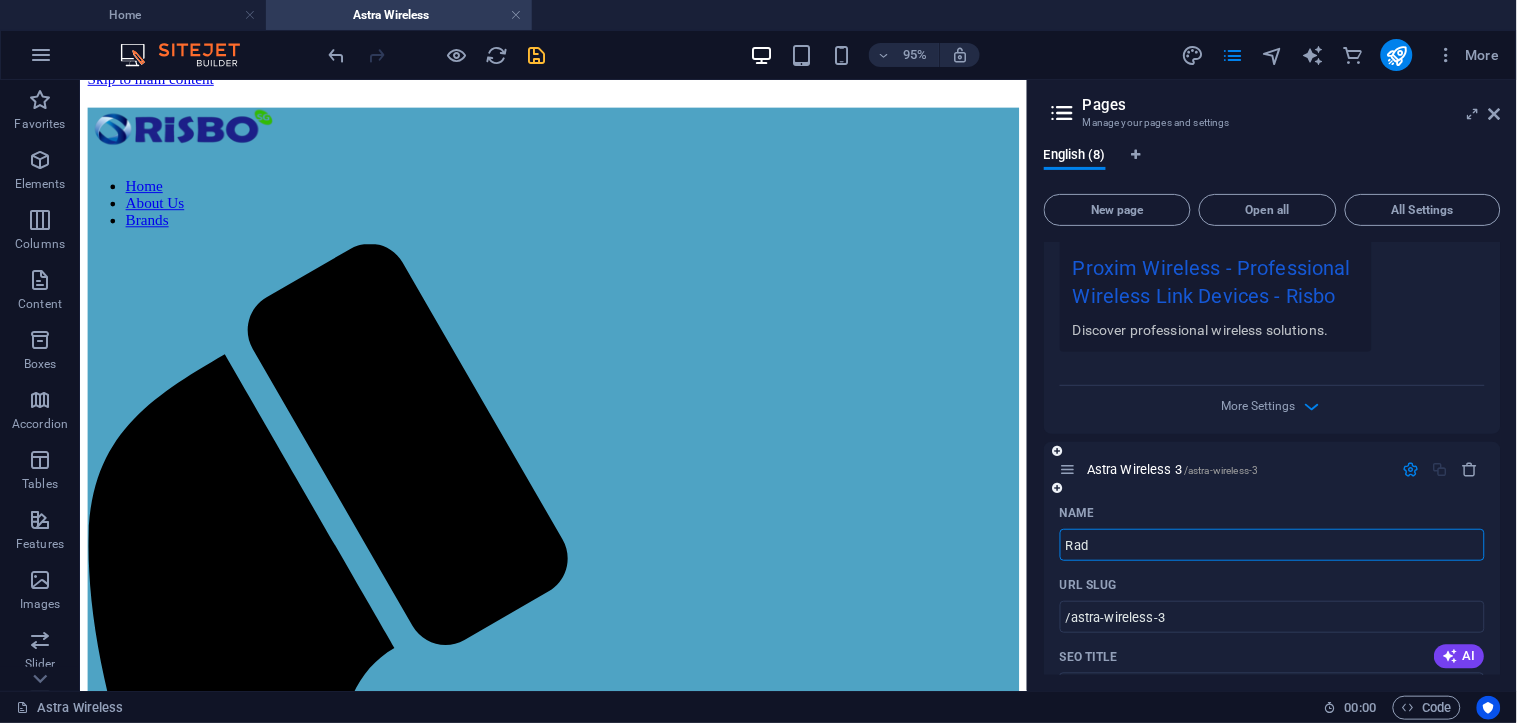 type on "Radm" 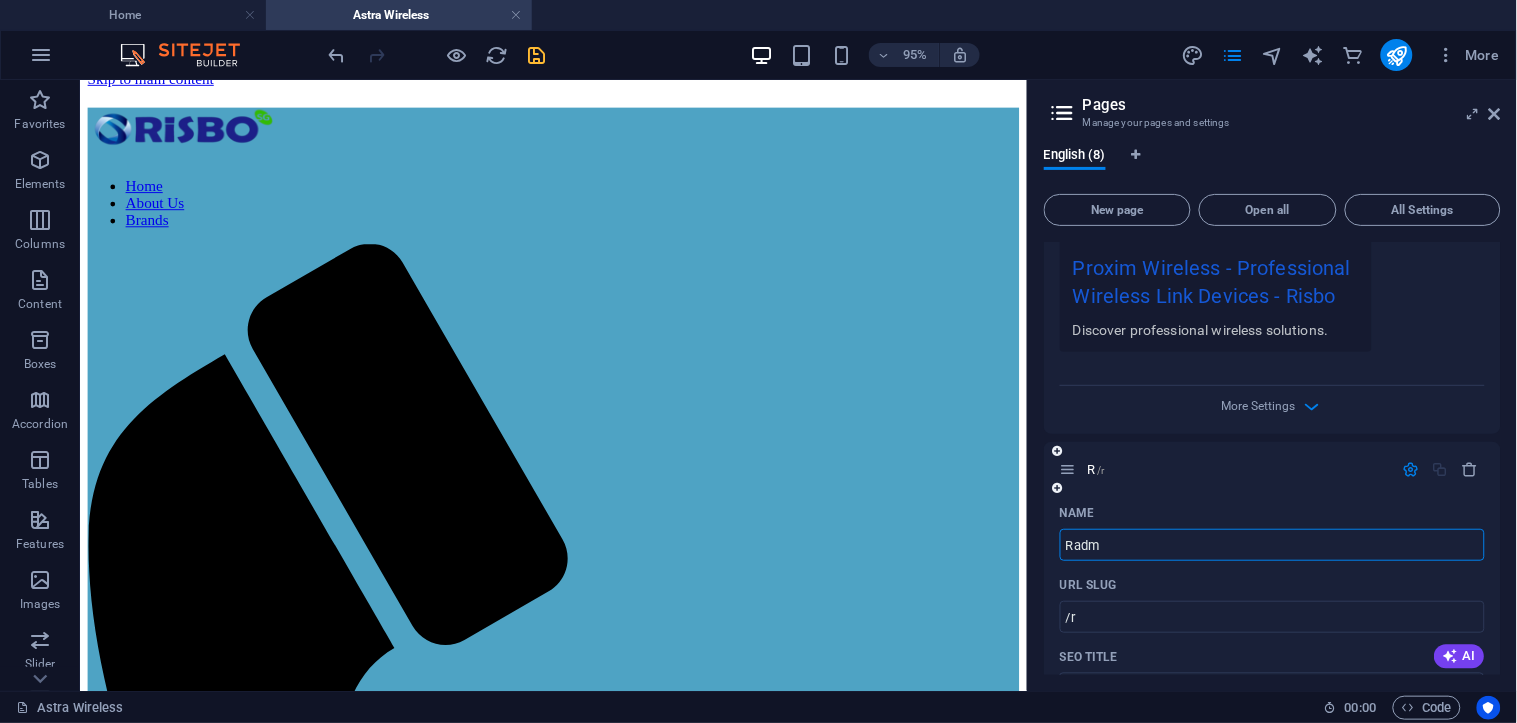 type on "/r" 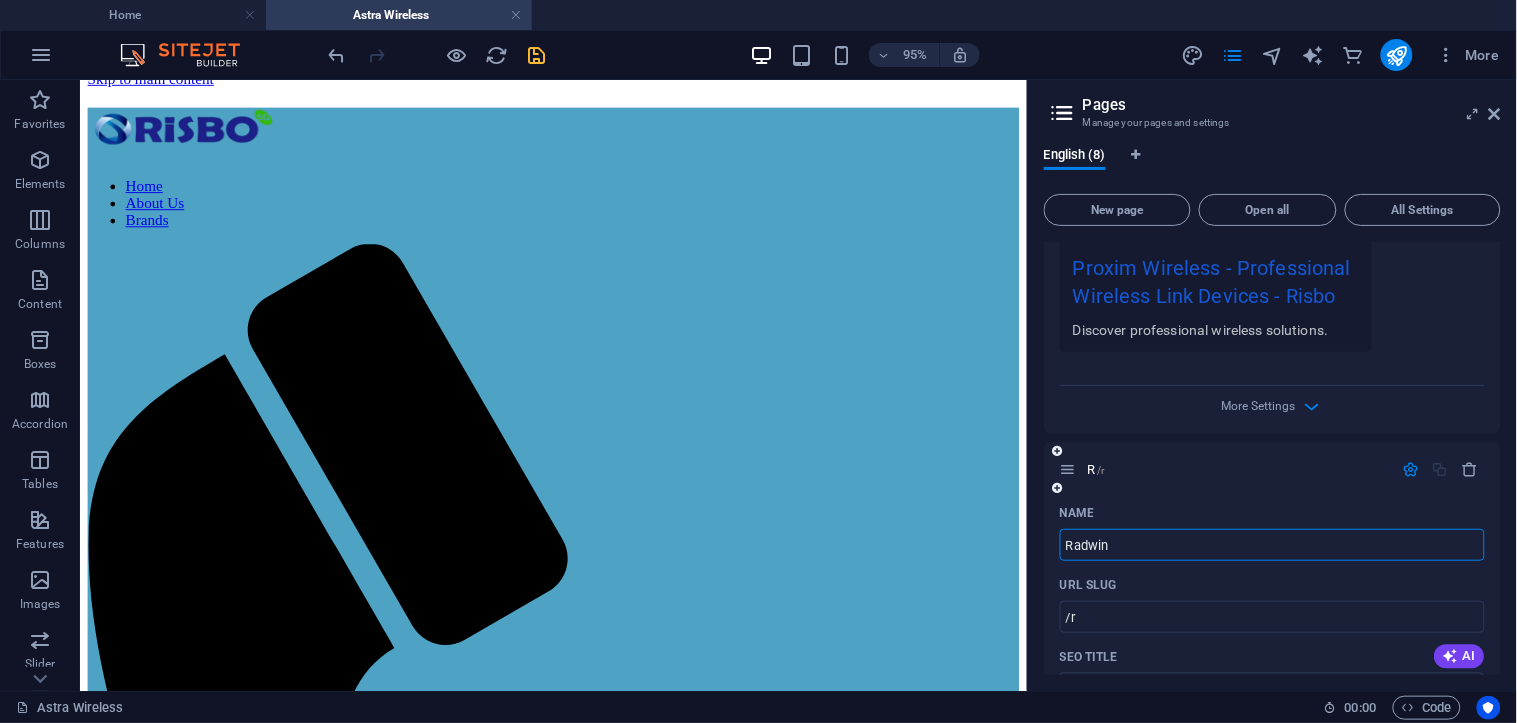 type on "Radwin" 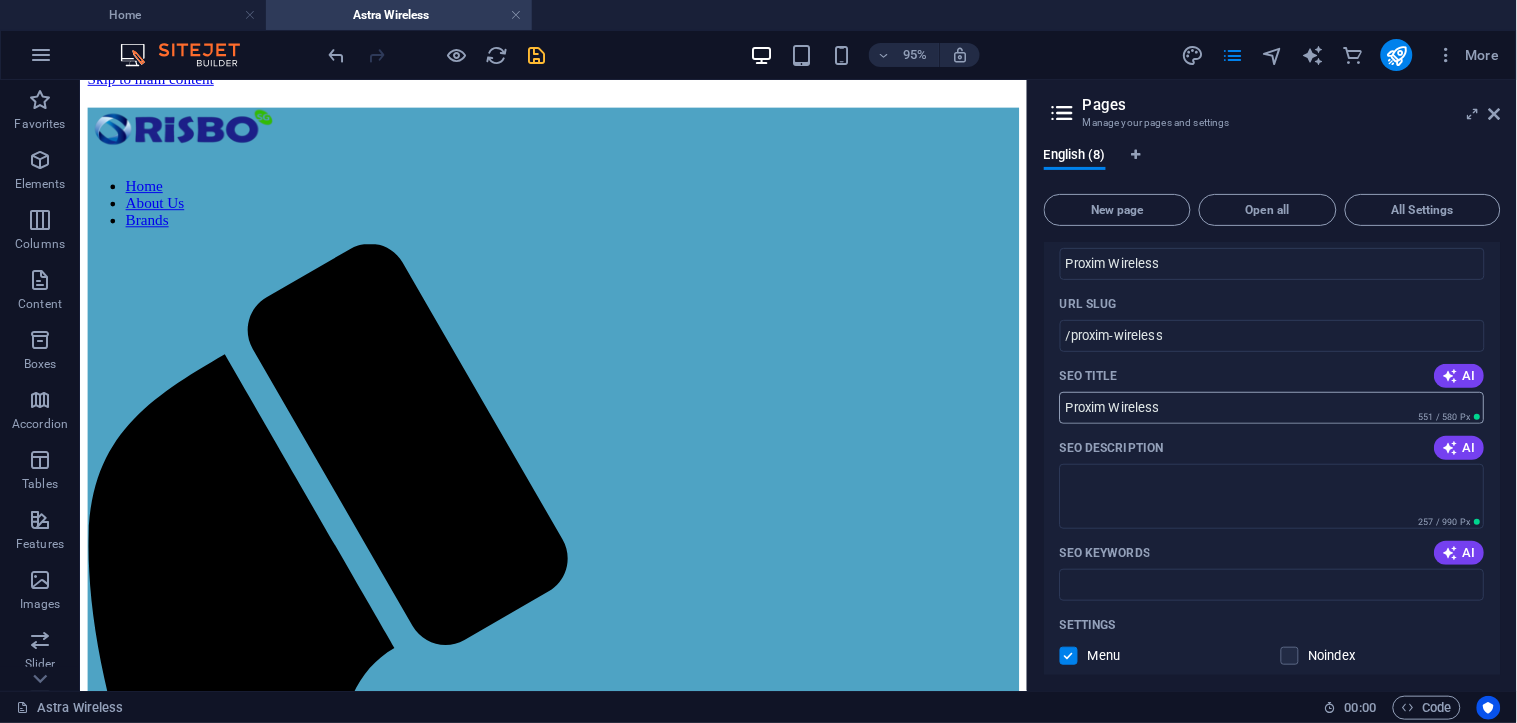 scroll, scrollTop: 111, scrollLeft: 0, axis: vertical 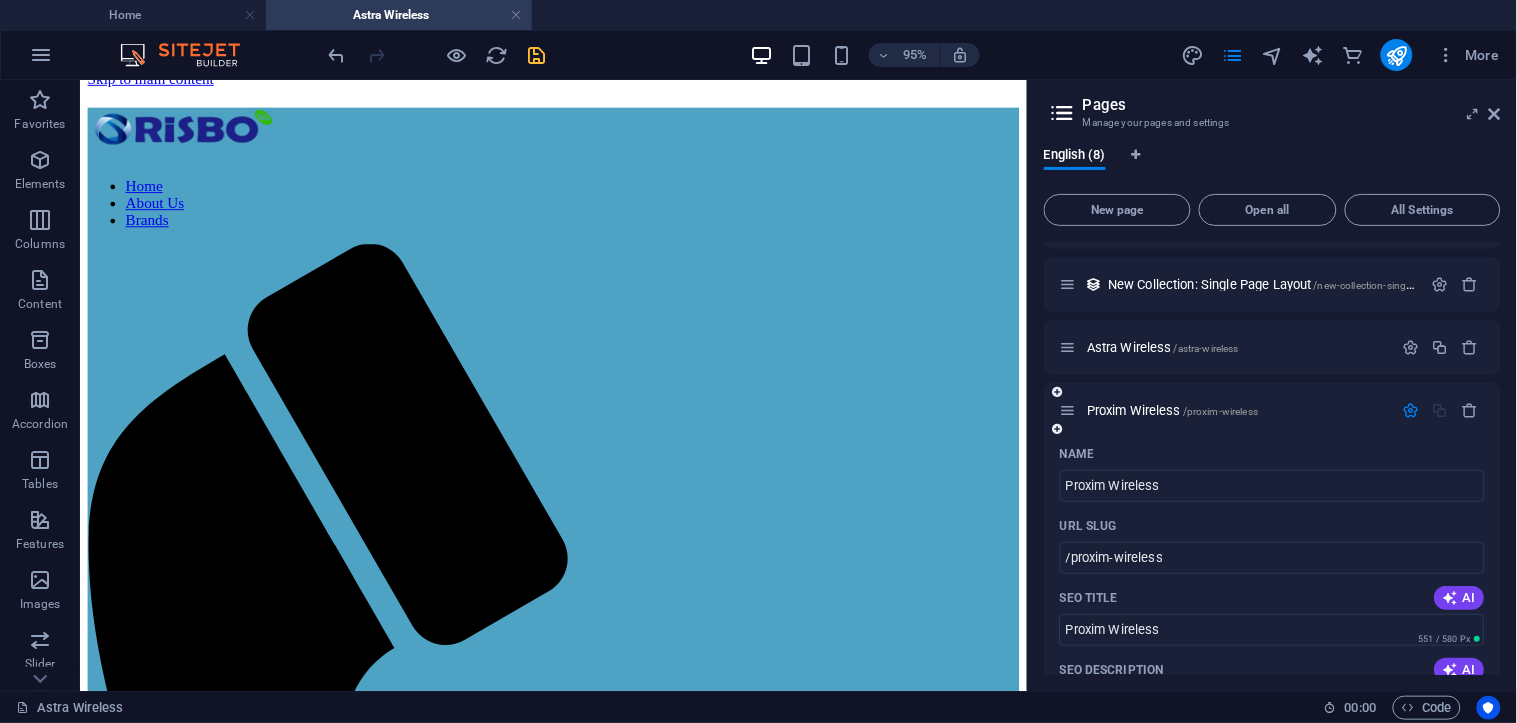 type on "Radwin" 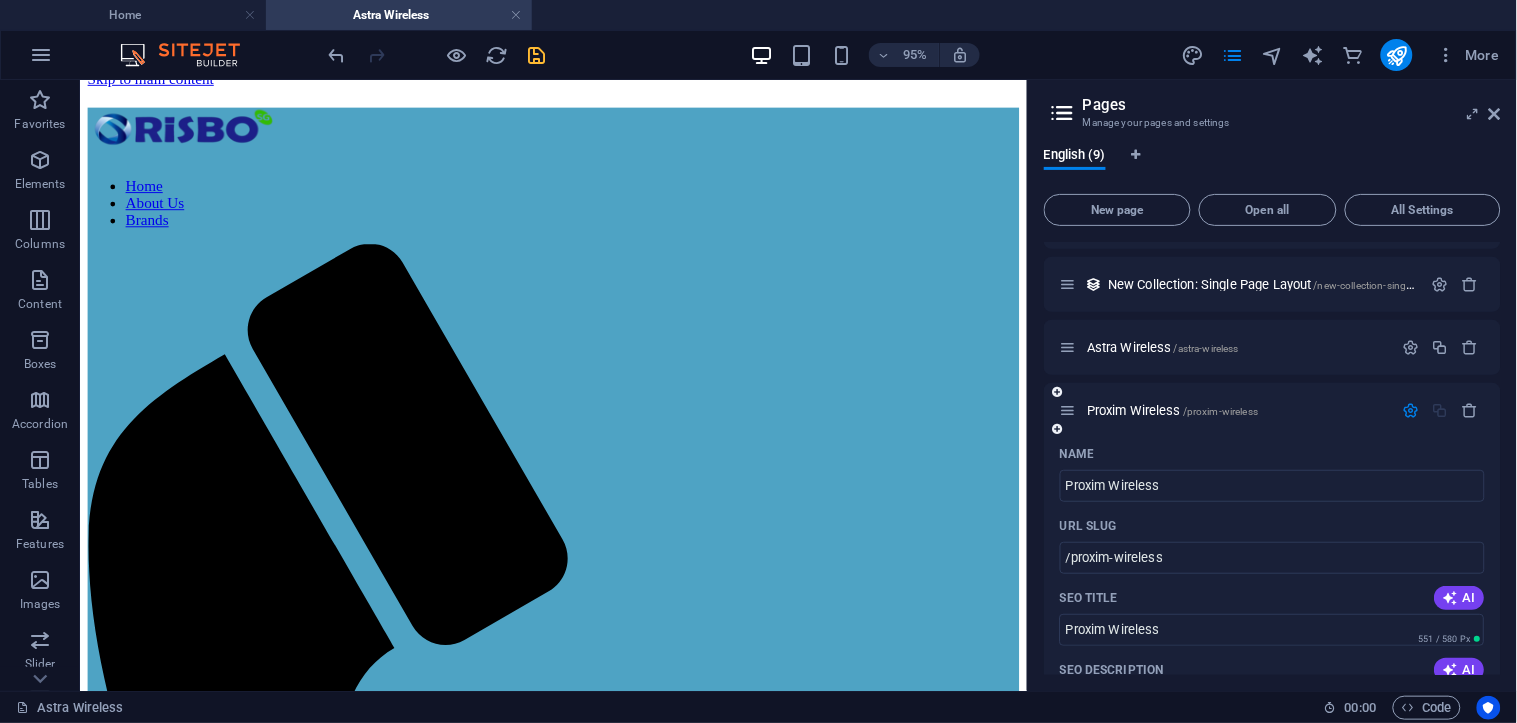 scroll, scrollTop: 974, scrollLeft: 0, axis: vertical 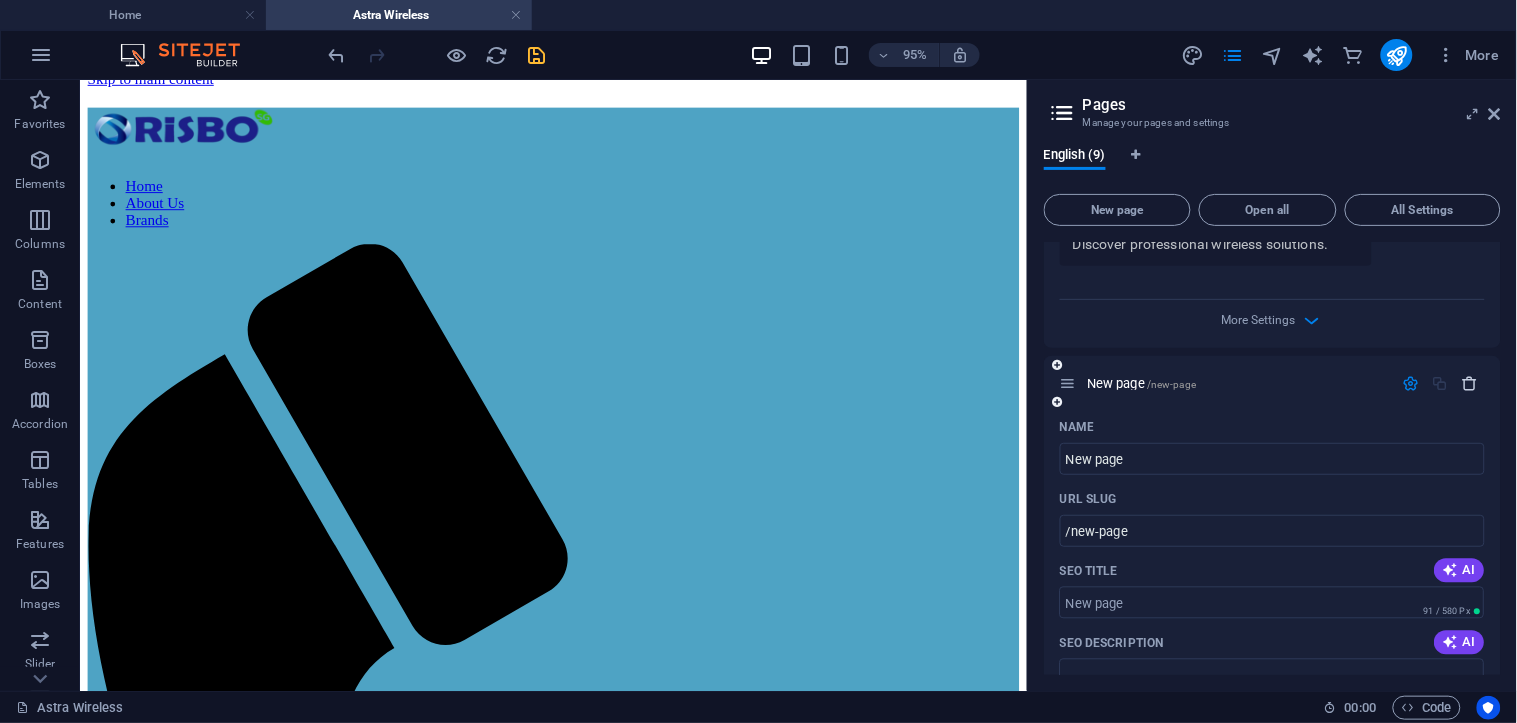 click at bounding box center (1470, 383) 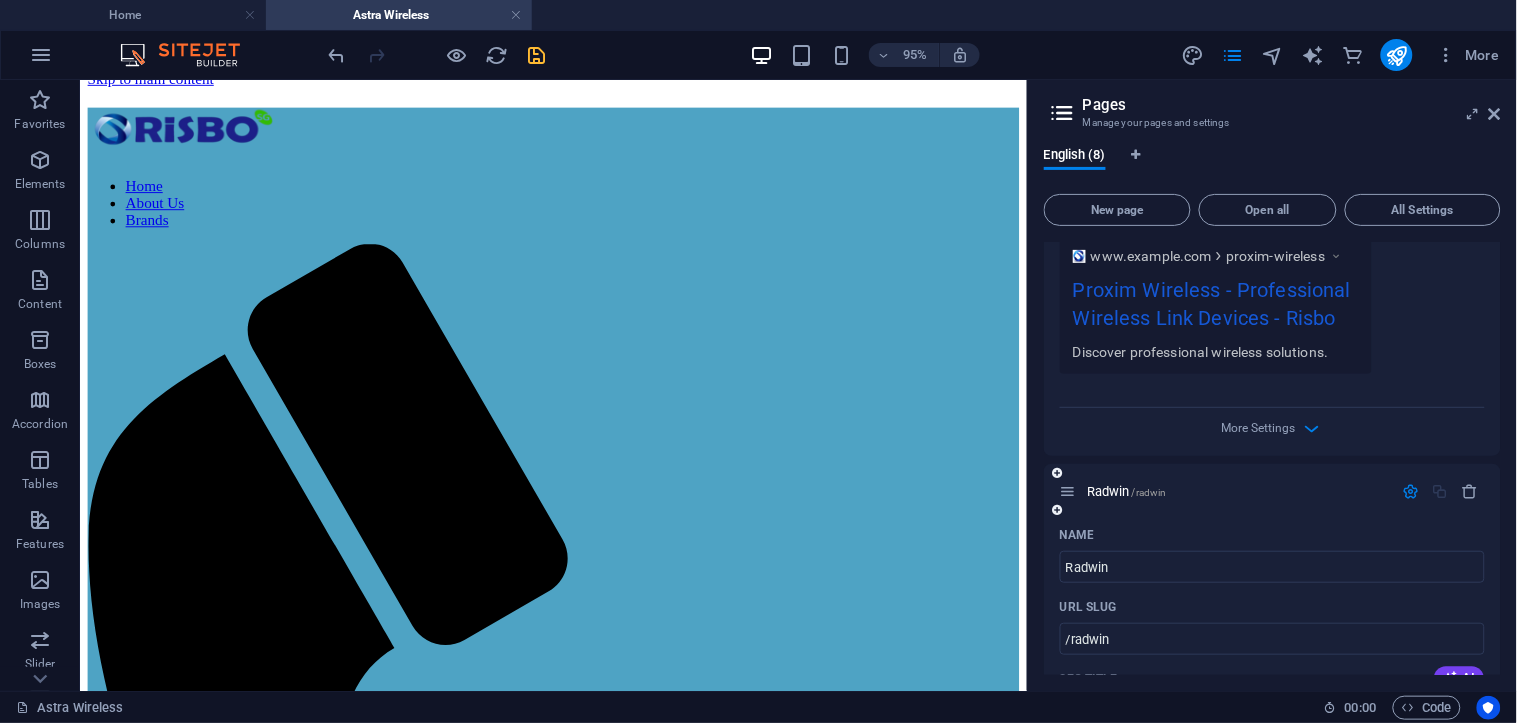 scroll, scrollTop: 863, scrollLeft: 0, axis: vertical 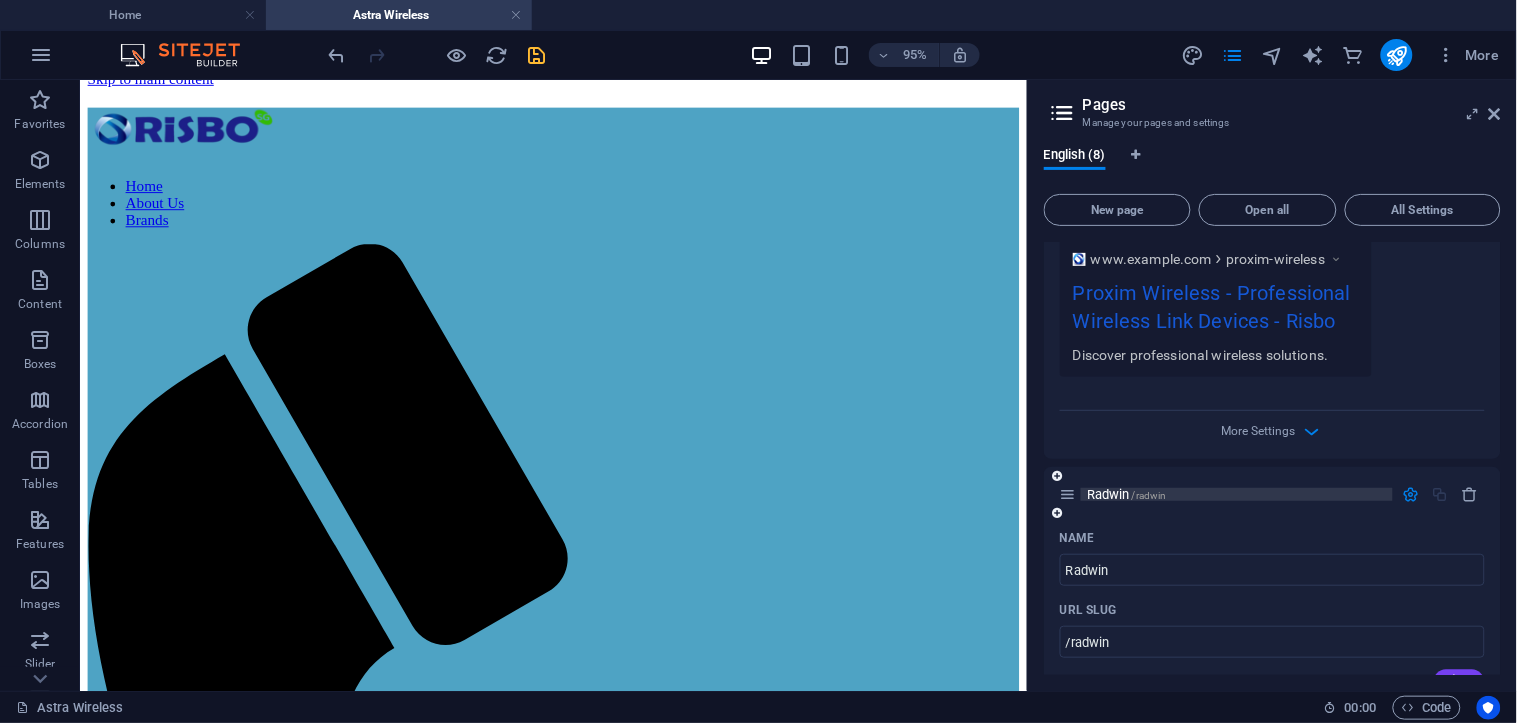 click on "/radwin" at bounding box center [1149, 495] 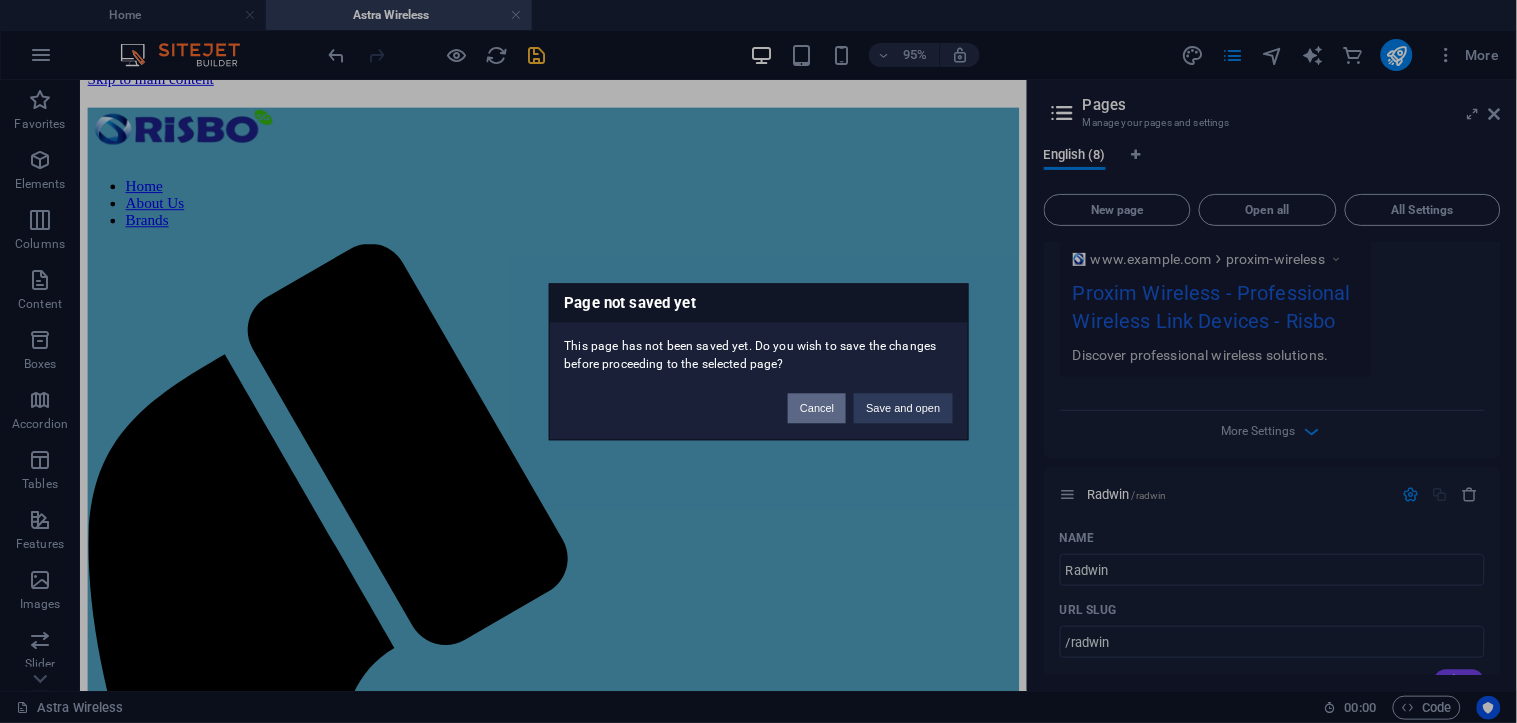 click on "Cancel" at bounding box center [817, 408] 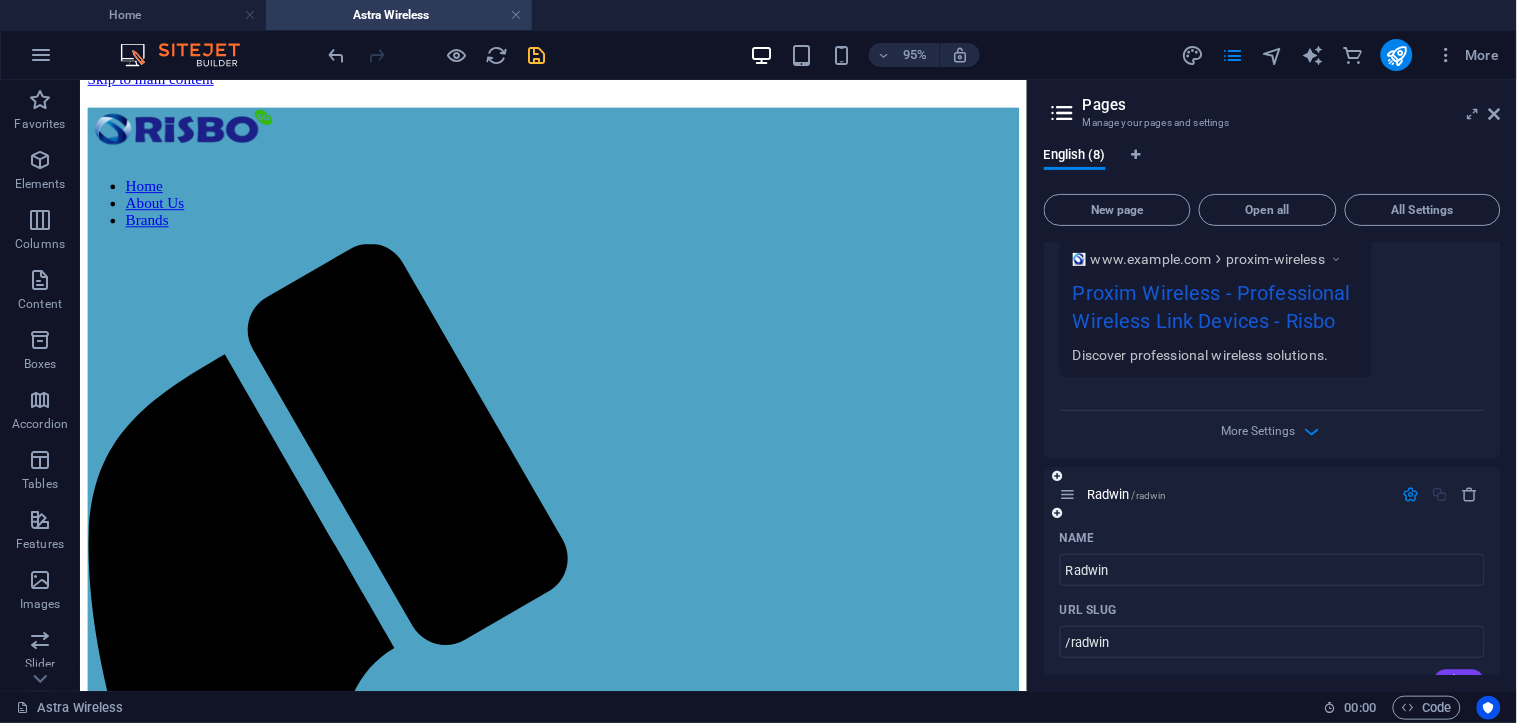 click at bounding box center (1411, 494) 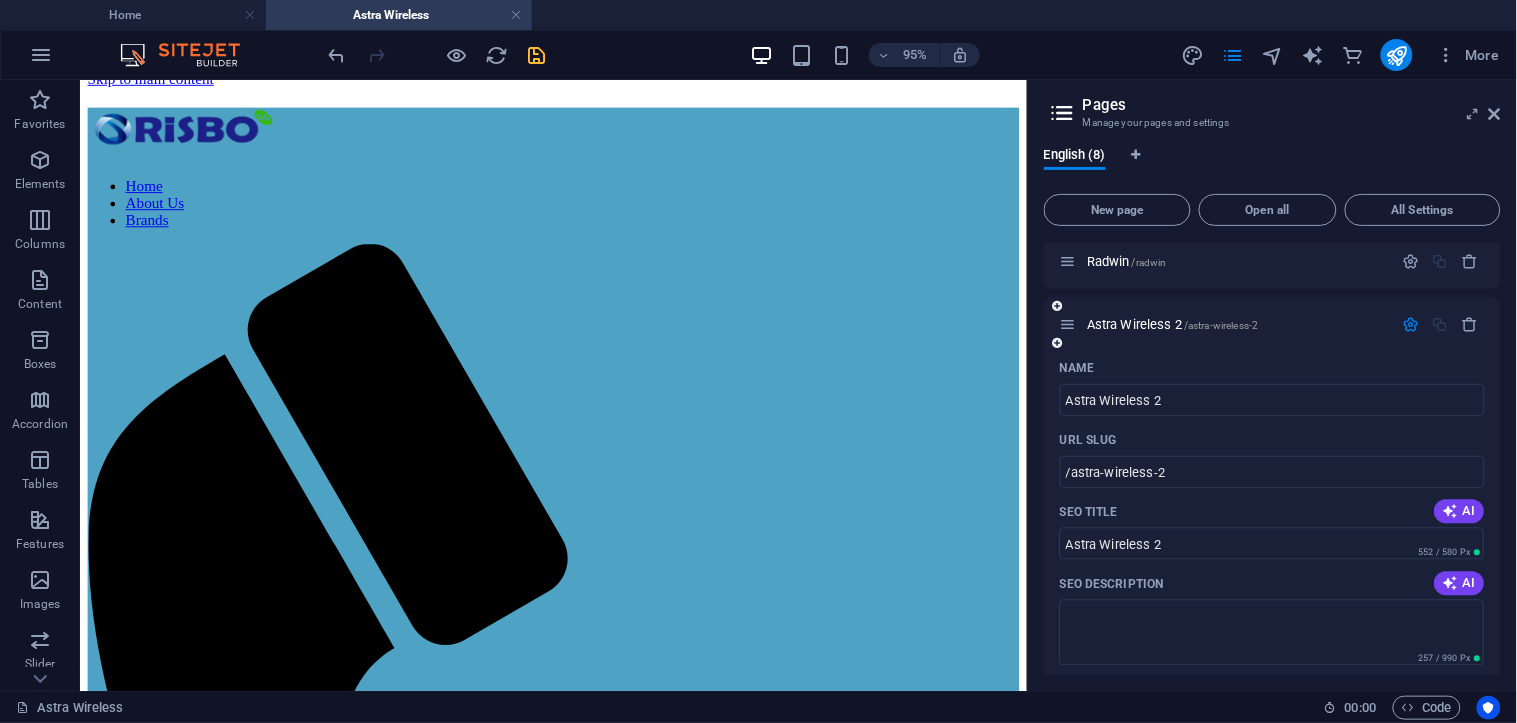 scroll, scrollTop: 974, scrollLeft: 0, axis: vertical 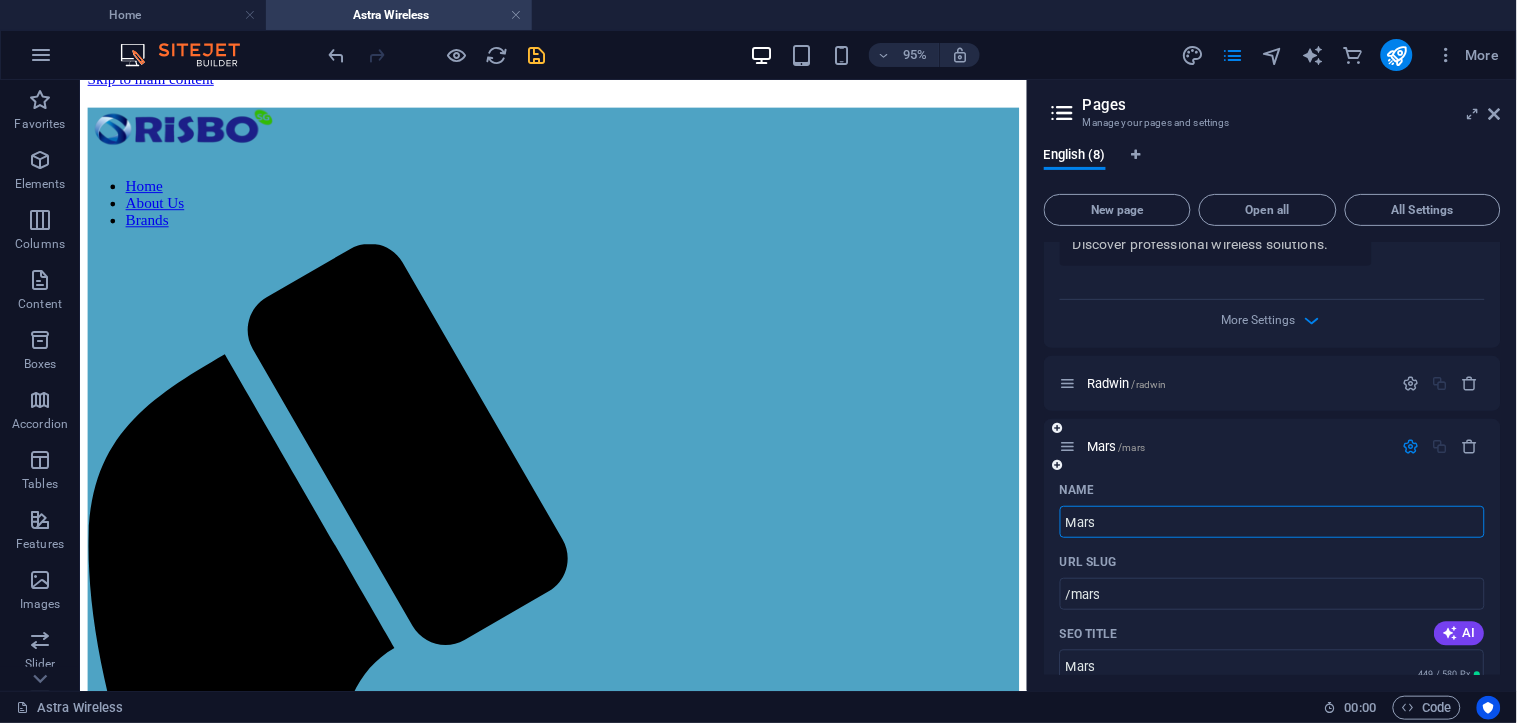 type on "Mars A" 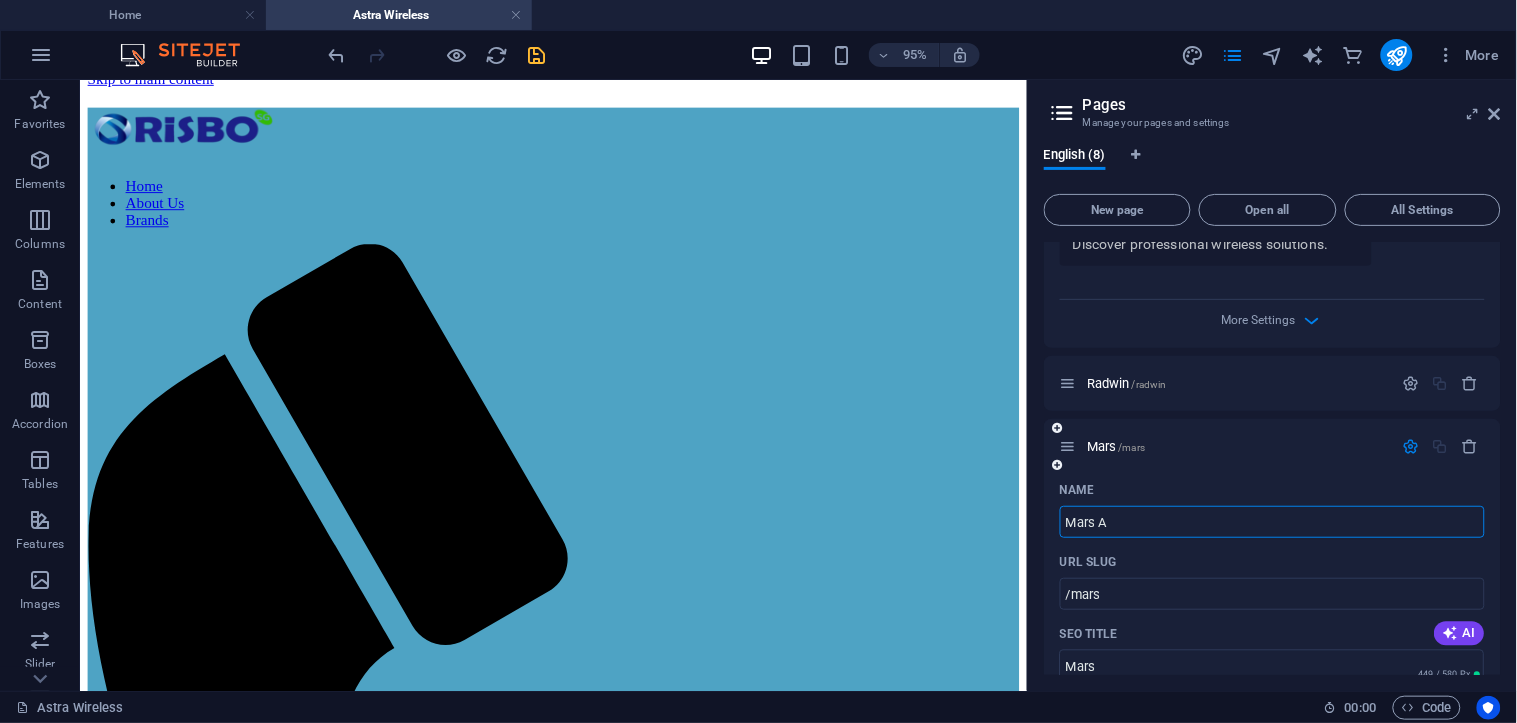type on "Mars A" 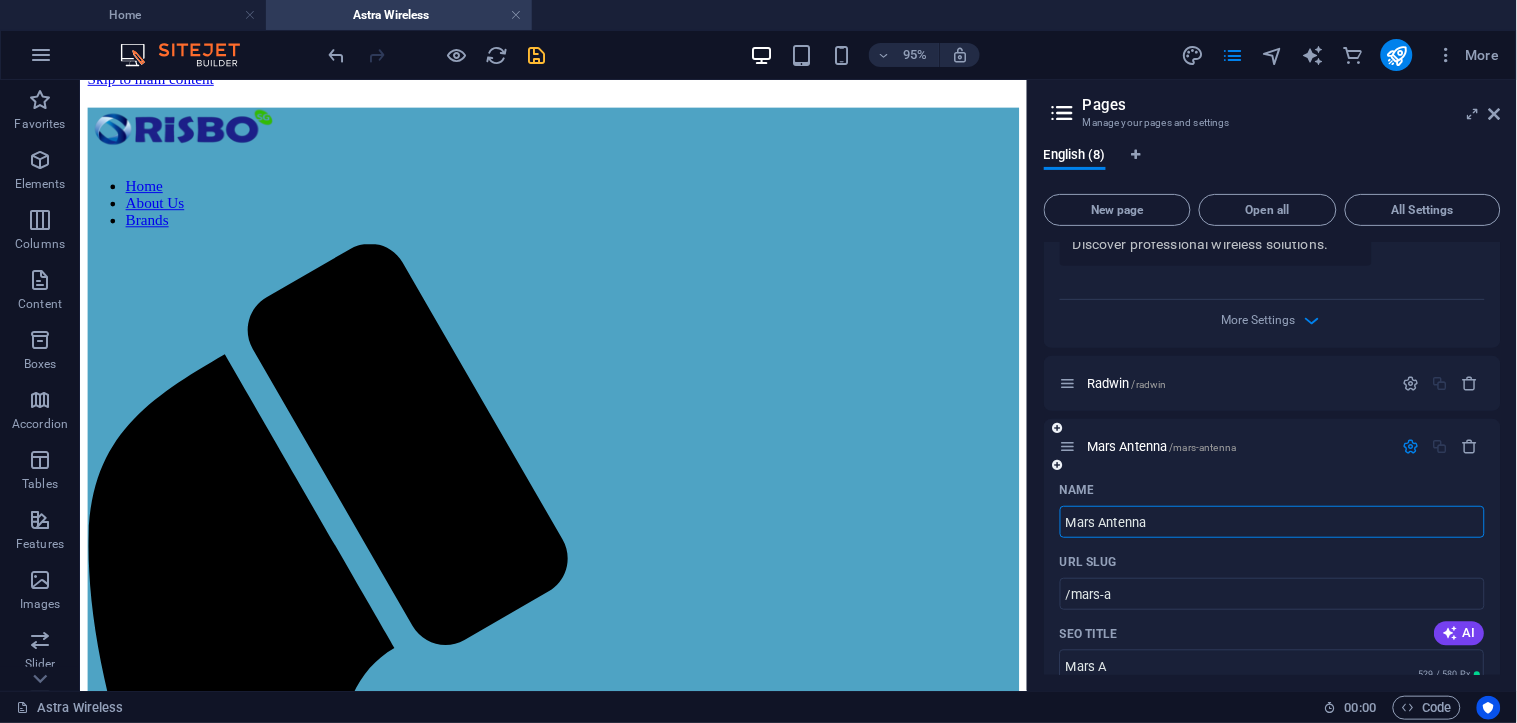 type on "Mars Antenna" 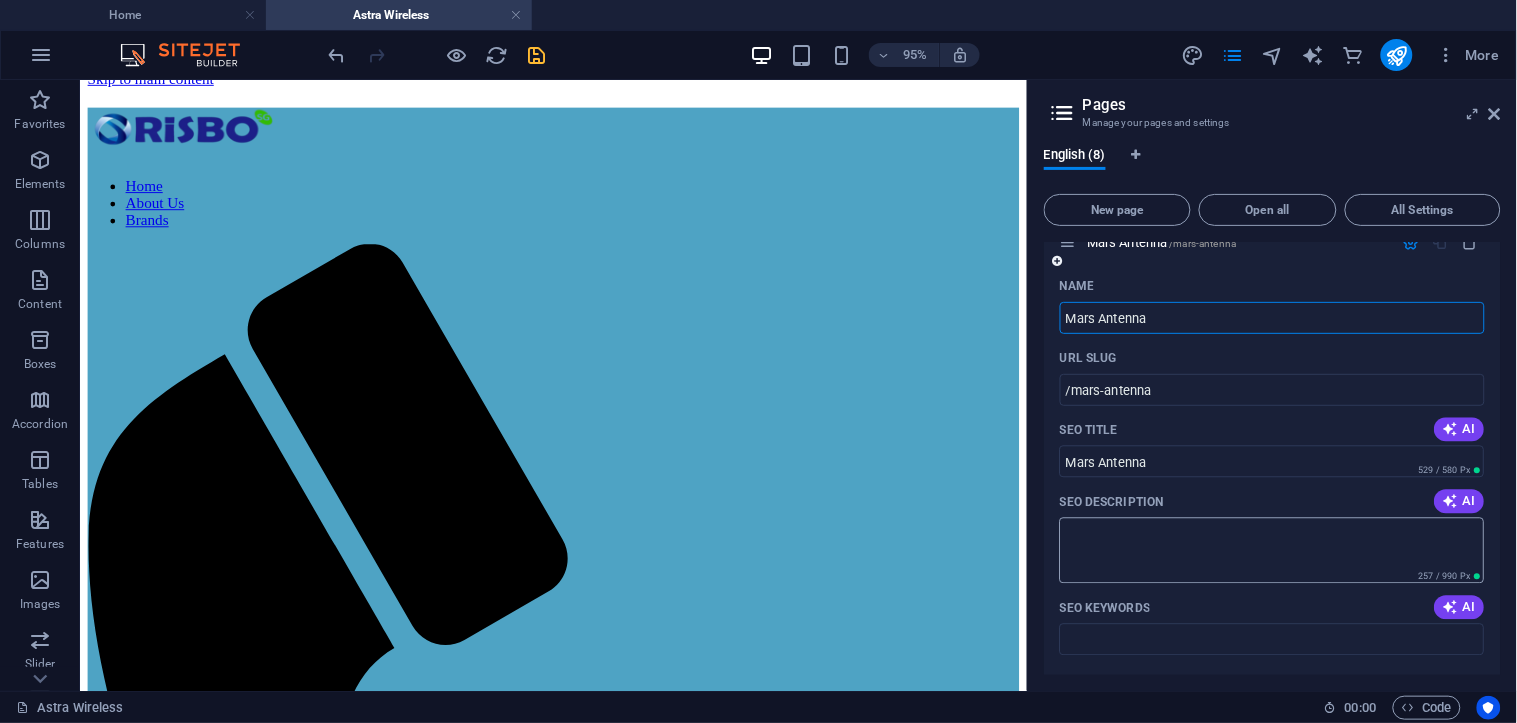 scroll, scrollTop: 974, scrollLeft: 0, axis: vertical 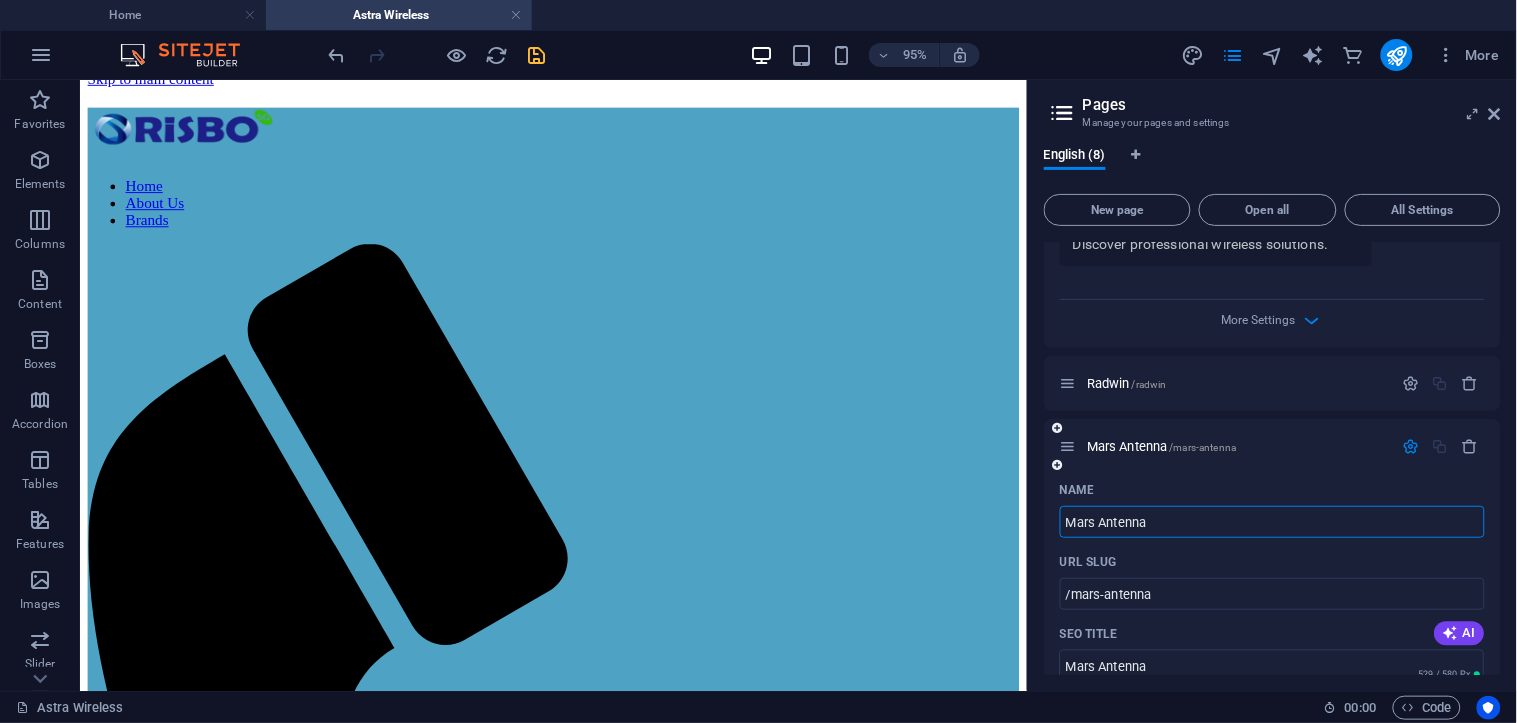 type on "Mars Antenna" 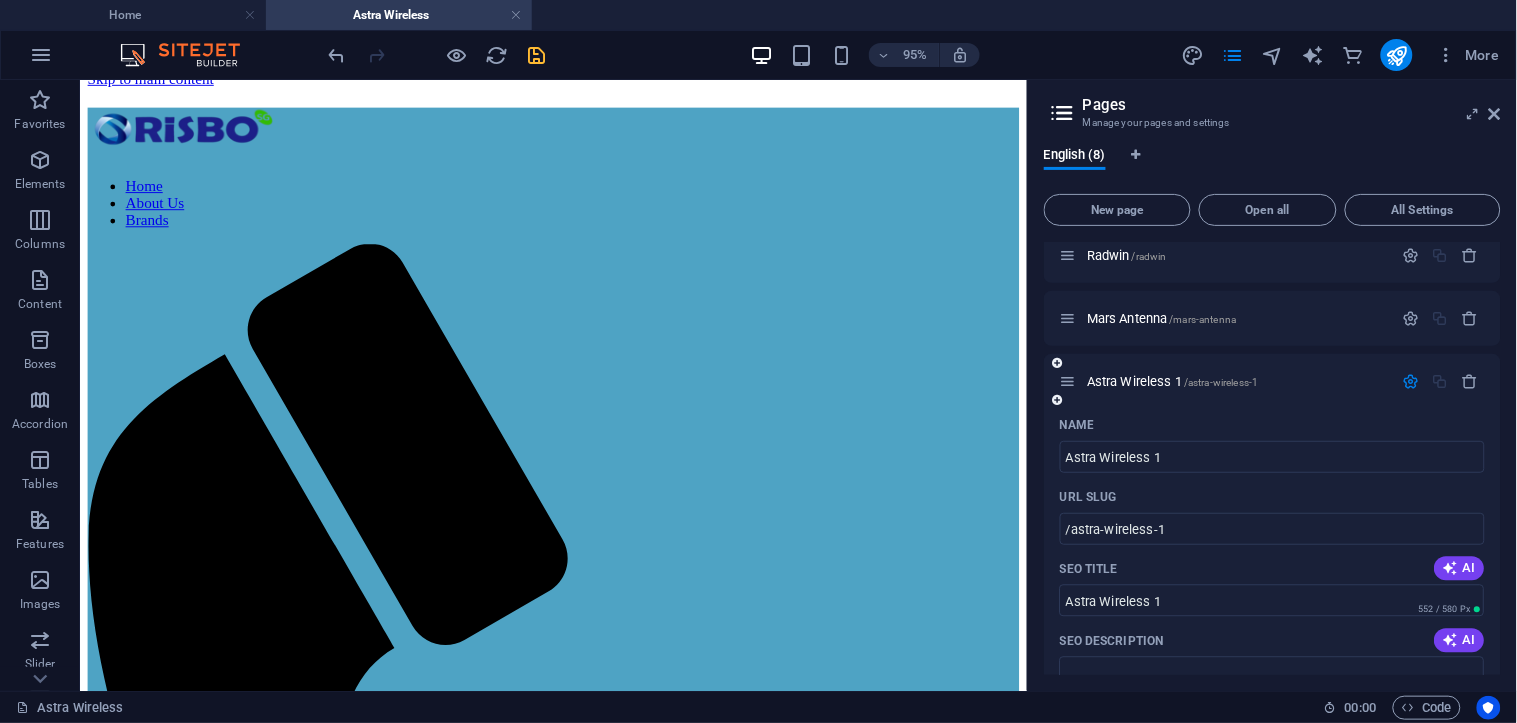 scroll, scrollTop: 1196, scrollLeft: 0, axis: vertical 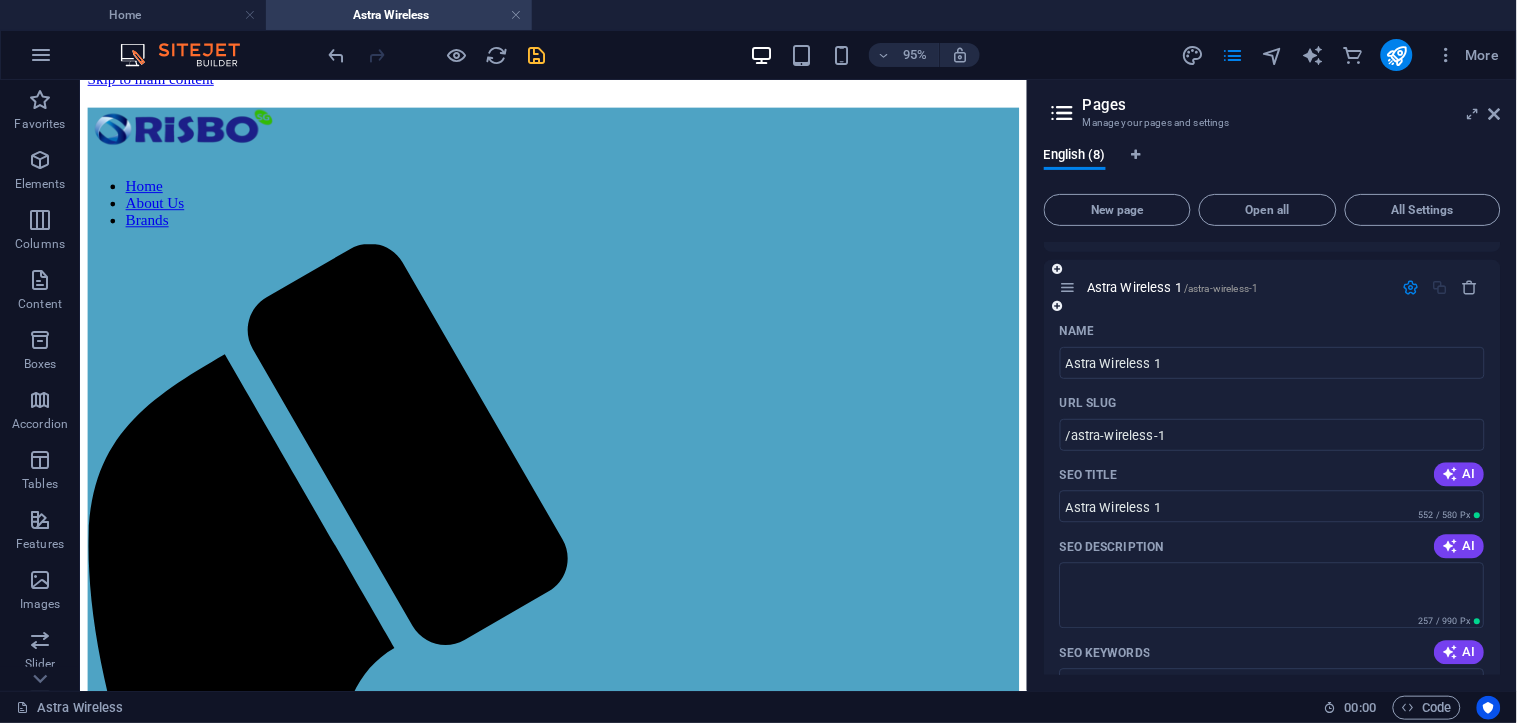 click on "Name Astra Wireless 1 ​ URL SLUG /astra-wireless-1 ​ SEO Title AI Astra Wireless 1 ​ 552 / 580 Px SEO Description AI ​ 257 / 990 Px SEO Keywords AI ​ Settings Menu Noindex Preview Mobile Desktop www.example.com astra-wireless-1 Astra Wireless 1 - Professional Wireless Link Devices - Risbo Discover professional wireless solutions. Meta tags ​ Preview Image (Open Graph) Drag files here, click to choose files or select files from Files or our free stock photos & videos More Settings" at bounding box center (1272, 701) 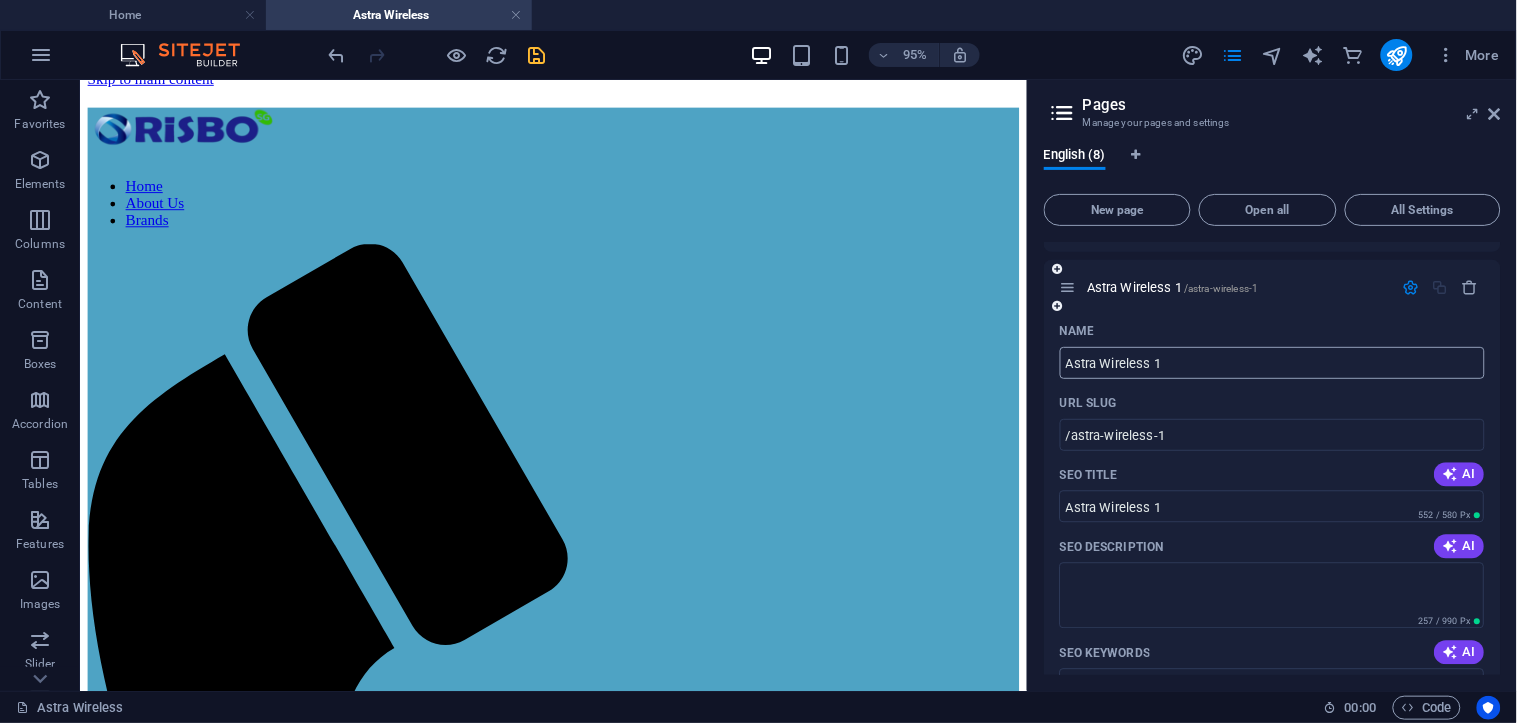 click on "Astra Wireless 1" at bounding box center (1272, -599) 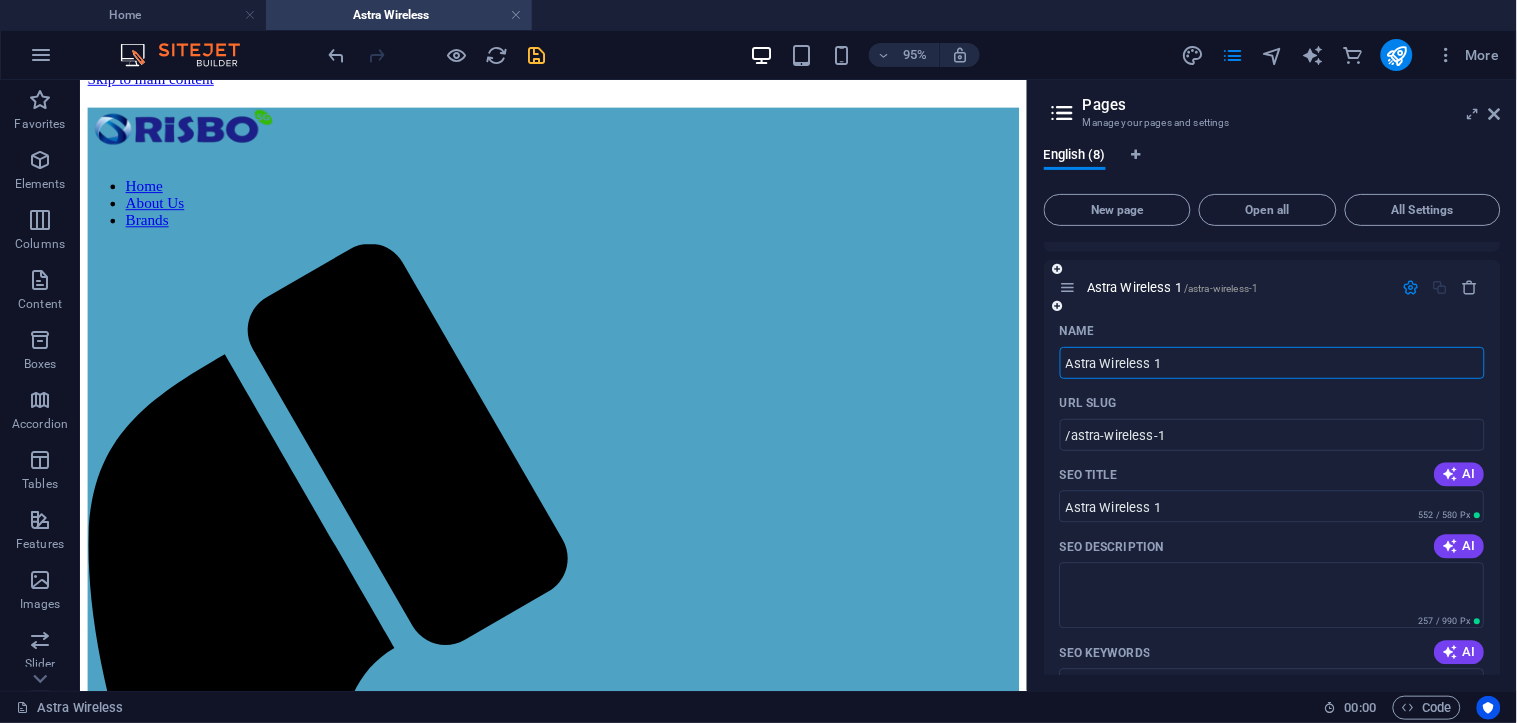 click on "Astra Wireless 1" at bounding box center [1272, 363] 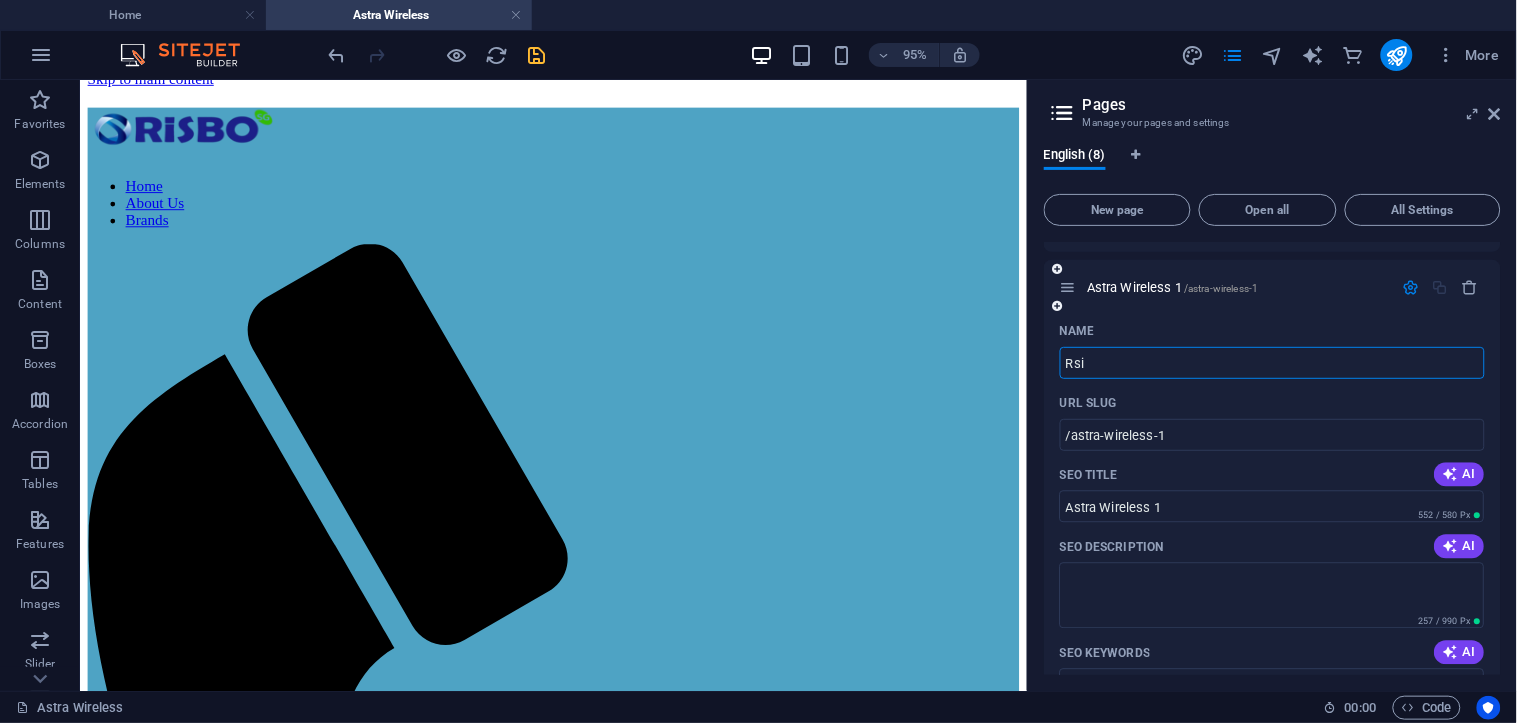 type on "Rs" 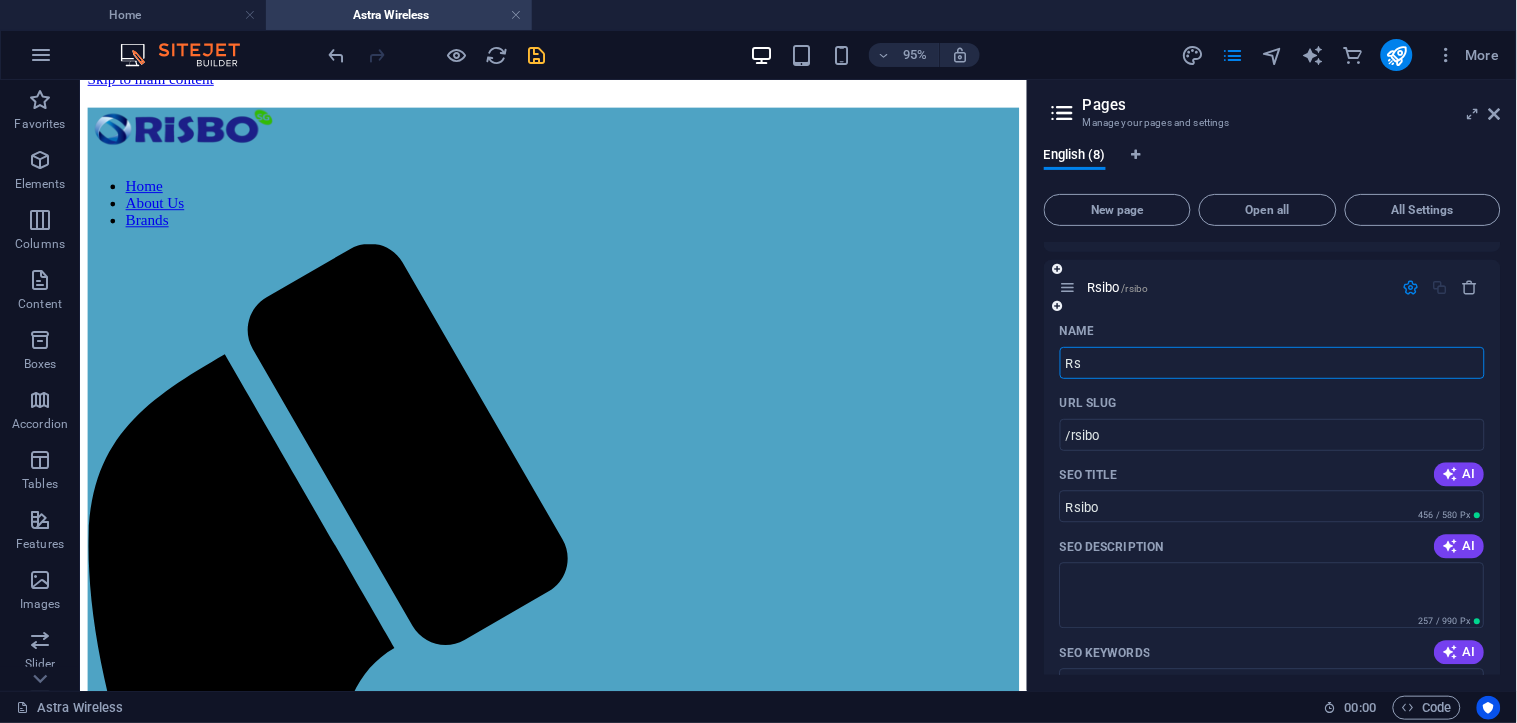 type on "/rsibo" 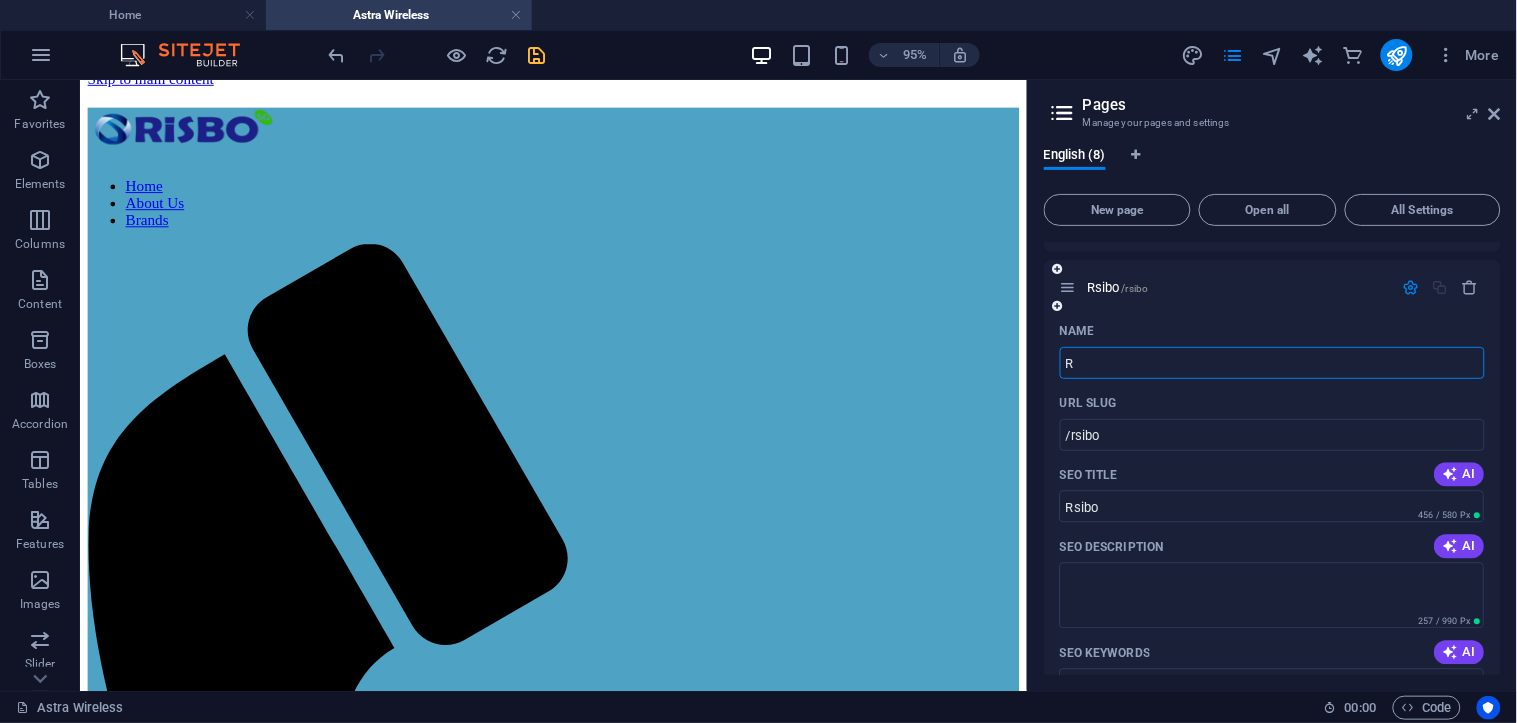 type on "Ri" 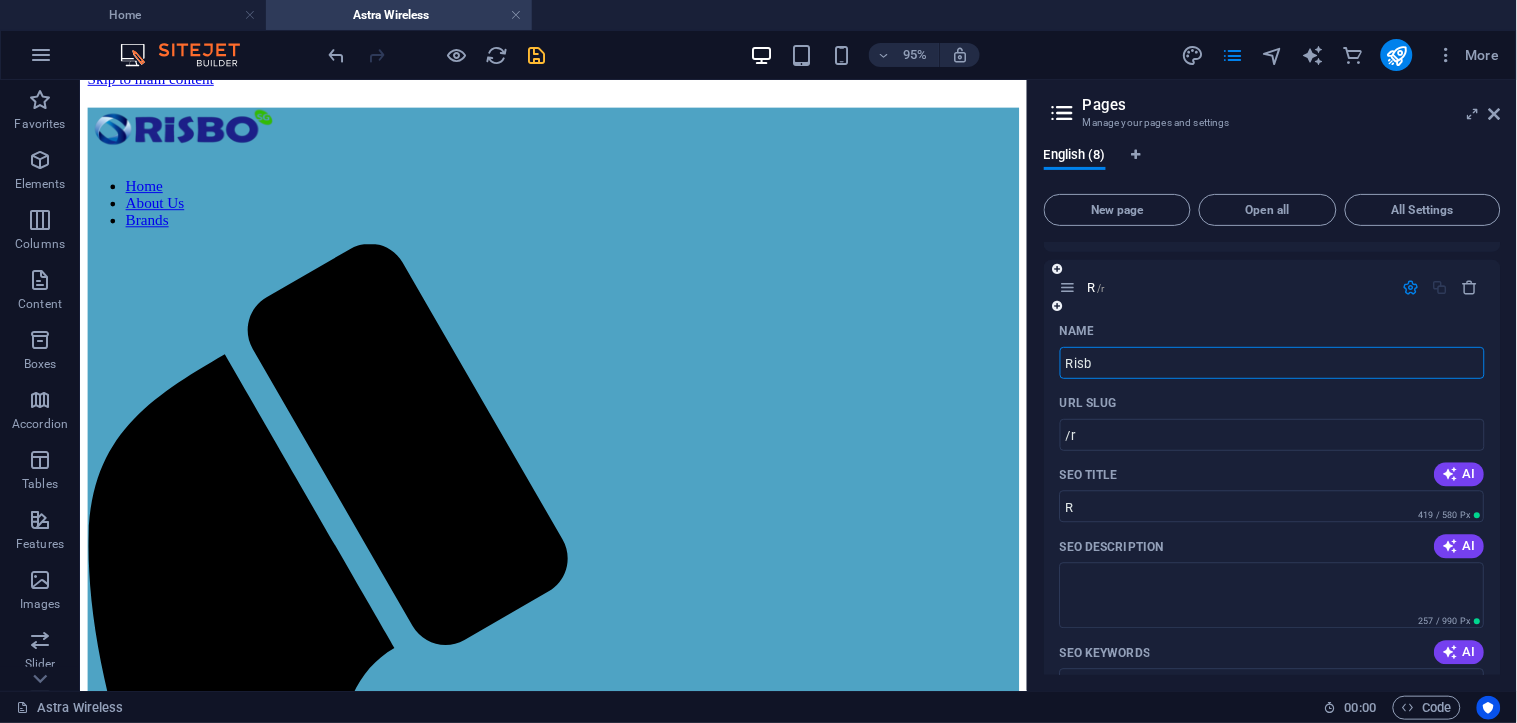 type on "Risbo" 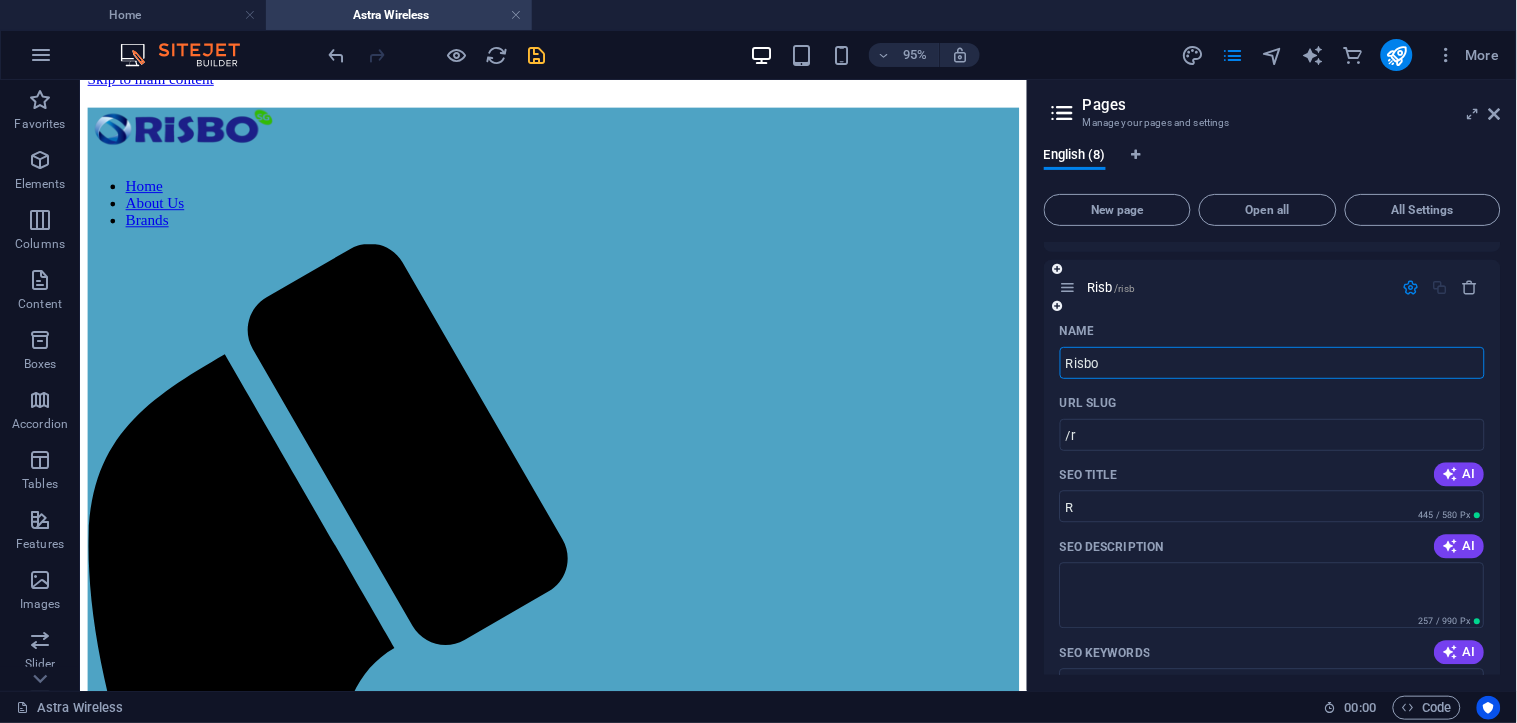 type on "/risb" 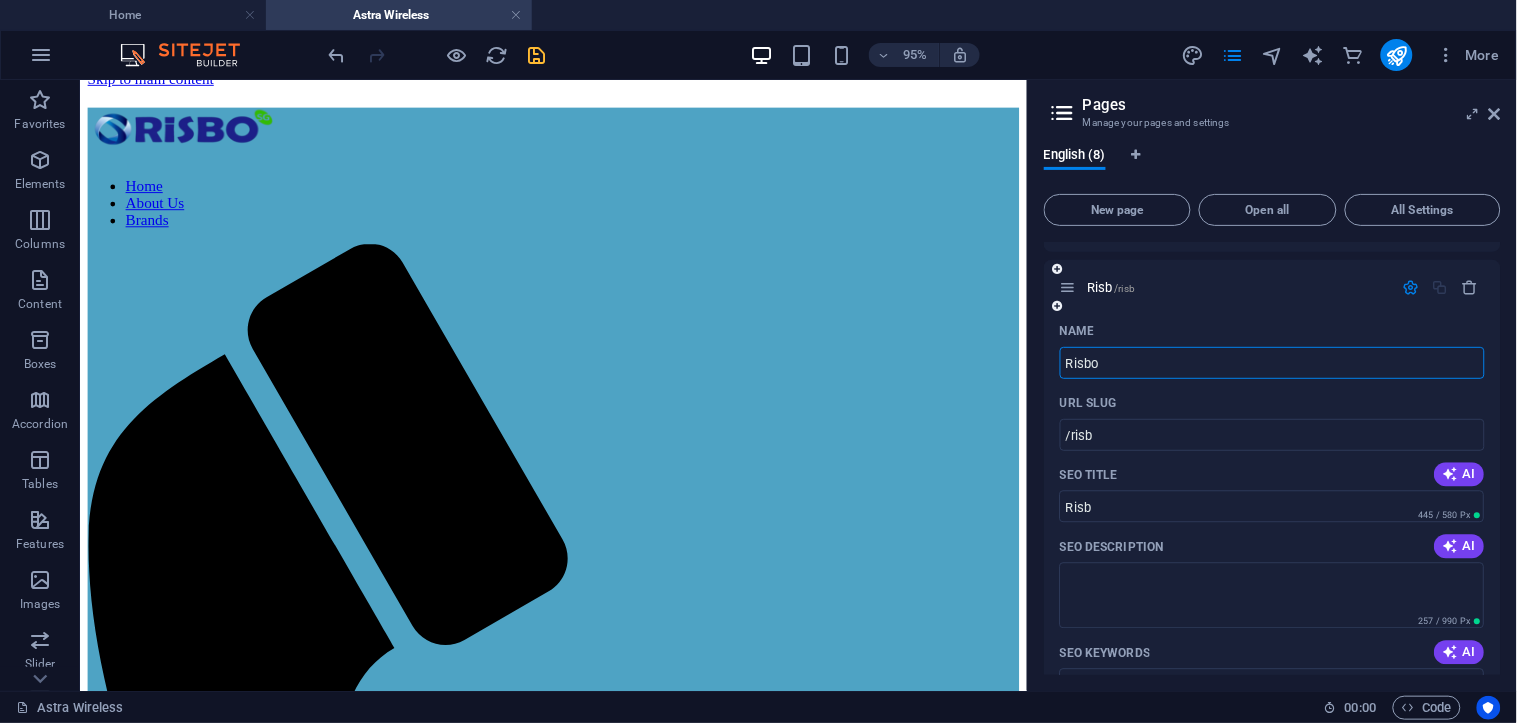 type on "Risbo" 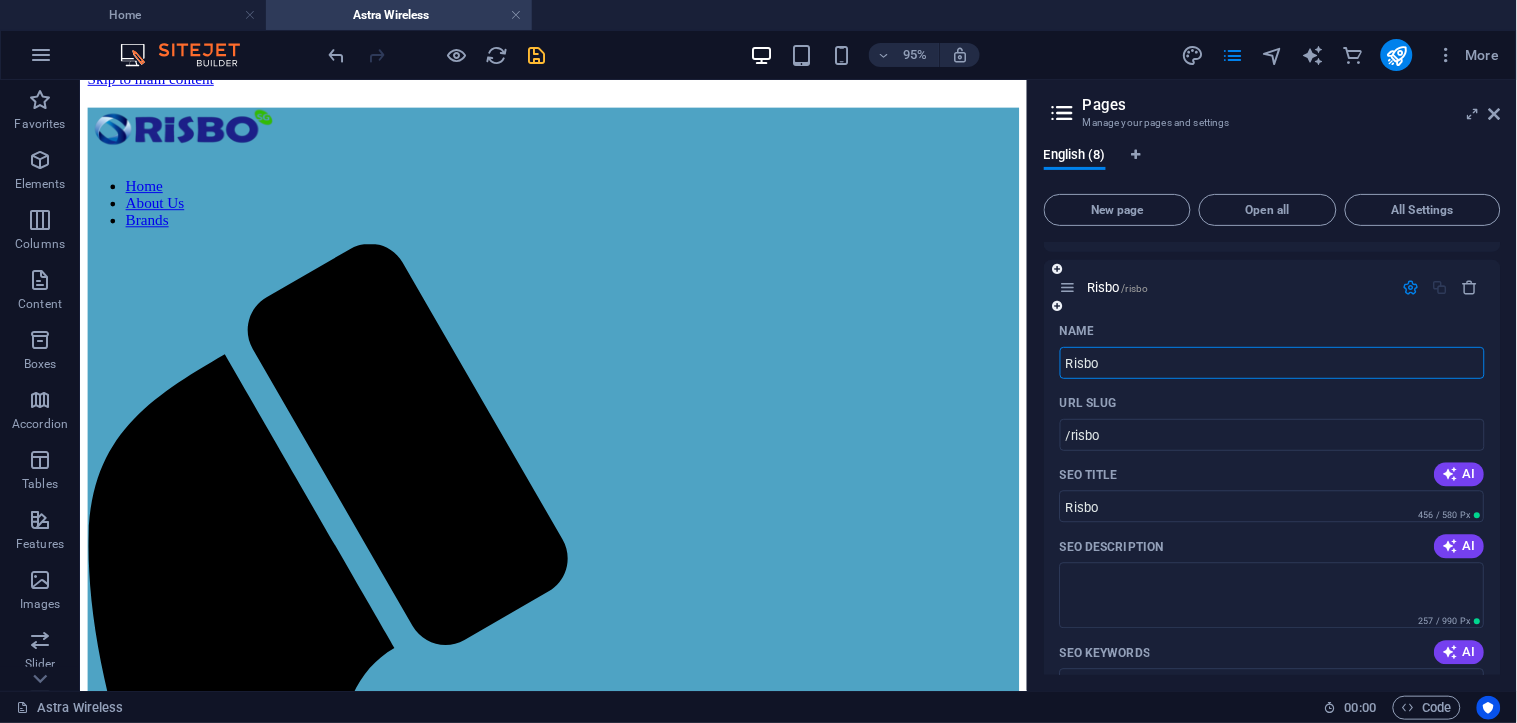 type on "Risbo" 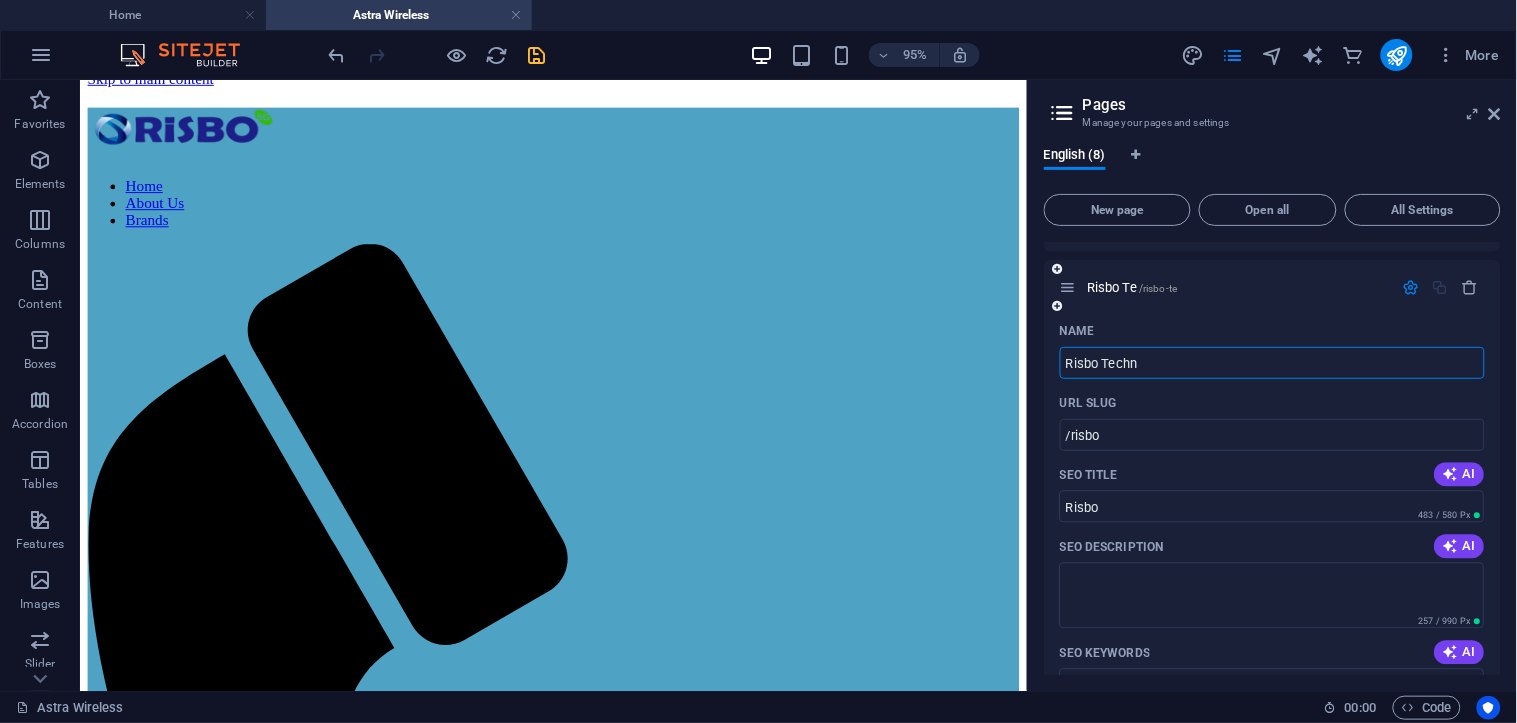 type on "Risbo Techno" 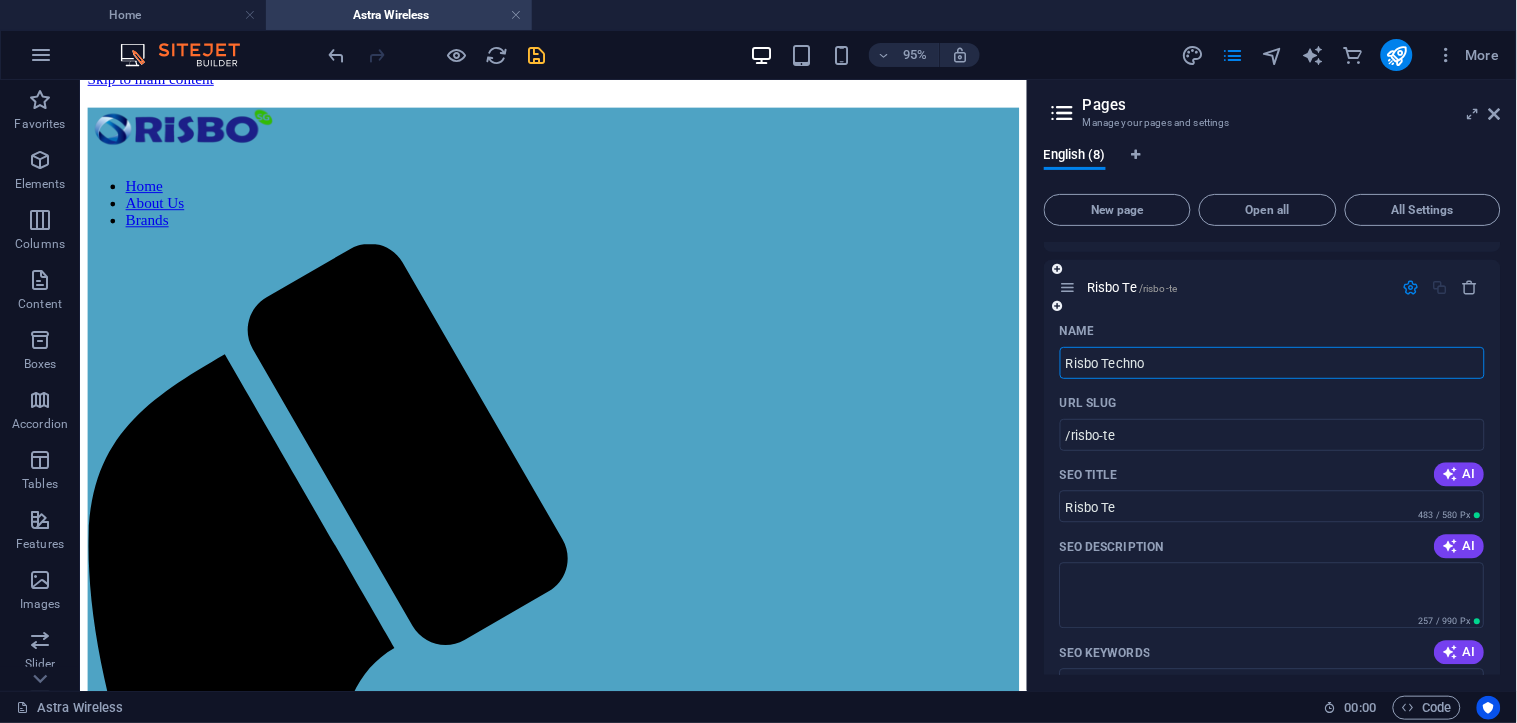 type on "Risbo Technol" 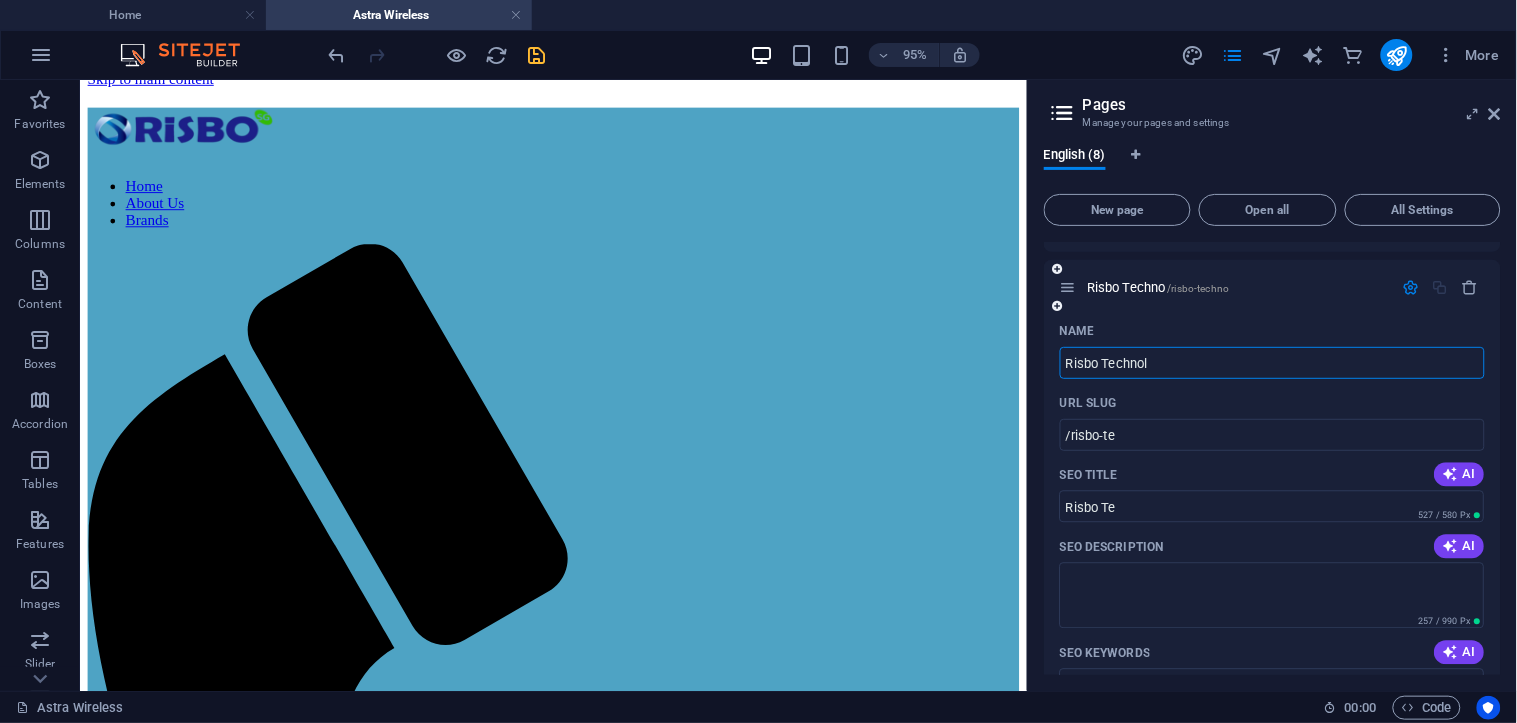 type on "/risbo-techno" 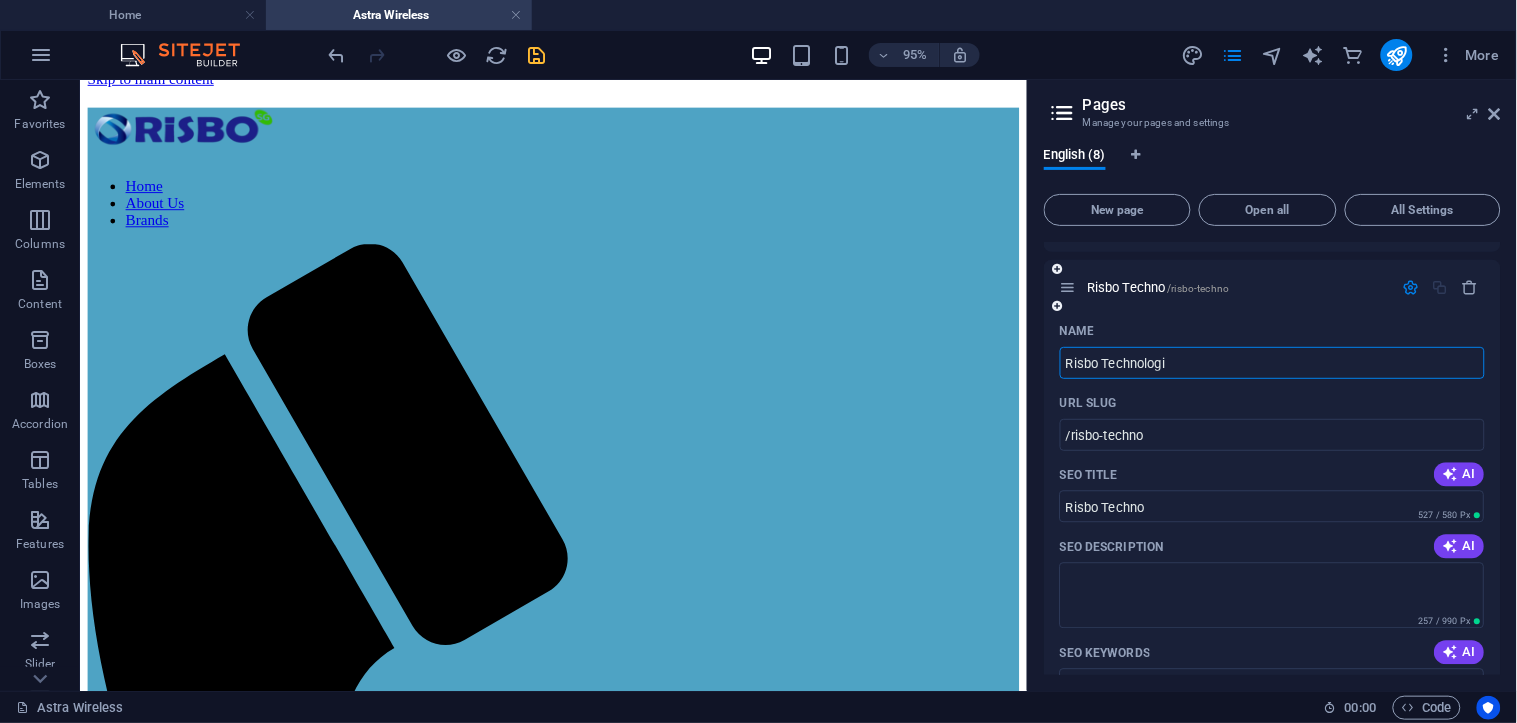 type on "Risbo Technologie" 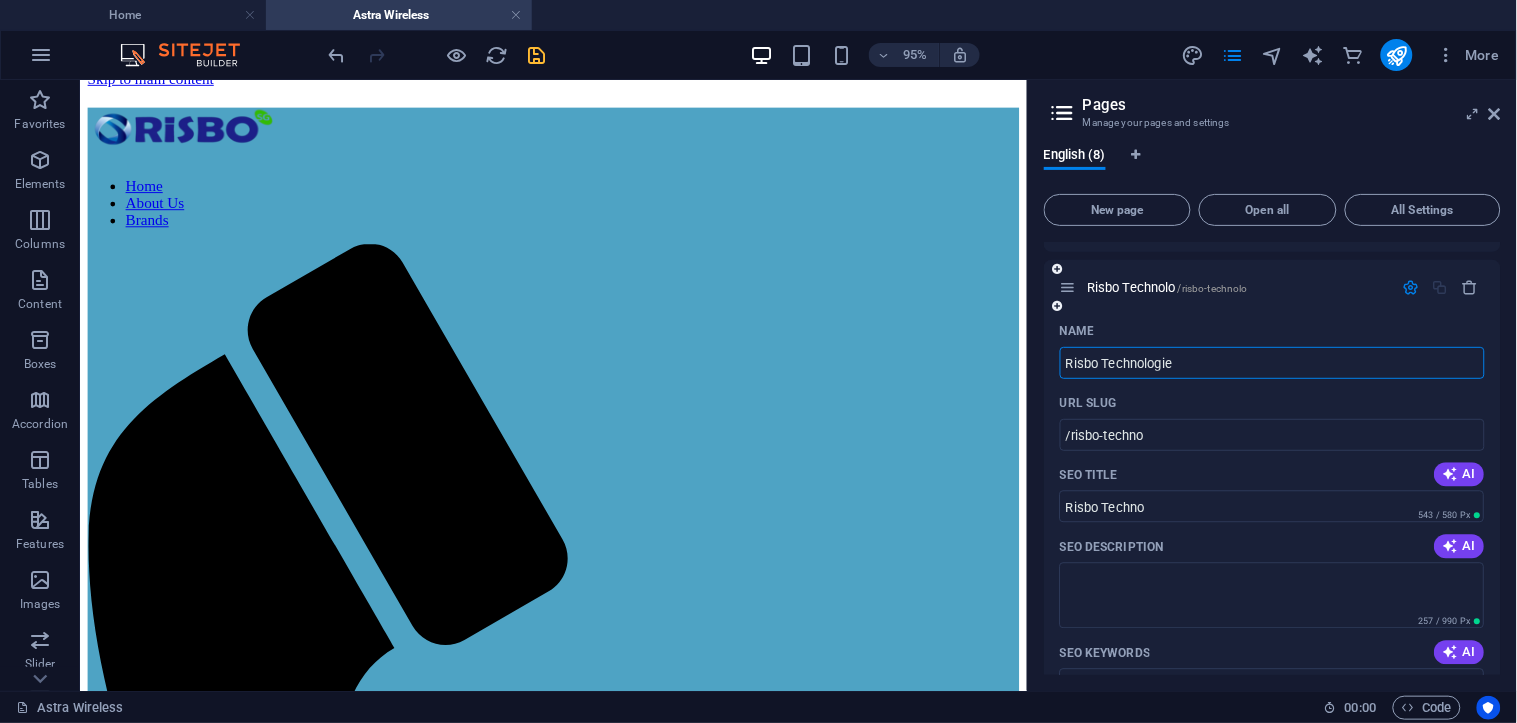 type on "/risbo-technolo" 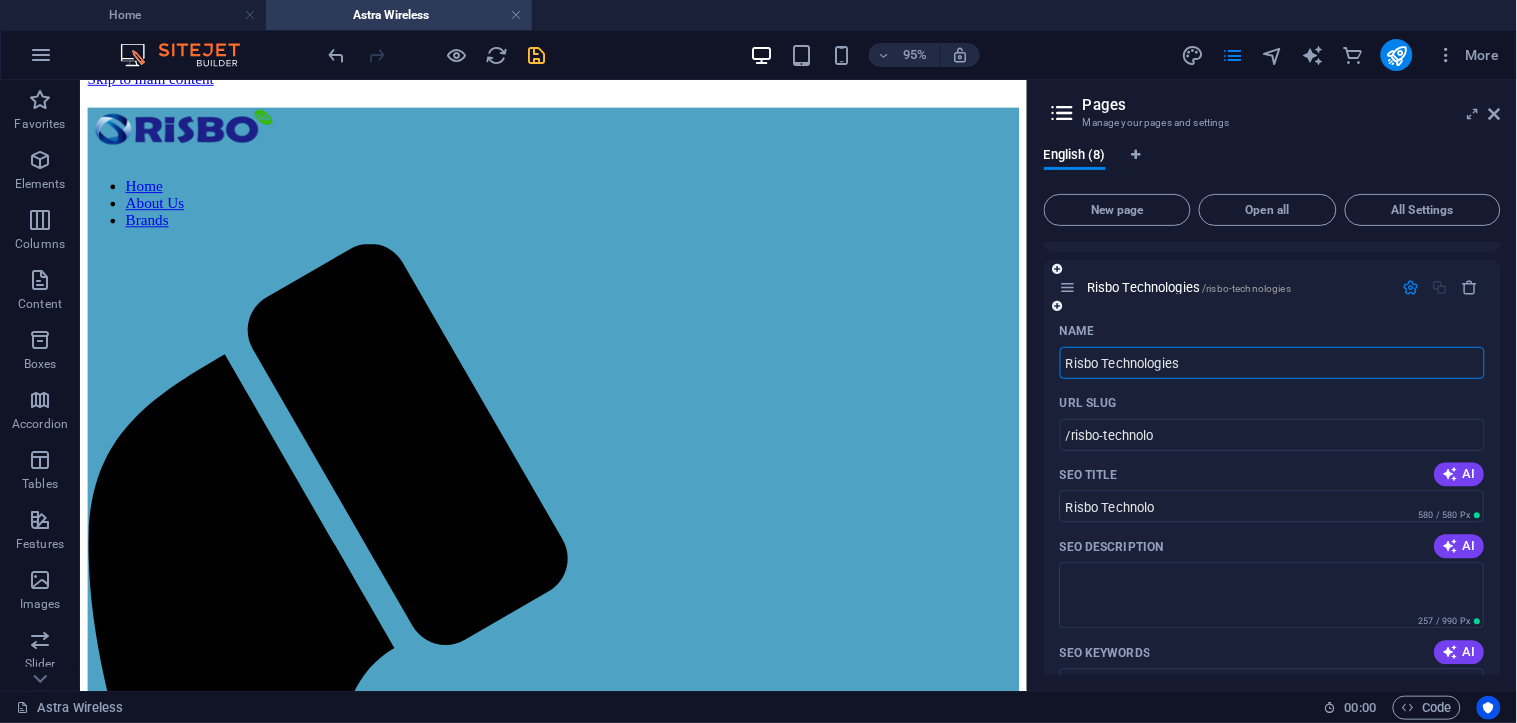 type on "Risbo Technologies" 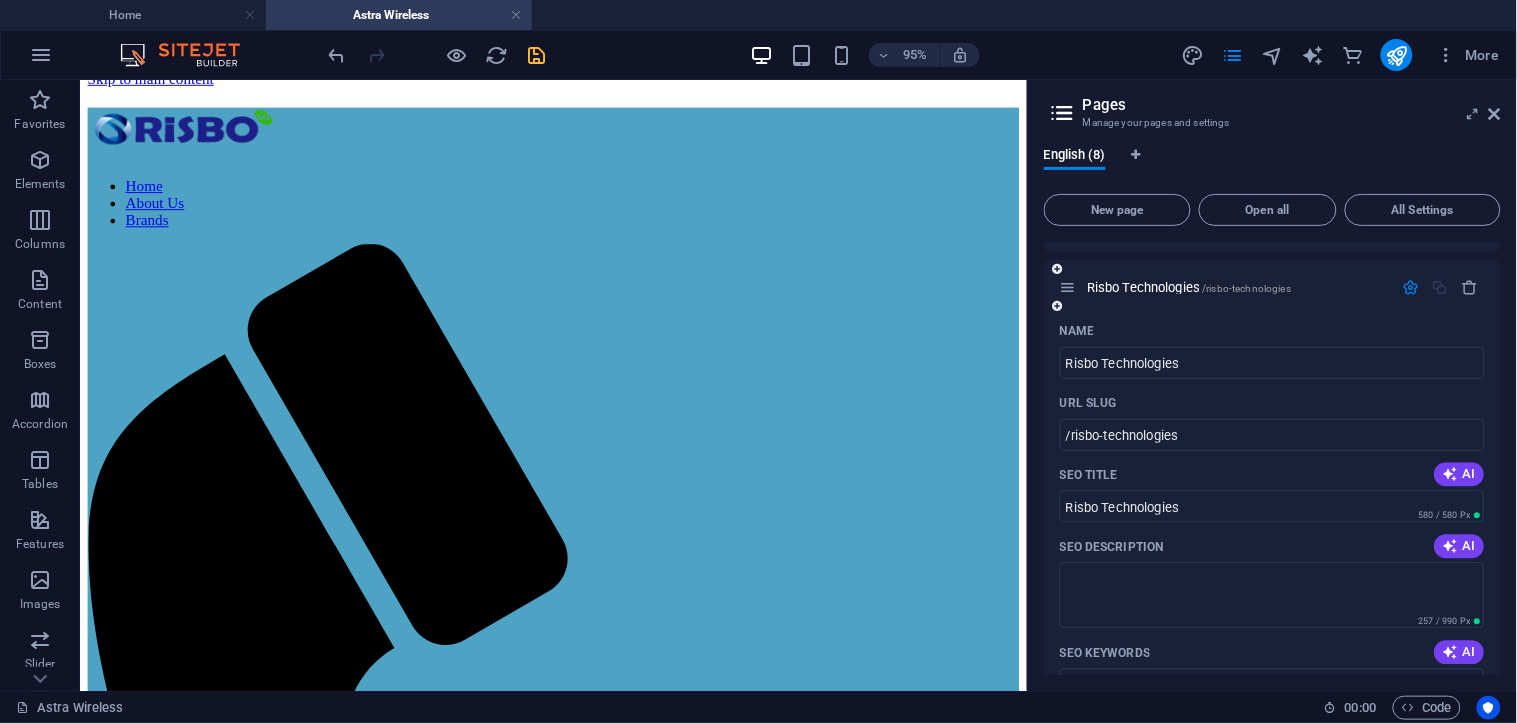 click at bounding box center [1411, 287] 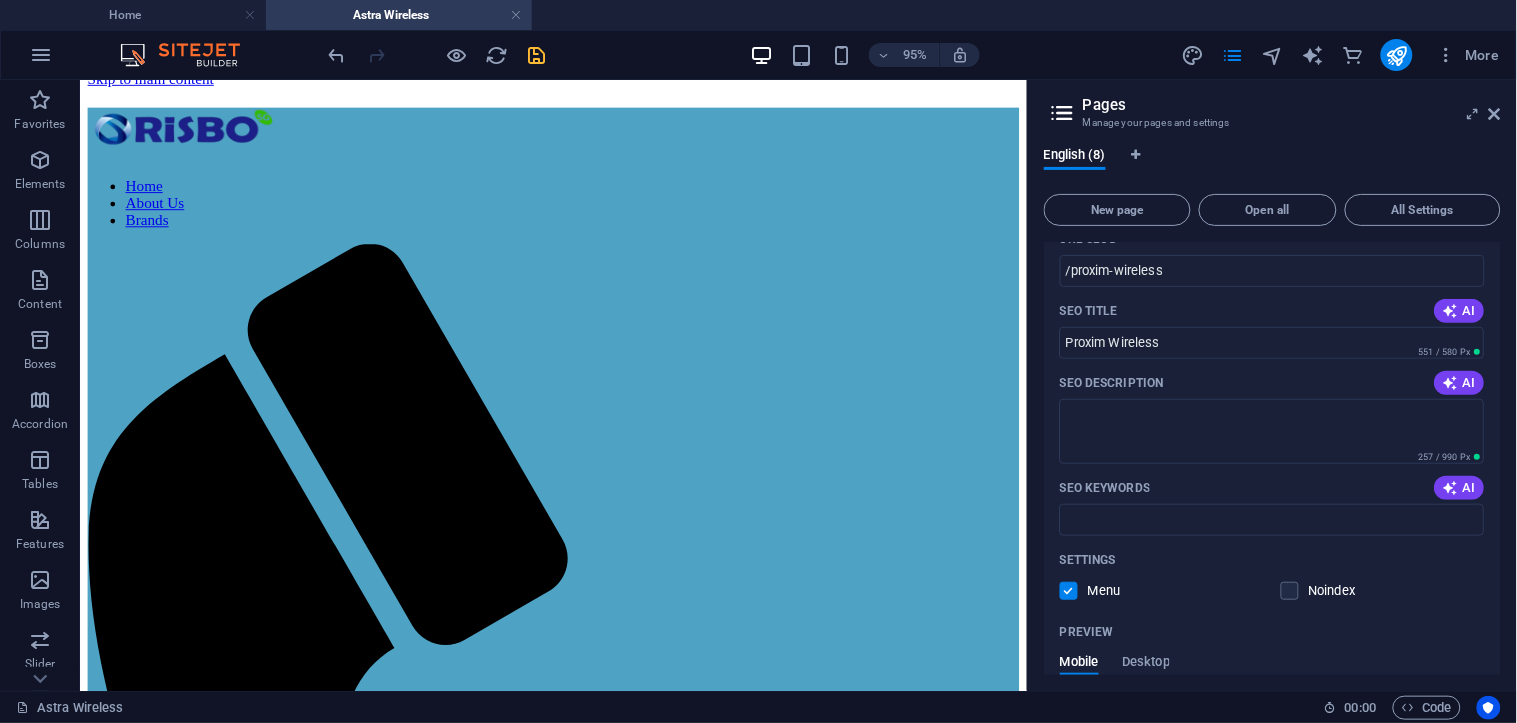scroll, scrollTop: 65, scrollLeft: 0, axis: vertical 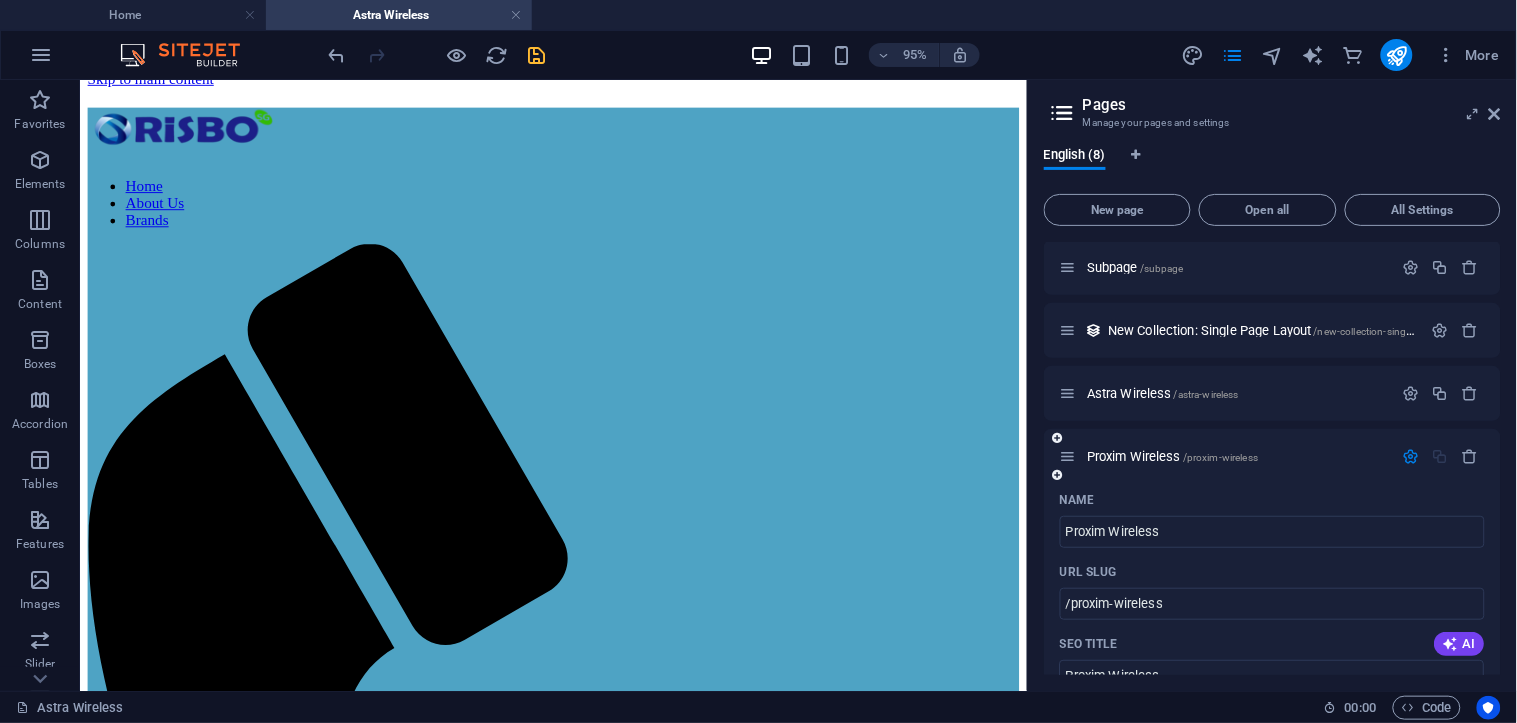 click at bounding box center [1411, 456] 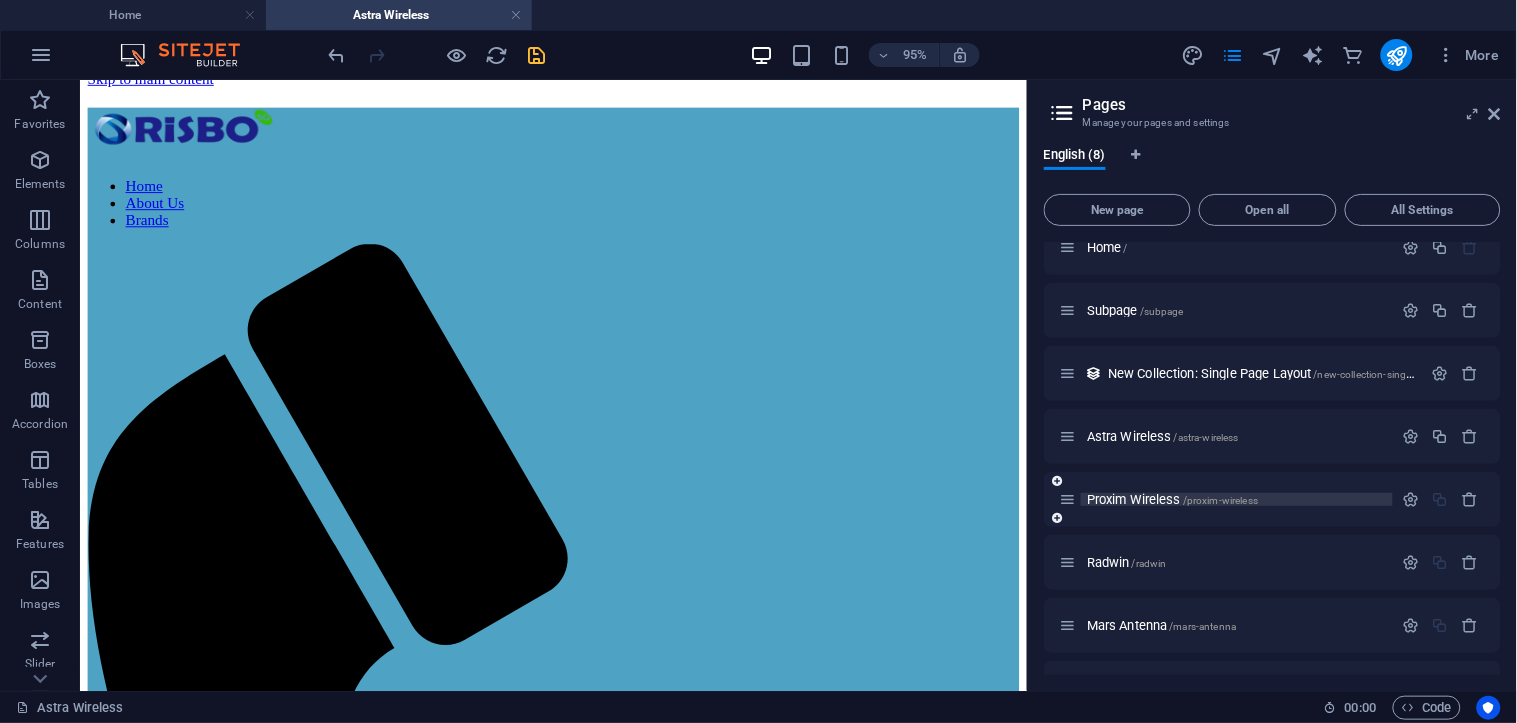scroll, scrollTop: 0, scrollLeft: 0, axis: both 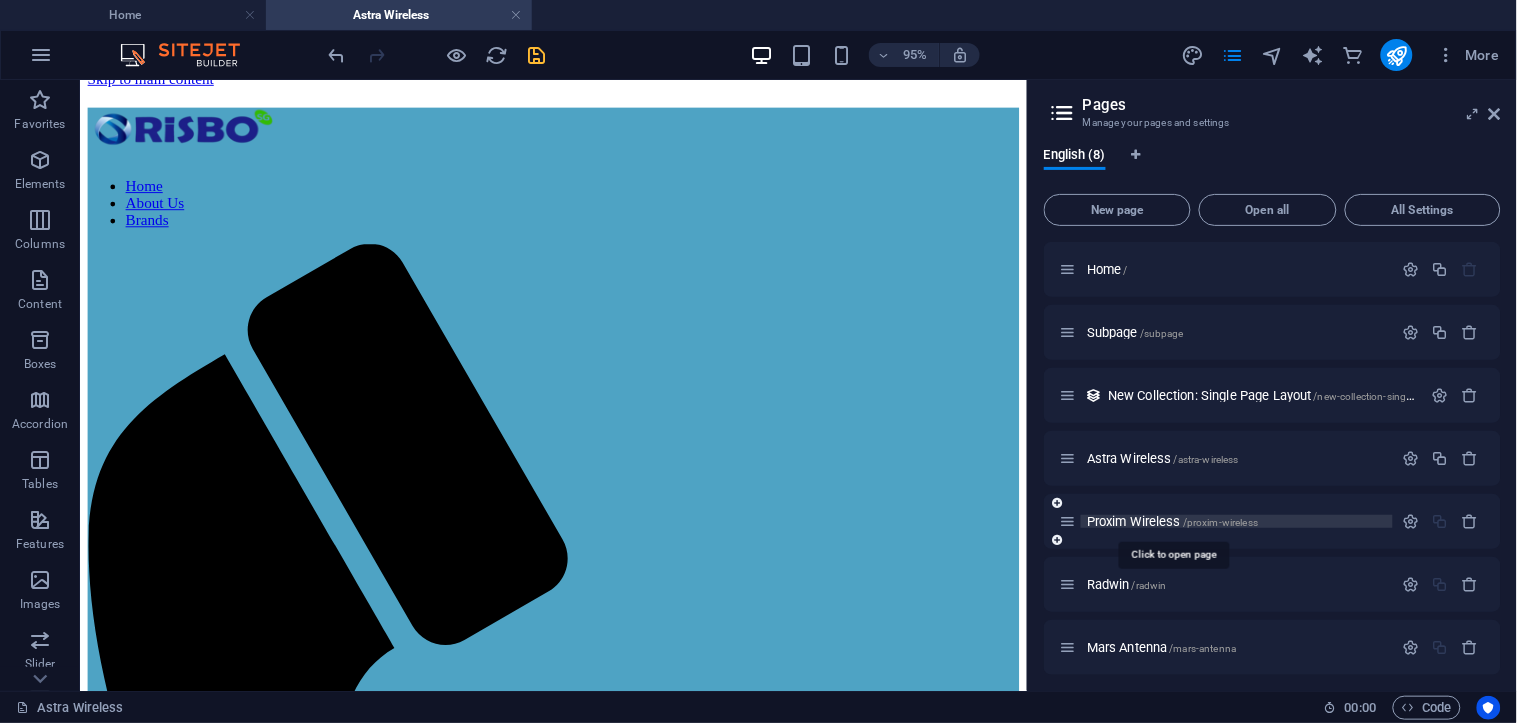 click on "Proxim Wireless /proxim-wireless" at bounding box center [1172, 521] 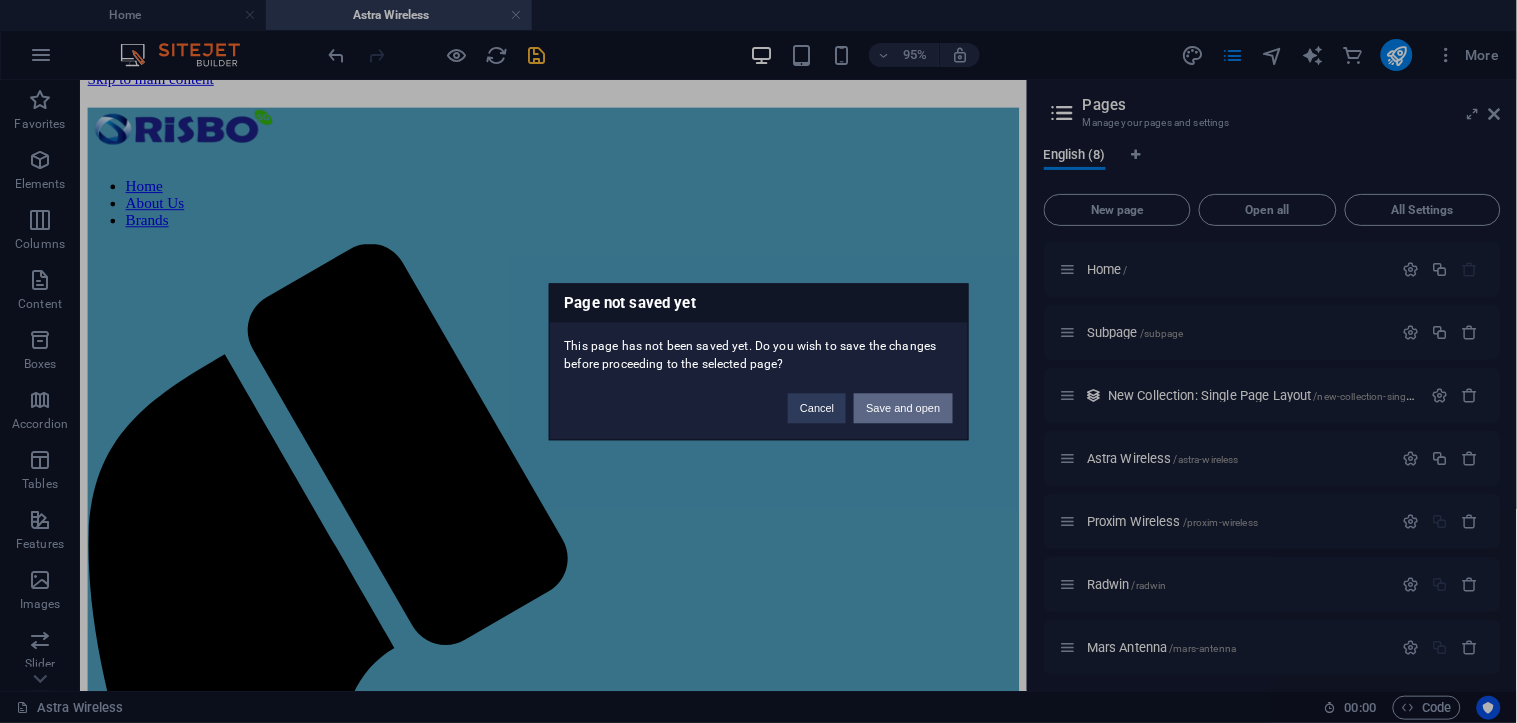 click on "Save and open" at bounding box center (903, 408) 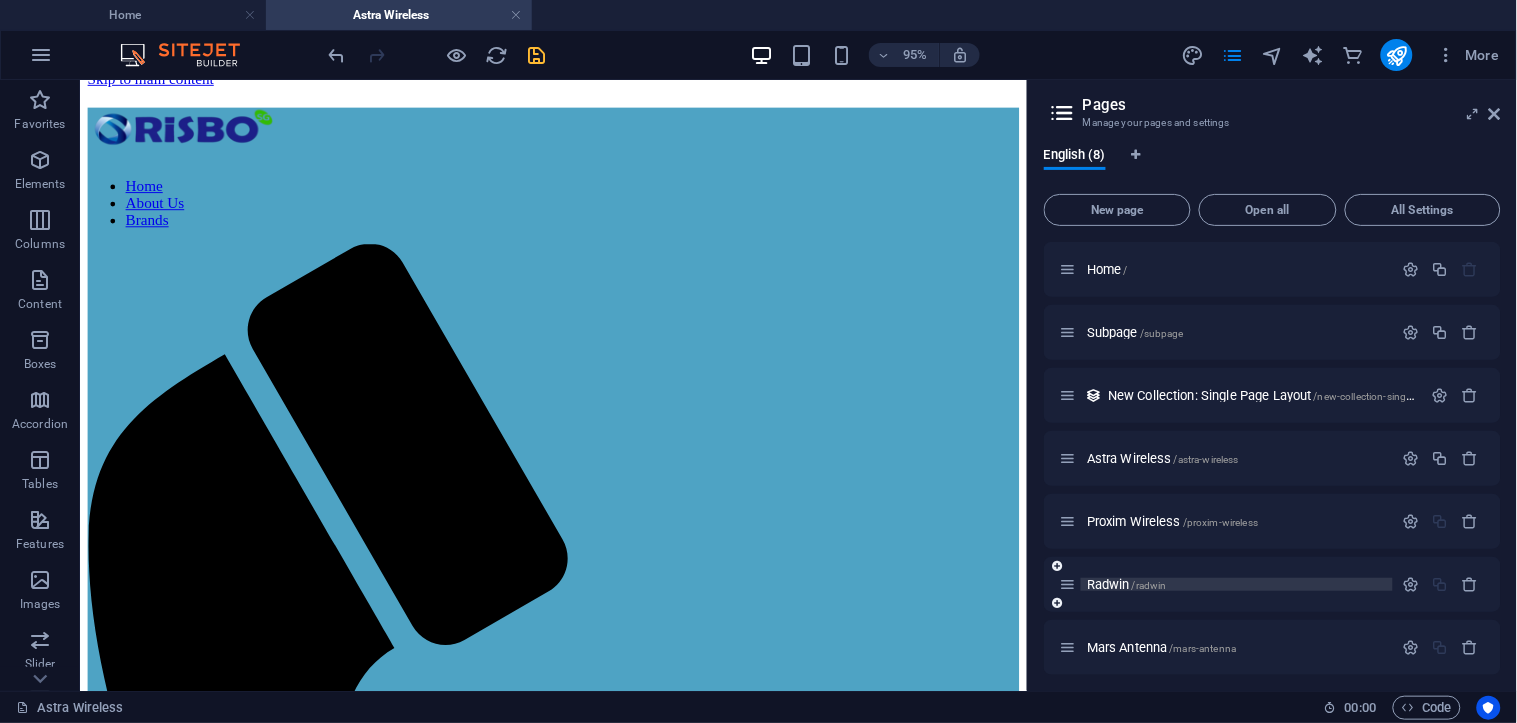 click on "/radwin" at bounding box center (1149, 585) 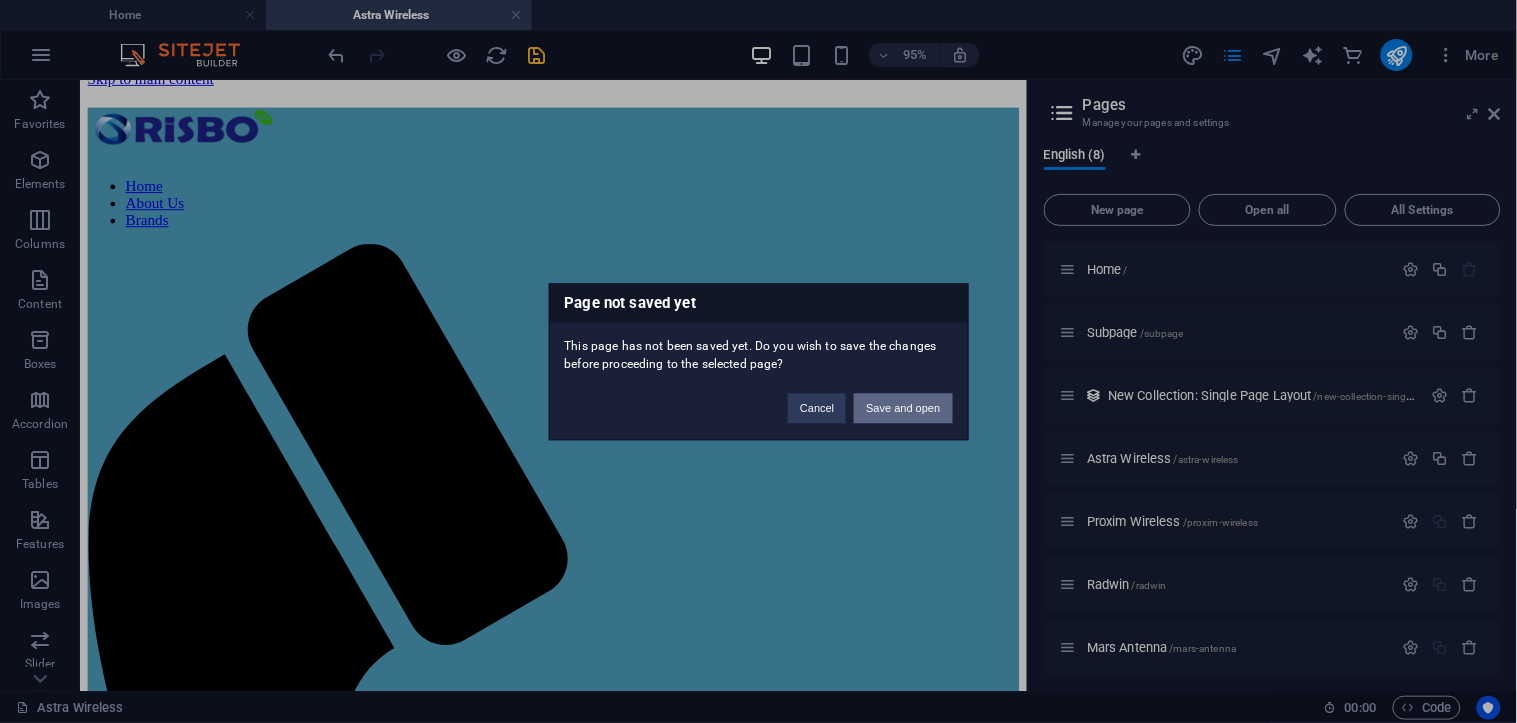 click on "Save and open" at bounding box center [903, 408] 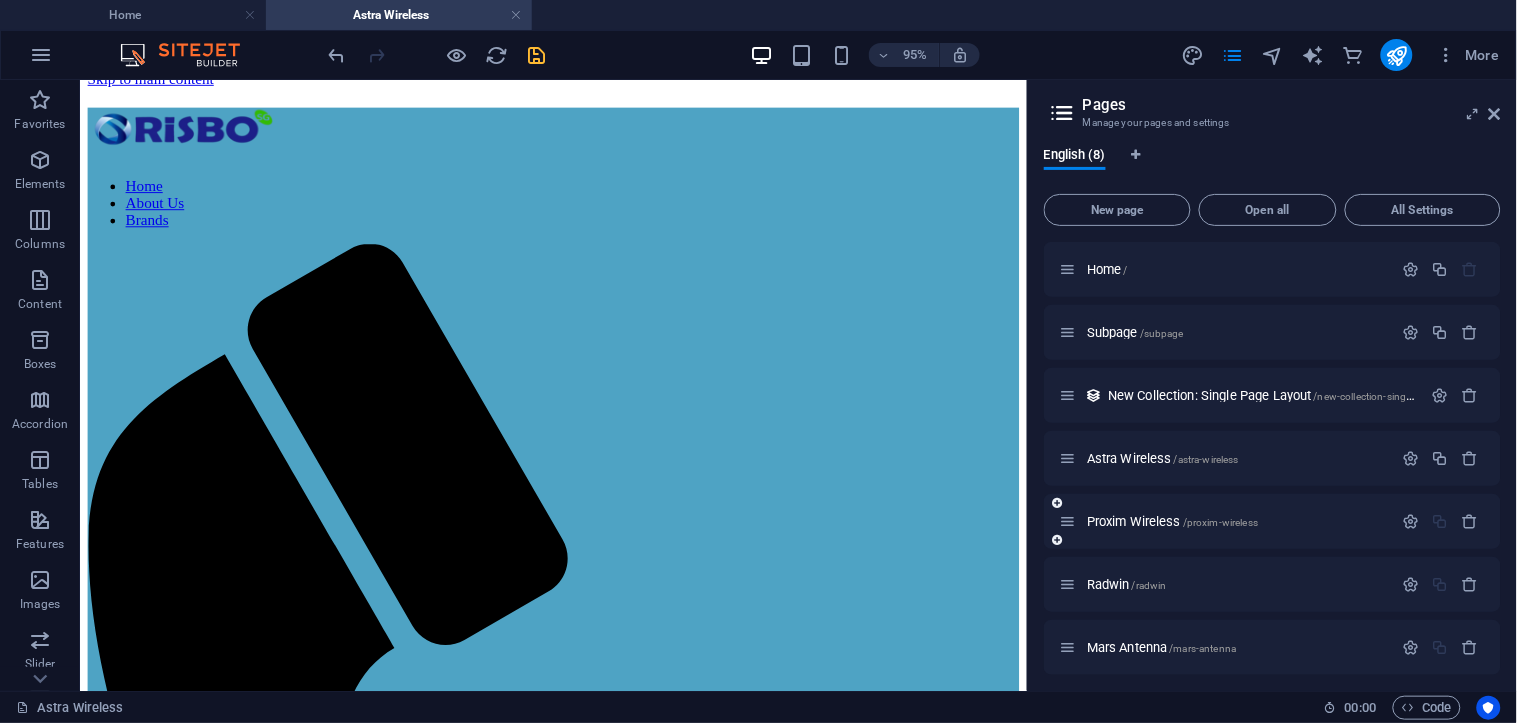 scroll, scrollTop: 70, scrollLeft: 0, axis: vertical 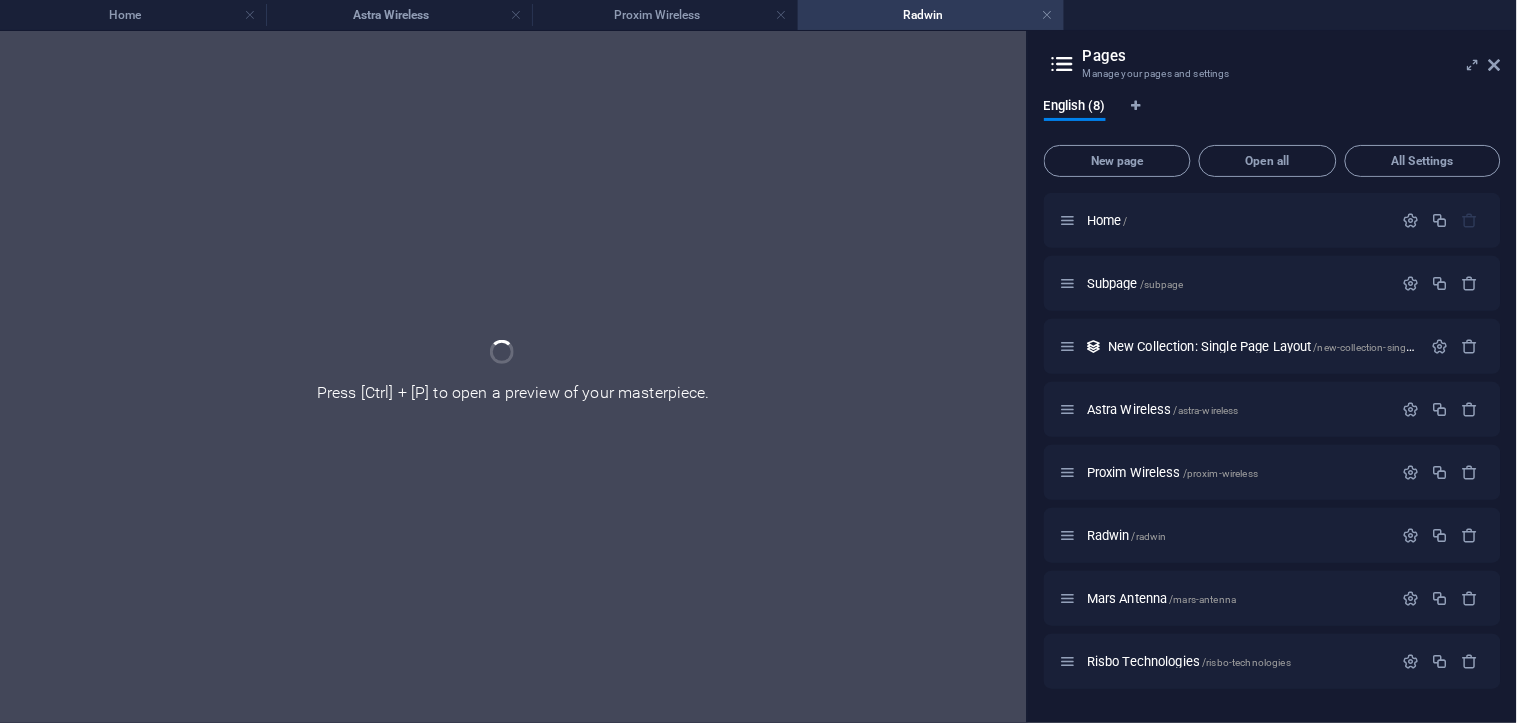 click on "Mars Antenna /mars-antenna" at bounding box center (1272, 598) 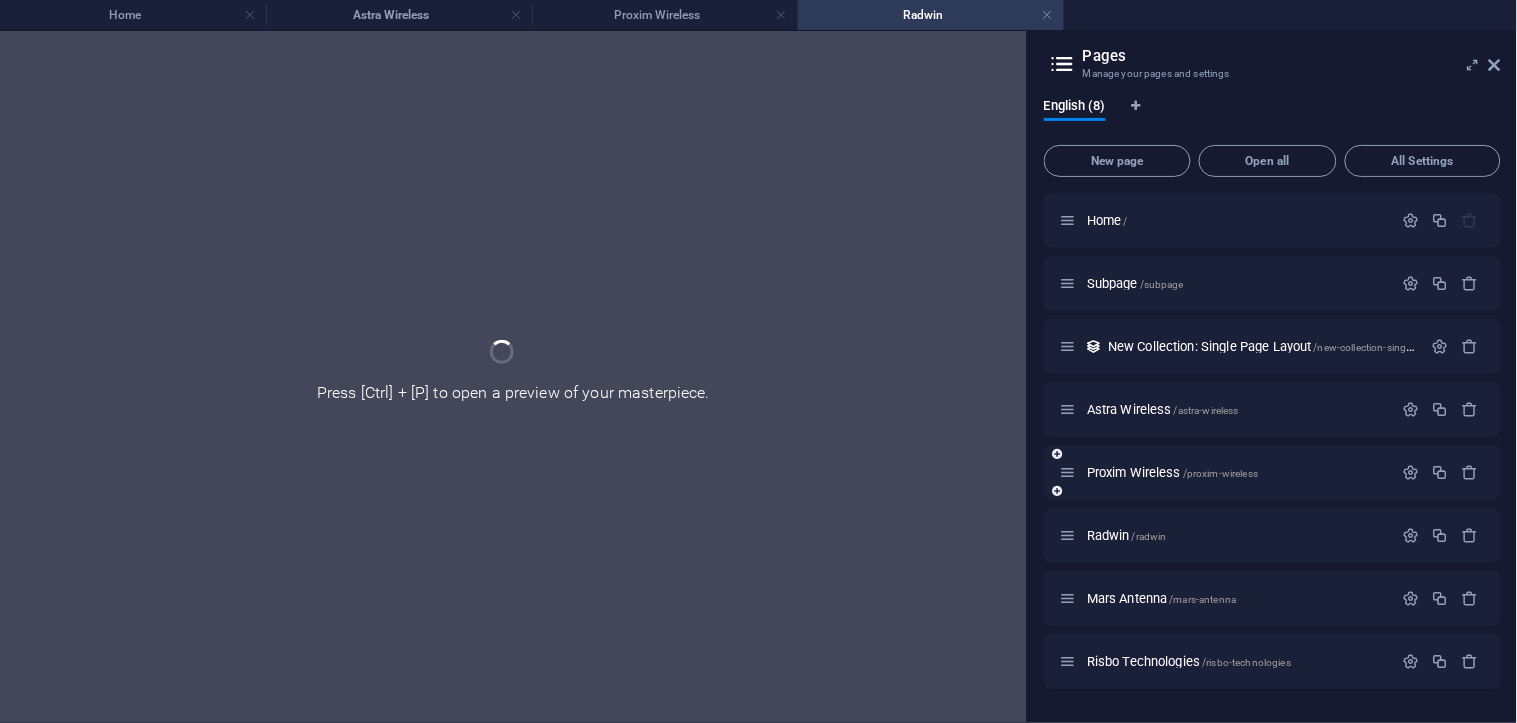 drag, startPoint x: 1194, startPoint y: 593, endPoint x: 1185, endPoint y: 545, distance: 48.83646 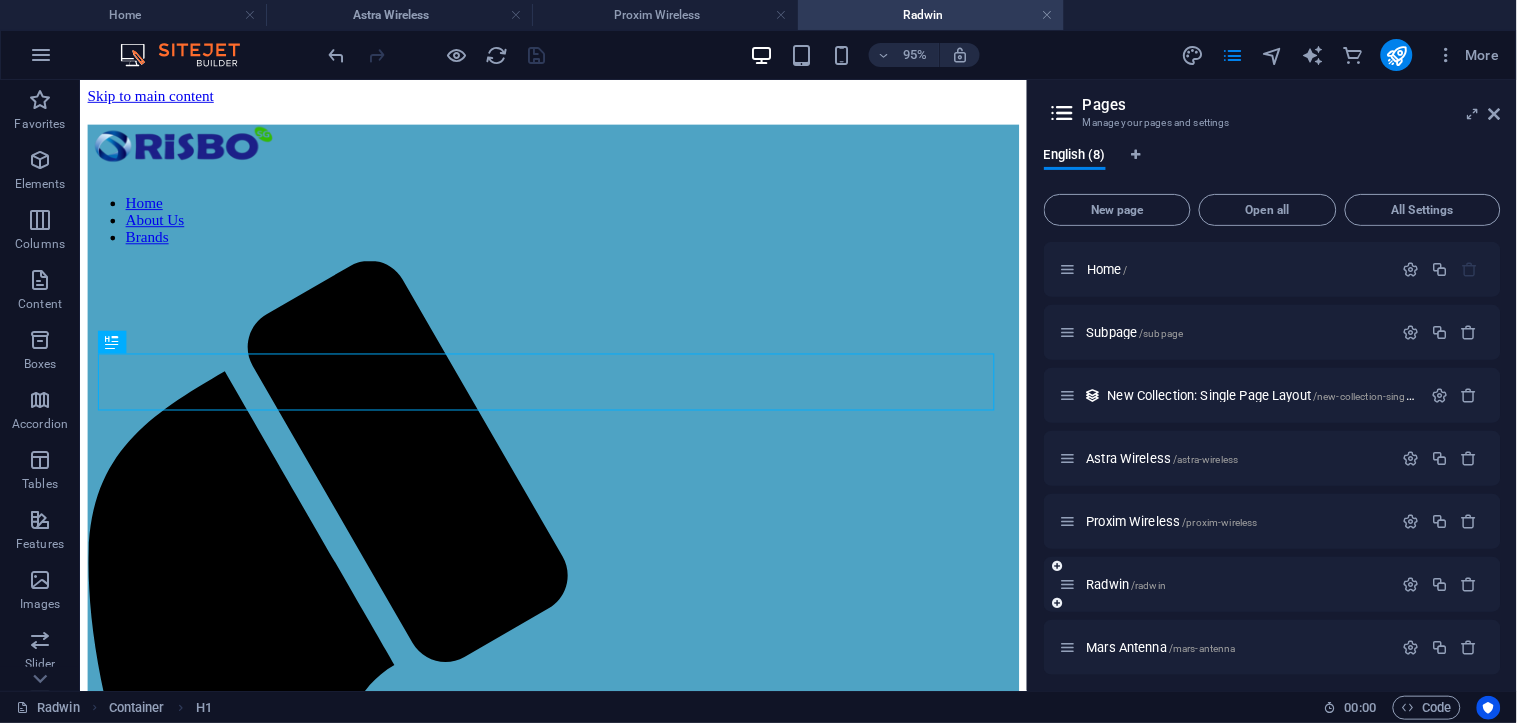 scroll, scrollTop: 0, scrollLeft: 0, axis: both 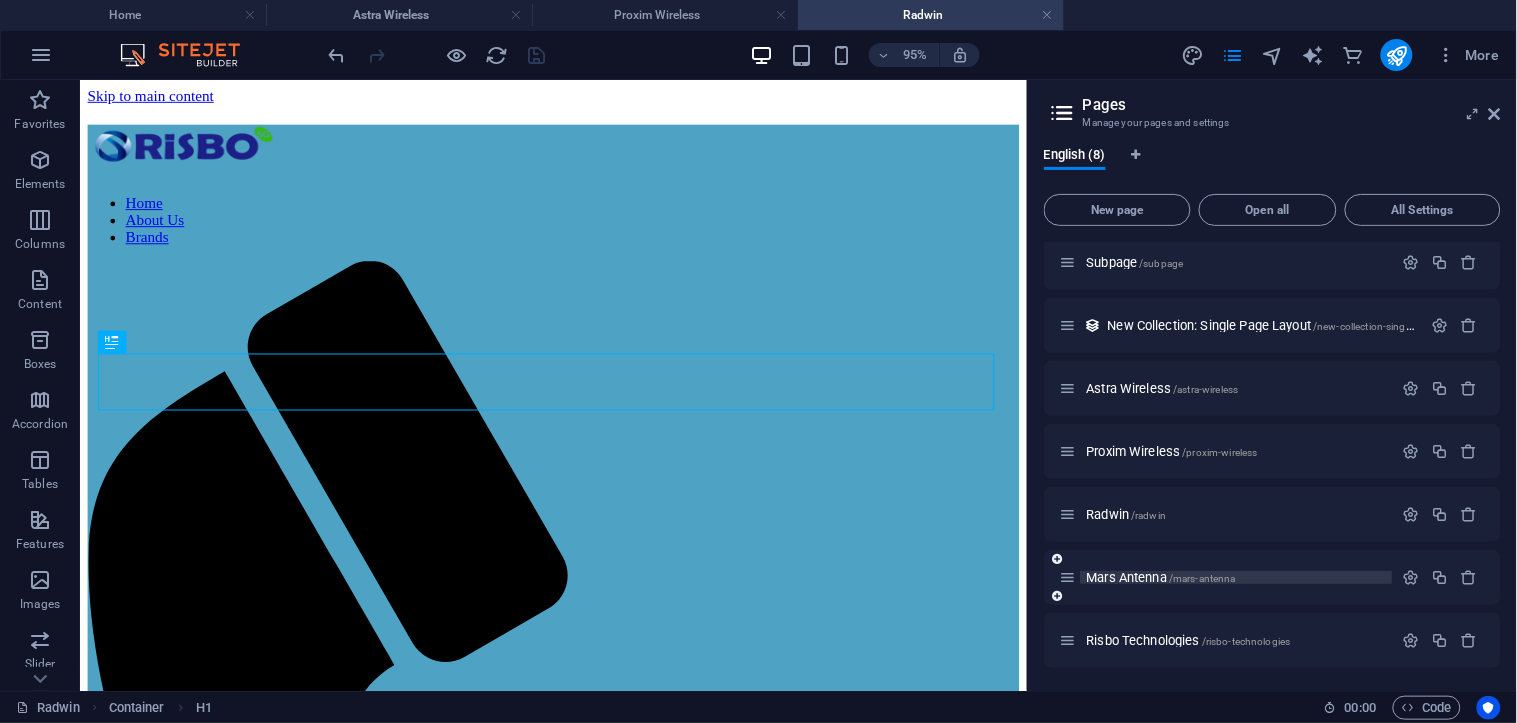 click on "Mars Antenna /mars-antenna" at bounding box center [1161, 577] 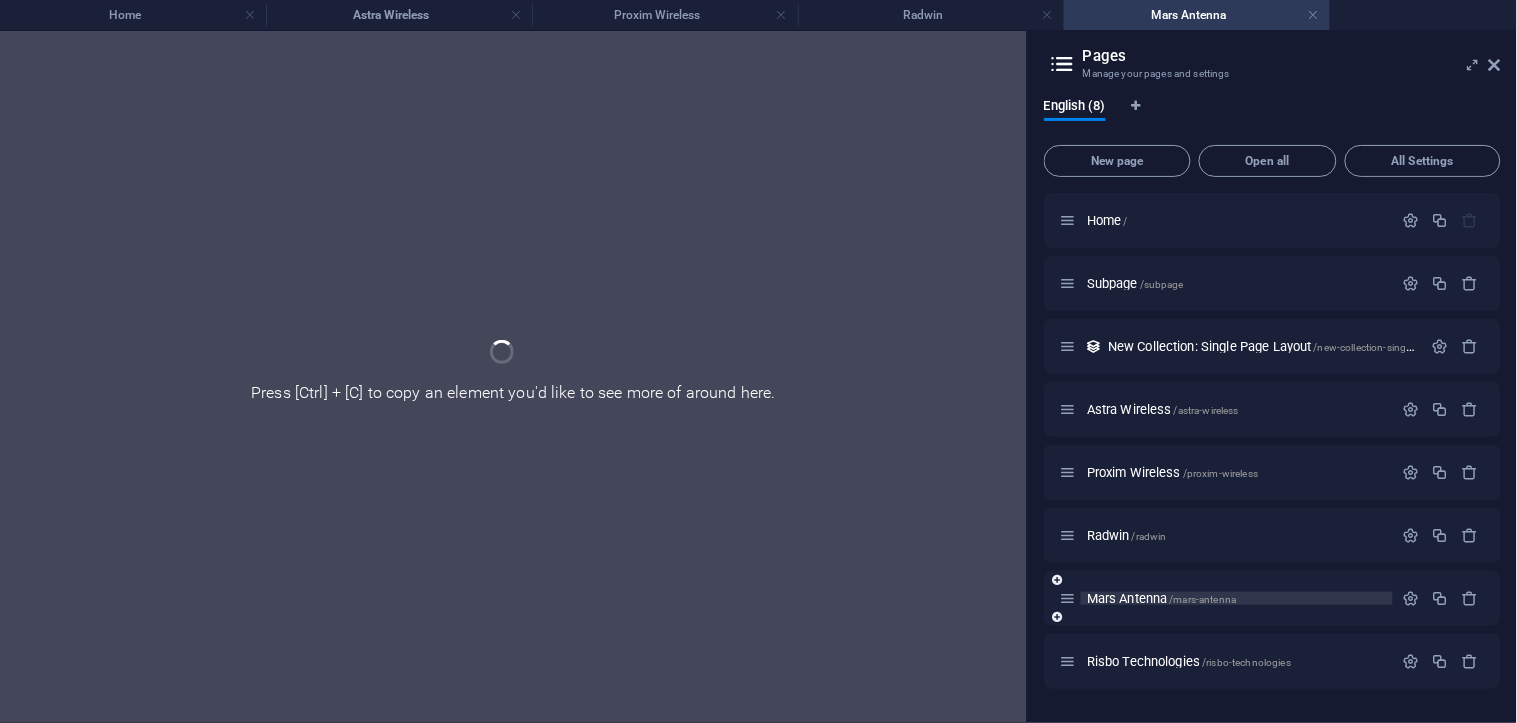 scroll, scrollTop: 0, scrollLeft: 0, axis: both 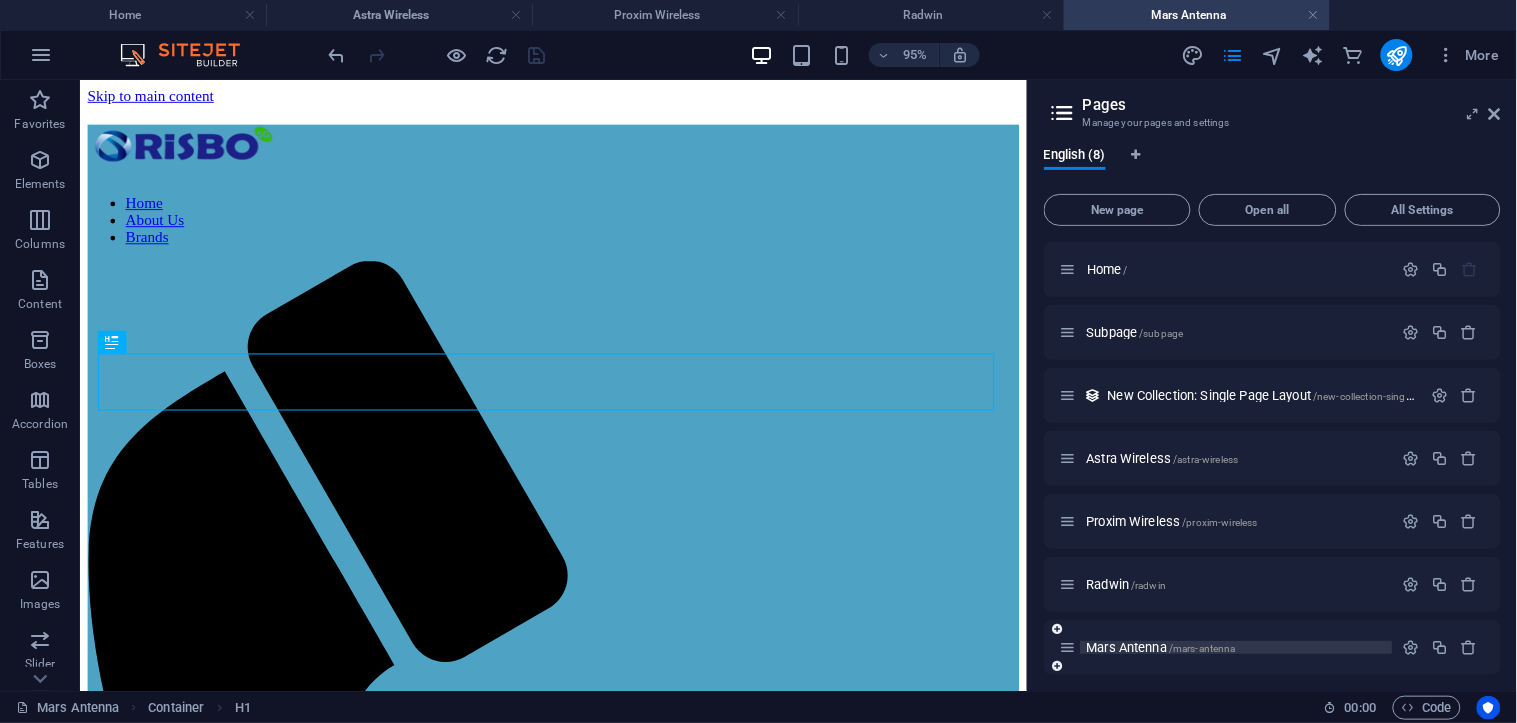click on "Mars Antenna /mars-antenna" at bounding box center [1161, 647] 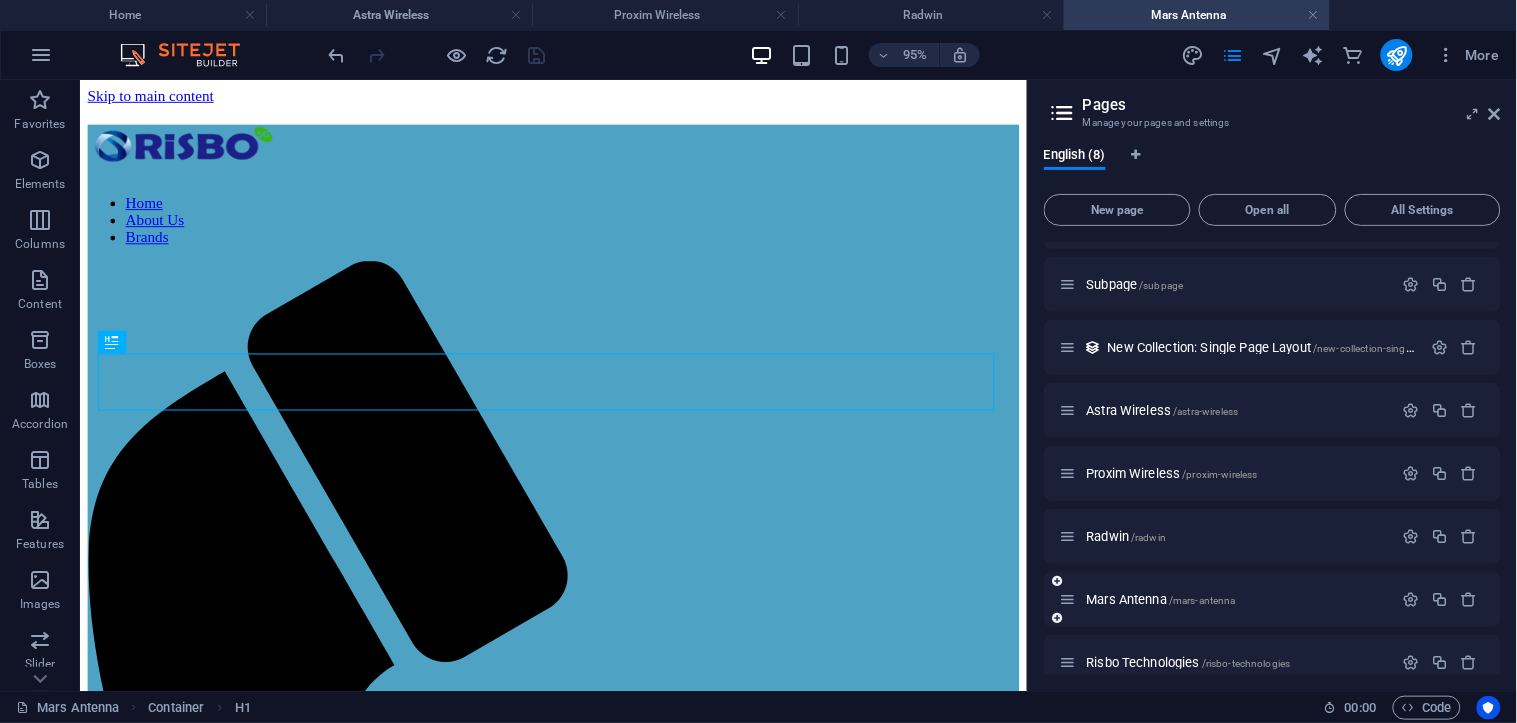 scroll, scrollTop: 70, scrollLeft: 0, axis: vertical 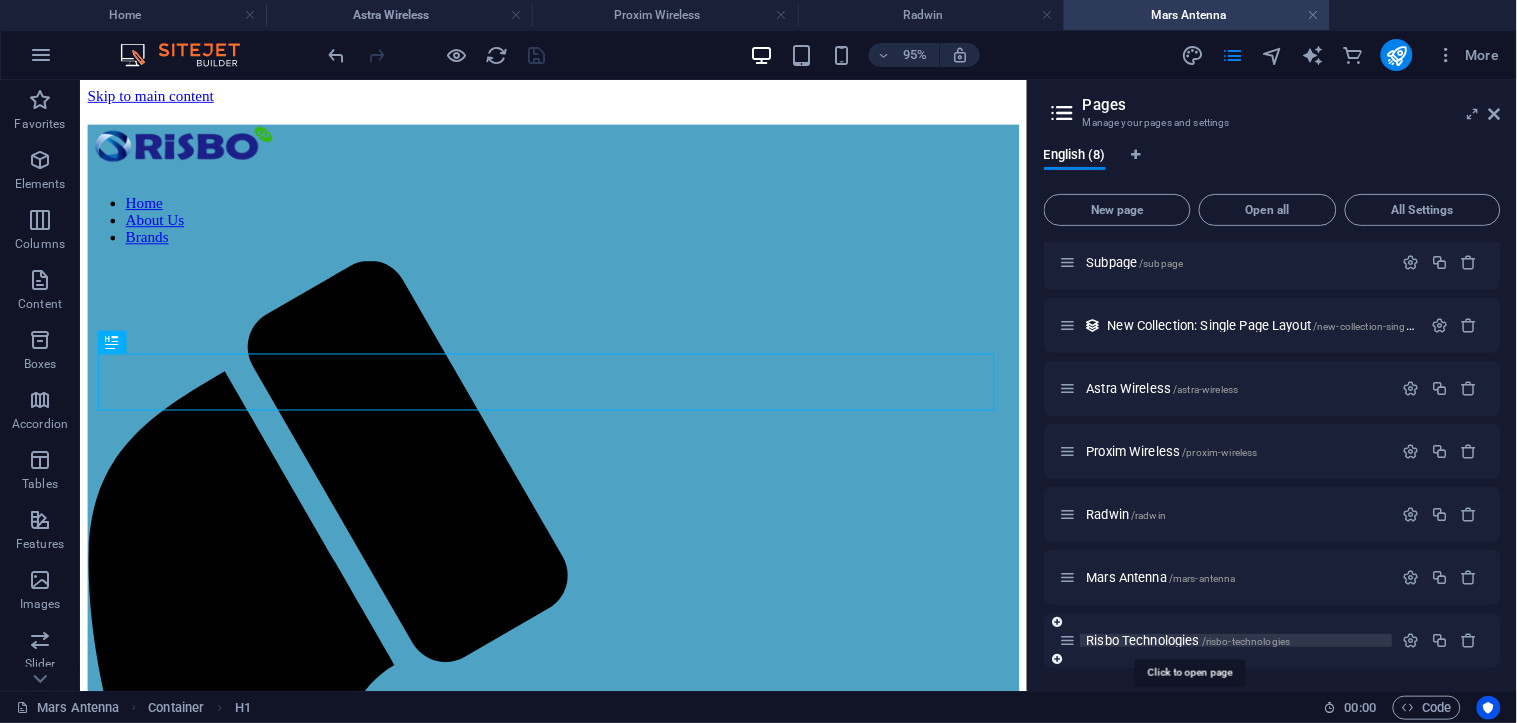 click on "Risbo Technologies /risbo-technologies" at bounding box center [1189, 640] 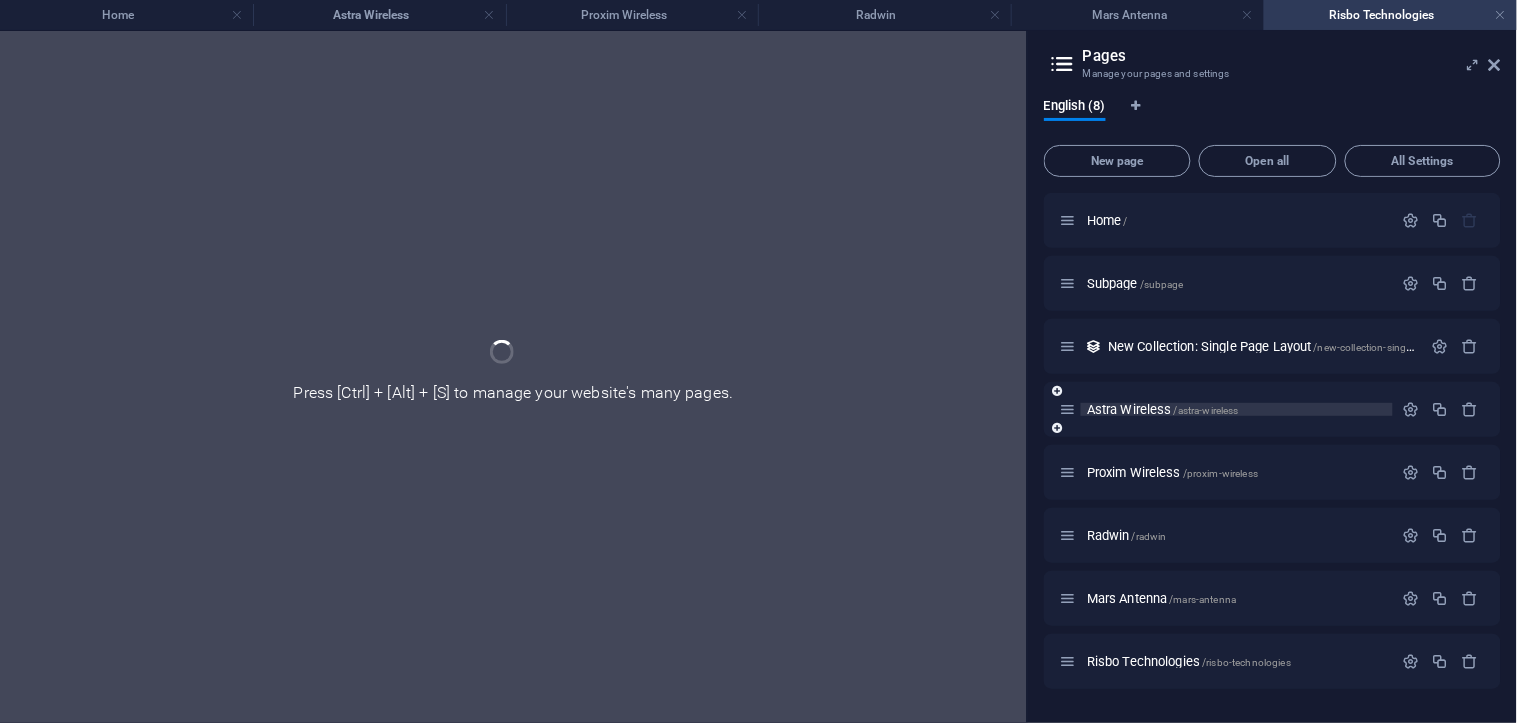 scroll, scrollTop: 0, scrollLeft: 0, axis: both 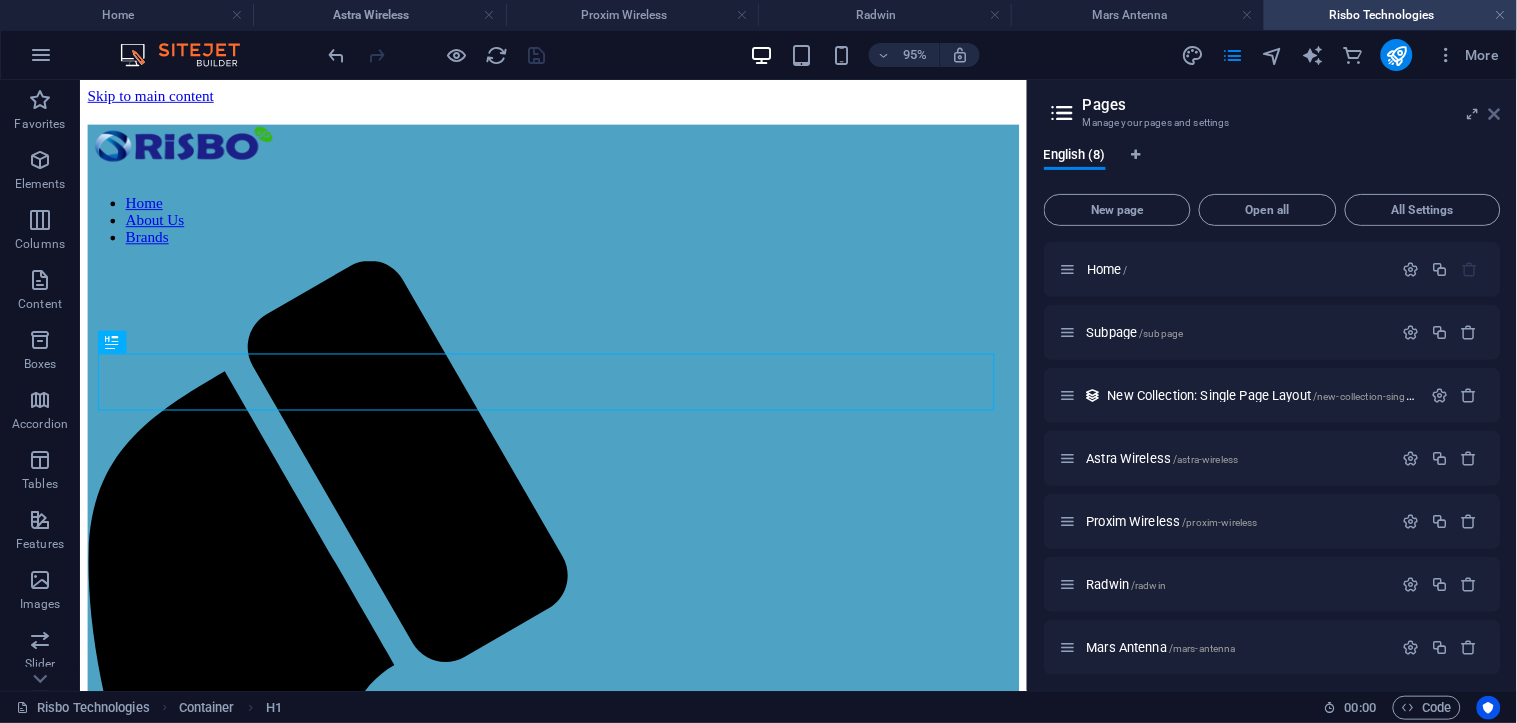 drag, startPoint x: 1500, startPoint y: 110, endPoint x: 1362, endPoint y: 53, distance: 149.30841 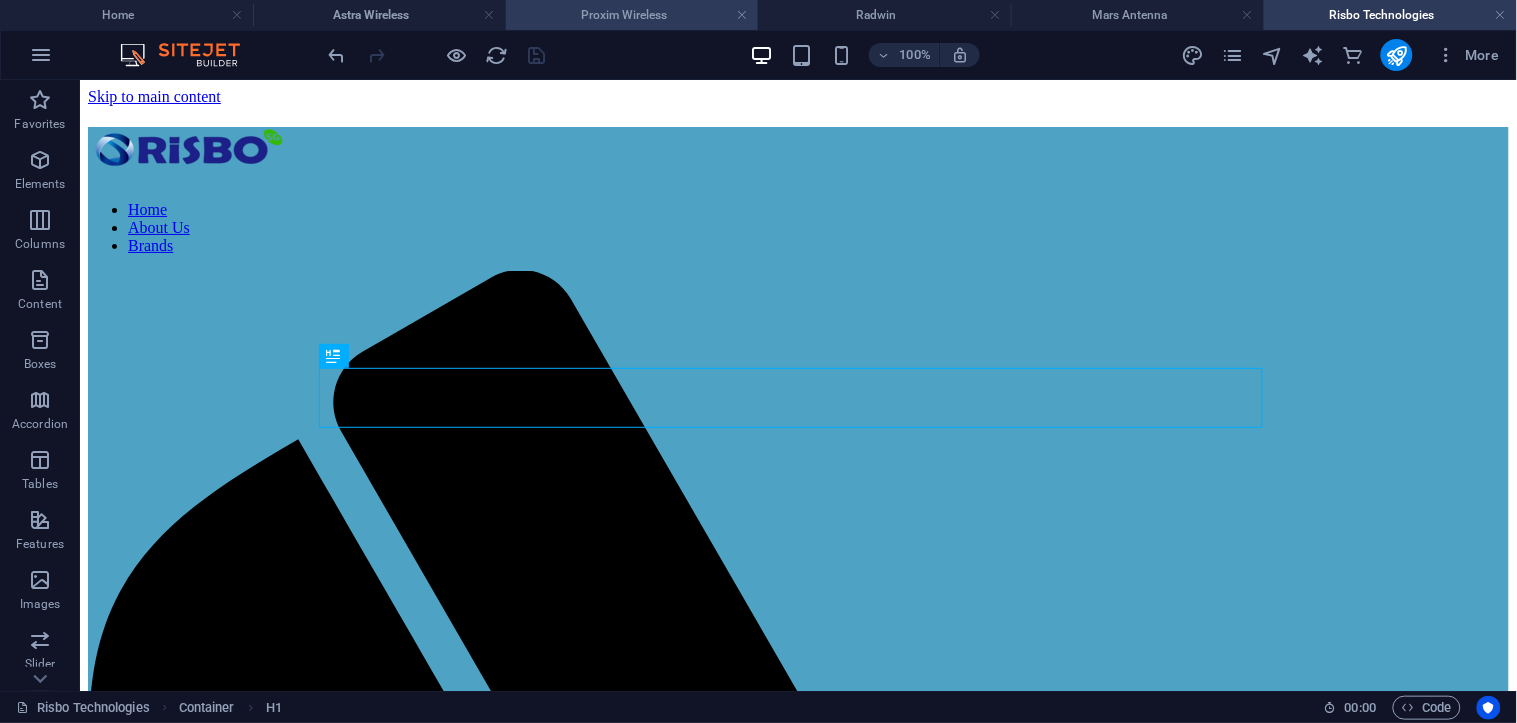 click on "Proxim Wireless" at bounding box center (632, 15) 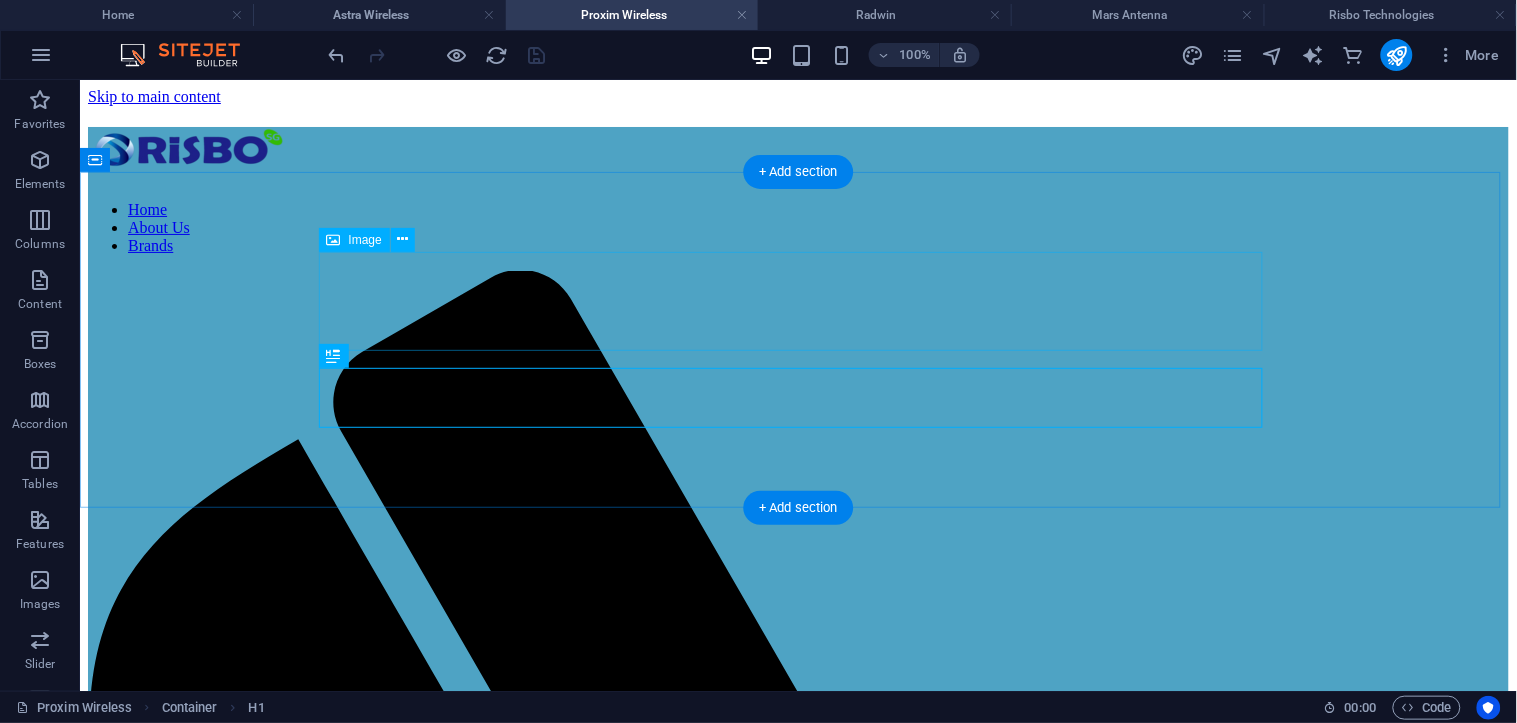 click at bounding box center [797, 2190] 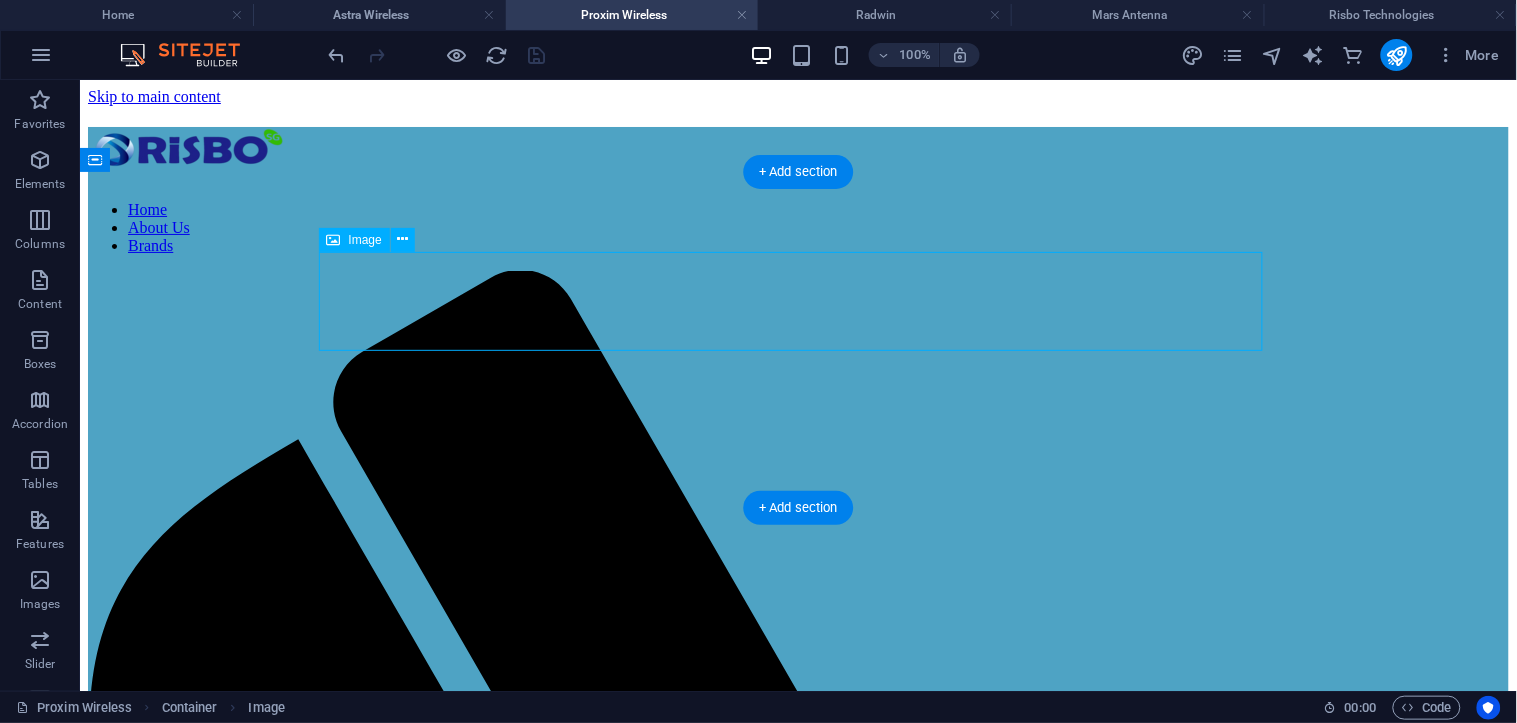 click at bounding box center (797, 2190) 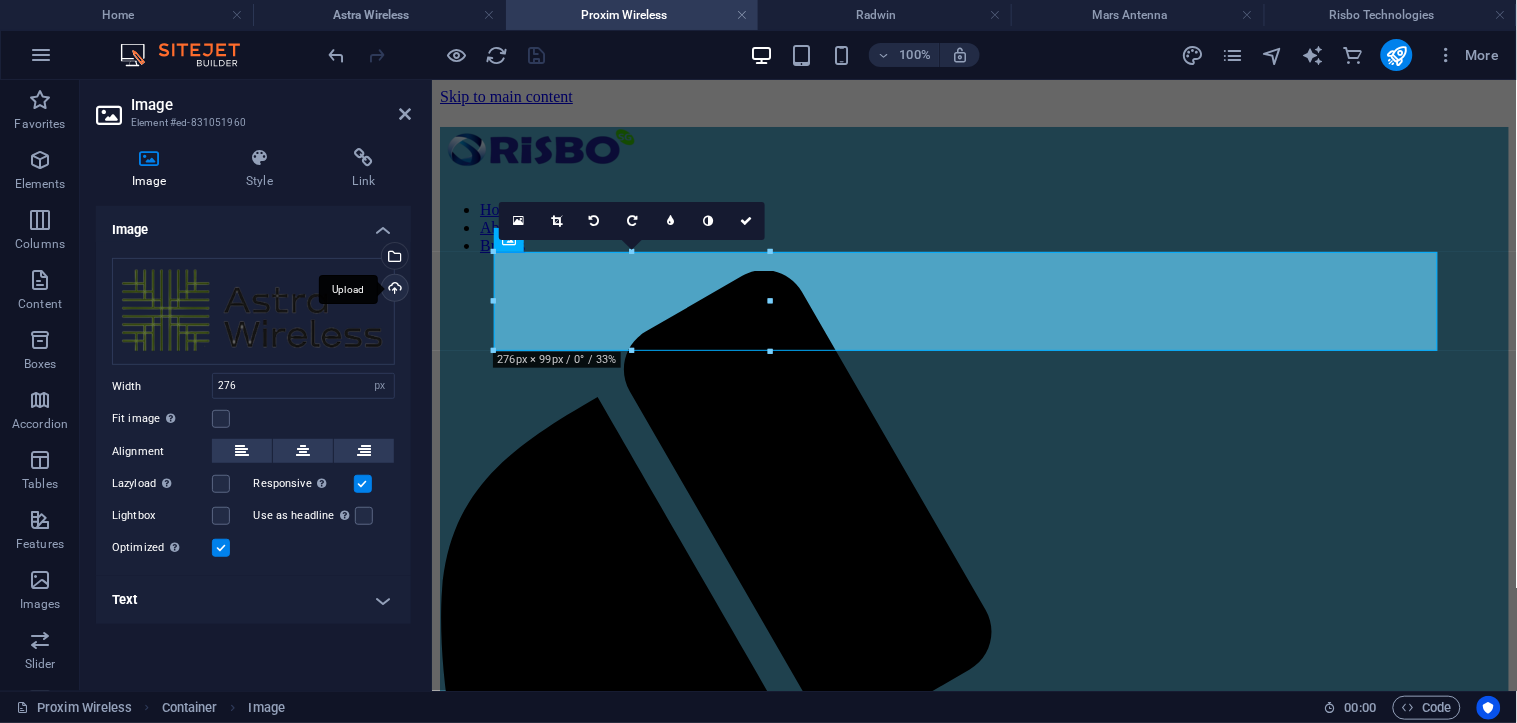 click on "Upload" at bounding box center [393, 290] 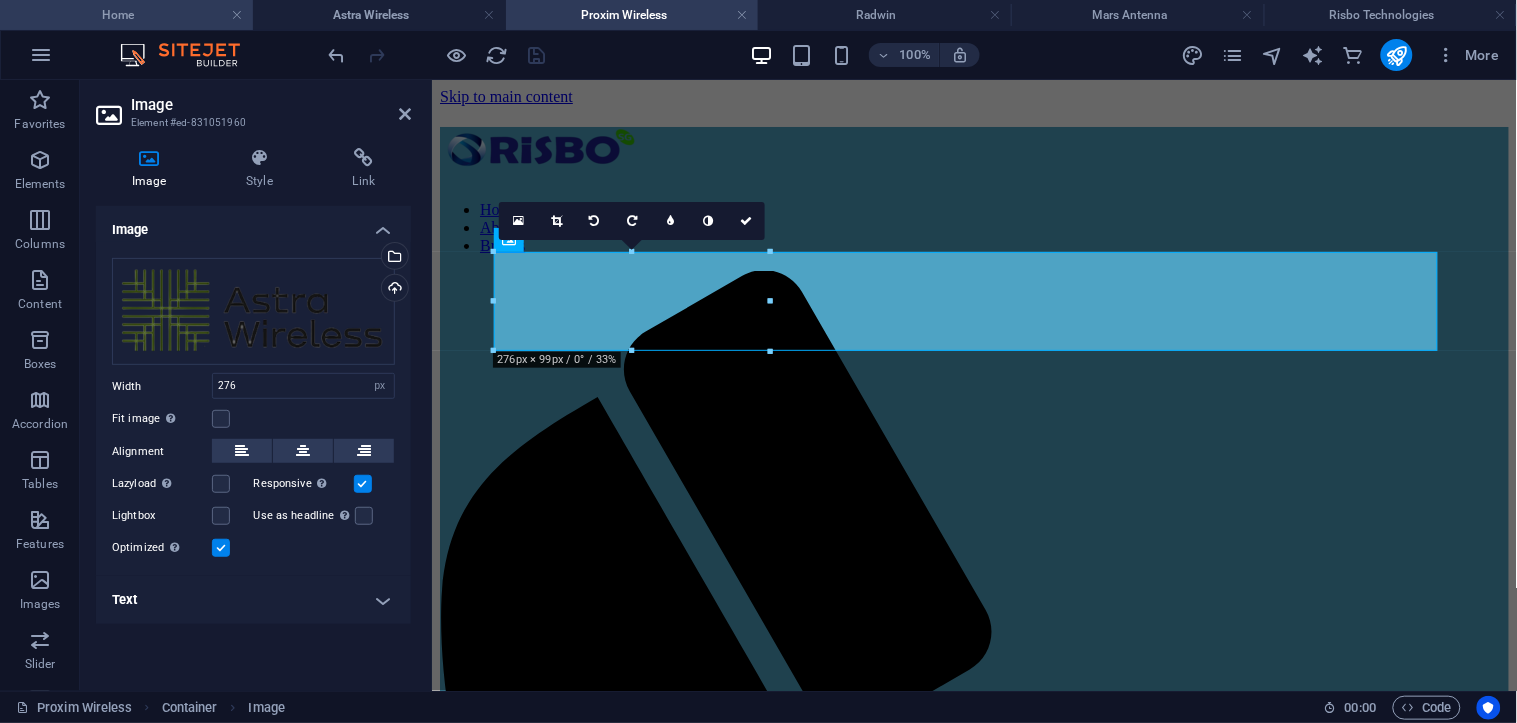 click on "Home" at bounding box center [126, 15] 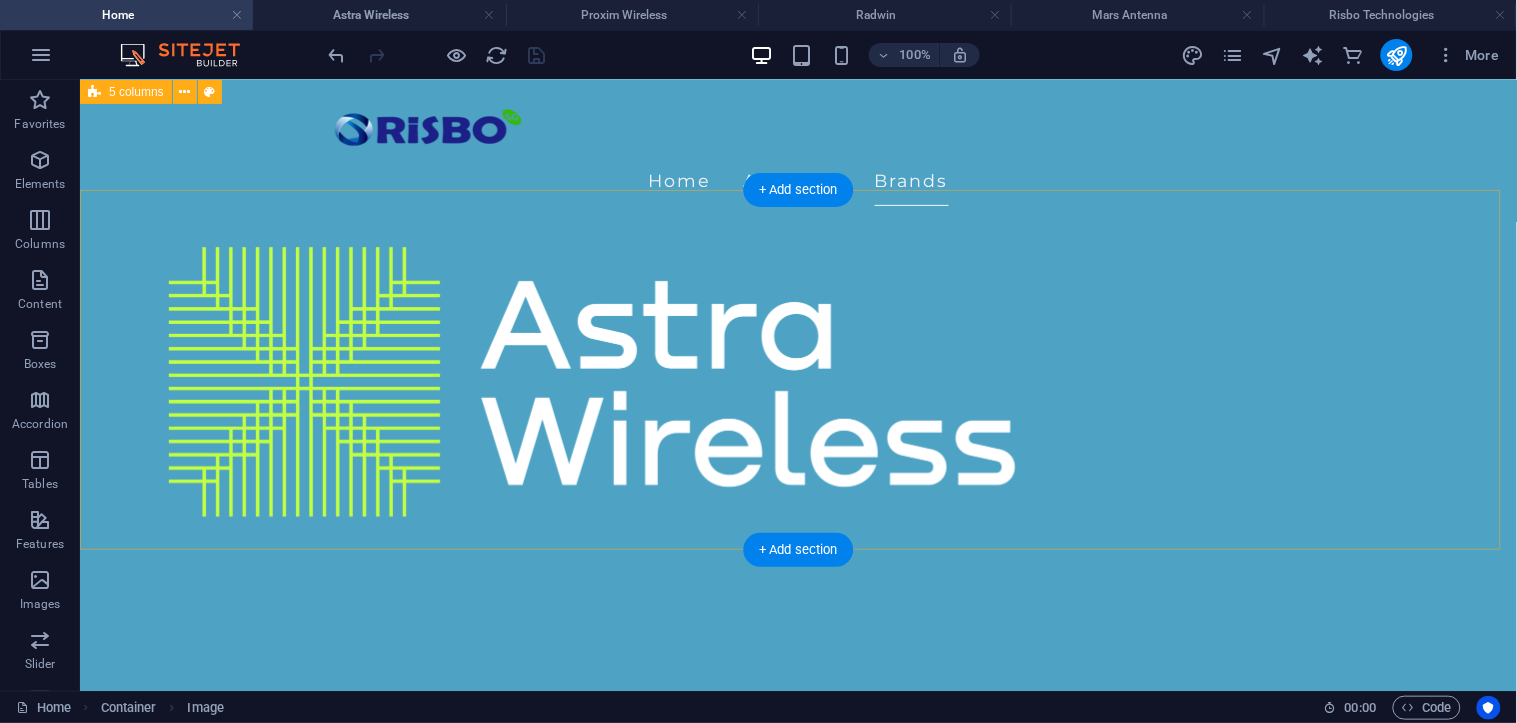 scroll, scrollTop: 825, scrollLeft: 0, axis: vertical 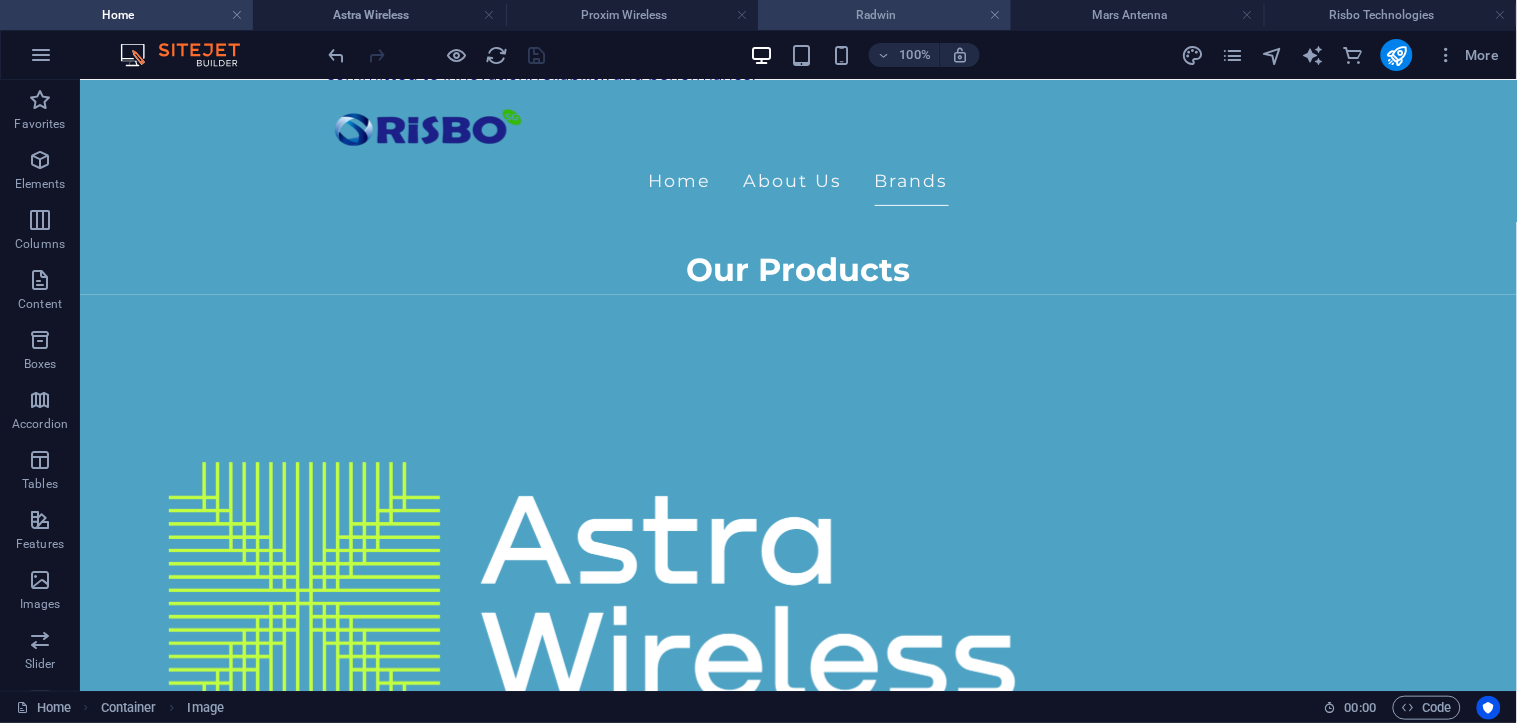 click on "Radwin" at bounding box center (884, 15) 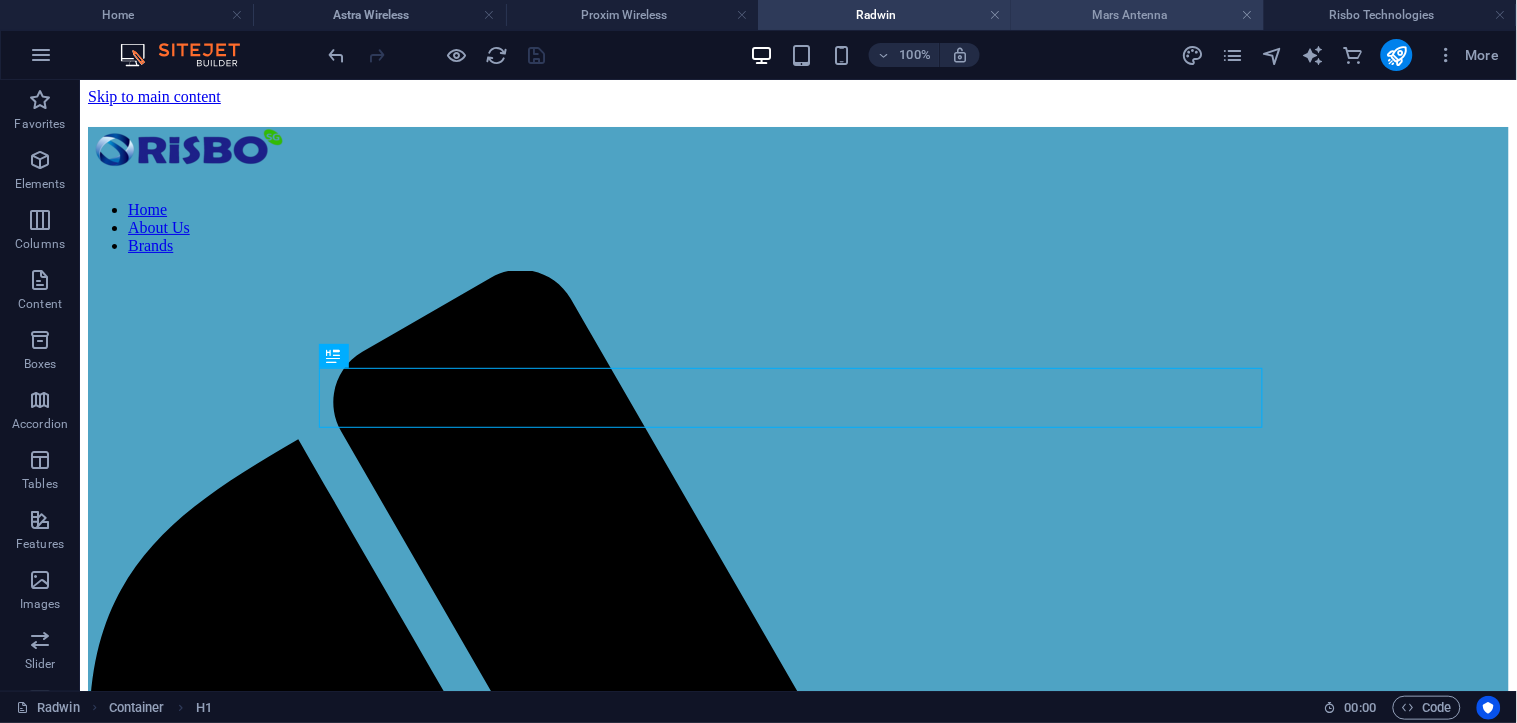 scroll, scrollTop: 0, scrollLeft: 0, axis: both 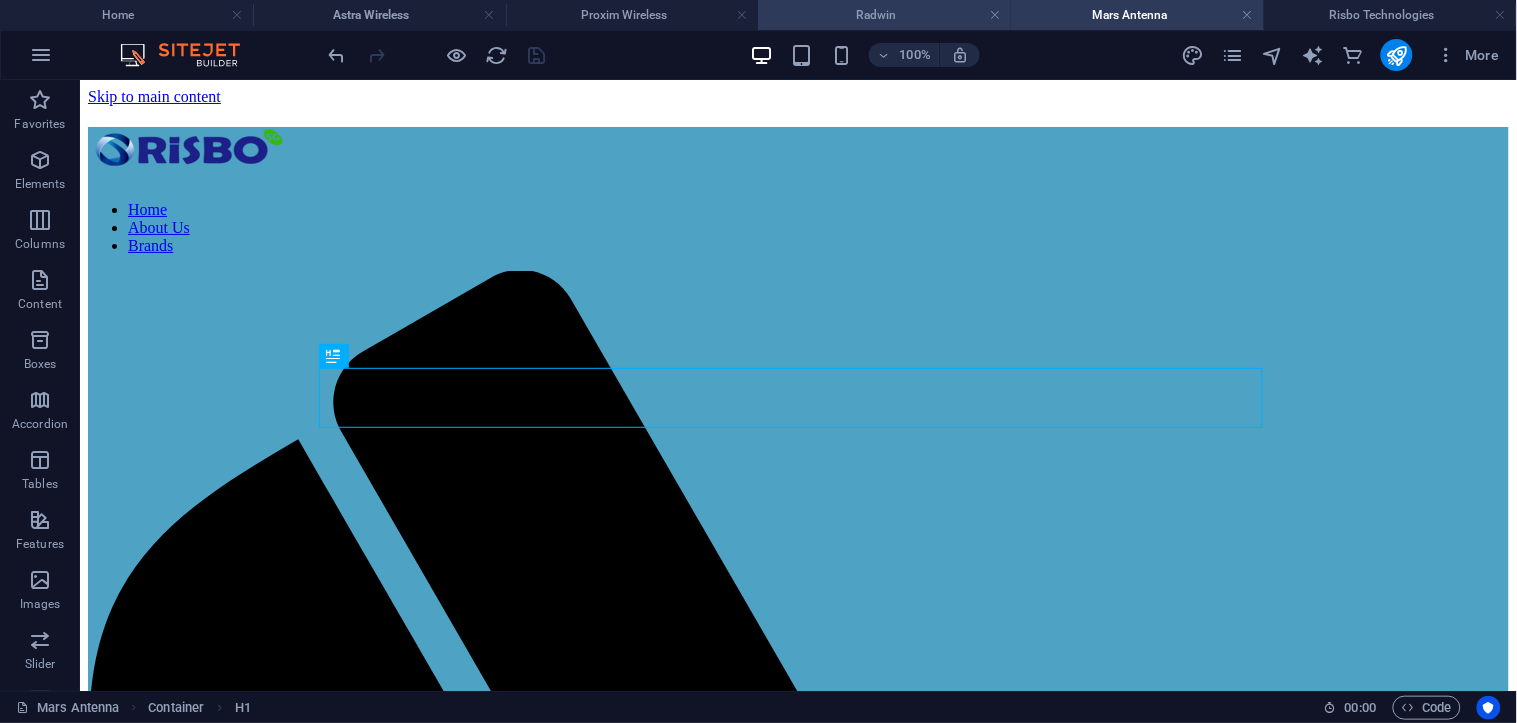 click on "Radwin" at bounding box center [884, 15] 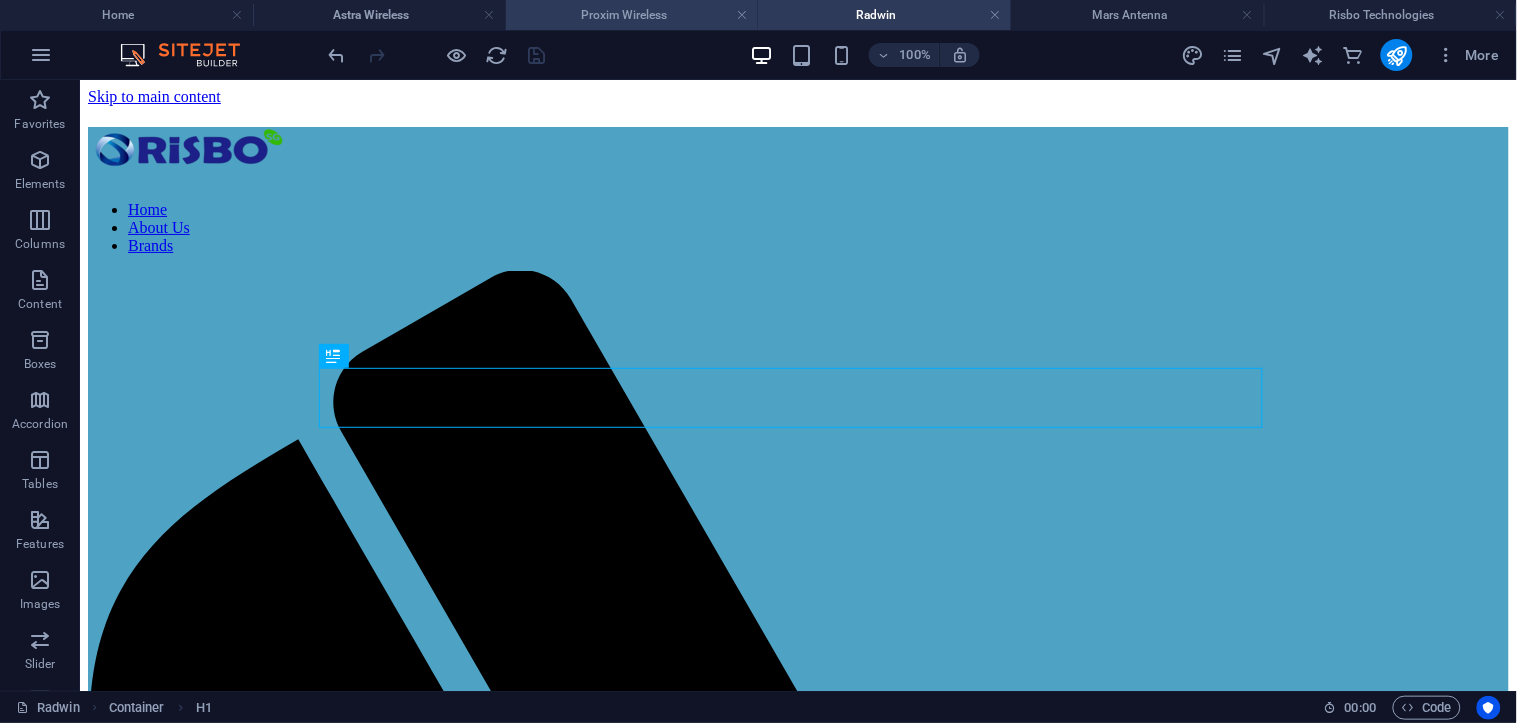 click on "Proxim Wireless" at bounding box center (632, 15) 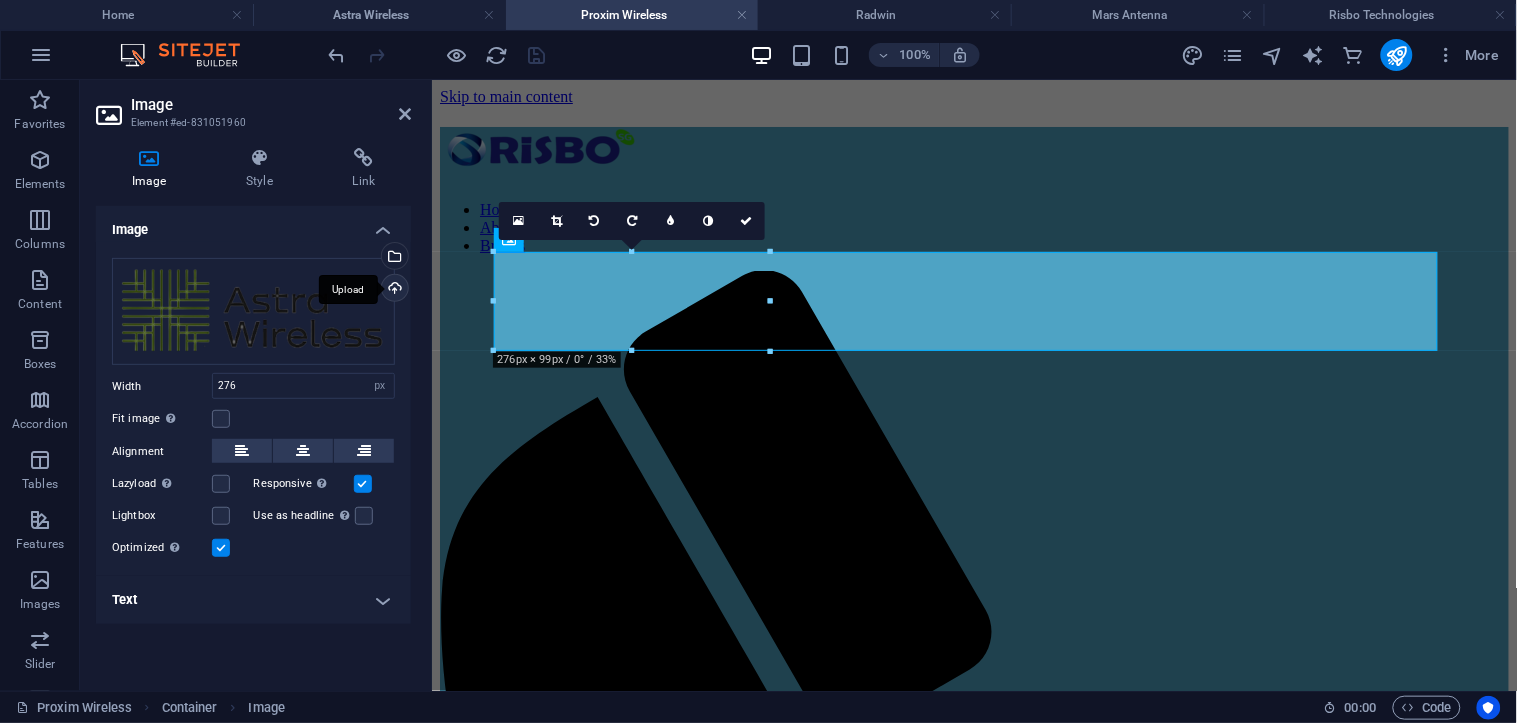 click on "Upload" at bounding box center (393, 290) 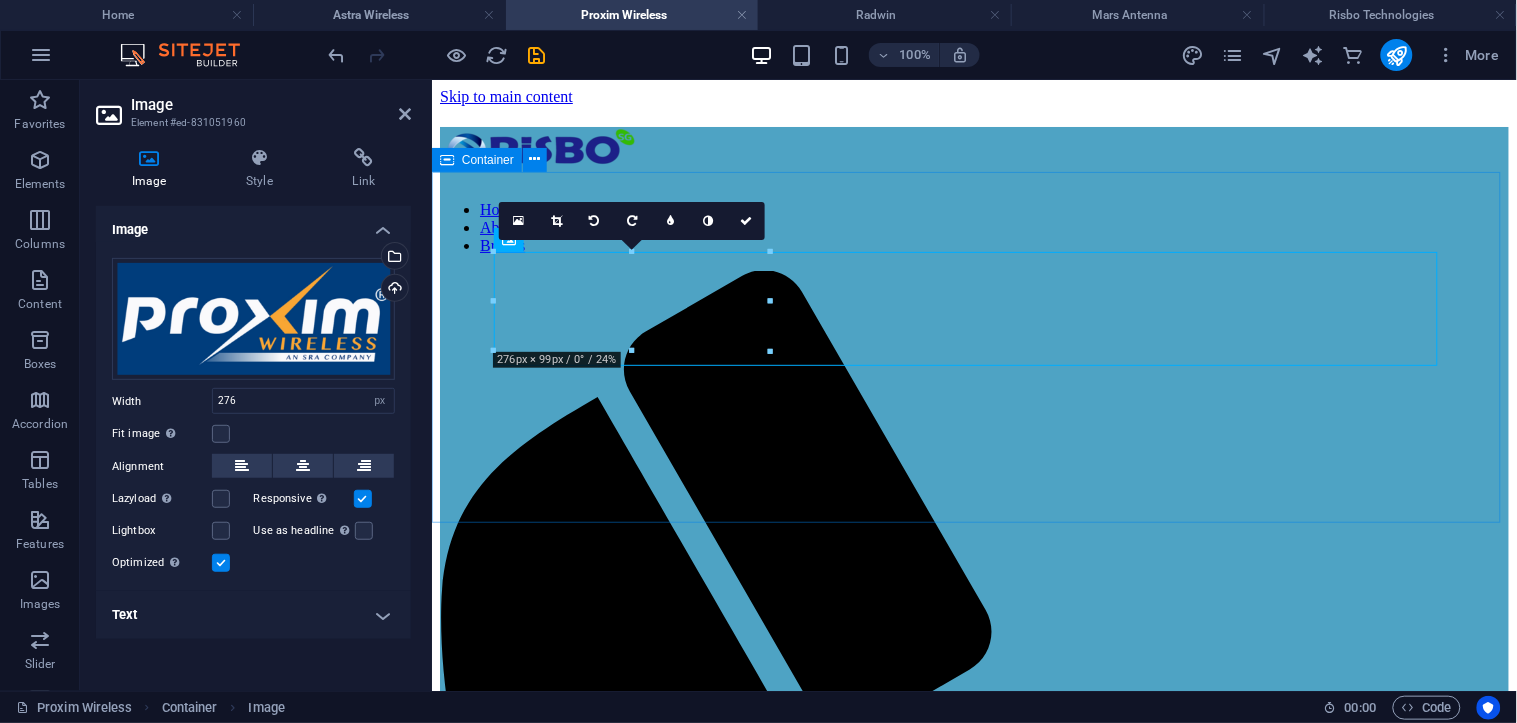 drag, startPoint x: 1096, startPoint y: 463, endPoint x: 1448, endPoint y: 465, distance: 352.00568 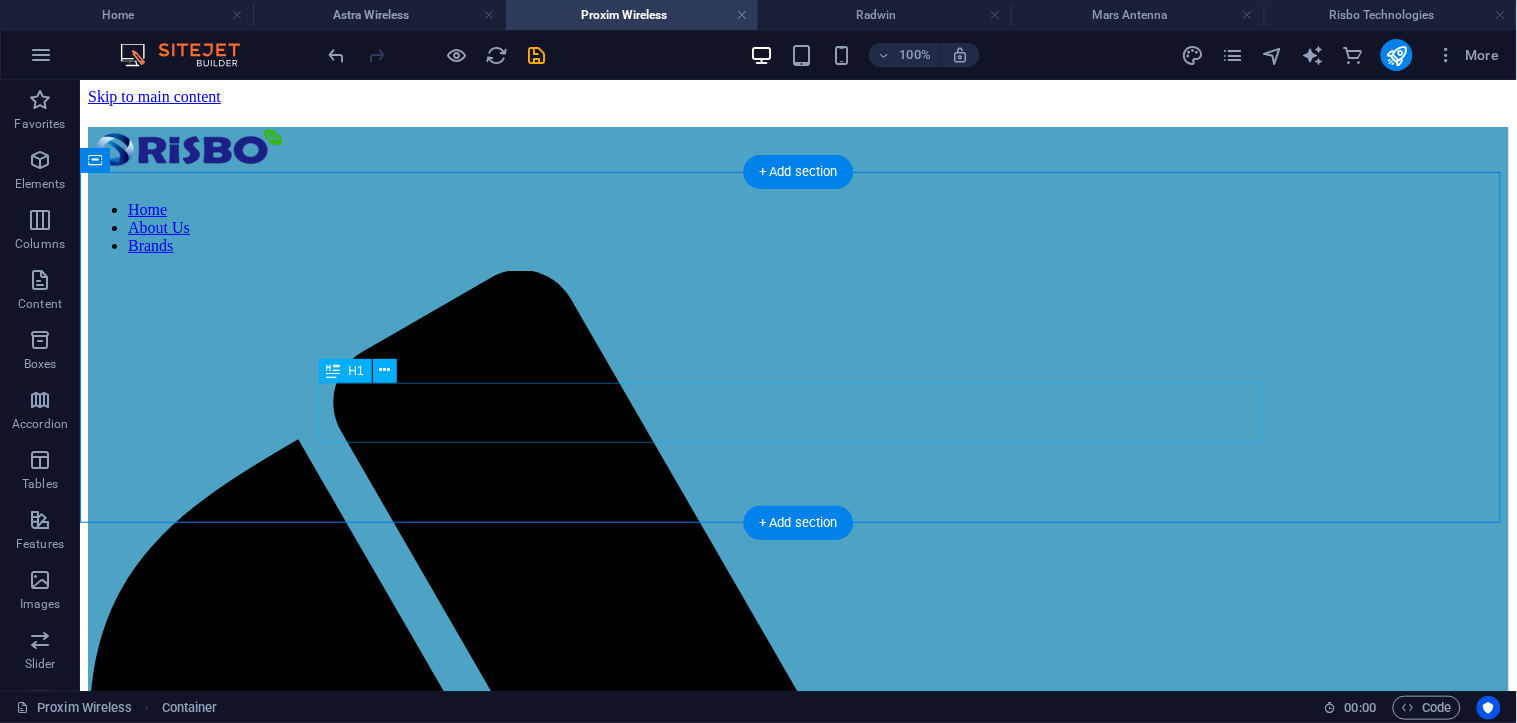 click on "Astra Wireless" at bounding box center [797, 2314] 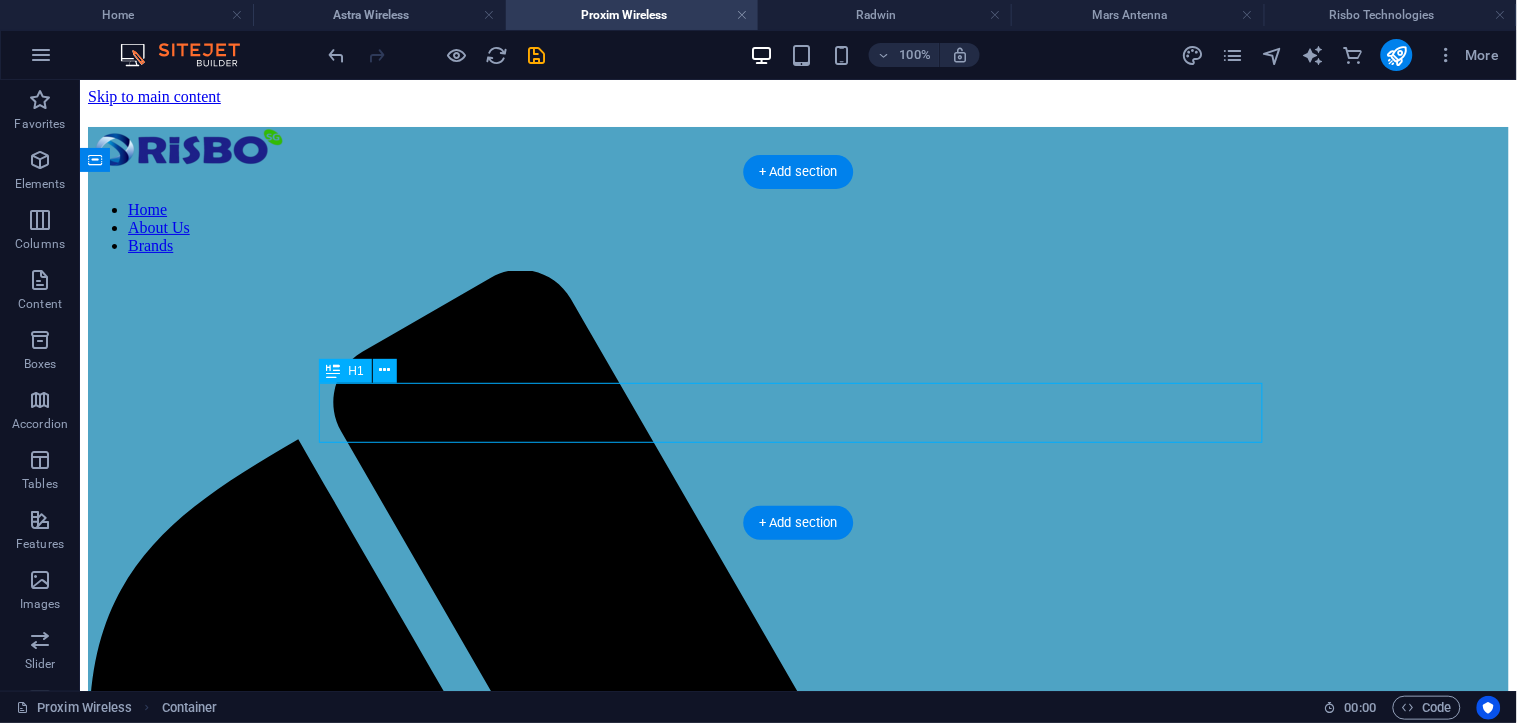 click on "Astra Wireless" at bounding box center [797, 2314] 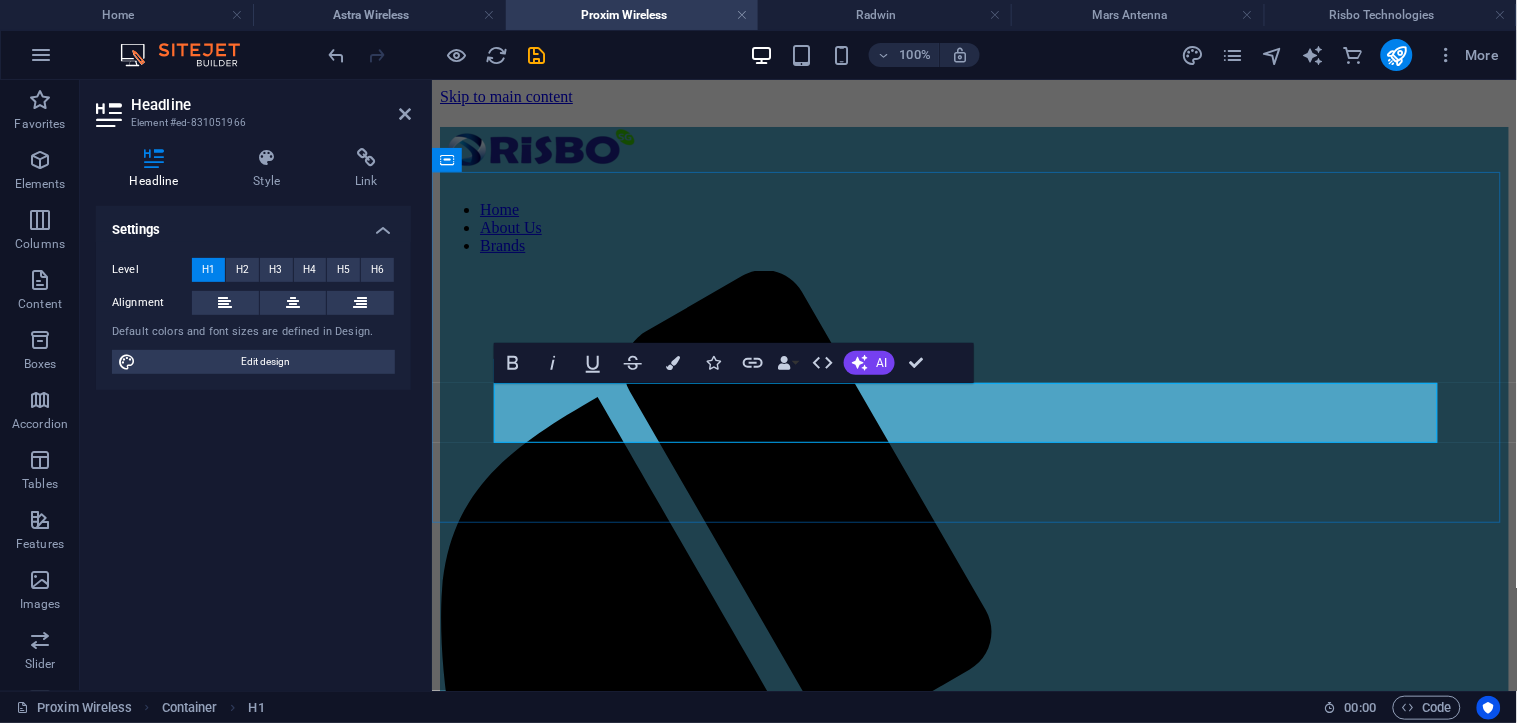 click on "Astra Wireless" at bounding box center [973, 1846] 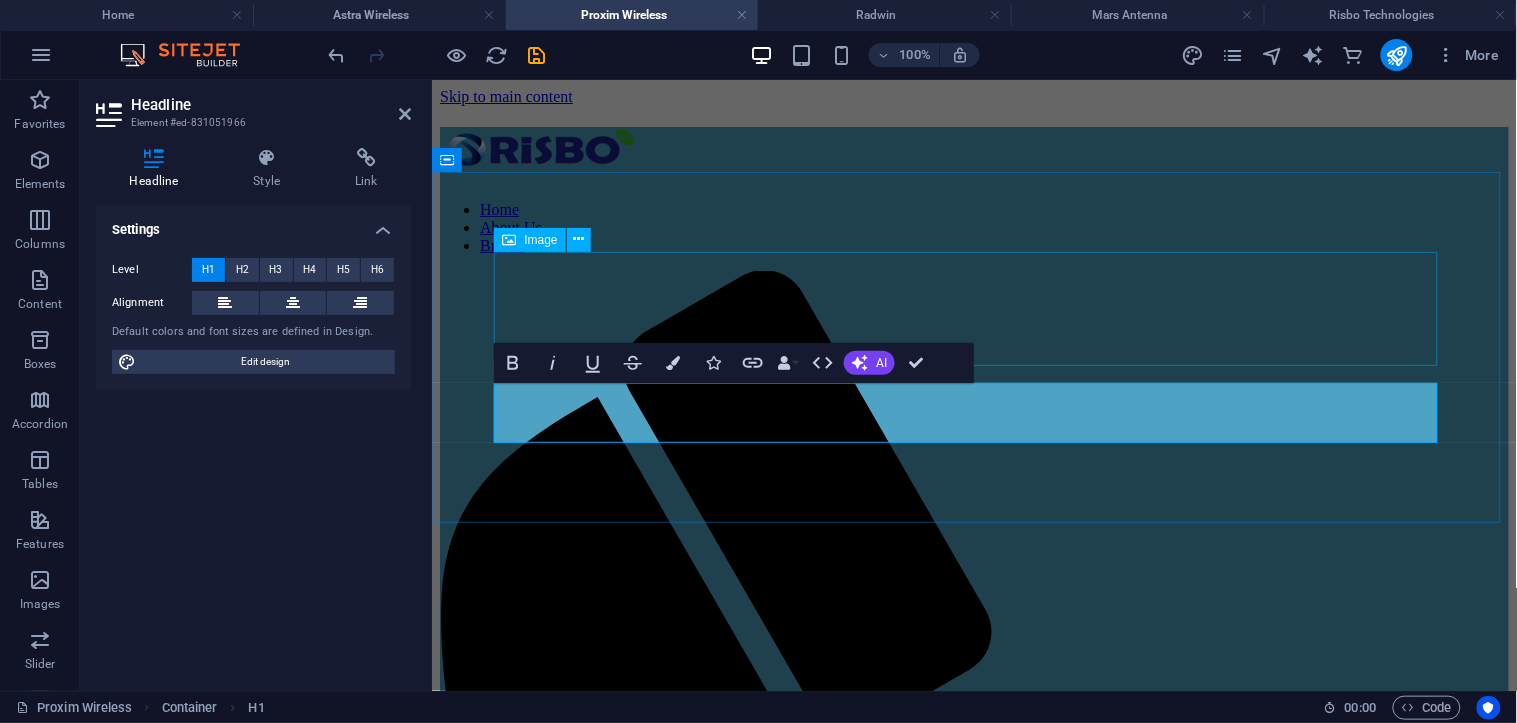 click at bounding box center (973, 1731) 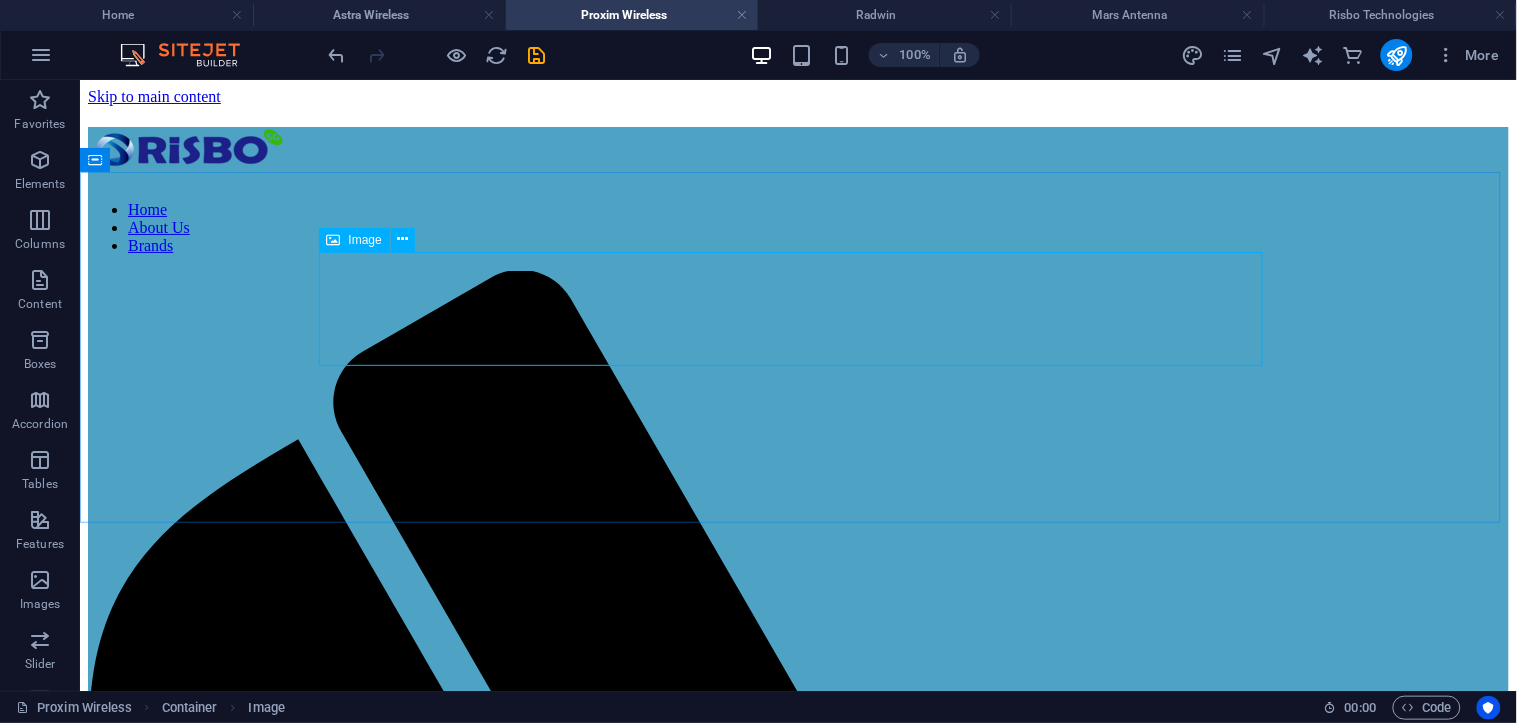 click on "Image" at bounding box center (365, 240) 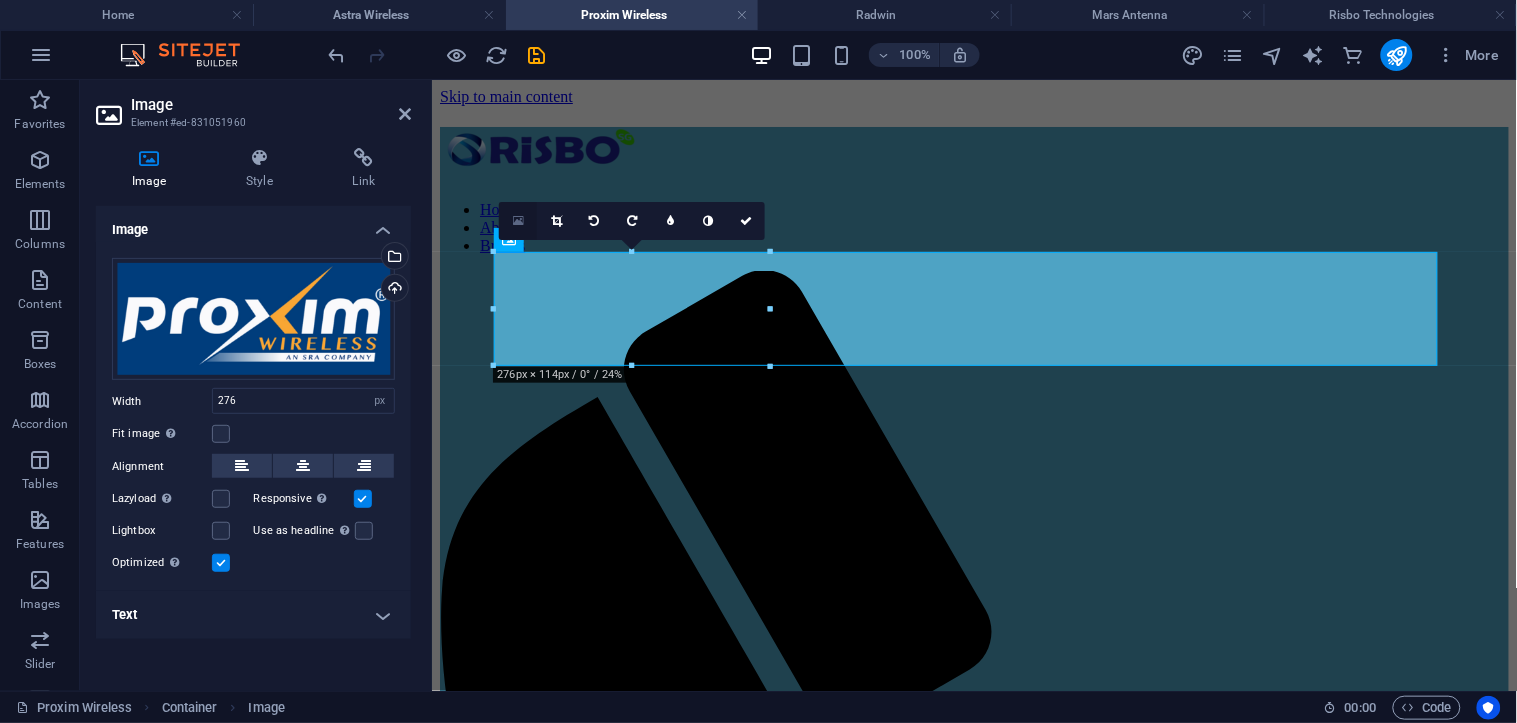 click at bounding box center [518, 221] 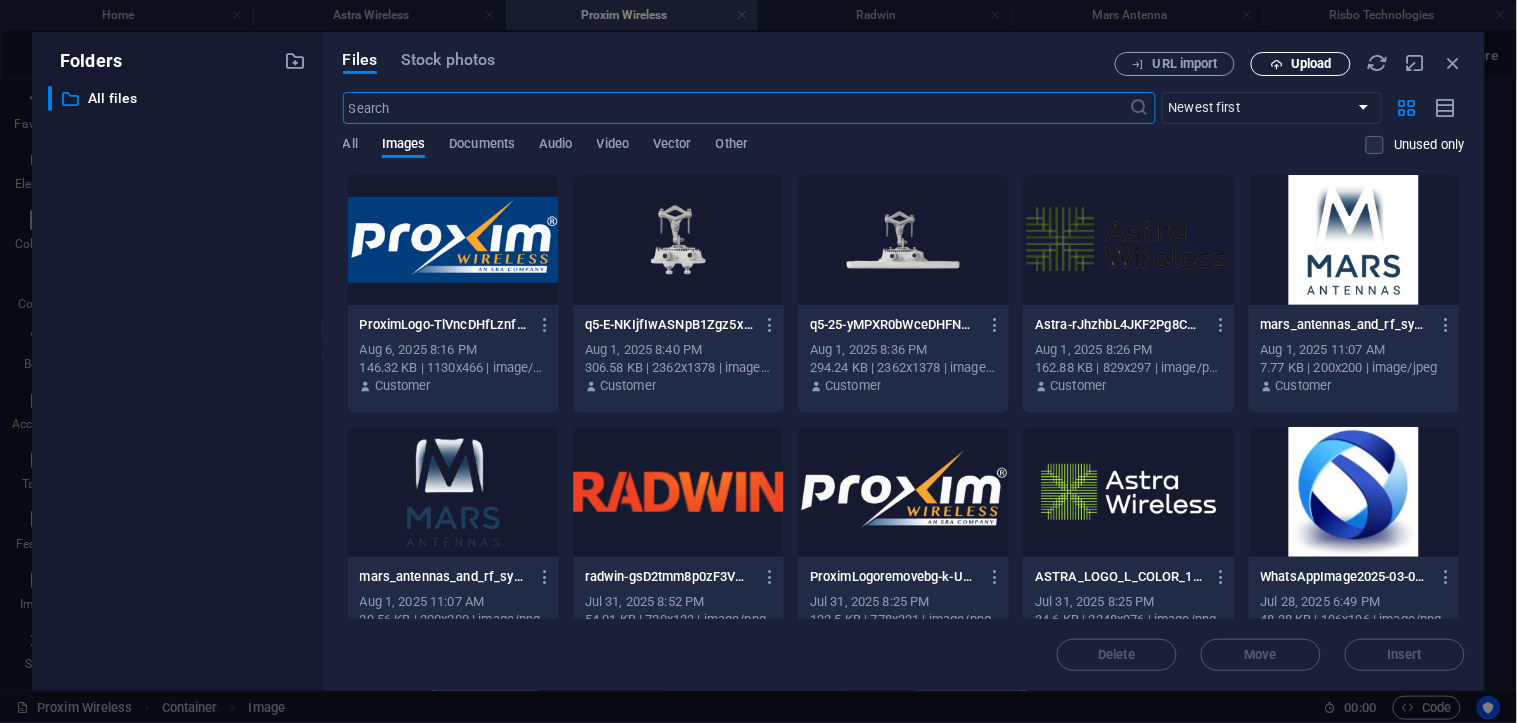 click on "Upload" at bounding box center [1301, 64] 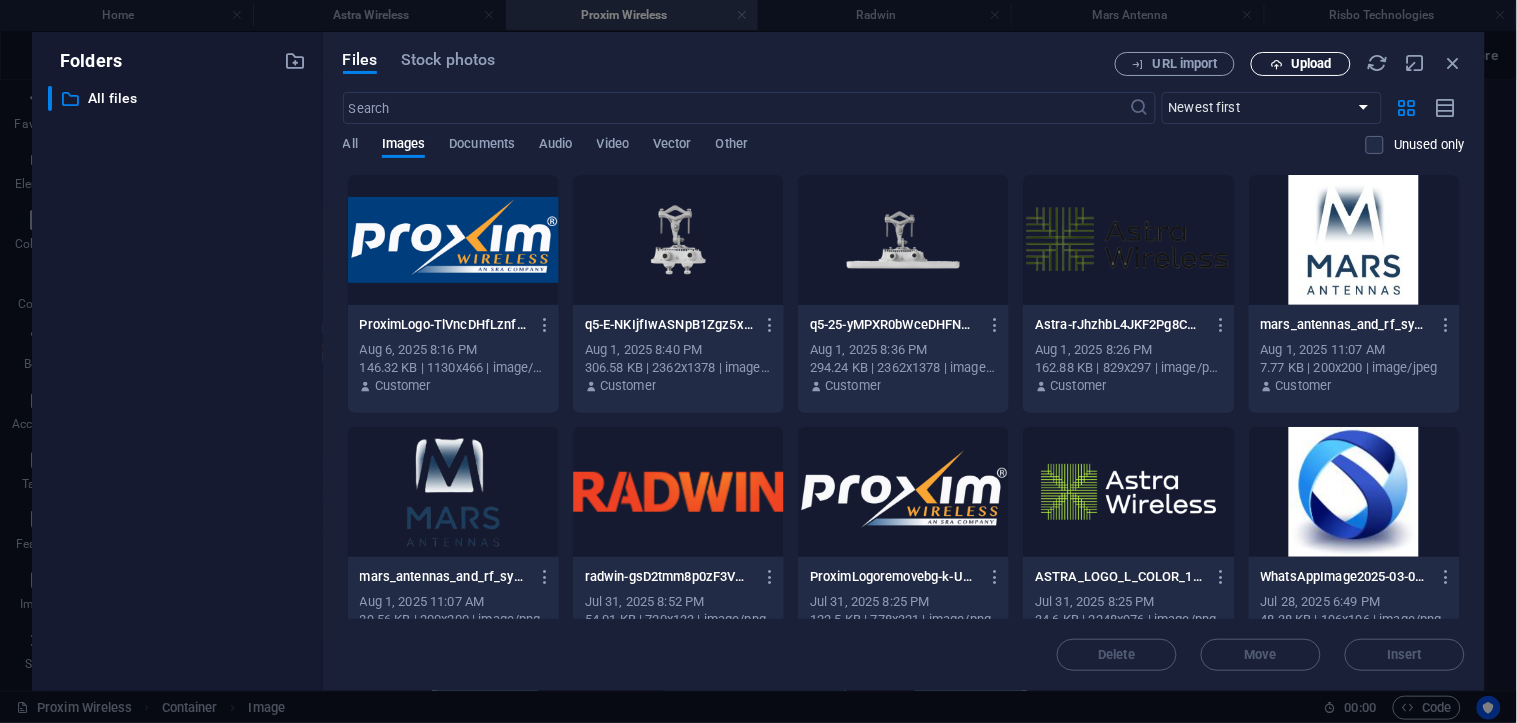 click at bounding box center [1276, 64] 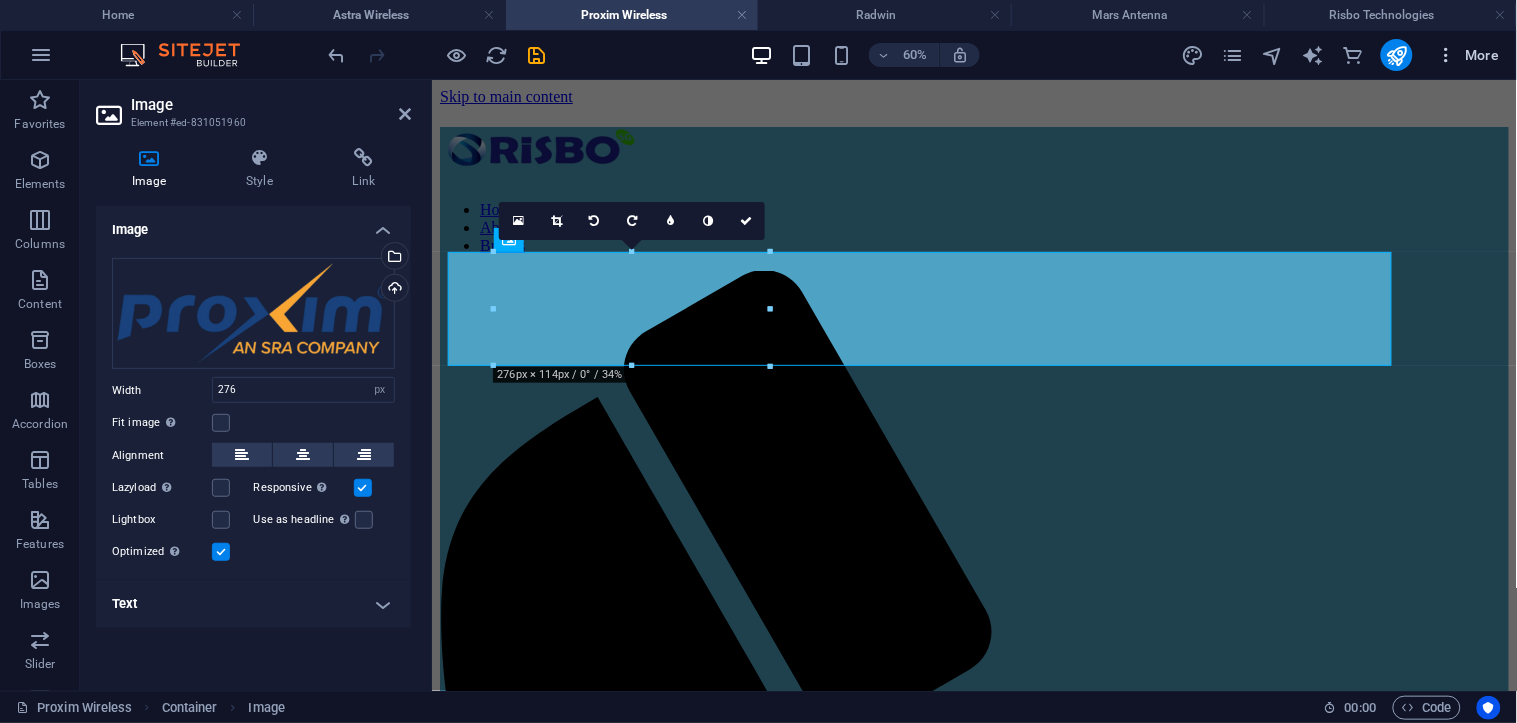 click at bounding box center (1447, 55) 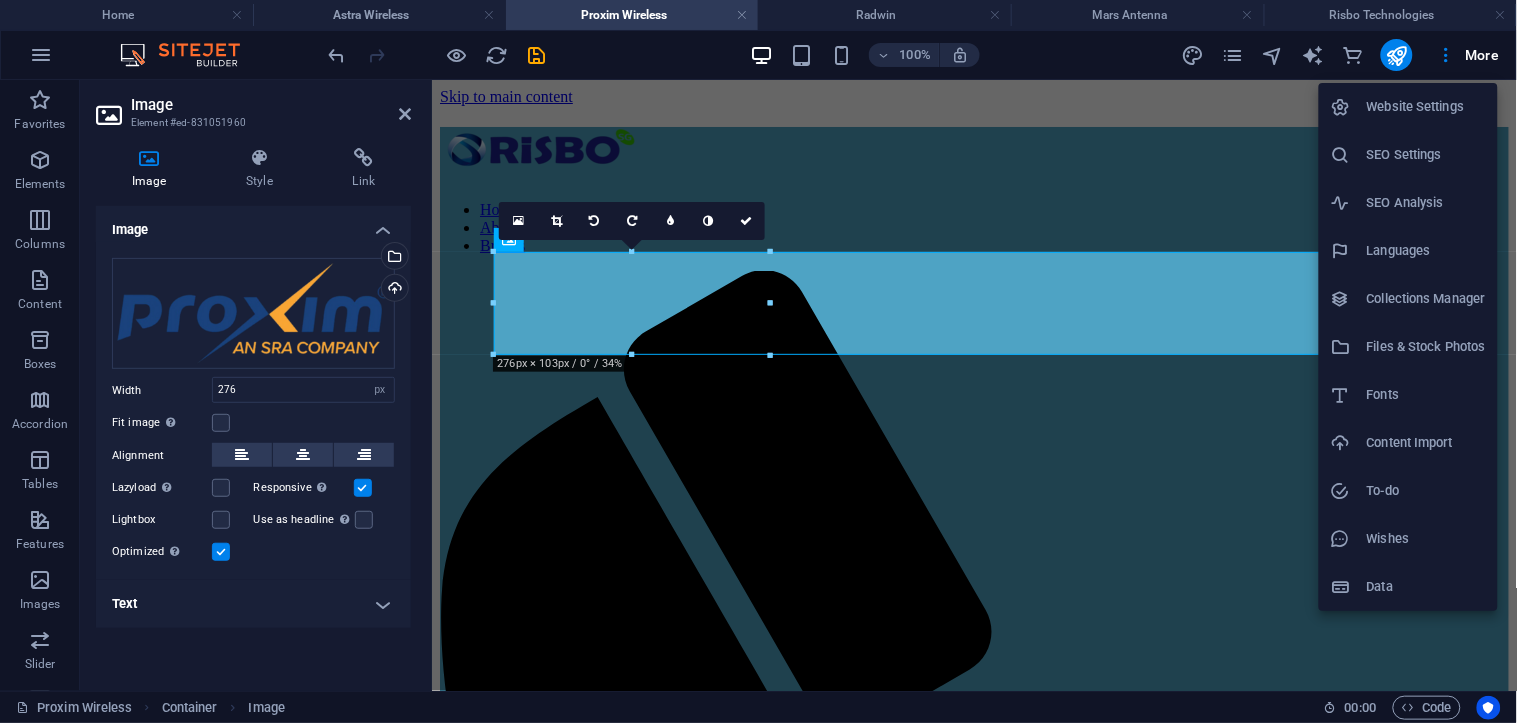 click at bounding box center (758, 361) 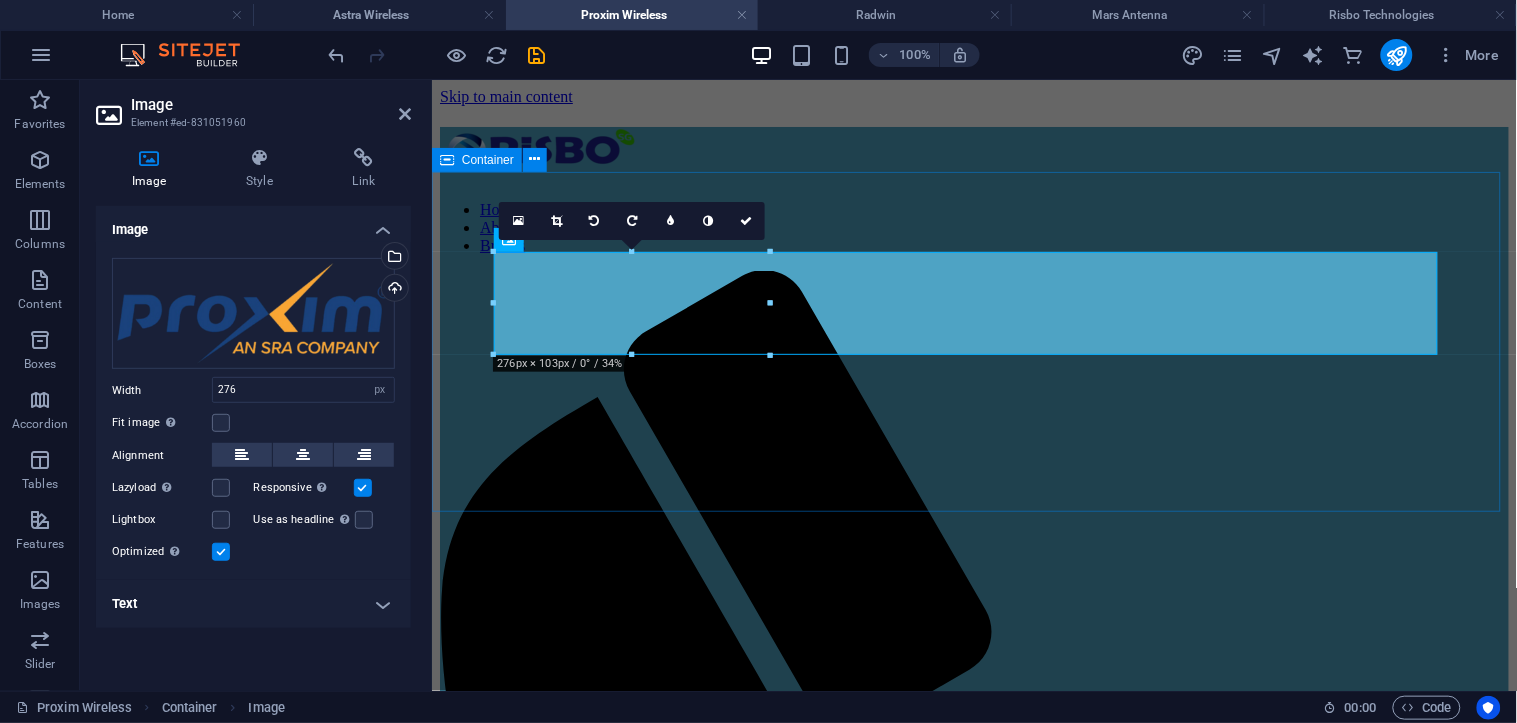 click on "Proxim Wireless" at bounding box center (973, 1763) 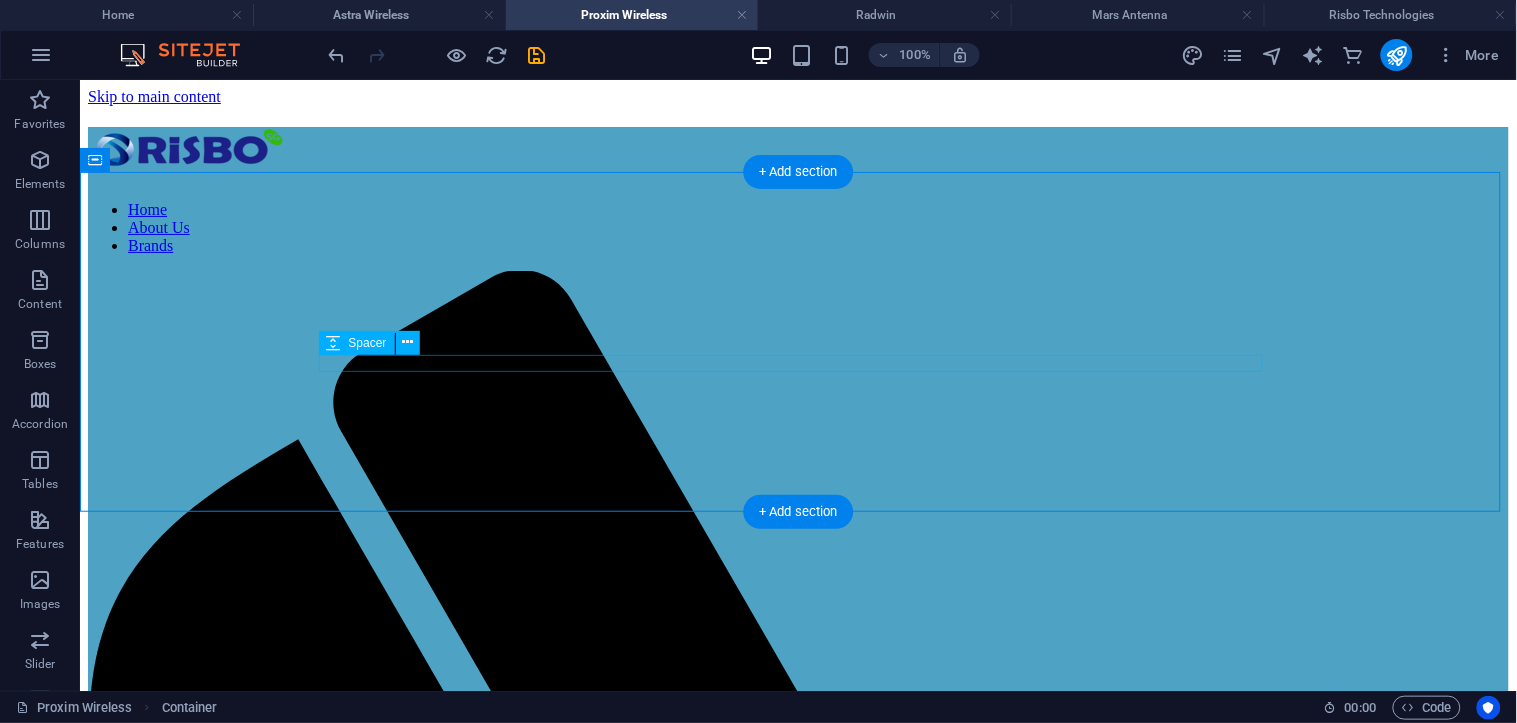 scroll, scrollTop: 222, scrollLeft: 0, axis: vertical 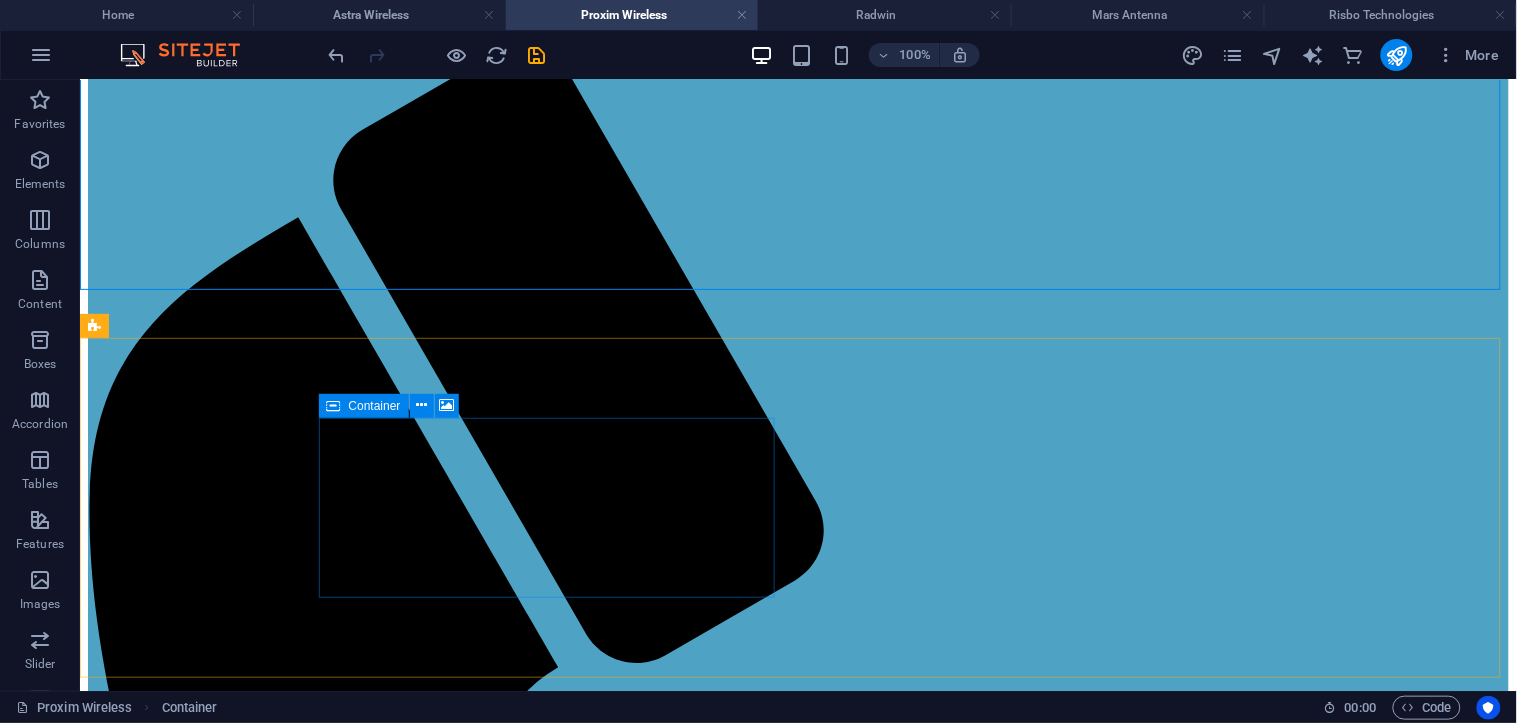 click on "Container" at bounding box center (375, 406) 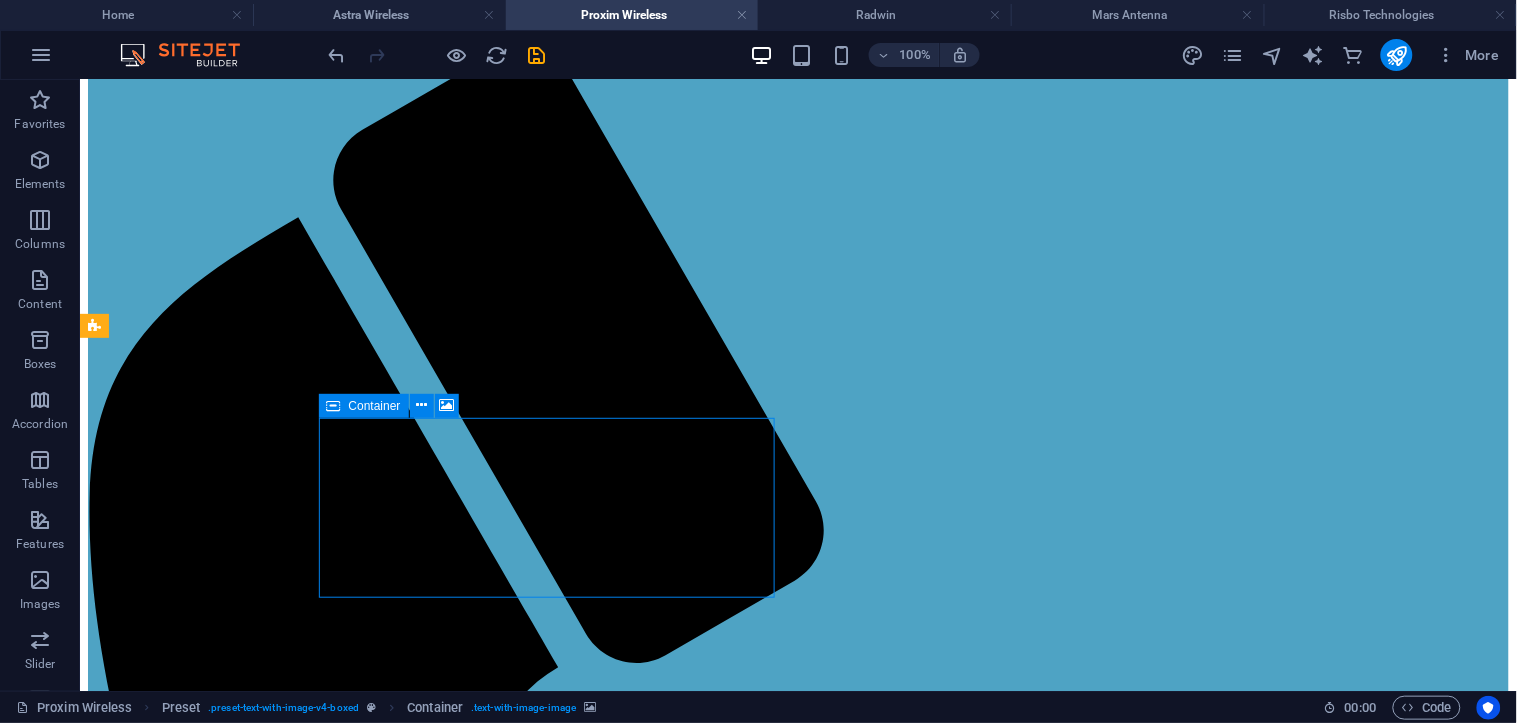 click on "Container" at bounding box center (375, 406) 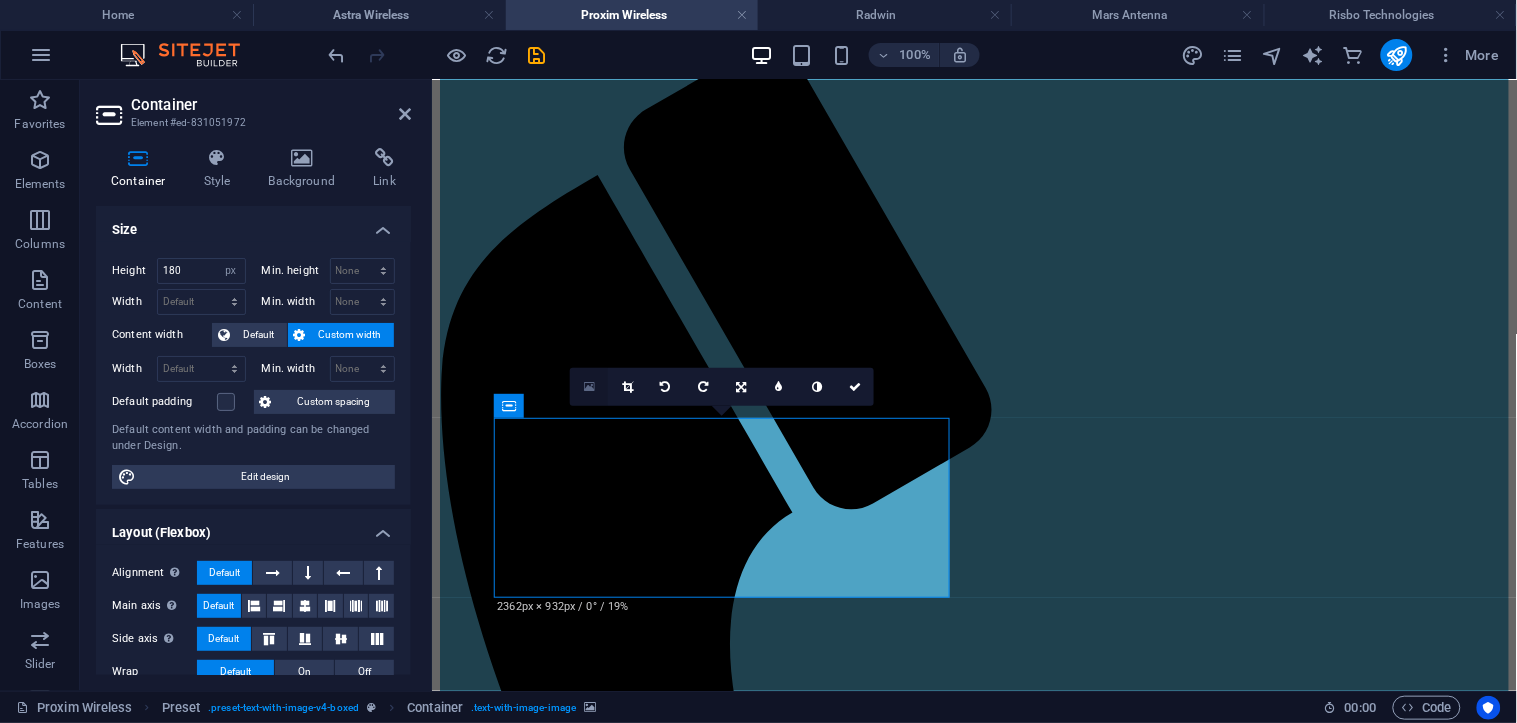 click at bounding box center [589, 387] 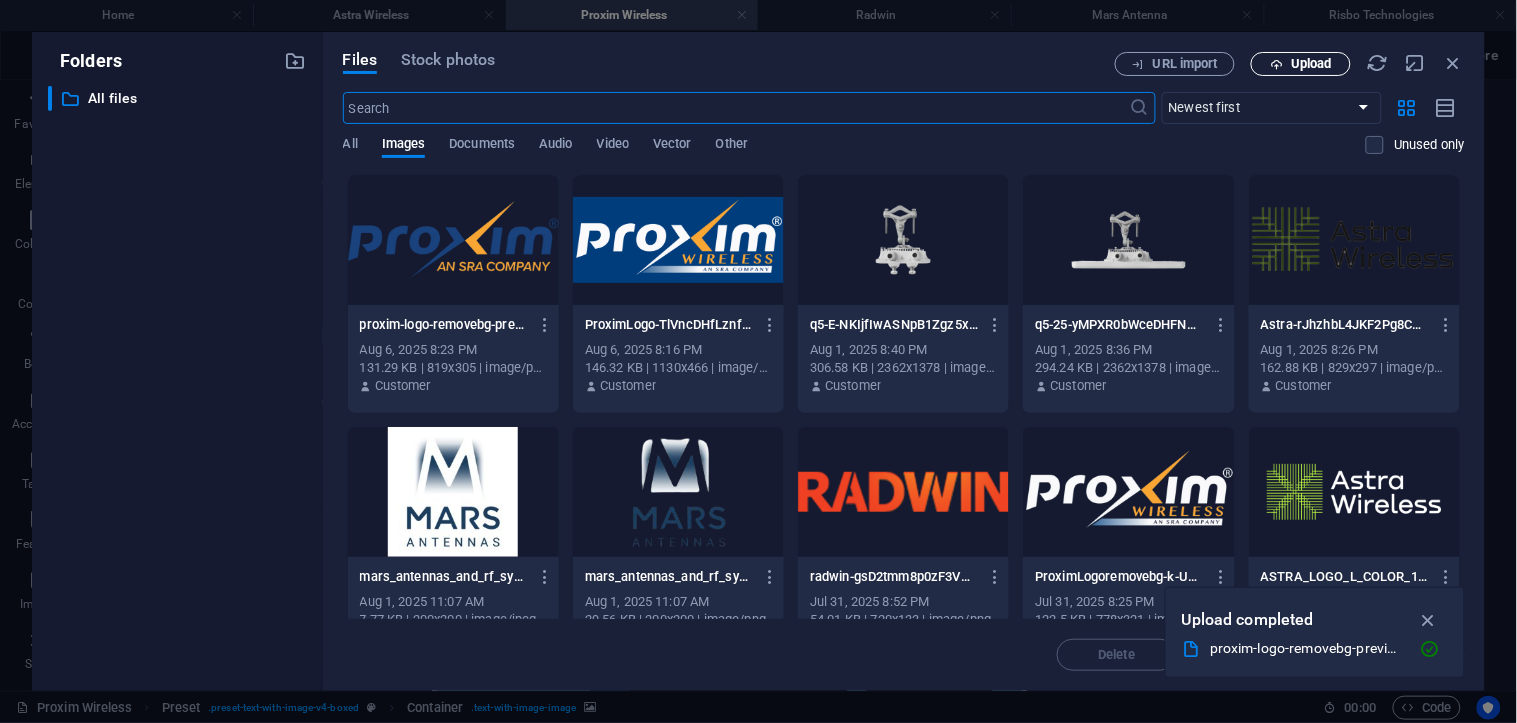 click at bounding box center [1276, 64] 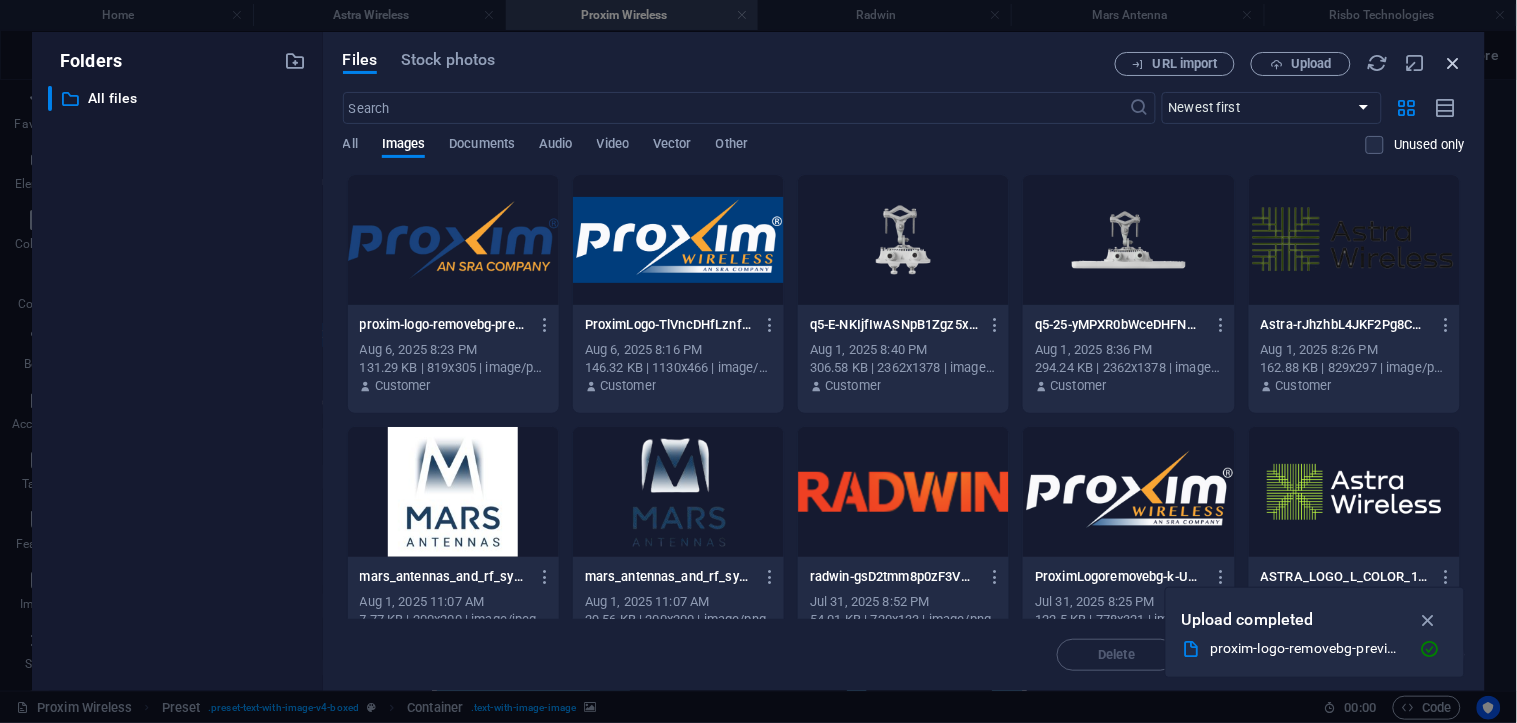 click at bounding box center [1454, 63] 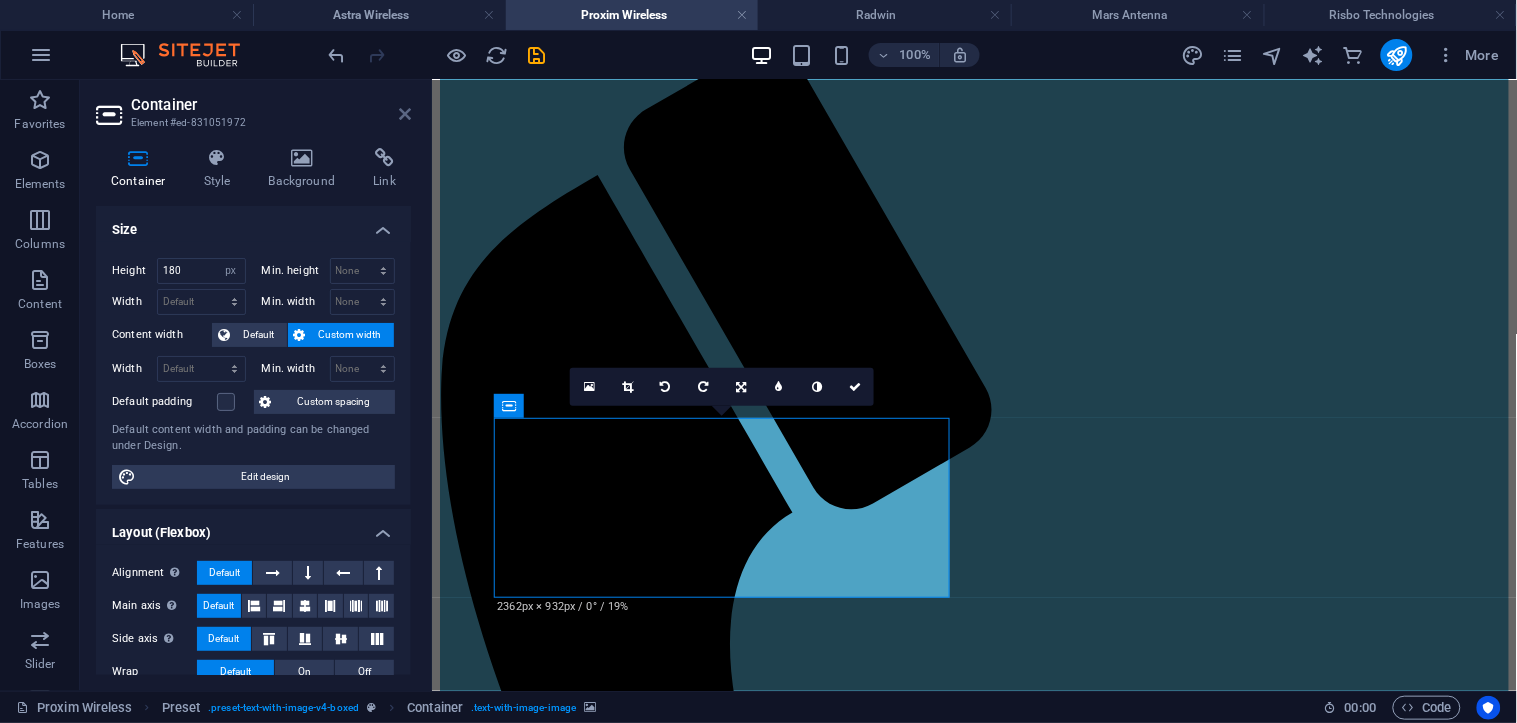 click at bounding box center [405, 114] 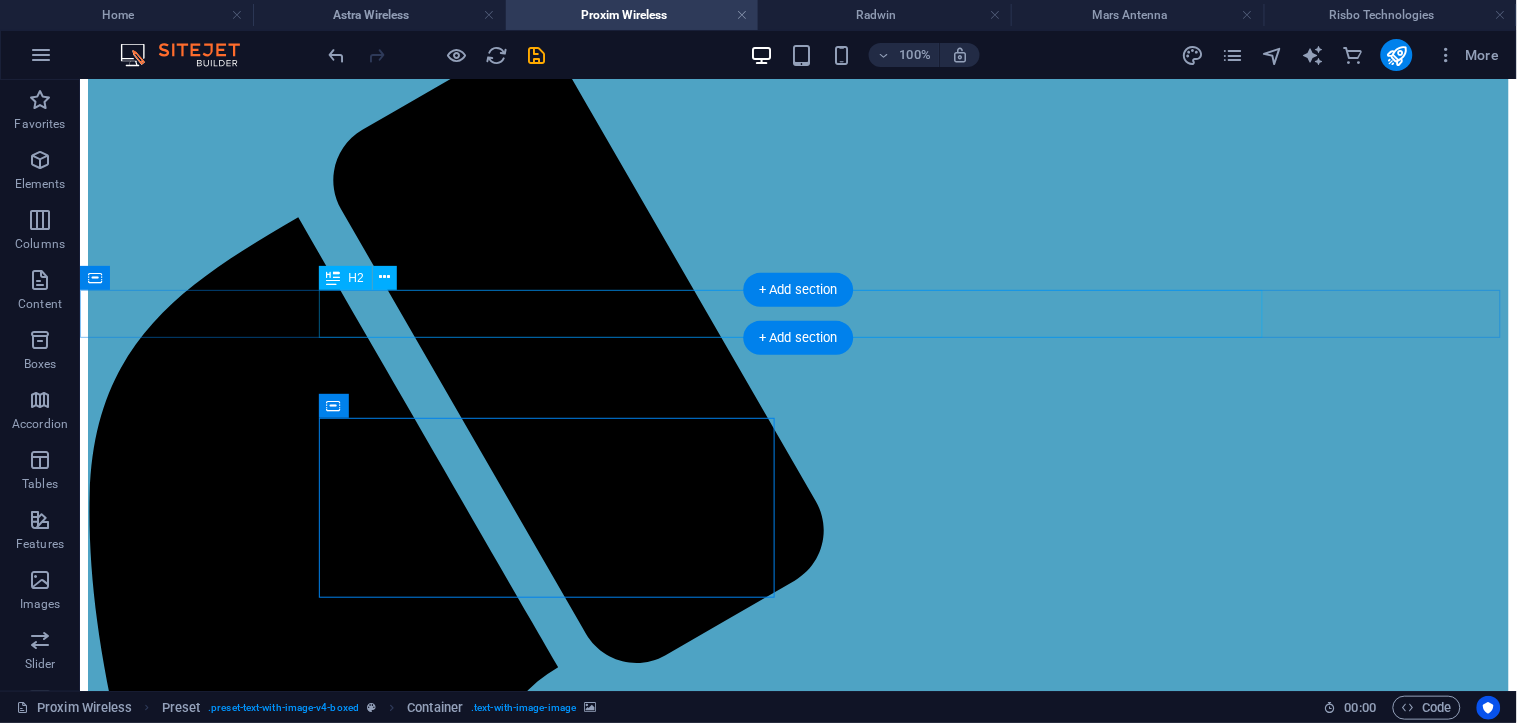 click on "Astra Quanta 5GHz Models" at bounding box center (797, 2134) 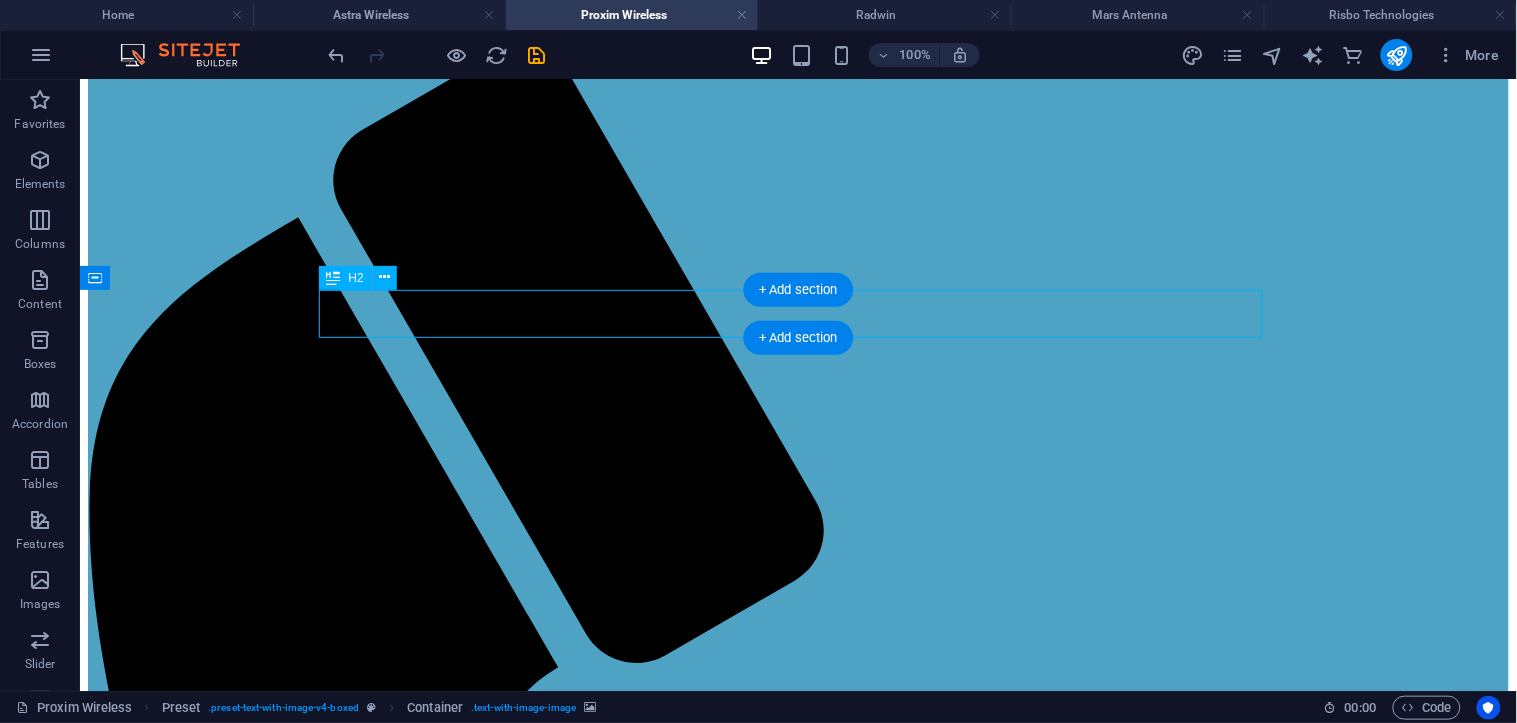 click on "Astra Quanta 5GHz Models" at bounding box center (797, 2134) 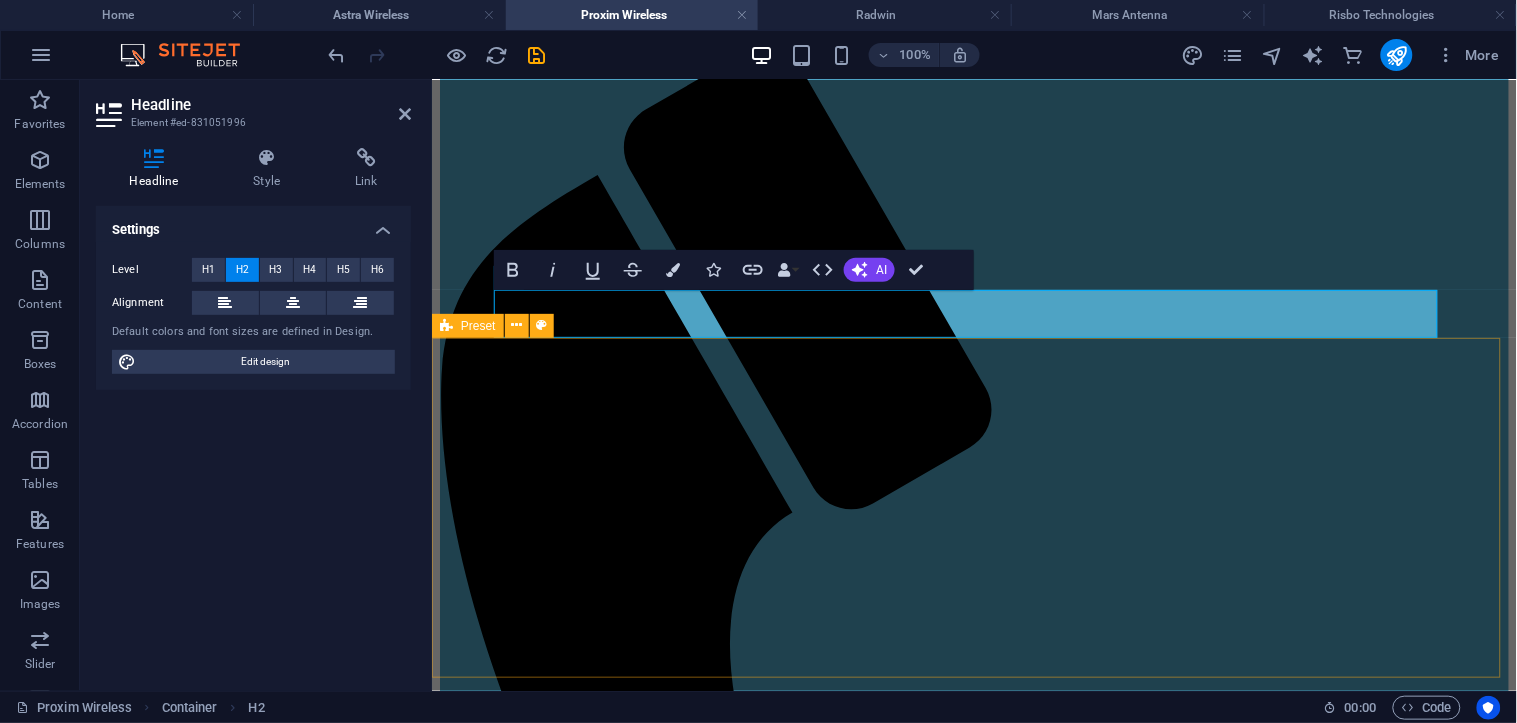 type 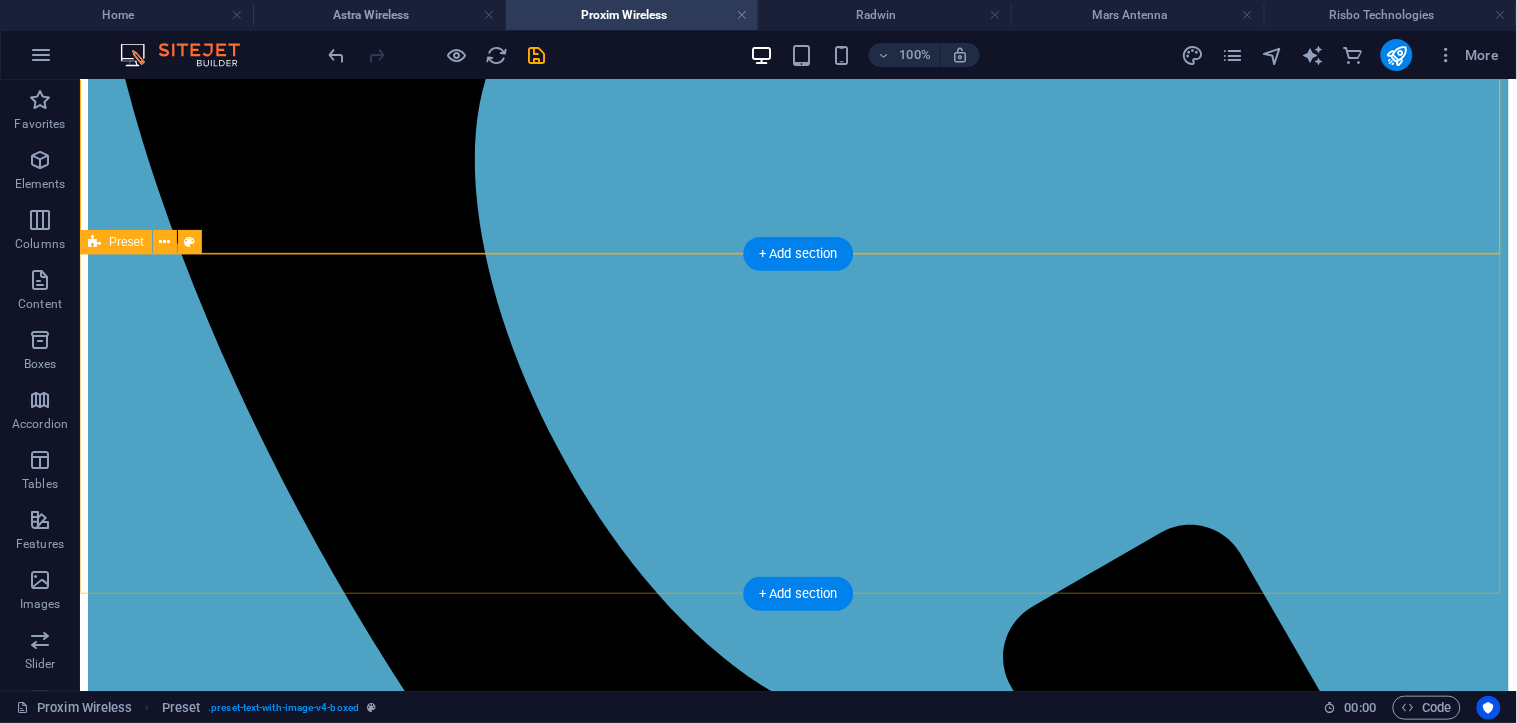 scroll, scrollTop: 1000, scrollLeft: 0, axis: vertical 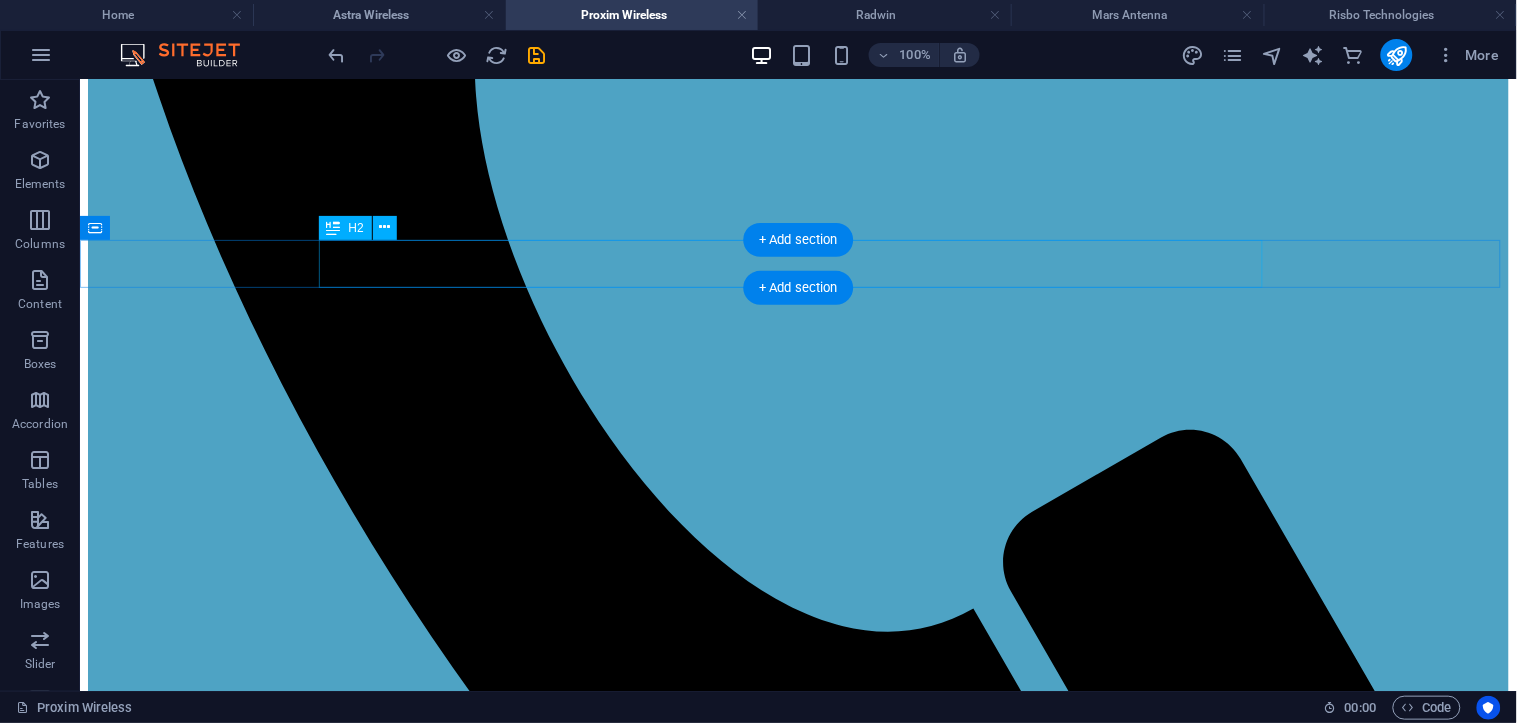 click on "Astra Quanta 6GHz Models" at bounding box center [797, 2124] 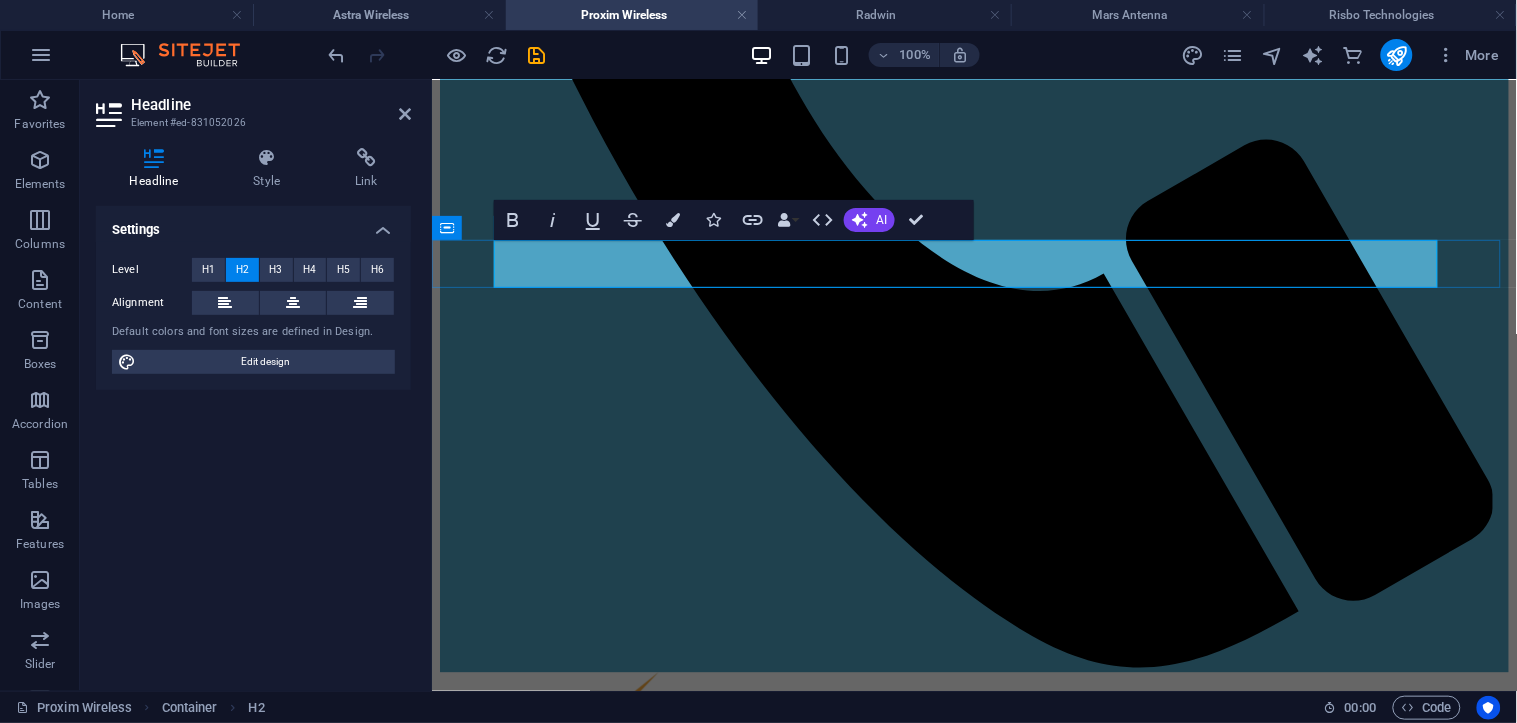 type 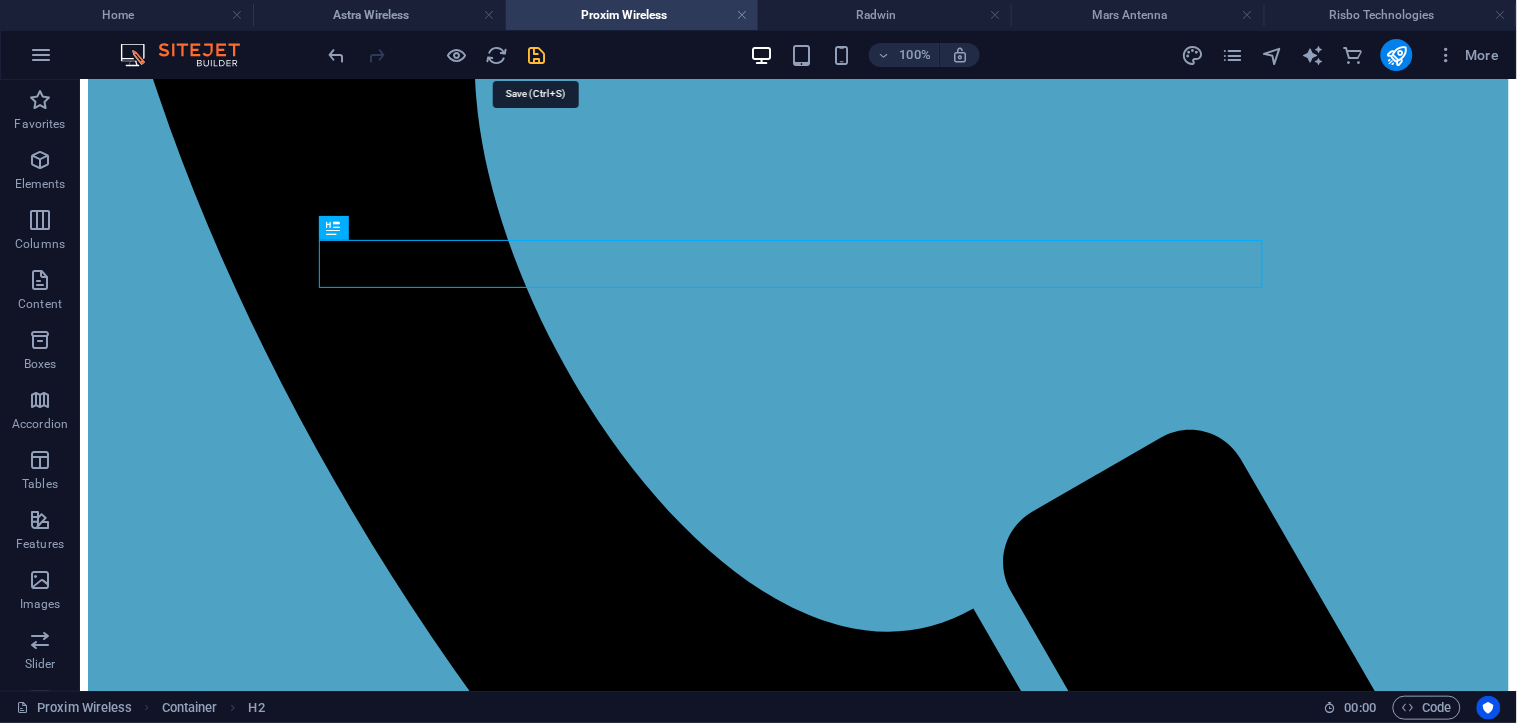 click at bounding box center [537, 55] 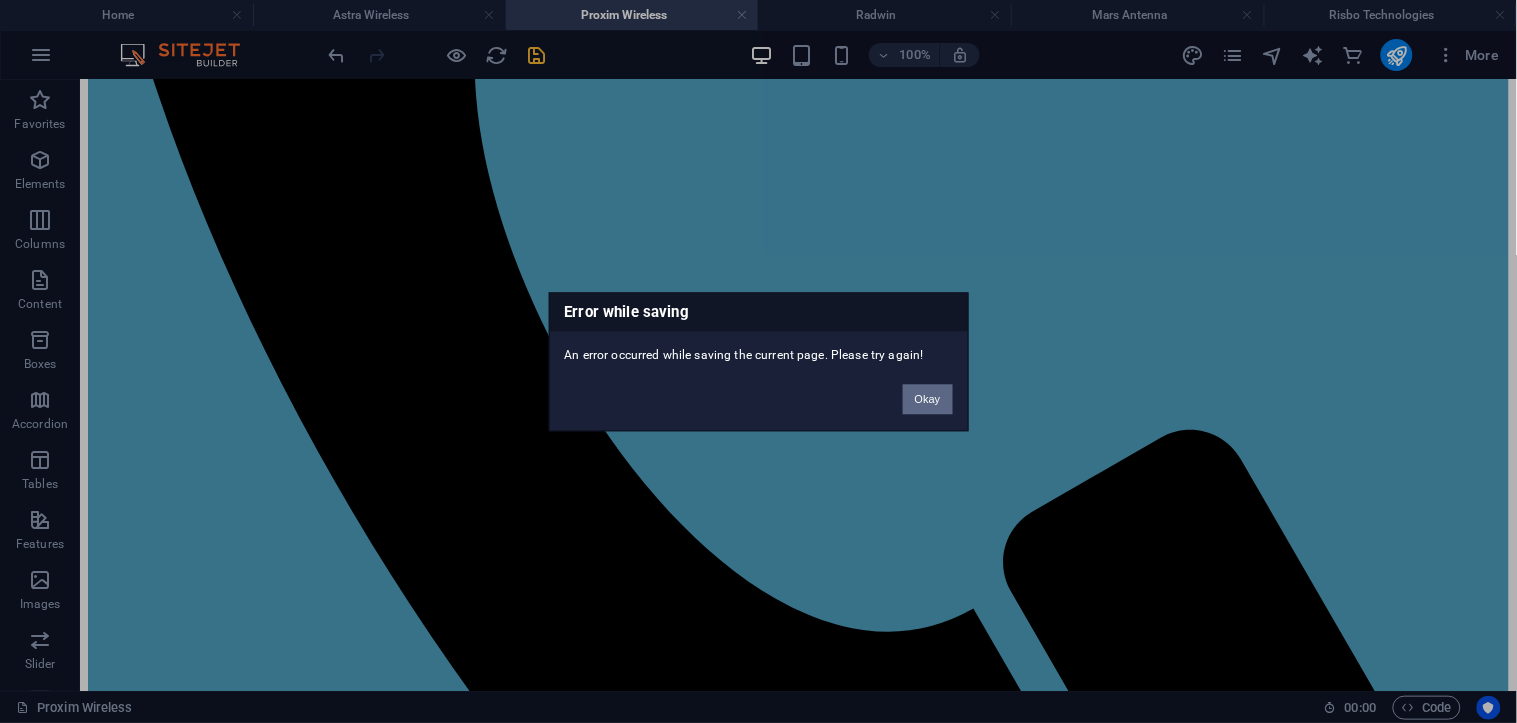 drag, startPoint x: 935, startPoint y: 402, endPoint x: 854, endPoint y: 322, distance: 113.84639 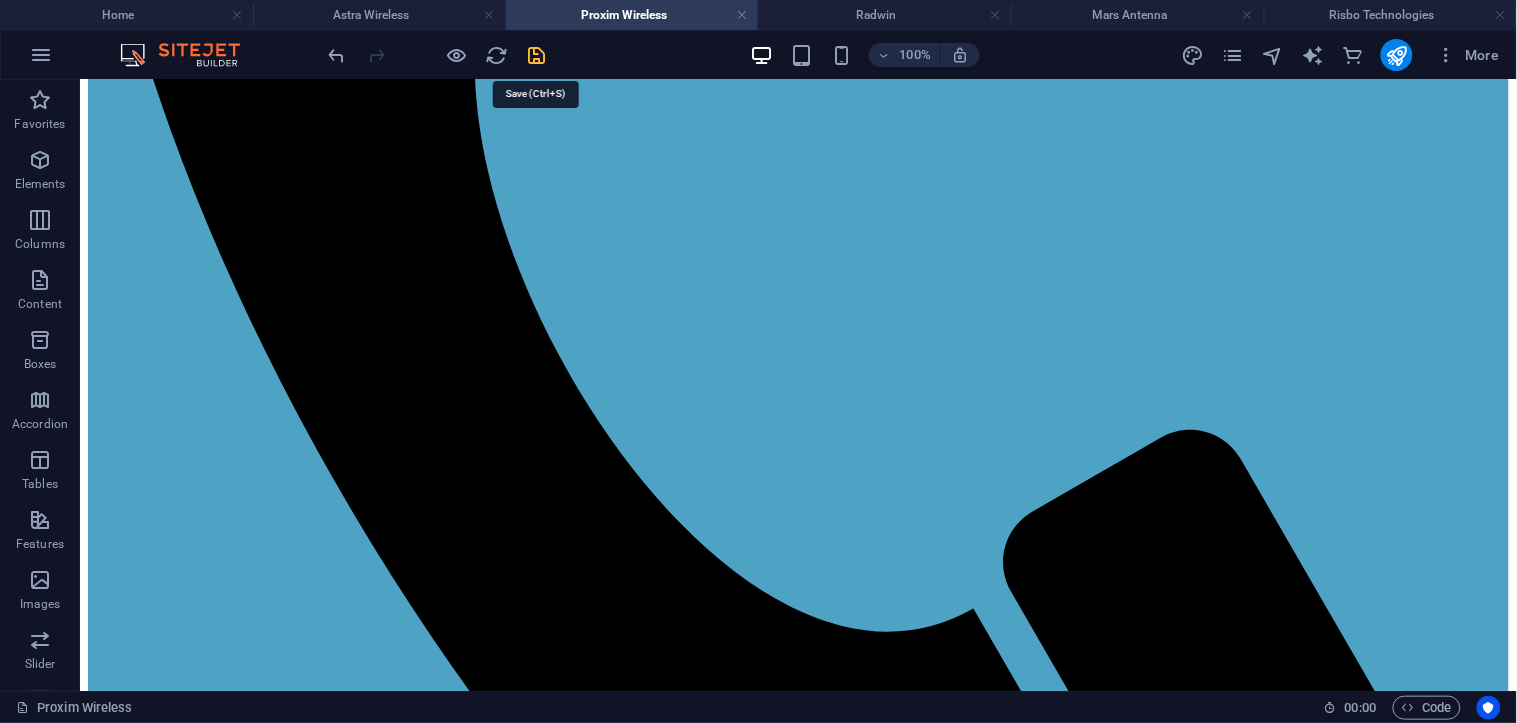 click at bounding box center [537, 55] 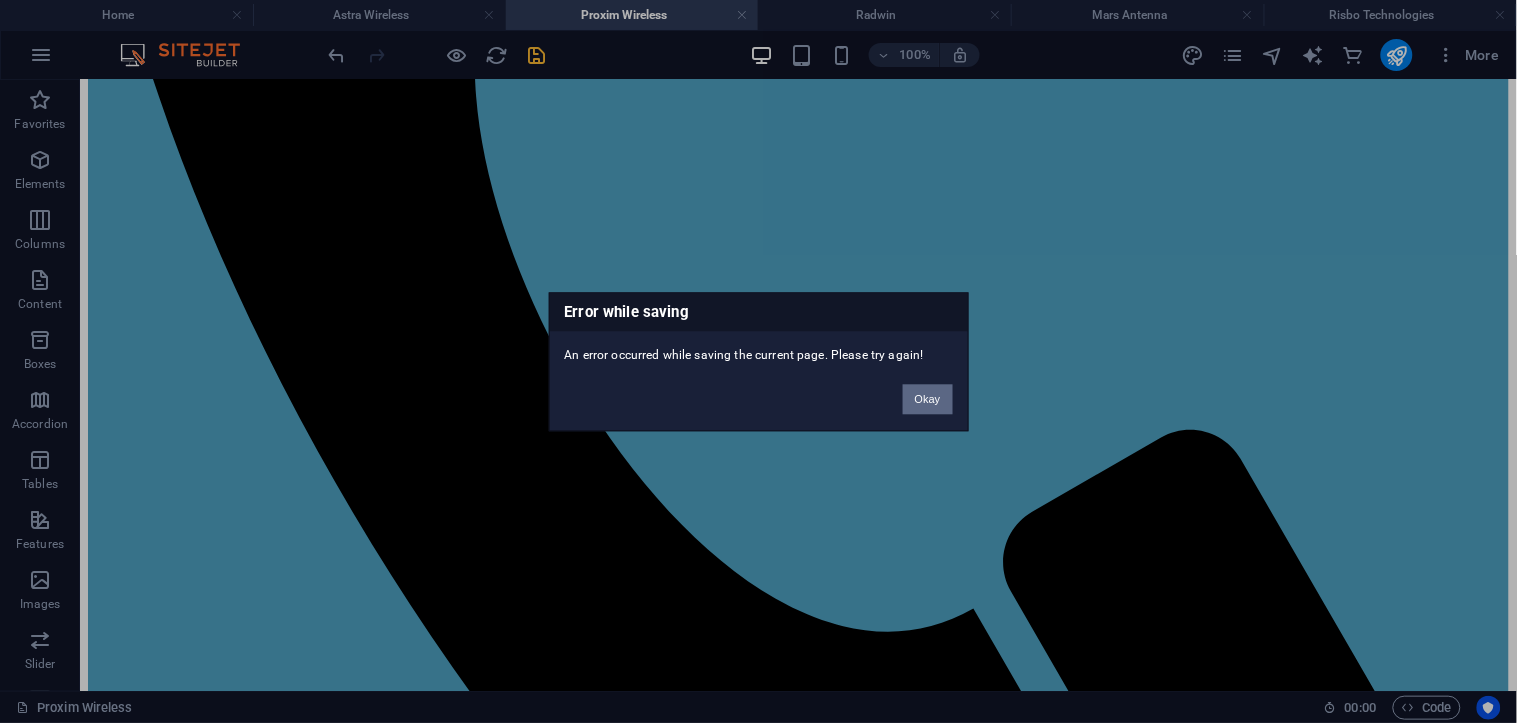 drag, startPoint x: 923, startPoint y: 392, endPoint x: 657, endPoint y: 124, distance: 377.59766 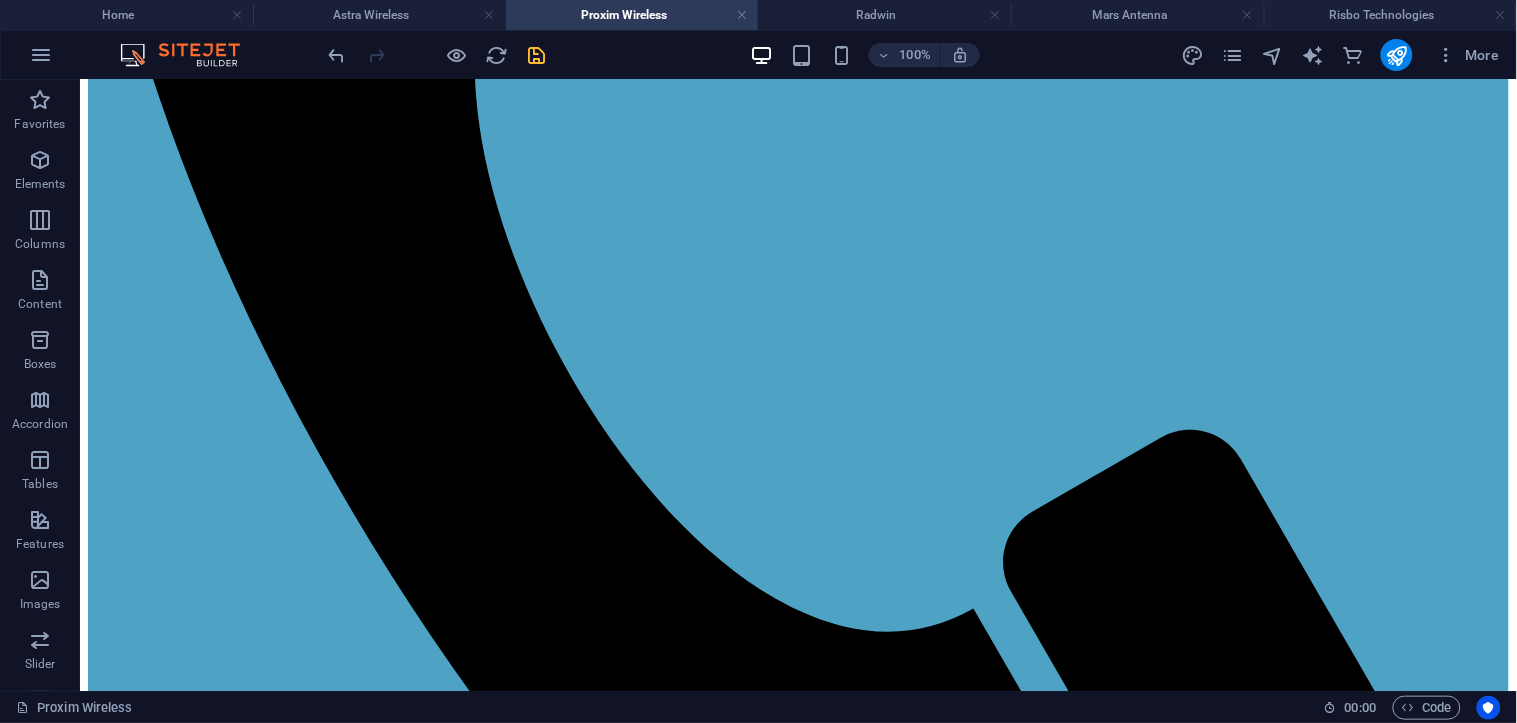 click at bounding box center [437, 55] 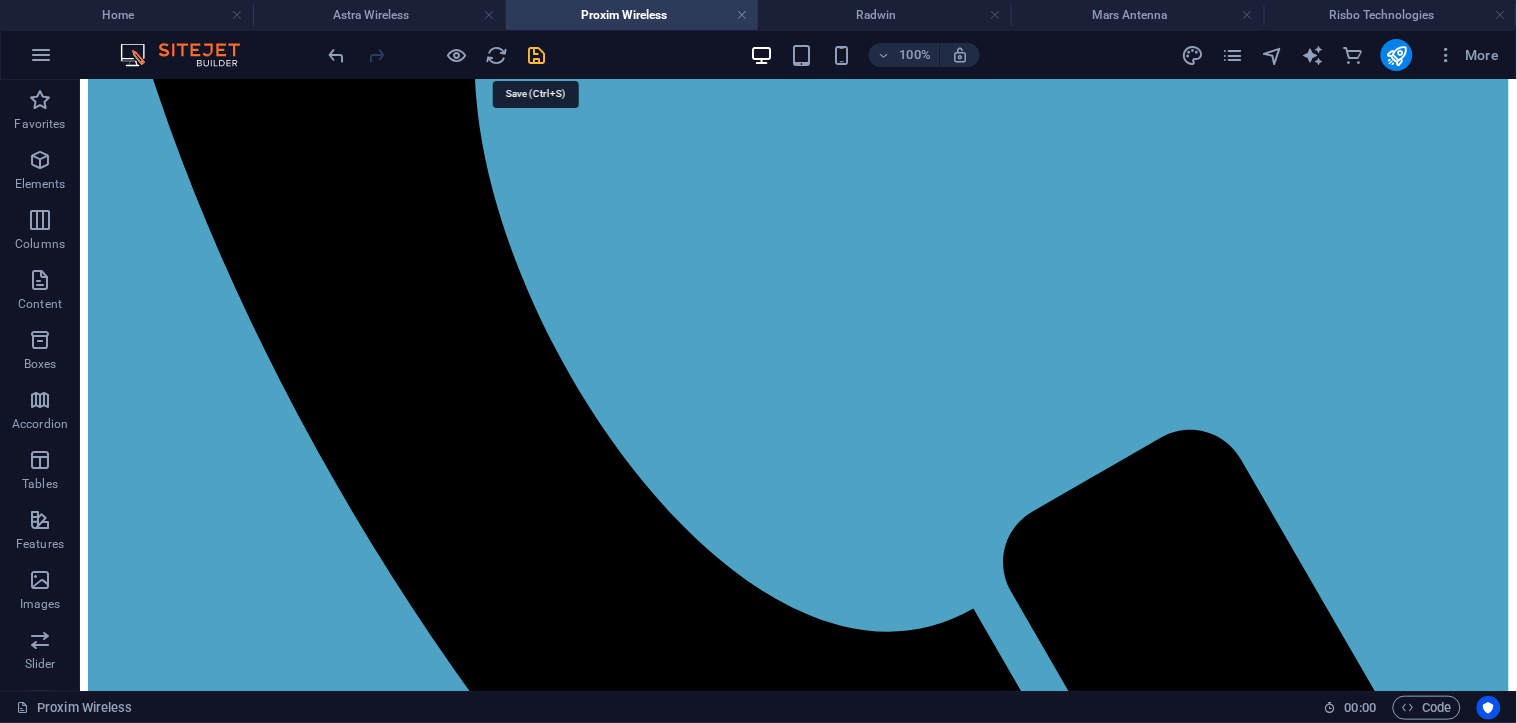 click at bounding box center [537, 55] 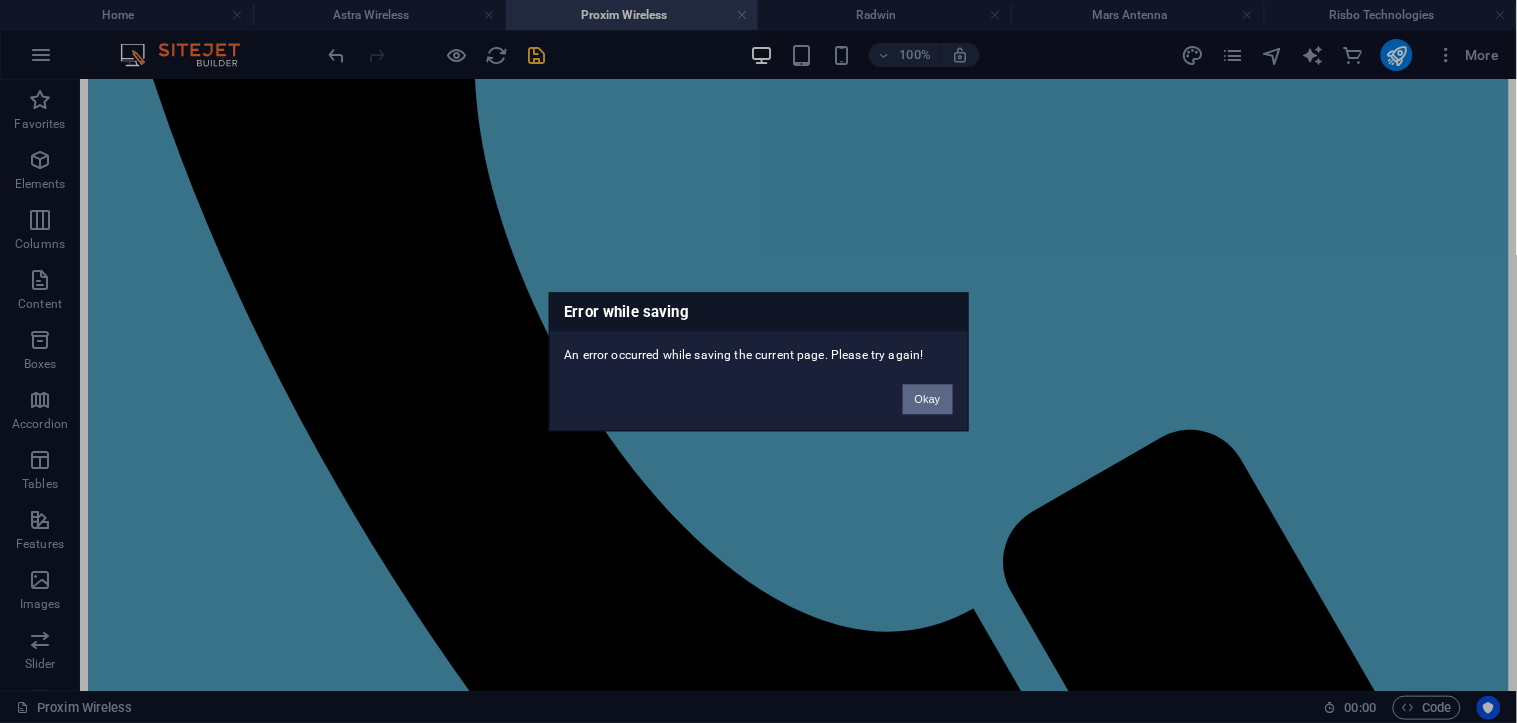 click on "Okay" at bounding box center [928, 399] 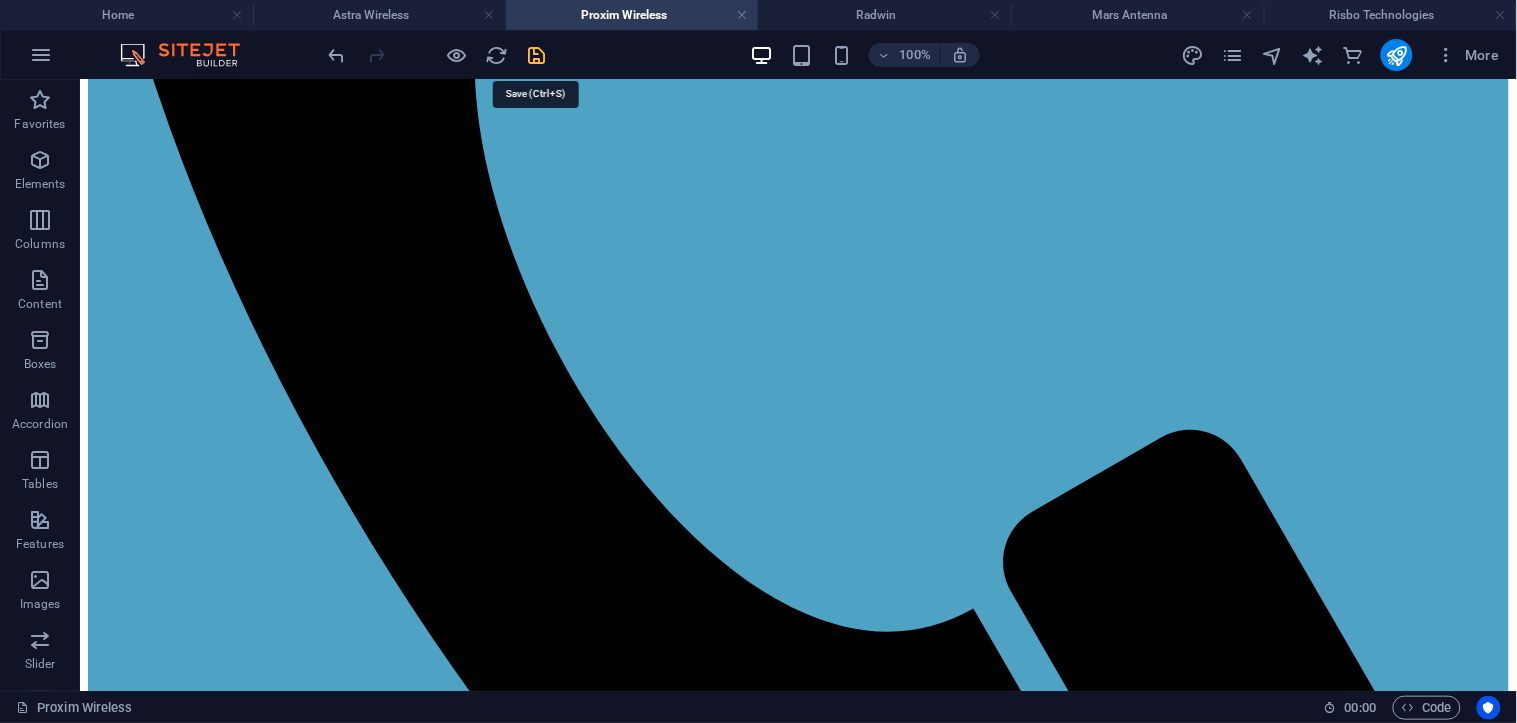 click at bounding box center (537, 55) 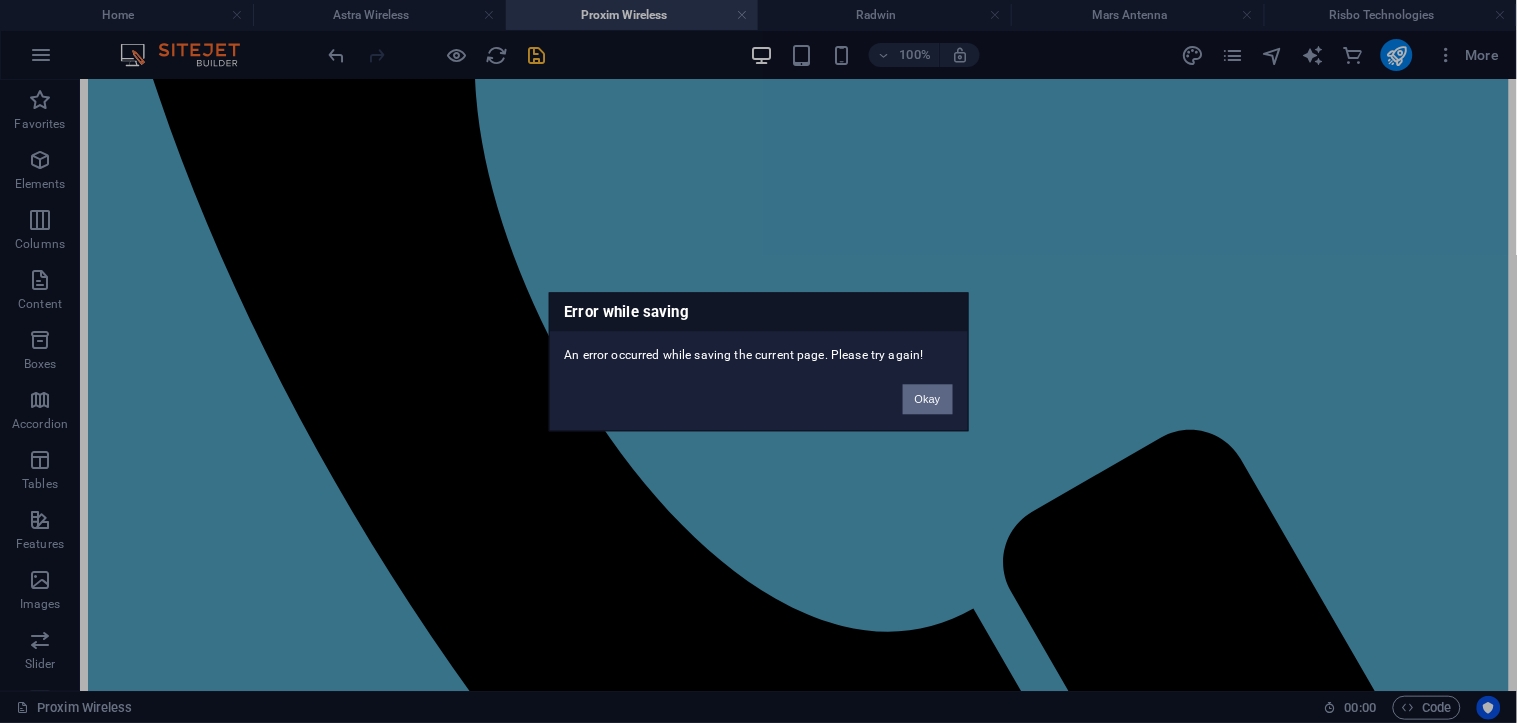 click on "Okay" at bounding box center (928, 399) 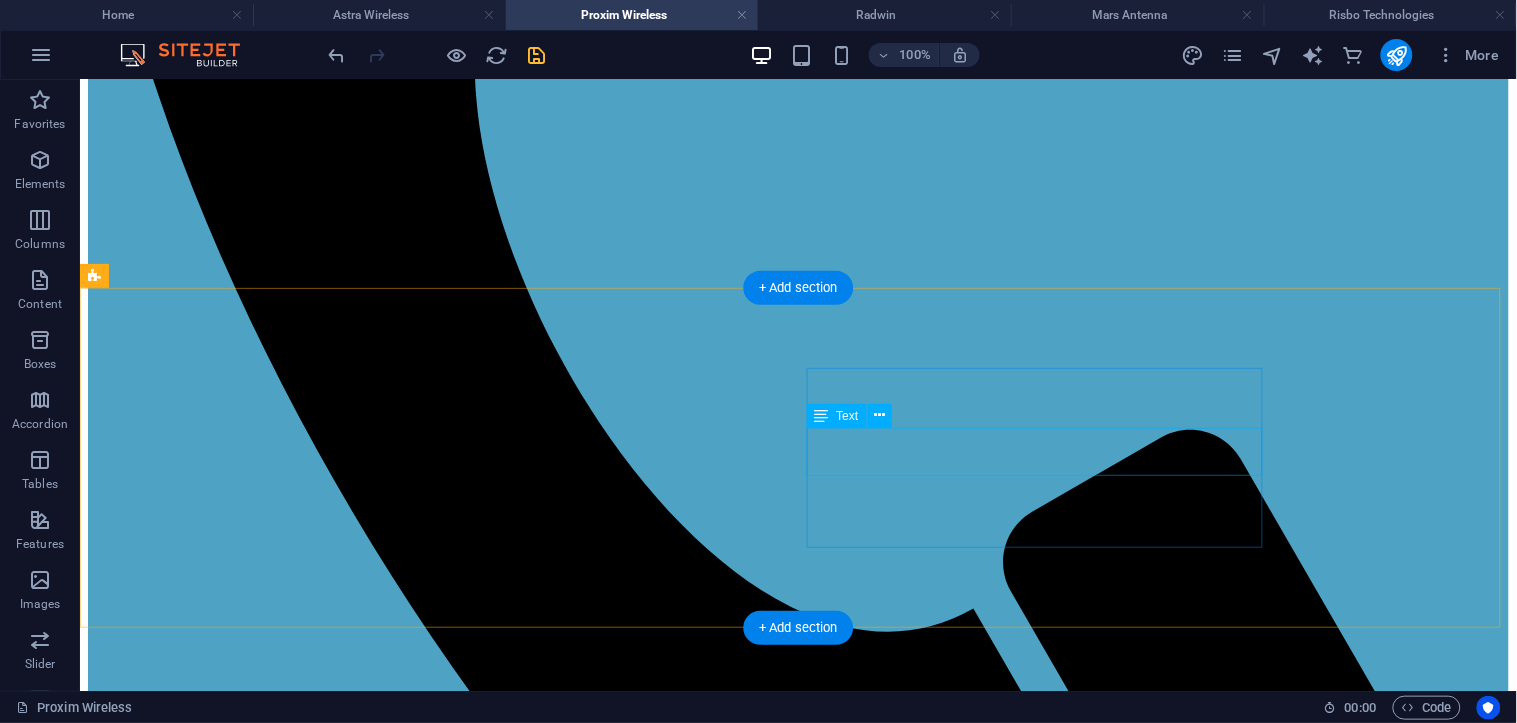 click on "25 dBi dual-pol integrated antenna 8×8 deg Combo: 1x Gigabit Ethernet port (RJ45), 1x SFP" at bounding box center [797, 2431] 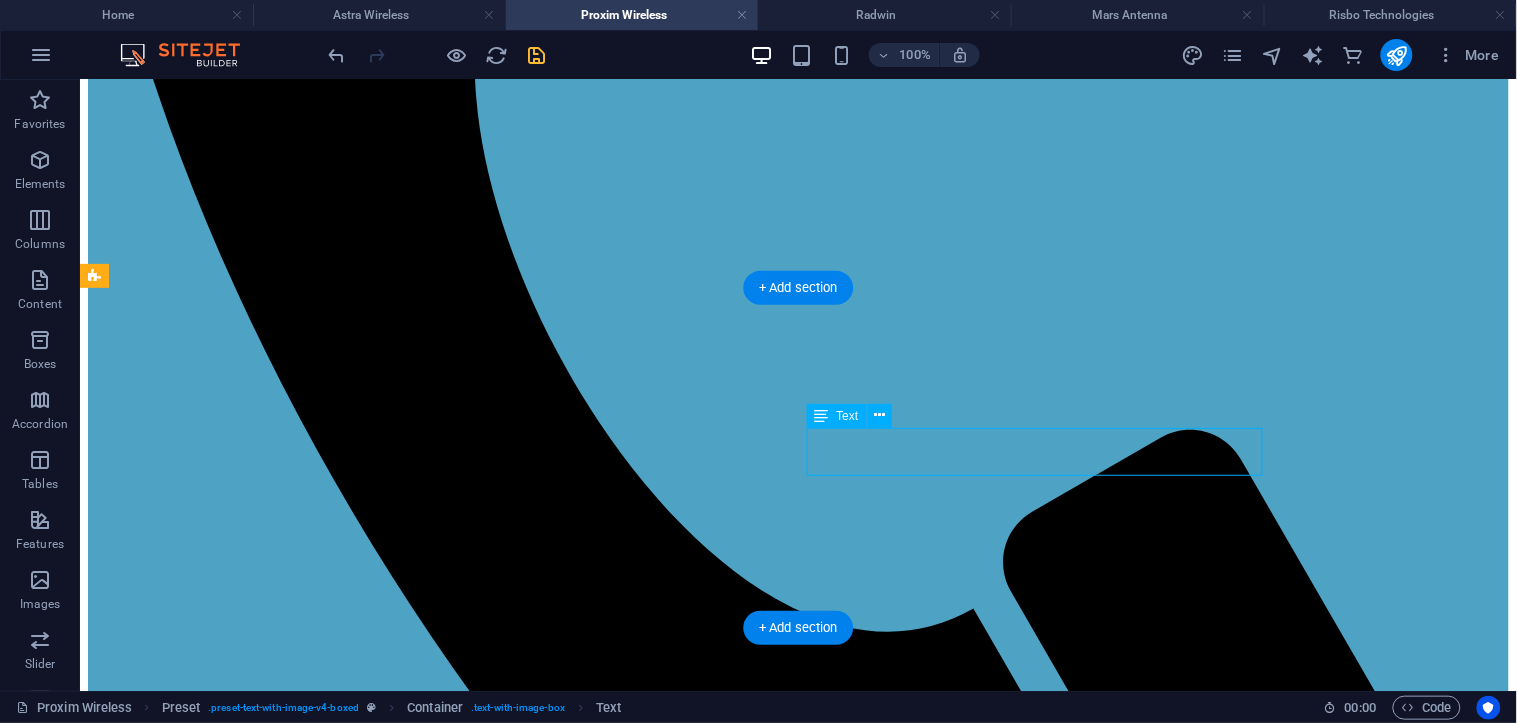 click on "25 dBi dual-pol integrated antenna 8×8 deg Combo: 1x Gigabit Ethernet port (RJ45), 1x SFP" at bounding box center (797, 2431) 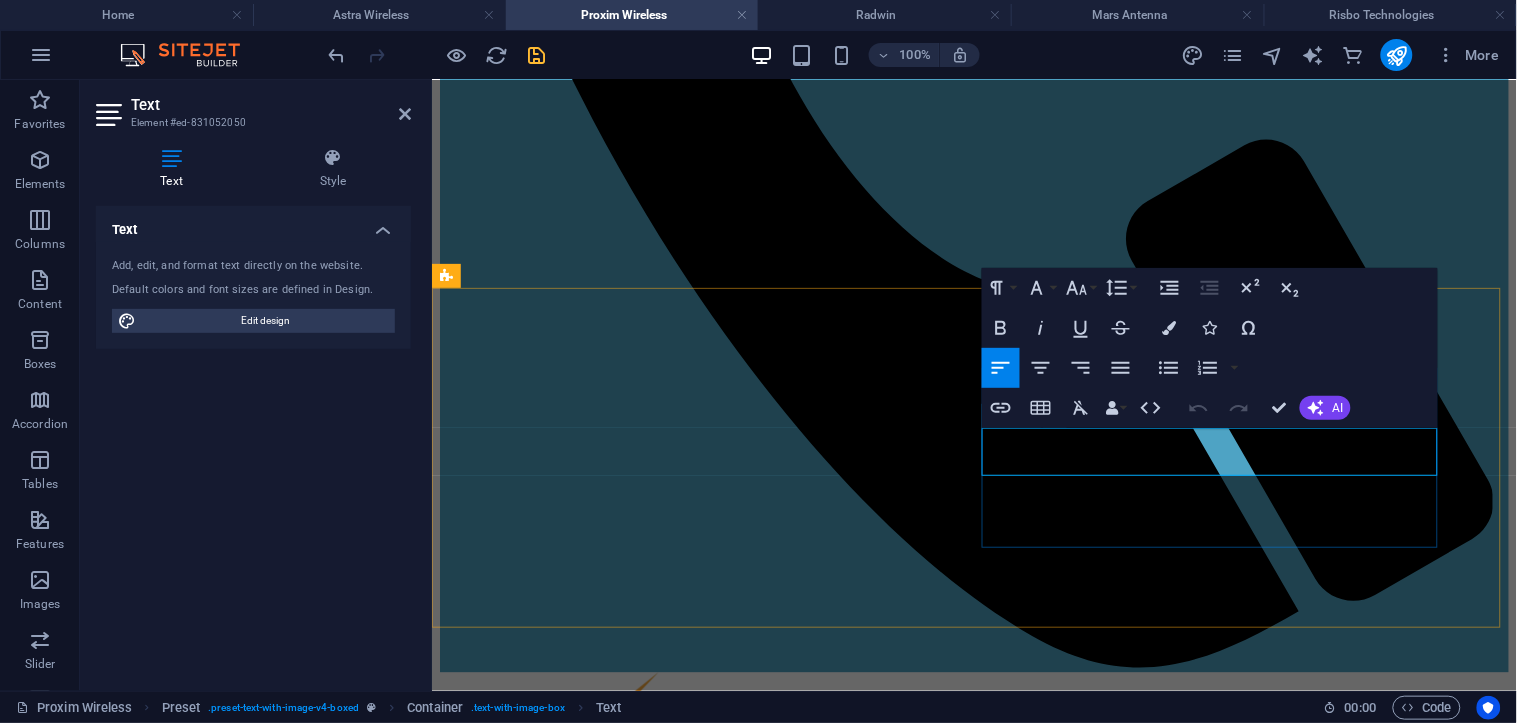 type 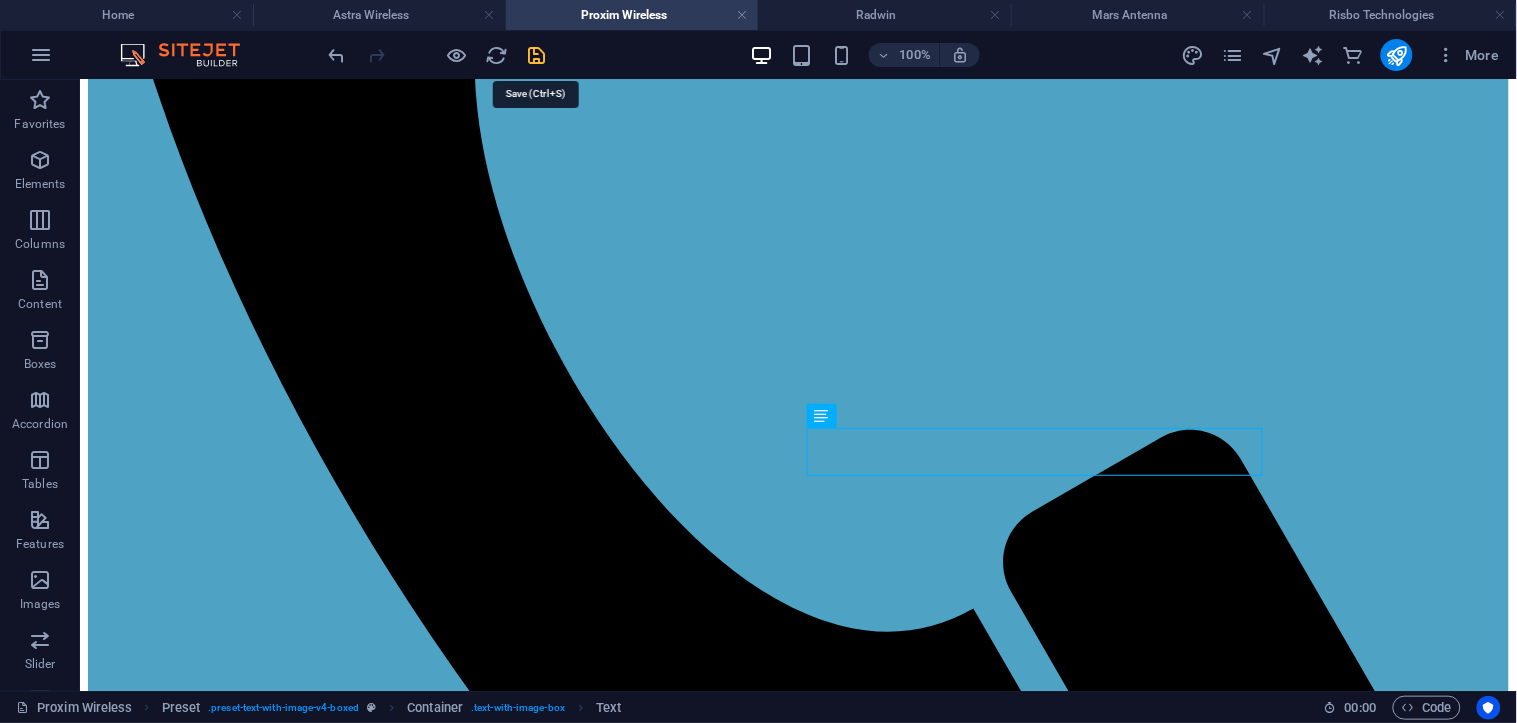 click at bounding box center (537, 55) 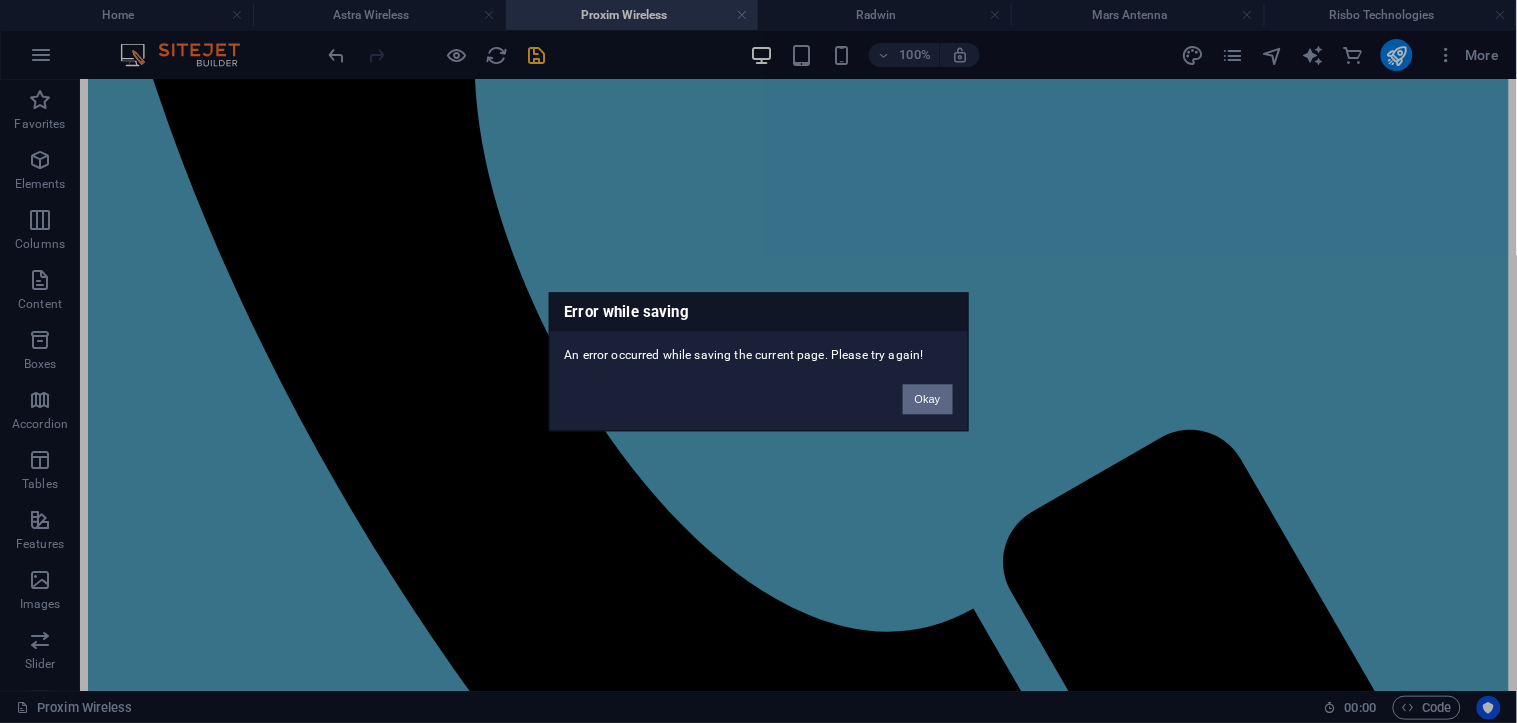 click on "Okay" at bounding box center [928, 399] 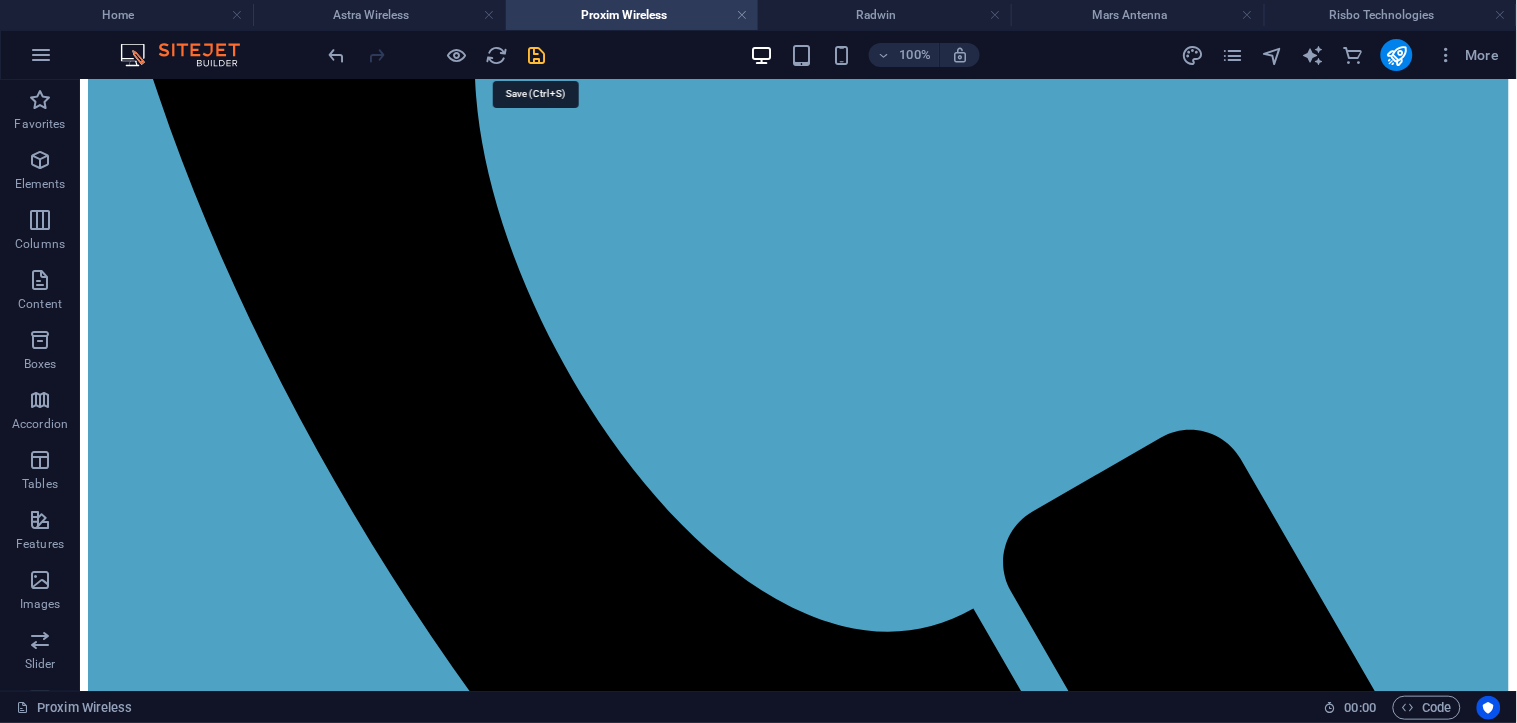 click at bounding box center [537, 55] 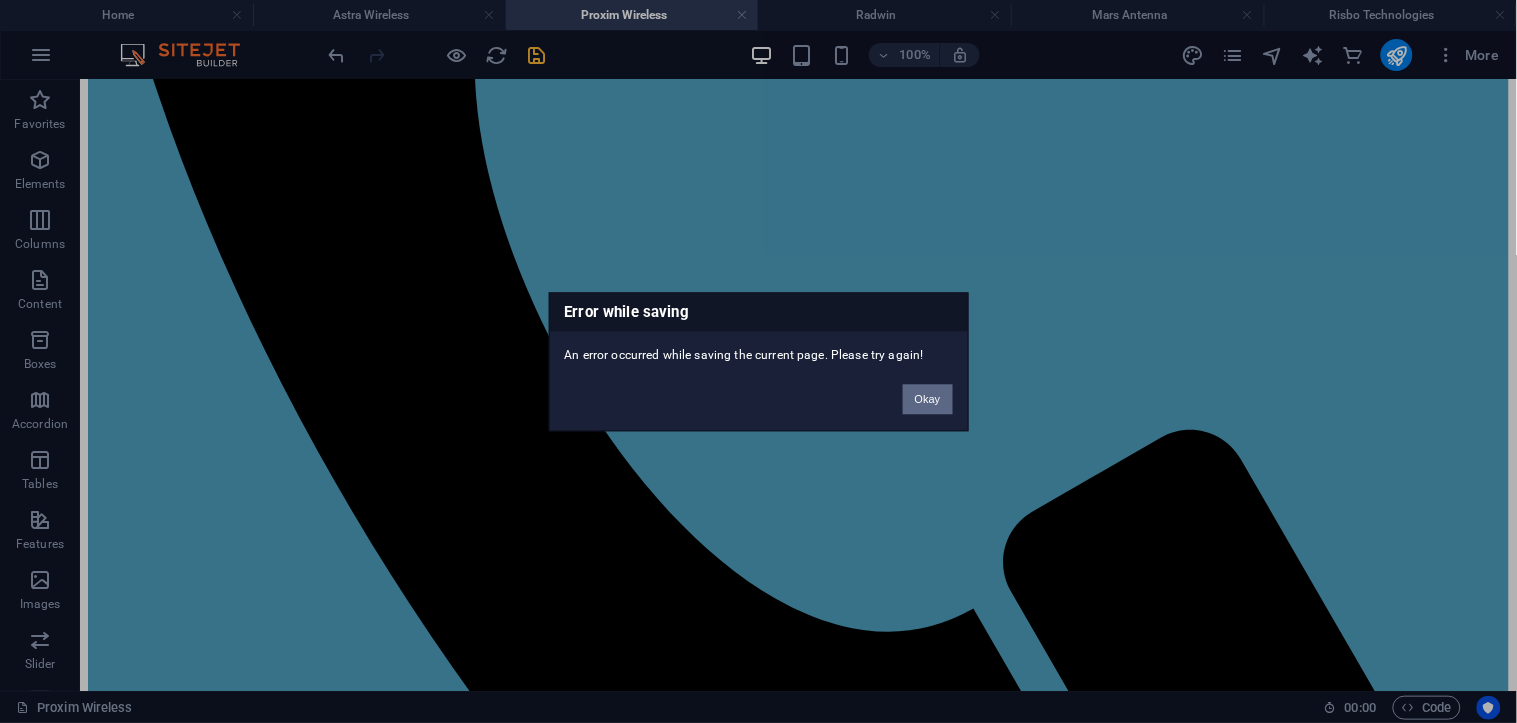 click on "Okay" at bounding box center (928, 399) 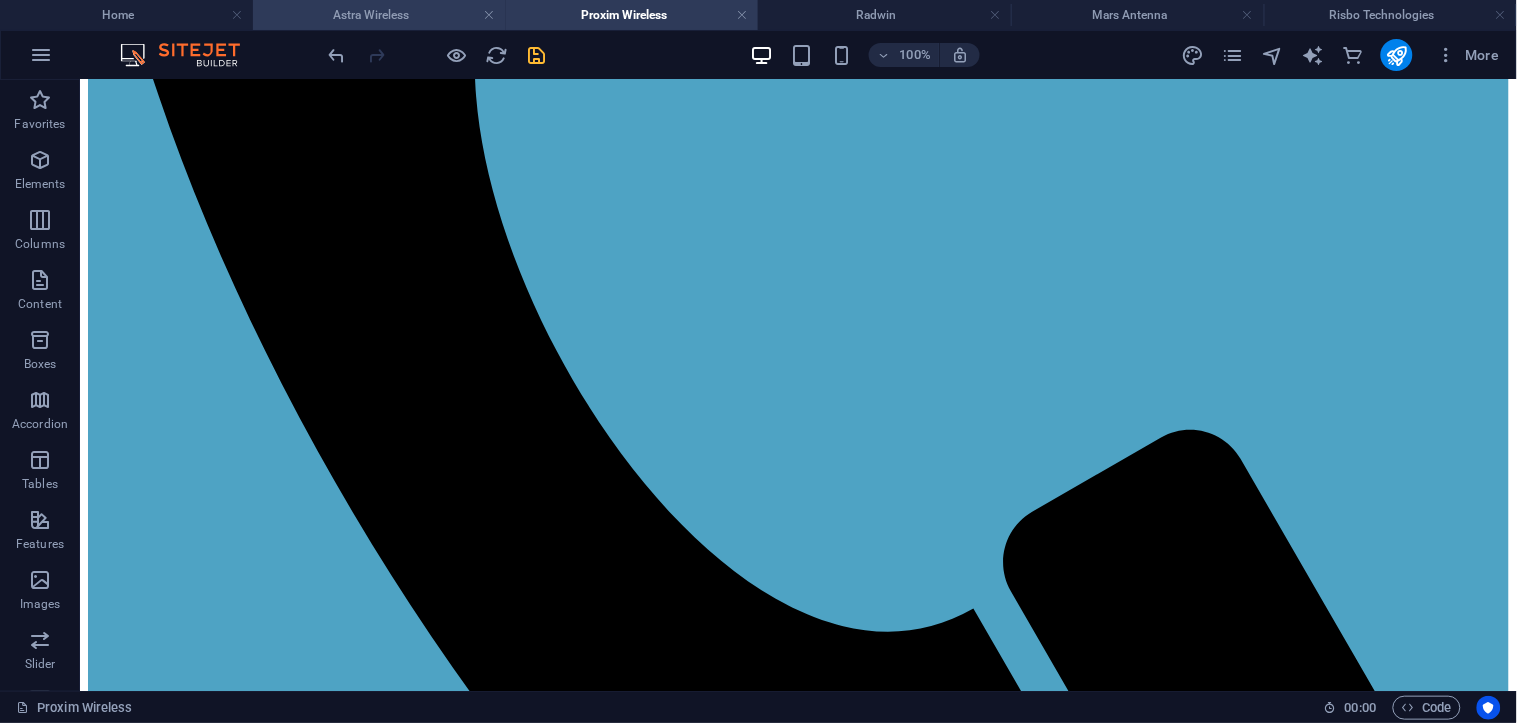 click on "Astra Wireless" at bounding box center (379, 15) 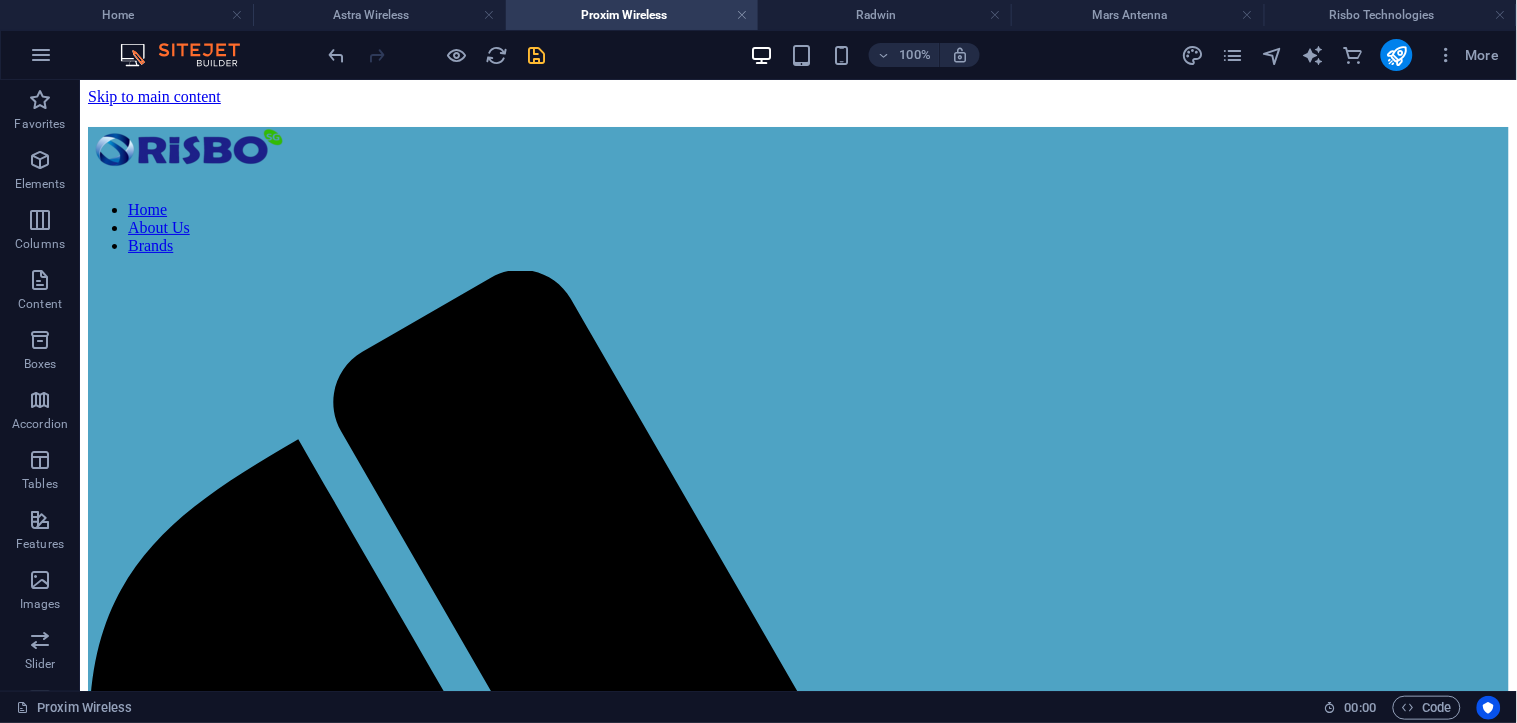 scroll, scrollTop: 18, scrollLeft: 0, axis: vertical 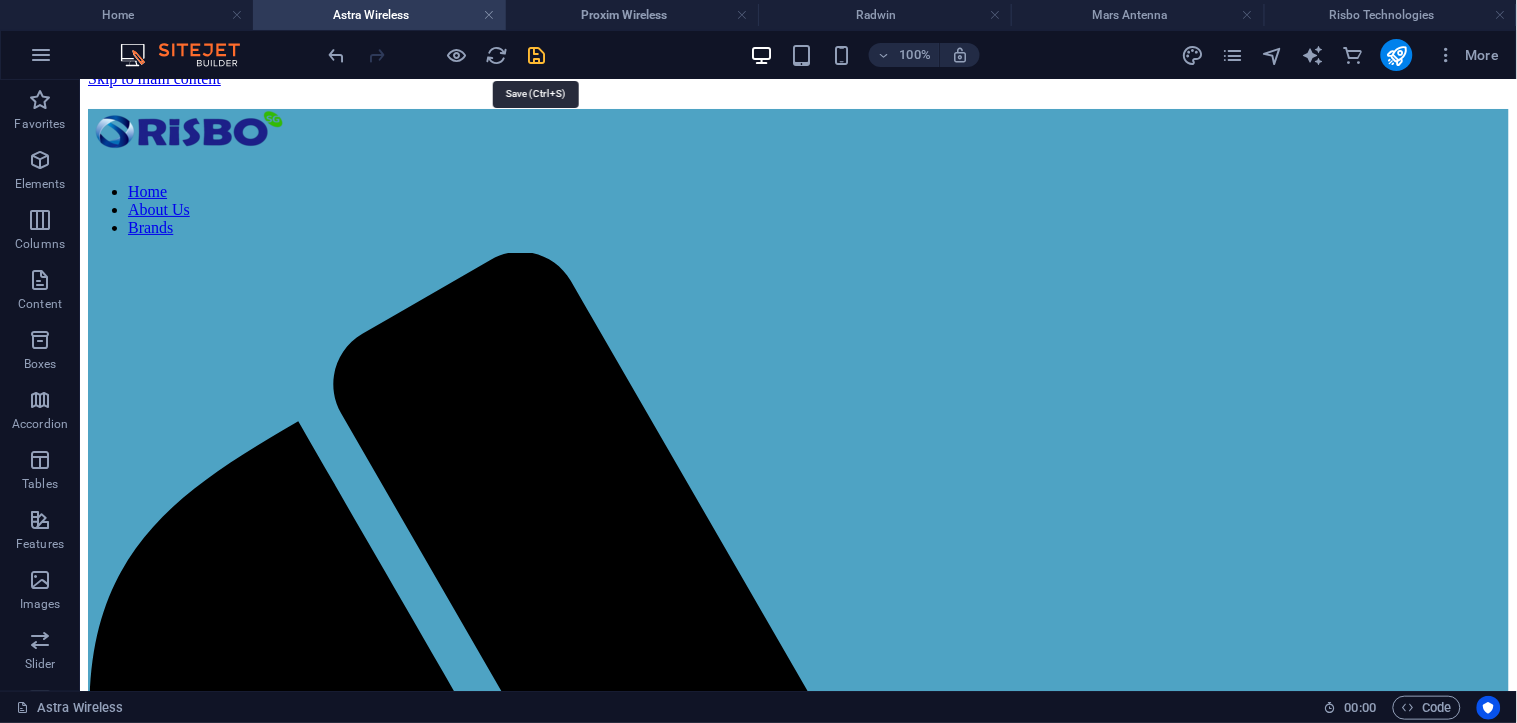 click at bounding box center (537, 55) 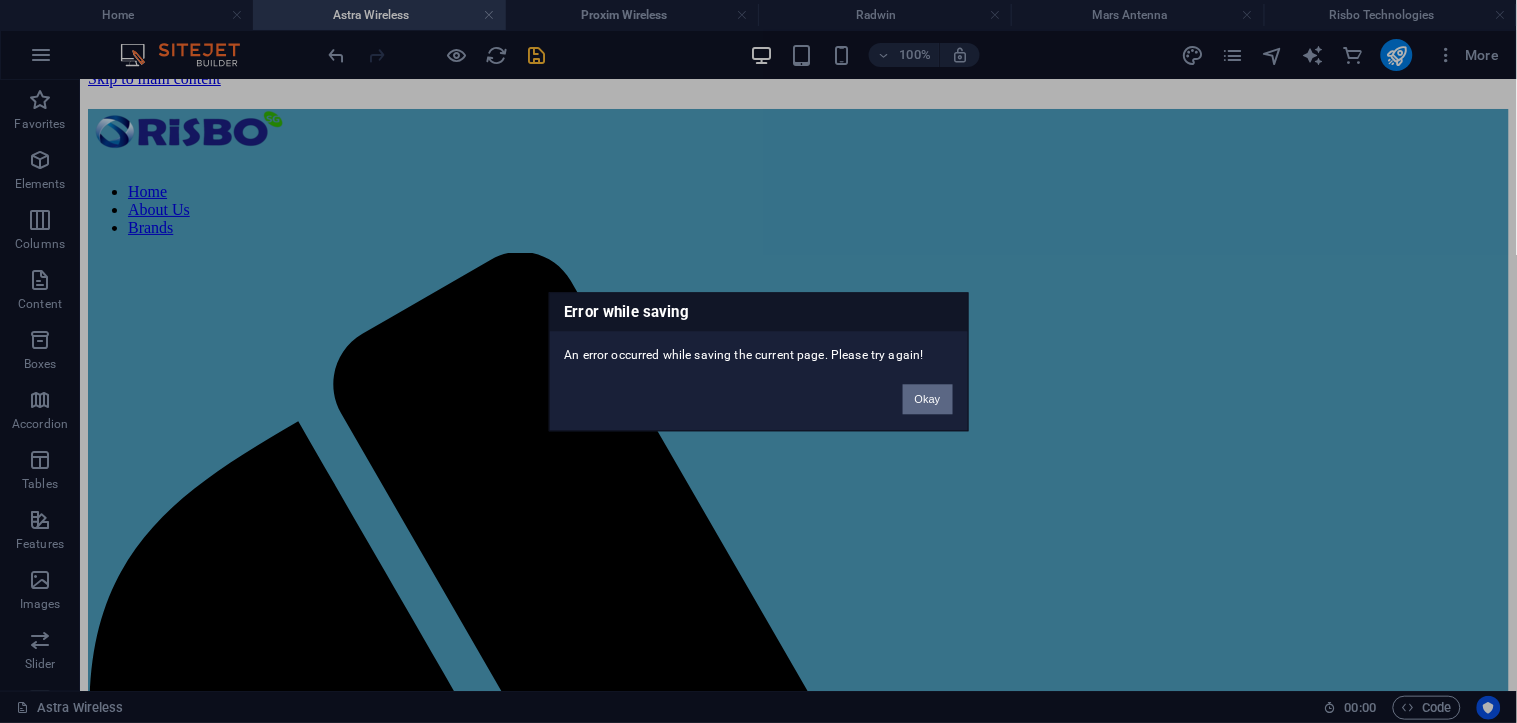 click on "Okay" at bounding box center (928, 399) 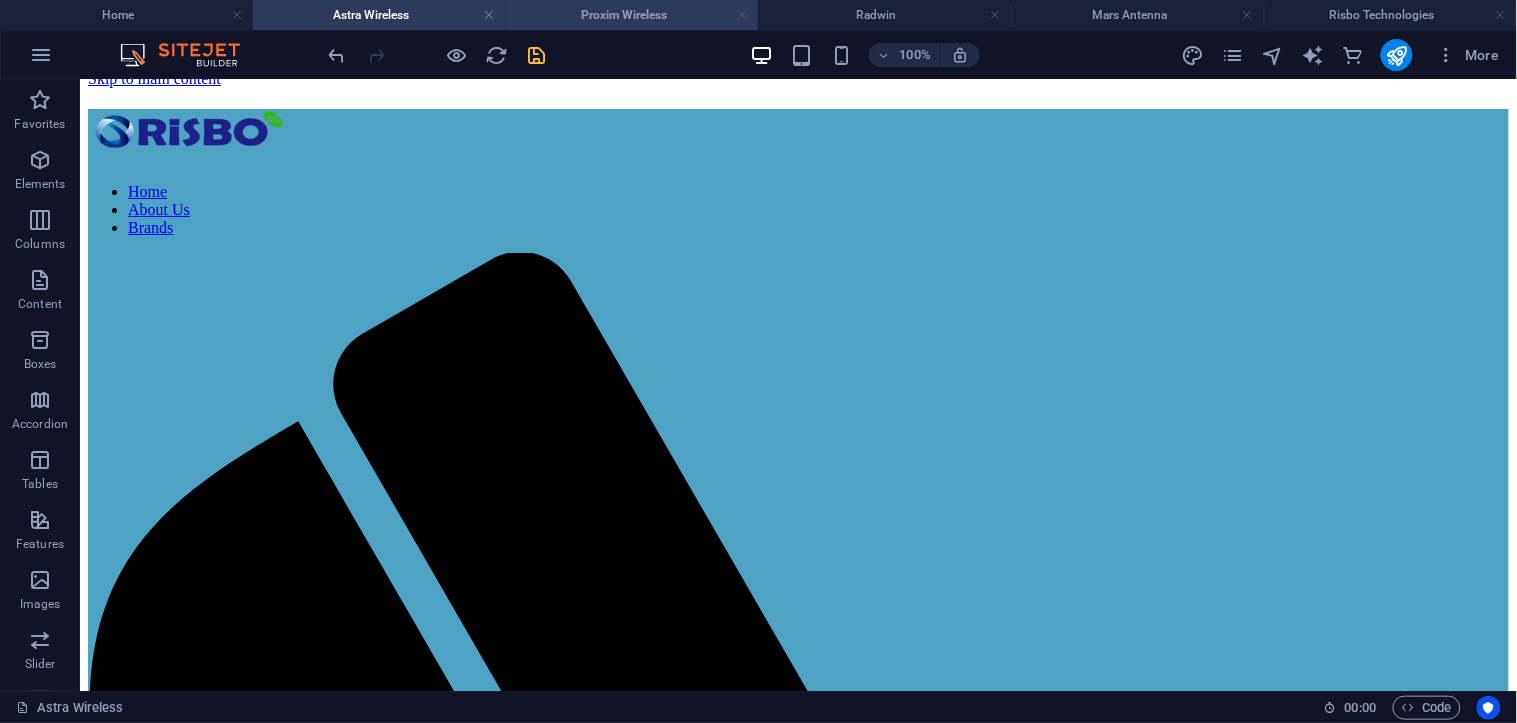 click at bounding box center [742, 15] 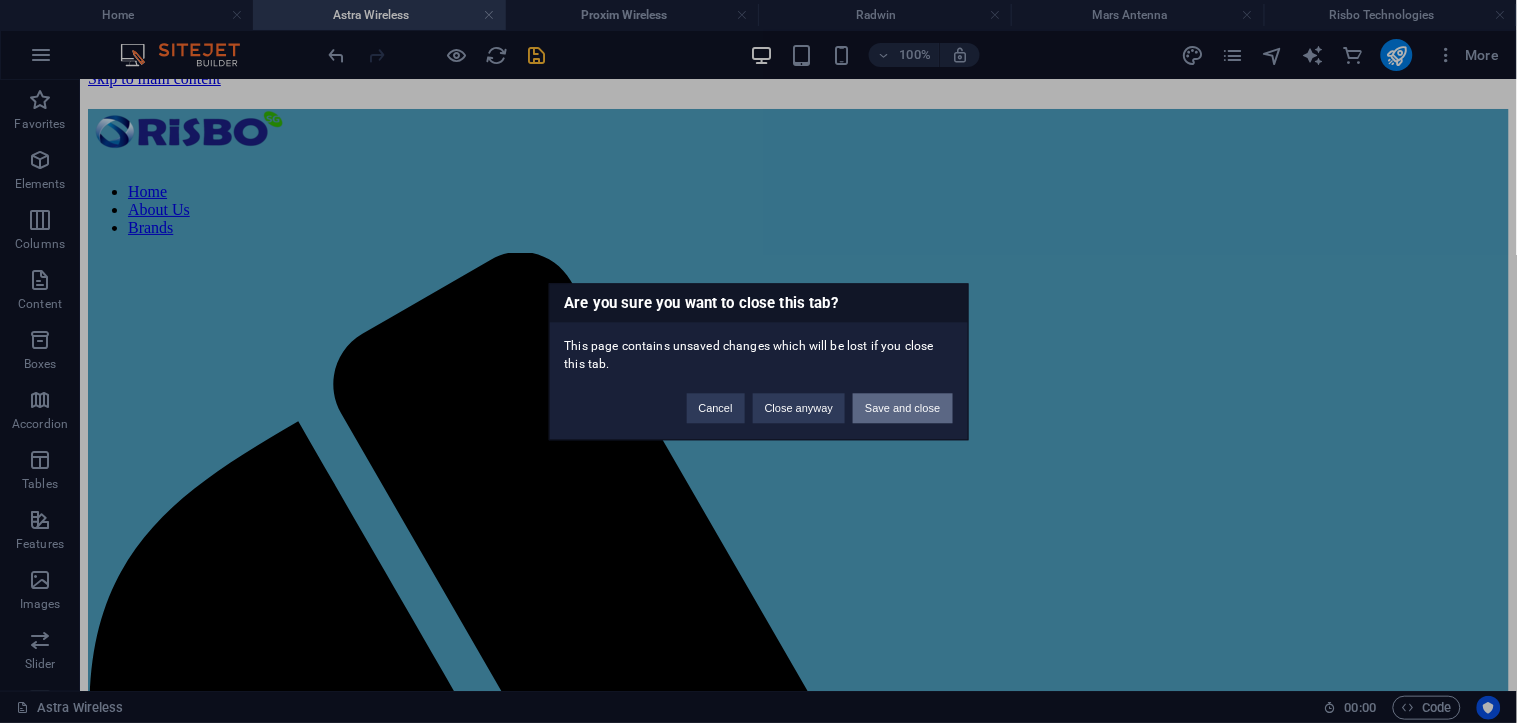 click on "Save and close" at bounding box center (902, 408) 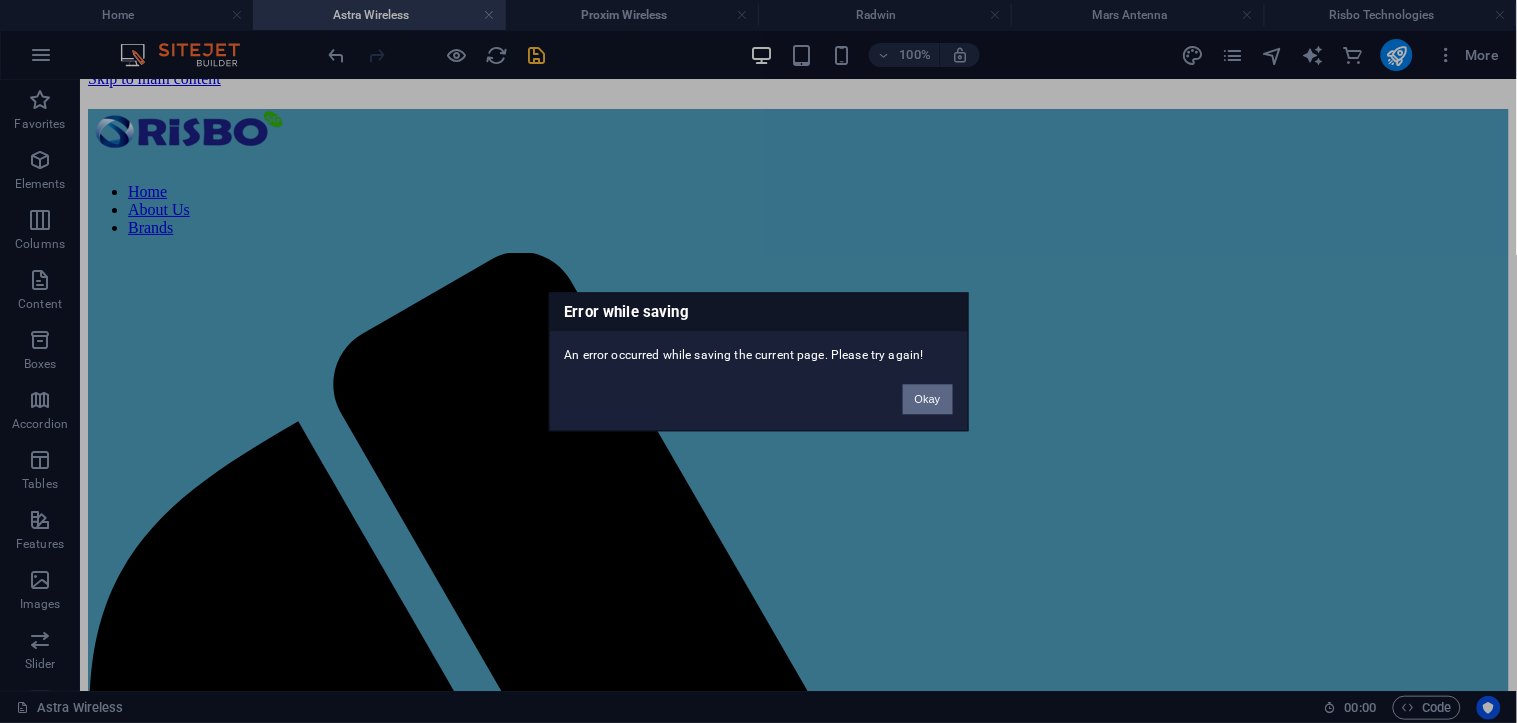 drag, startPoint x: 916, startPoint y: 394, endPoint x: 643, endPoint y: 63, distance: 429.0571 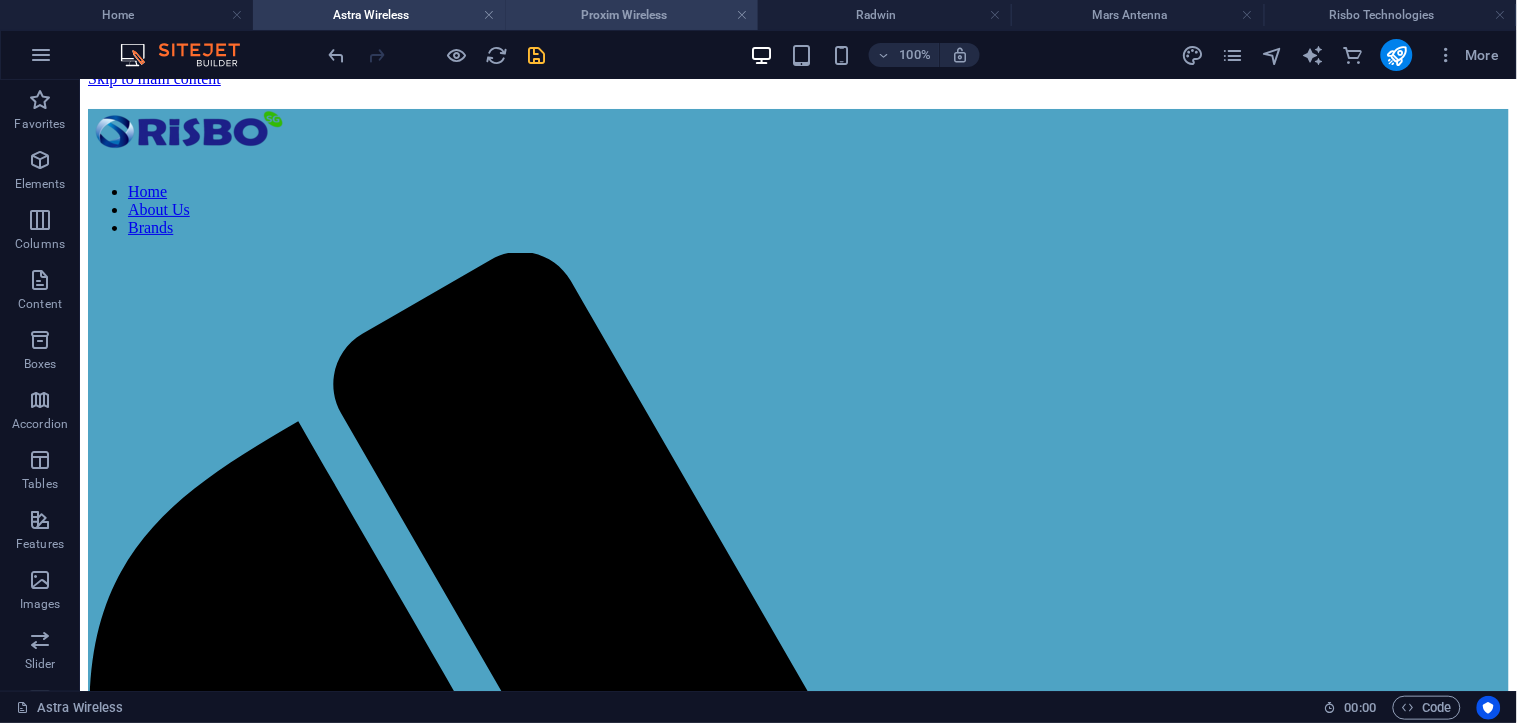 drag, startPoint x: 691, startPoint y: 16, endPoint x: 710, endPoint y: 15, distance: 19.026299 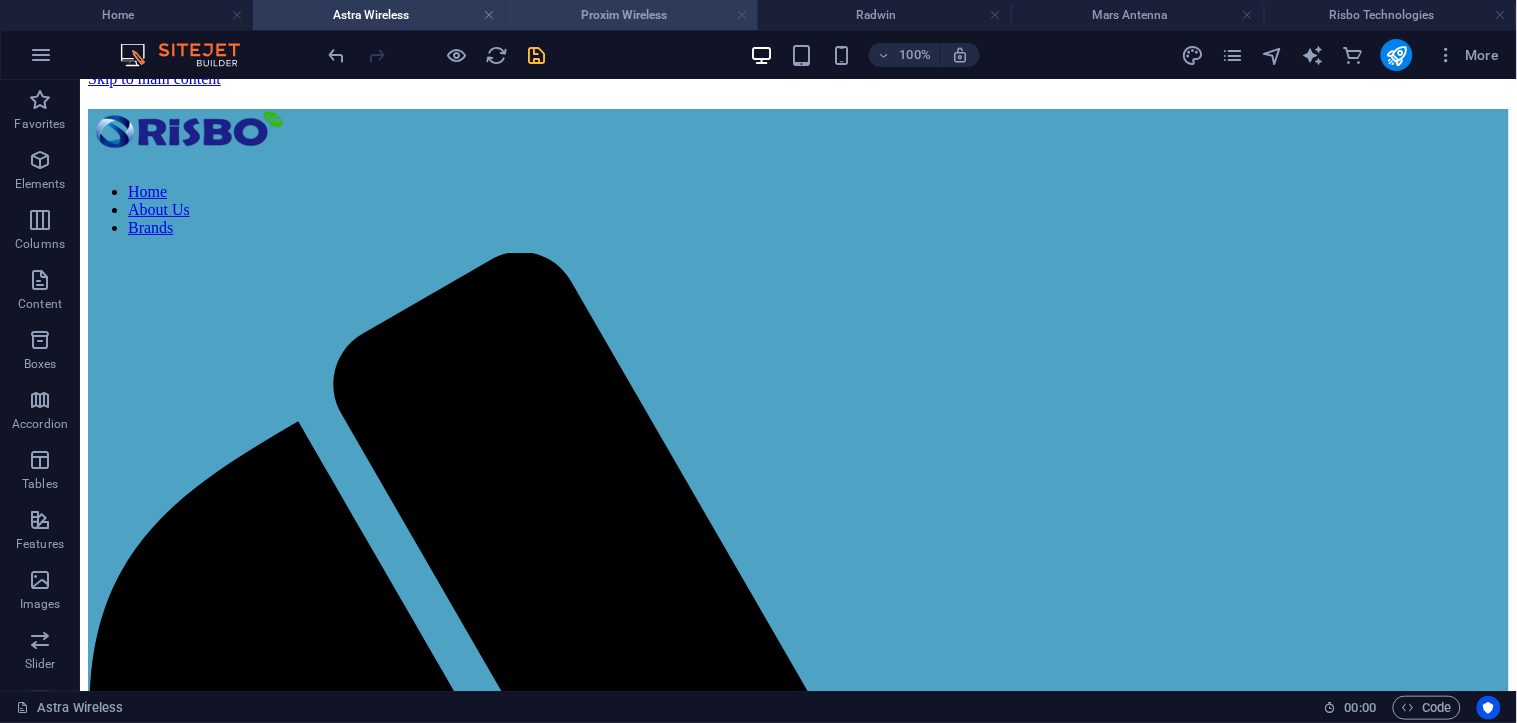 click at bounding box center [742, 15] 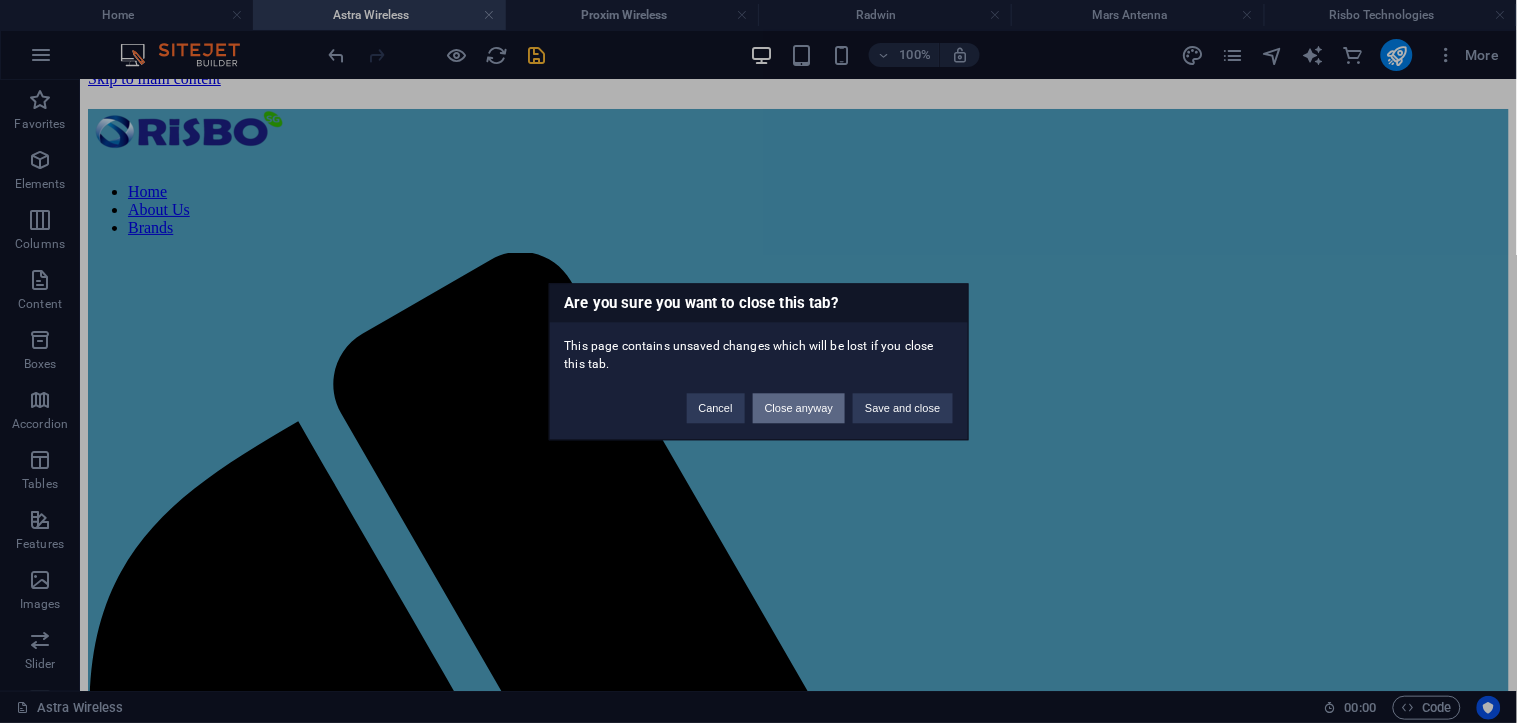 click on "Close anyway" at bounding box center [799, 408] 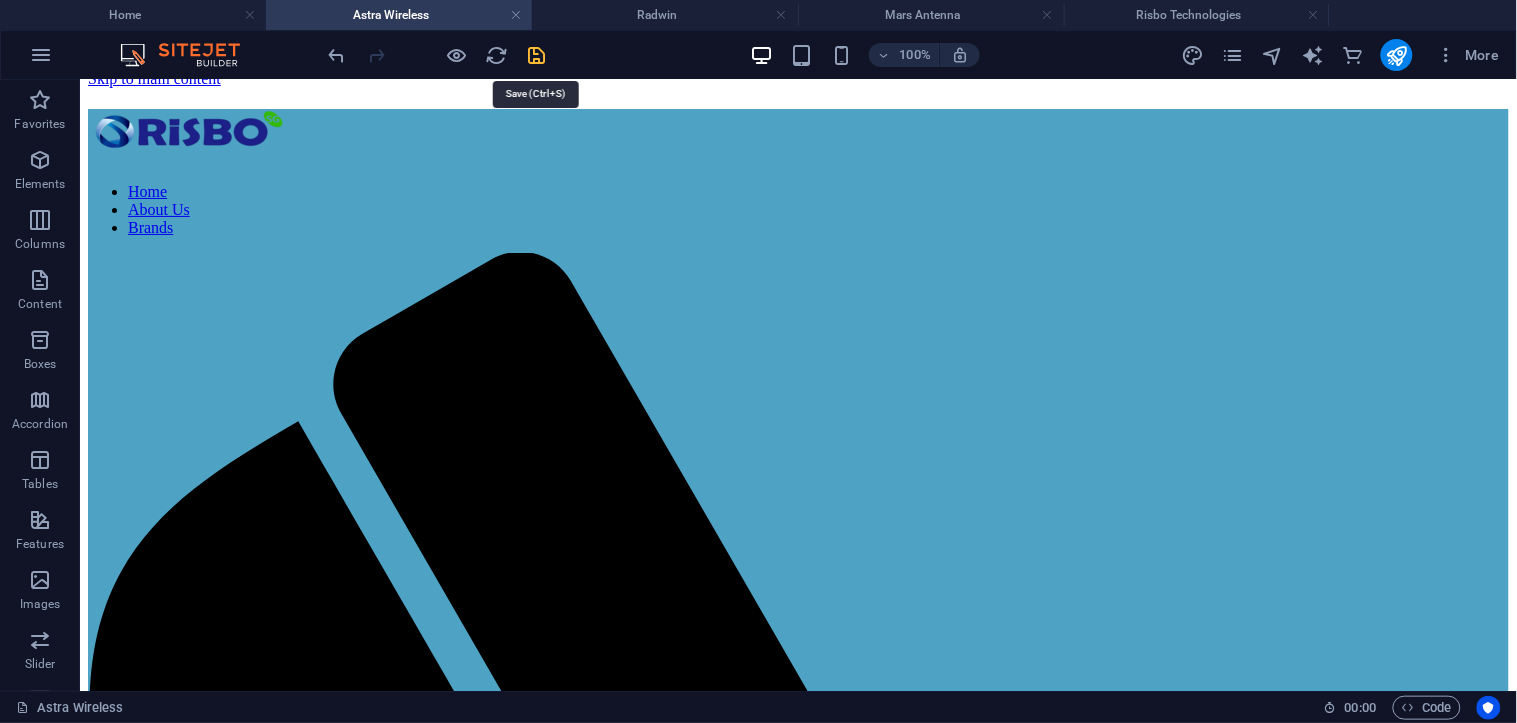 click at bounding box center (537, 55) 